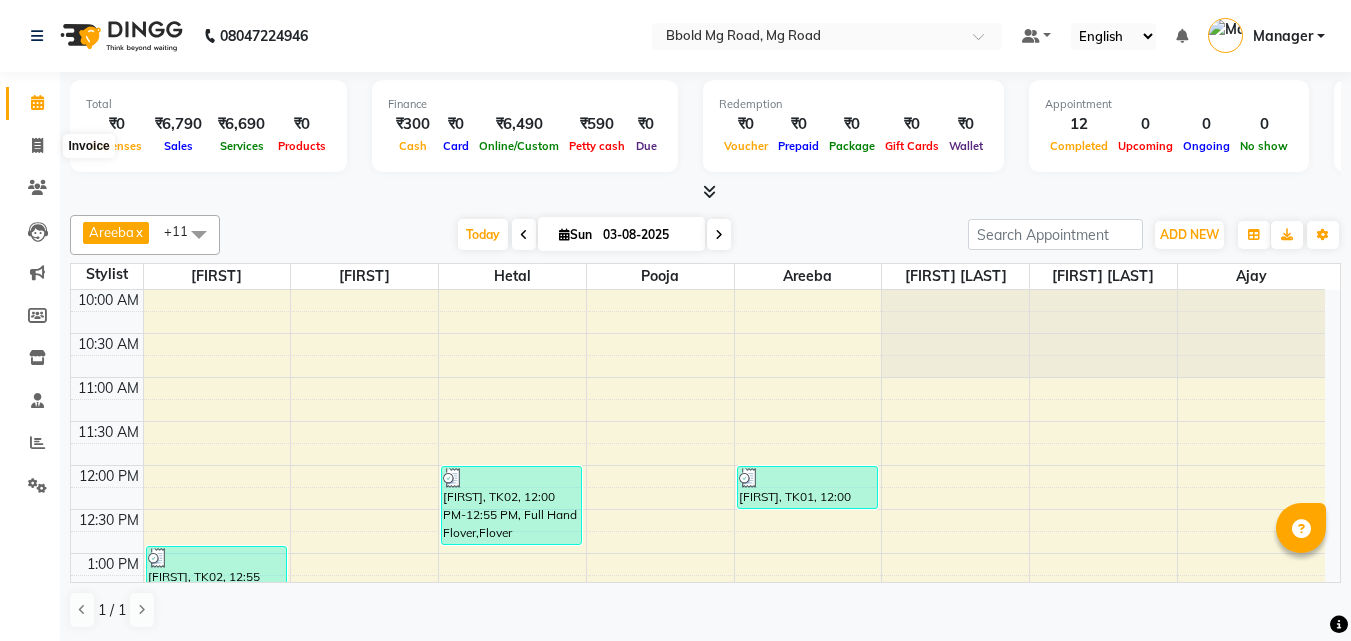 click 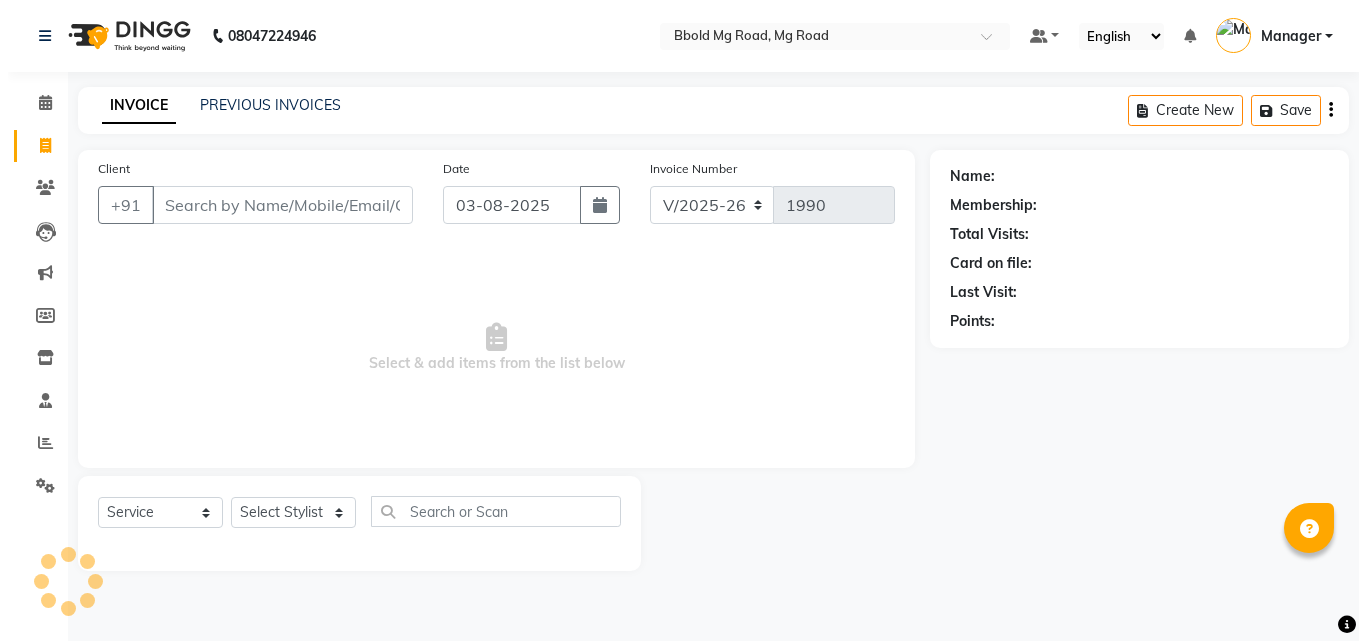 scroll, scrollTop: 0, scrollLeft: 0, axis: both 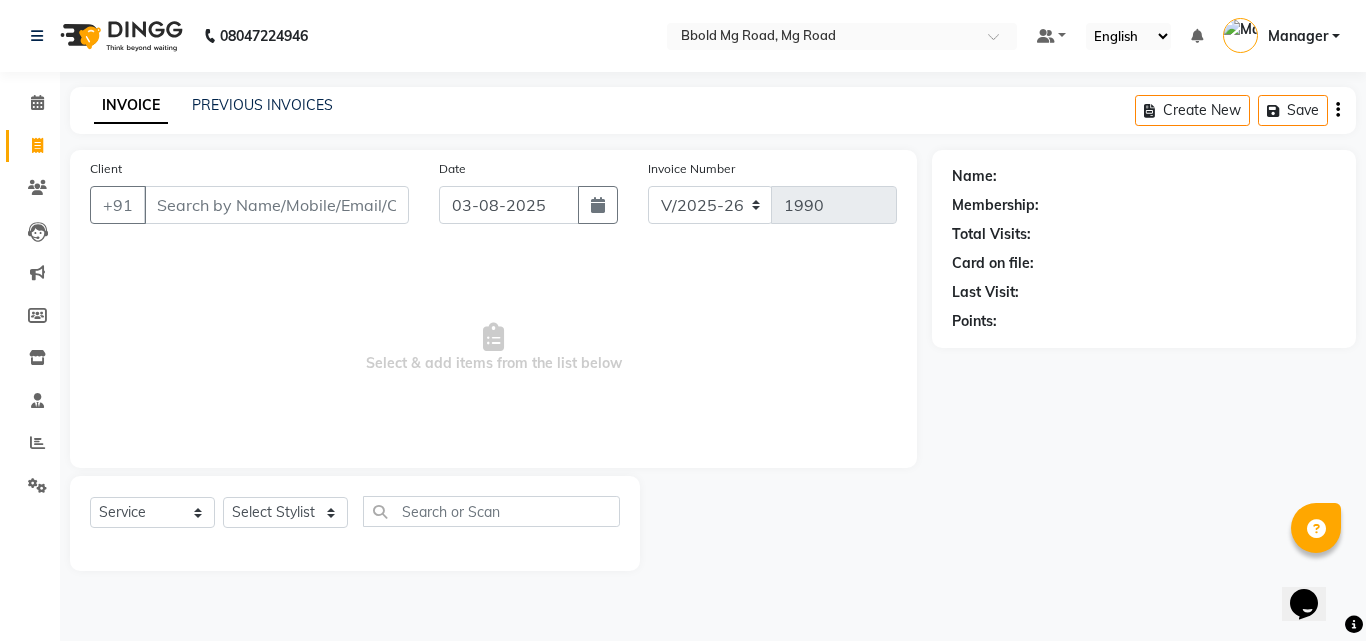 click on "Client" at bounding box center [276, 205] 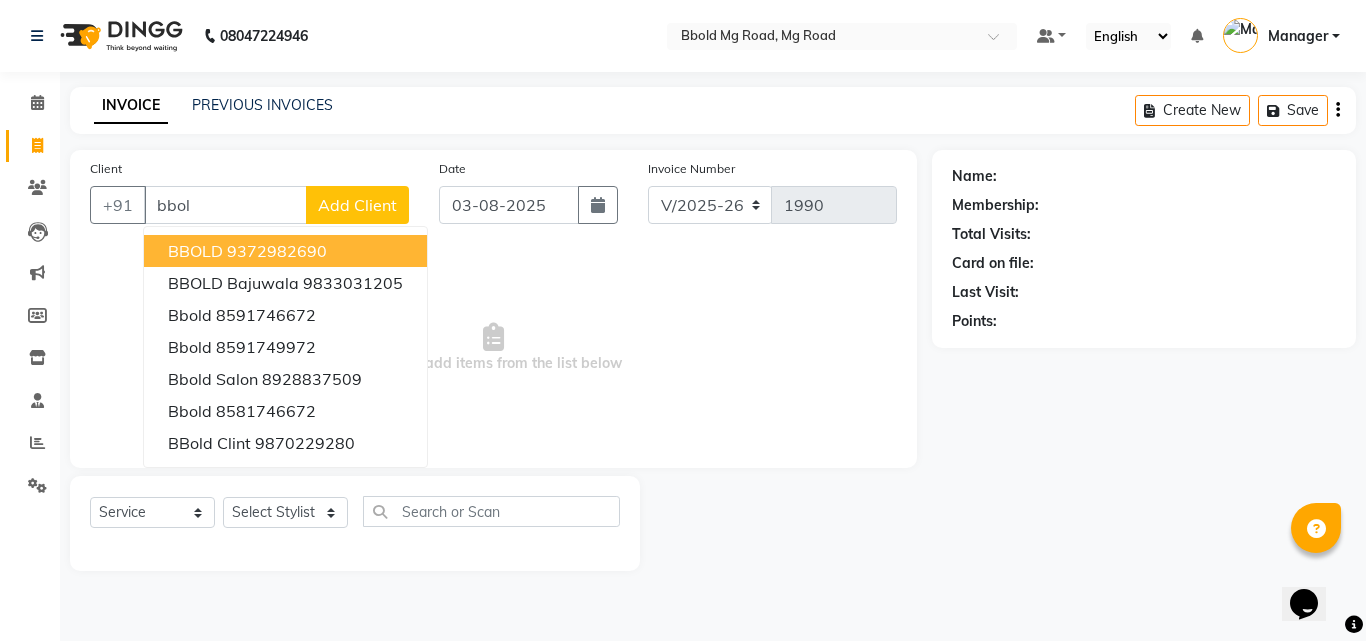 click on "9372982690" at bounding box center [277, 251] 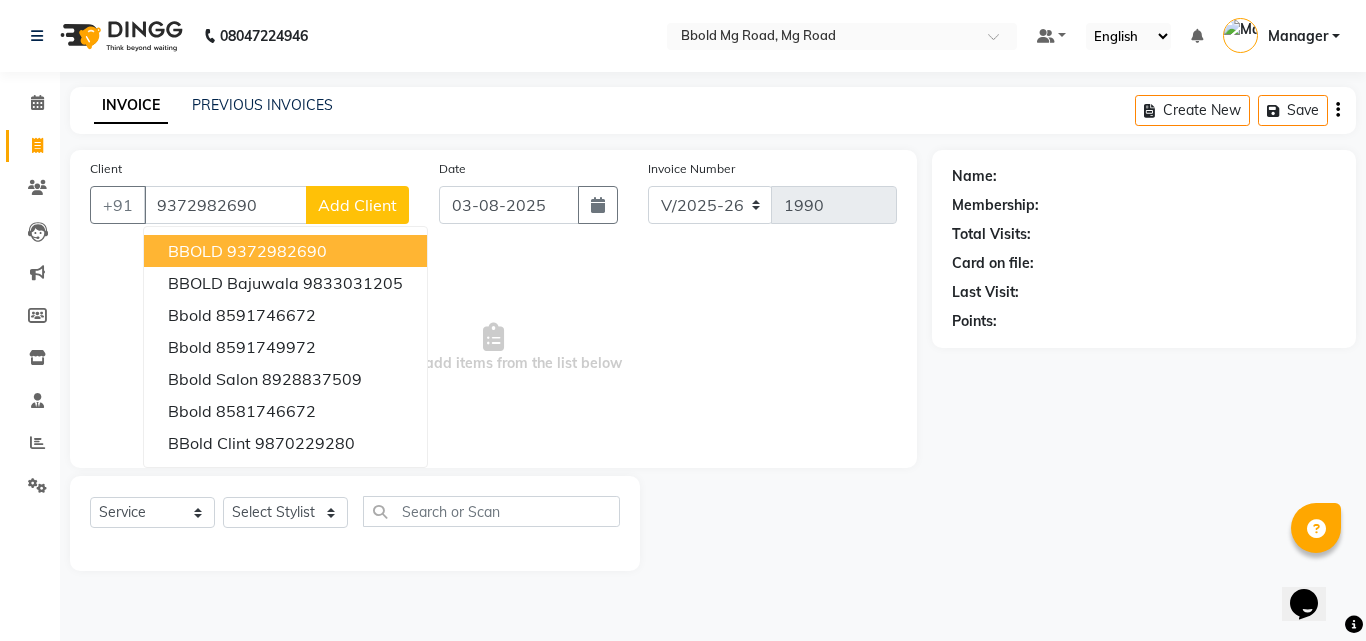 type on "9372982690" 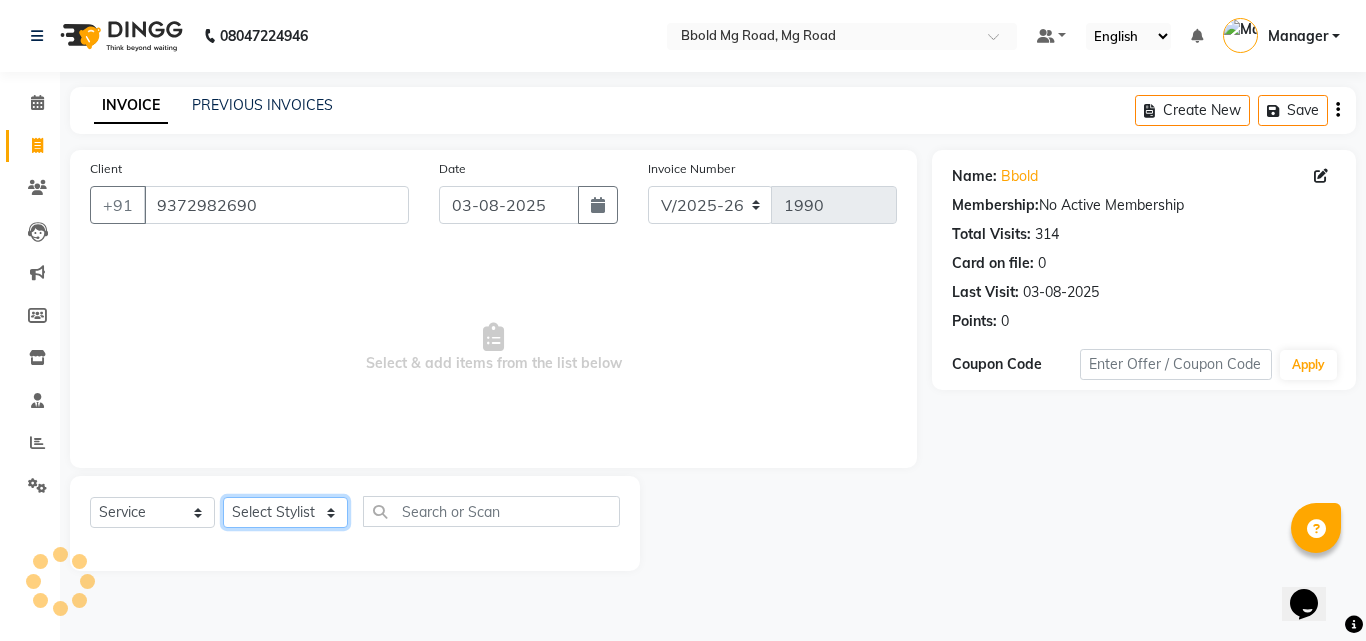 click on "Select Stylist [FIRST] [LAST] ajay Areeba Hetal  karan [FIRST] [LAST] Manager Nadeem  Pooja  priya mangr [FIRST]  [FIRST] Soni  [FIRST]" 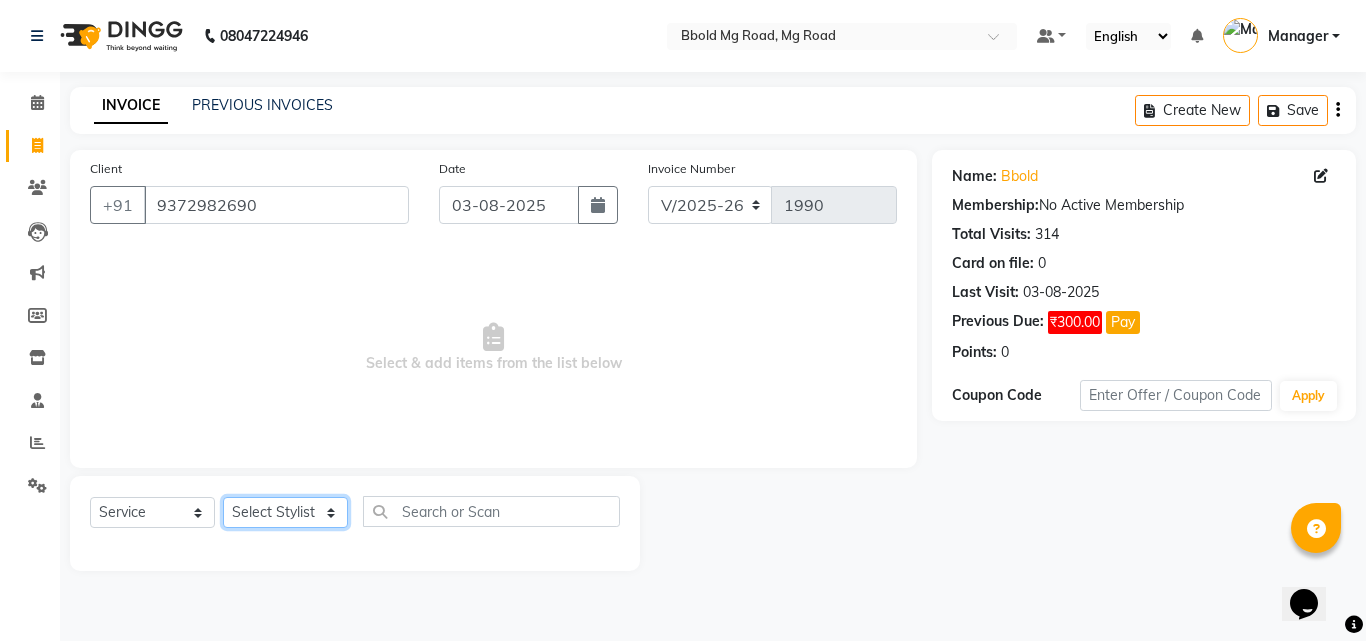 select on "63647" 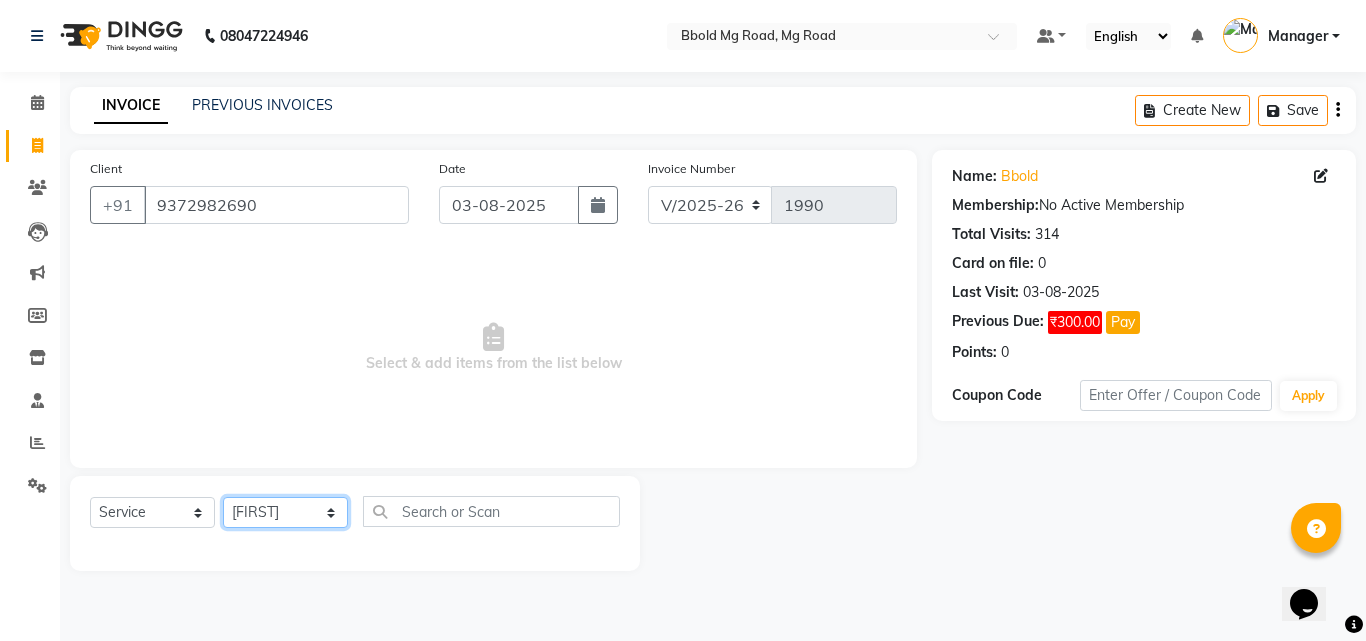 click on "Select Stylist [FIRST] [LAST] ajay Areeba Hetal  karan [FIRST] [LAST] Manager Nadeem  Pooja  priya mangr [FIRST]  [FIRST] Soni  [FIRST]" 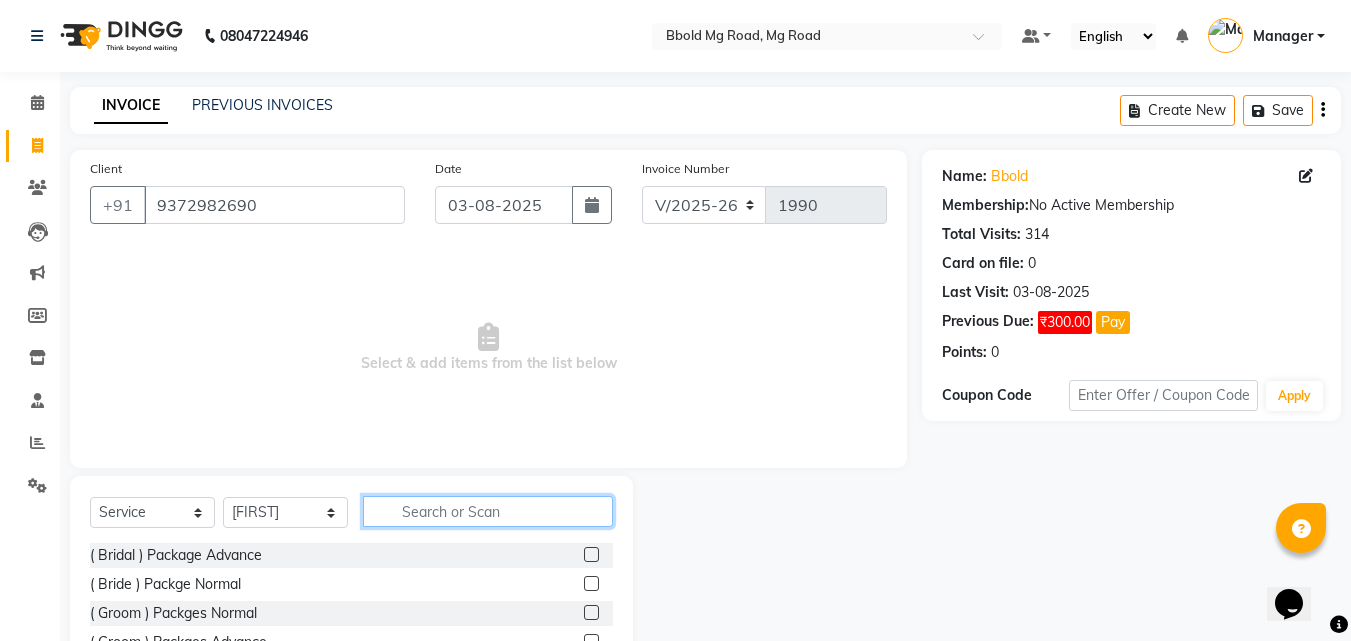 click 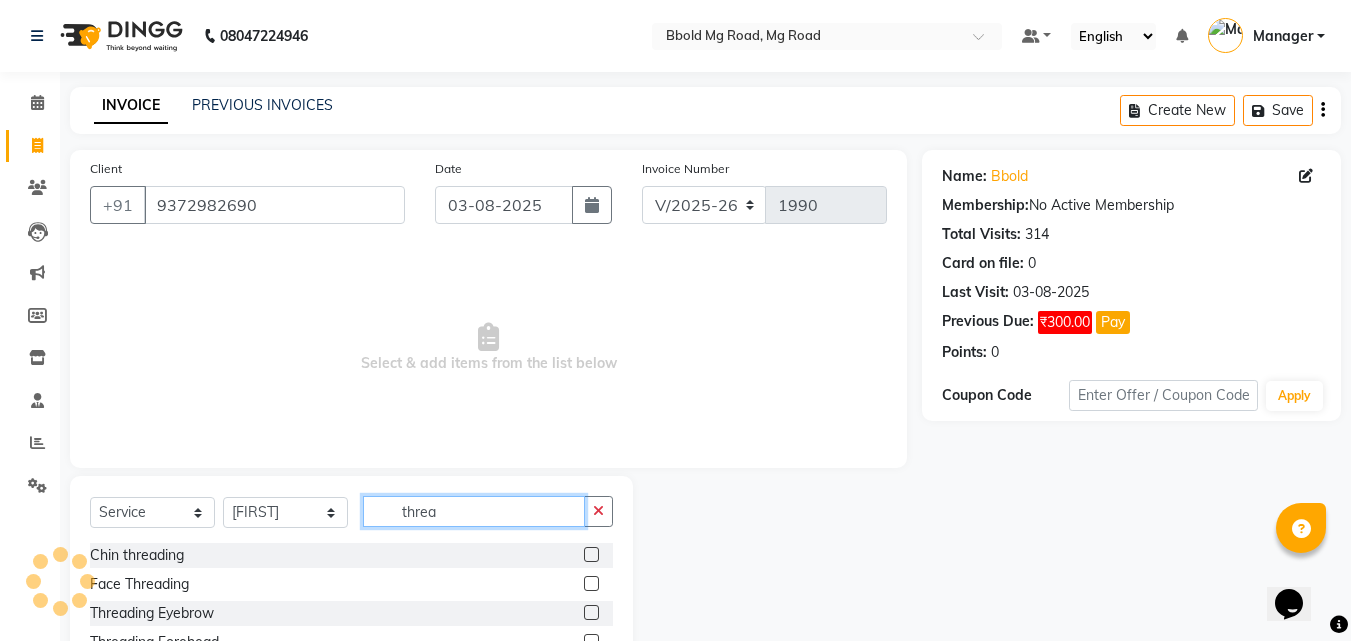 scroll, scrollTop: 76, scrollLeft: 0, axis: vertical 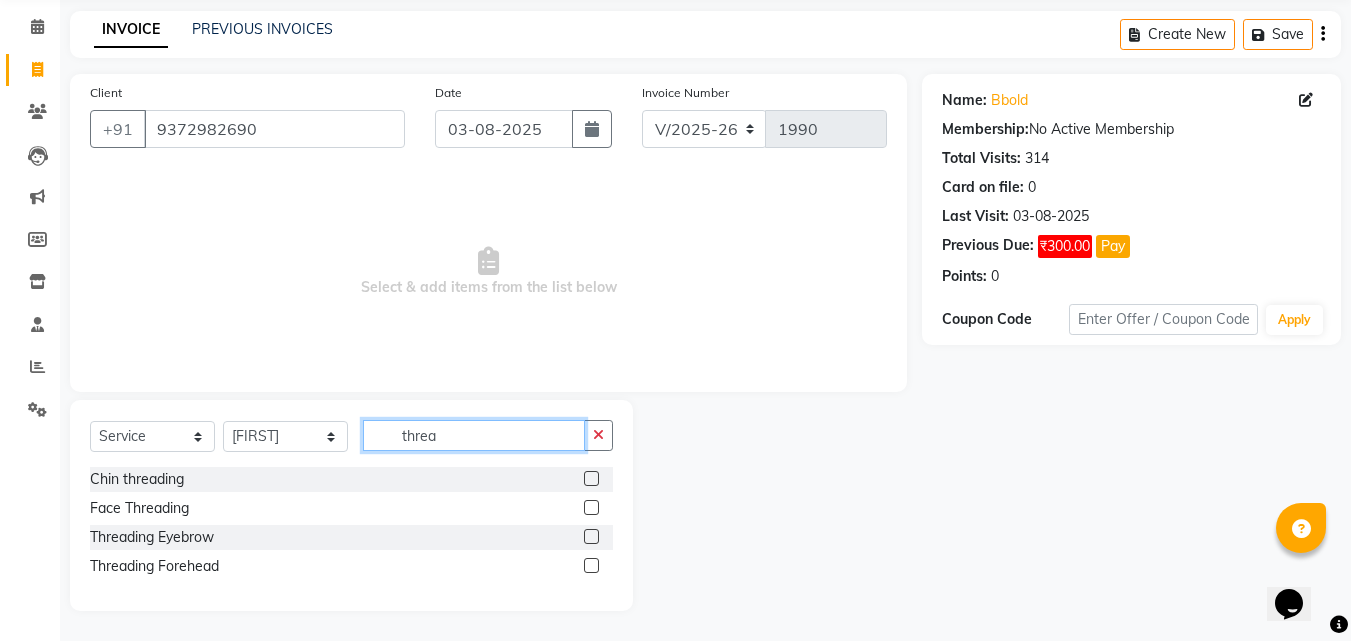 type on "threa" 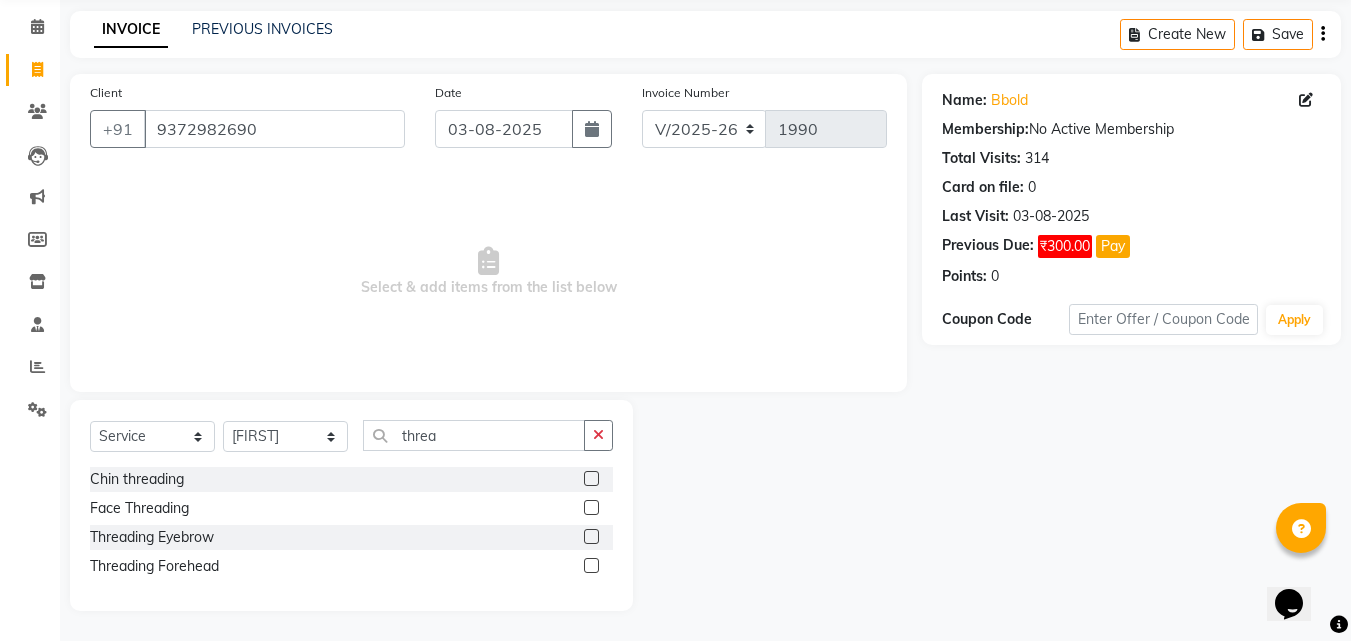click 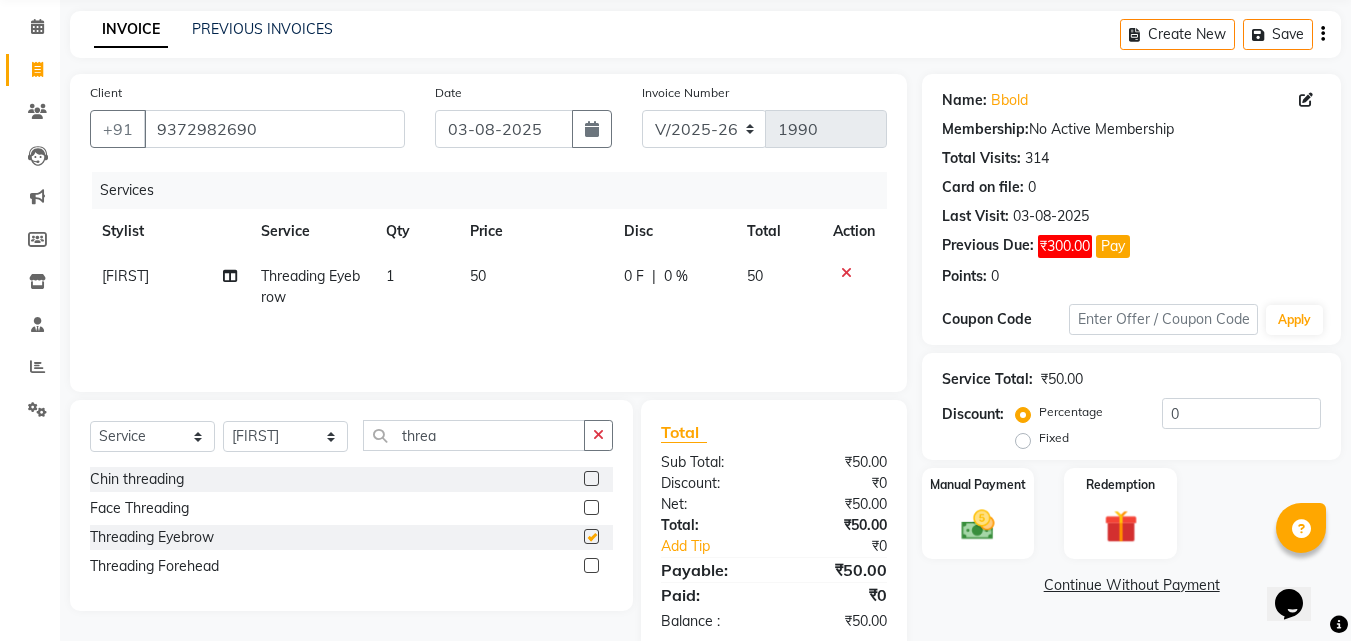 checkbox on "false" 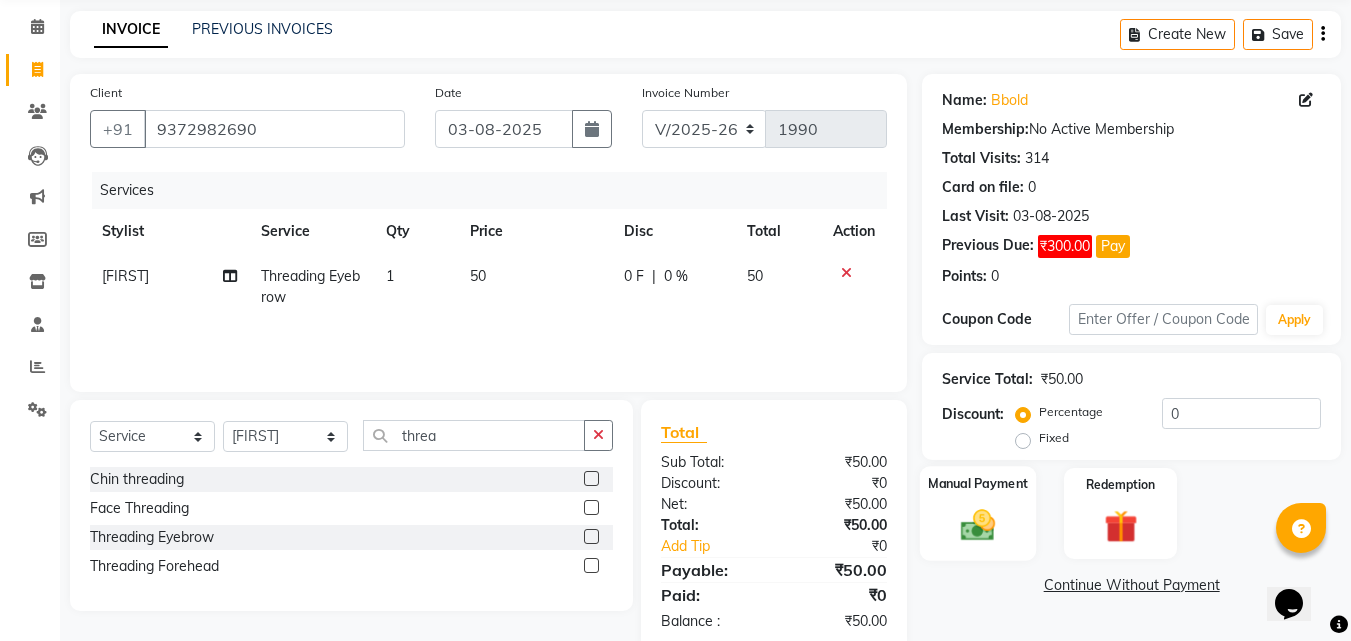 click 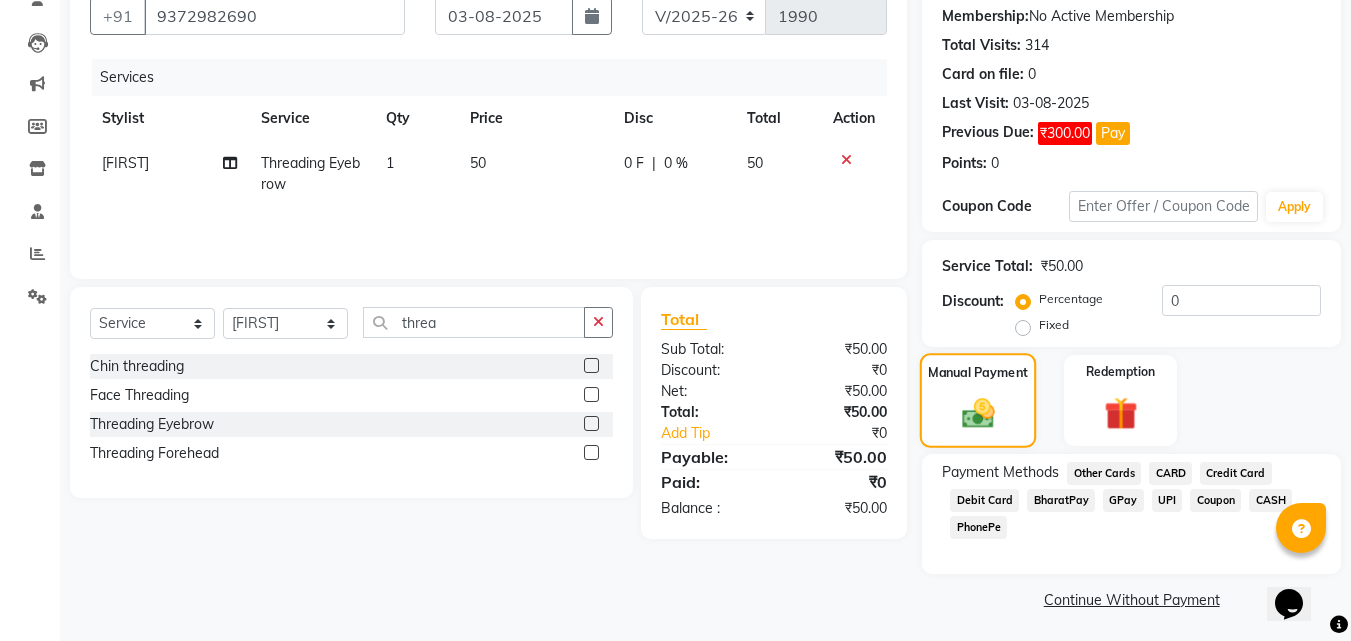 scroll, scrollTop: 193, scrollLeft: 0, axis: vertical 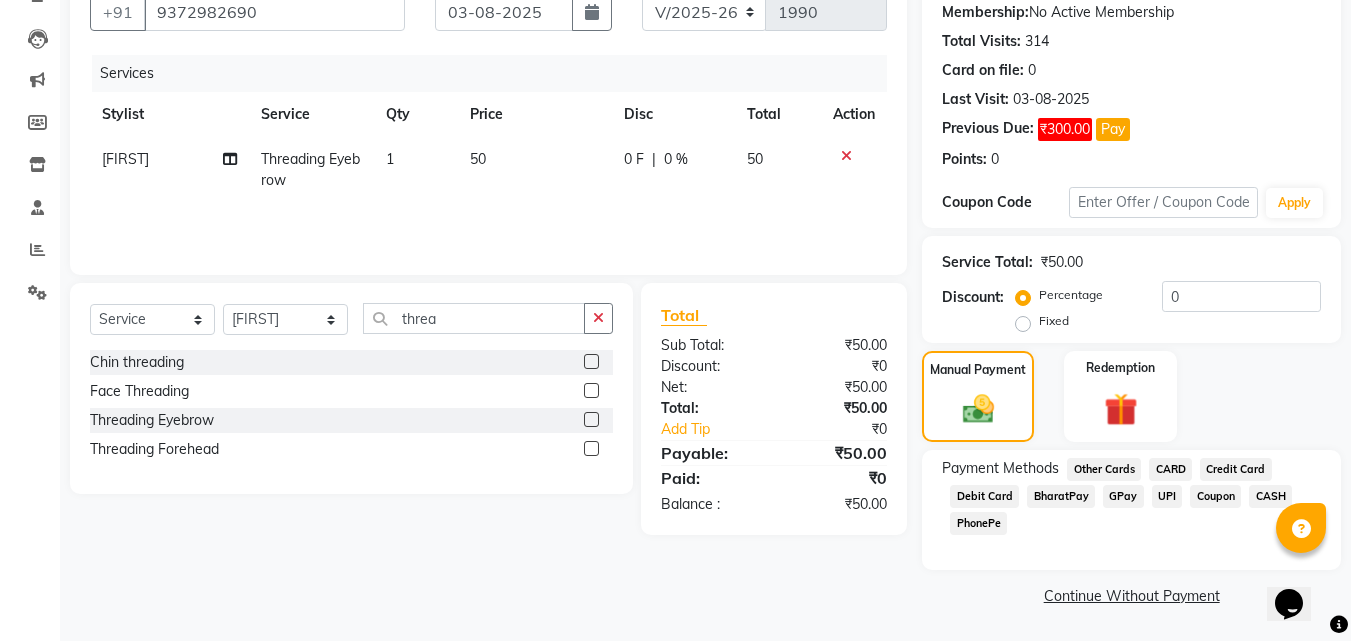 click on "CASH" 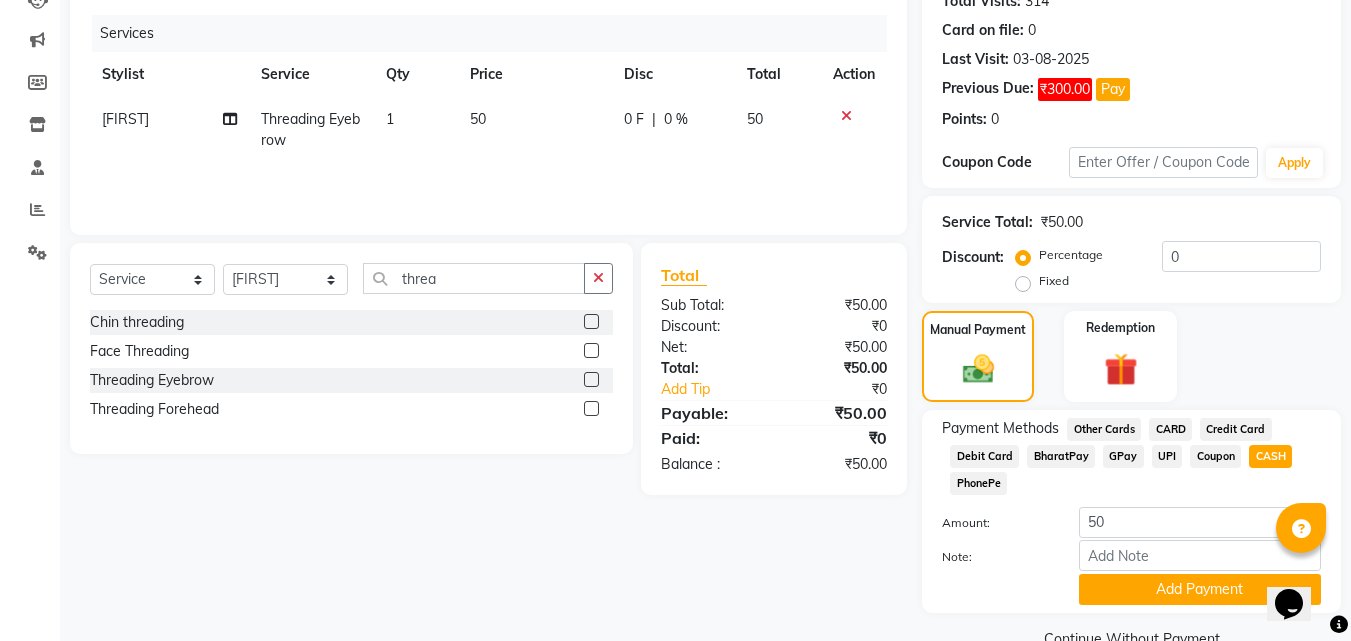 scroll, scrollTop: 276, scrollLeft: 0, axis: vertical 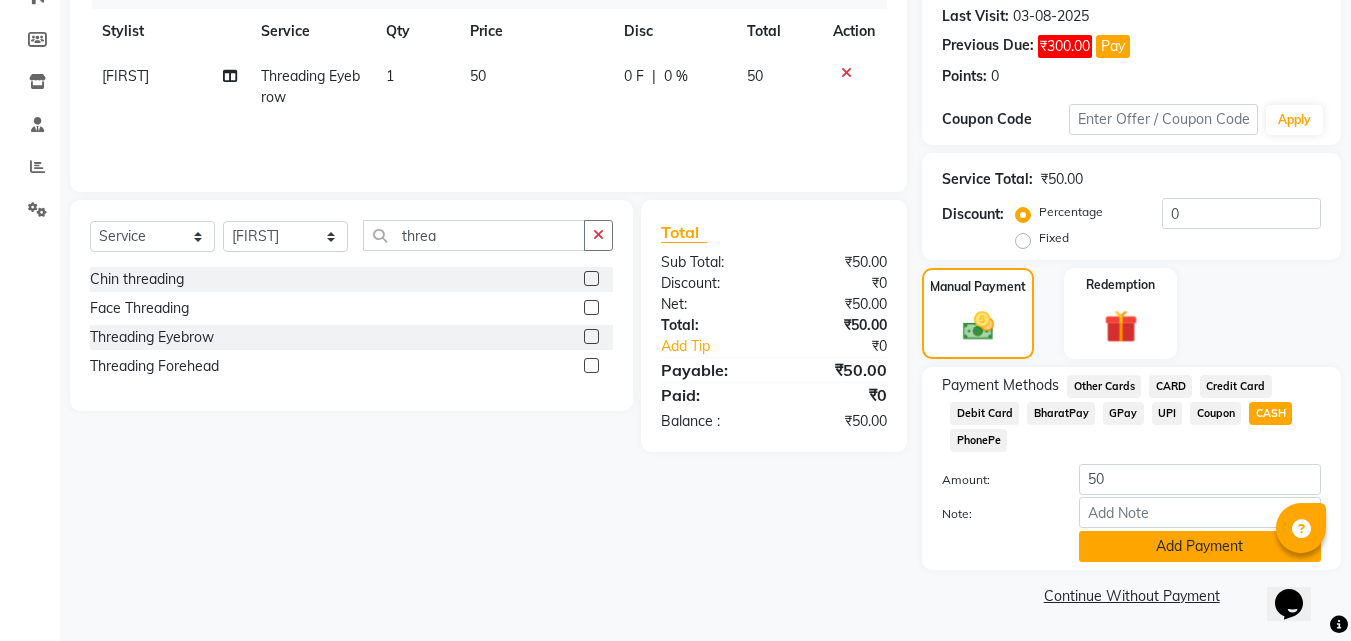 click on "Add Payment" 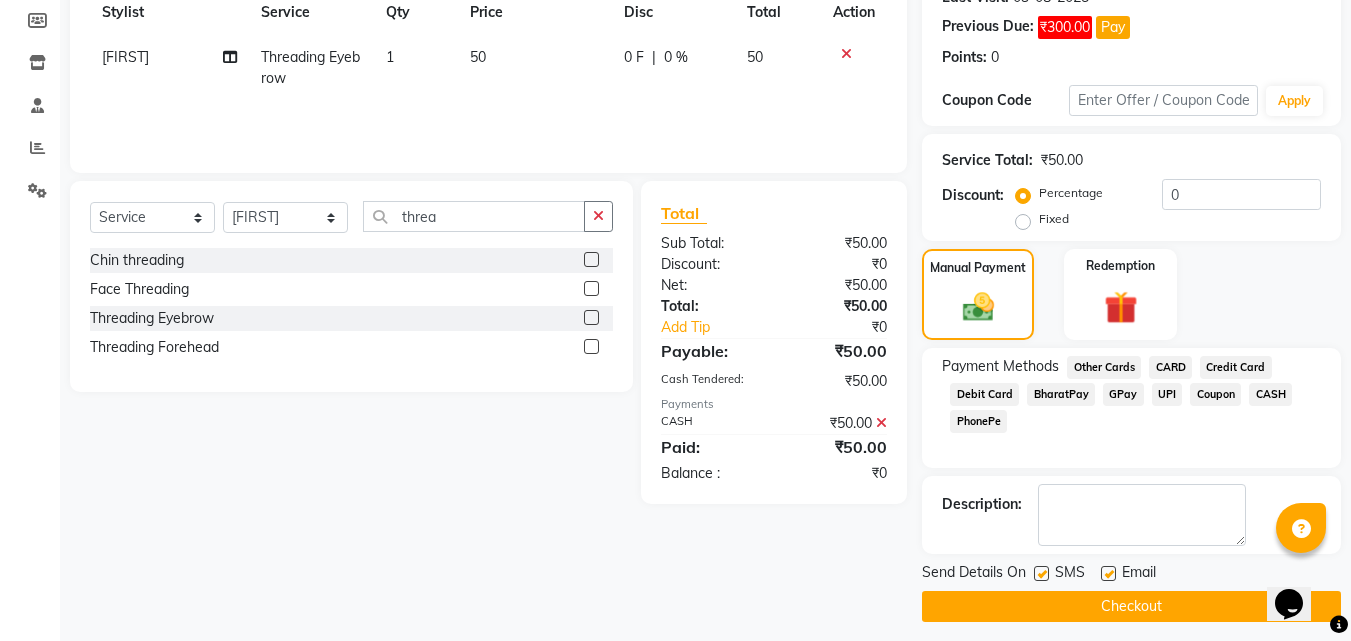 scroll, scrollTop: 306, scrollLeft: 0, axis: vertical 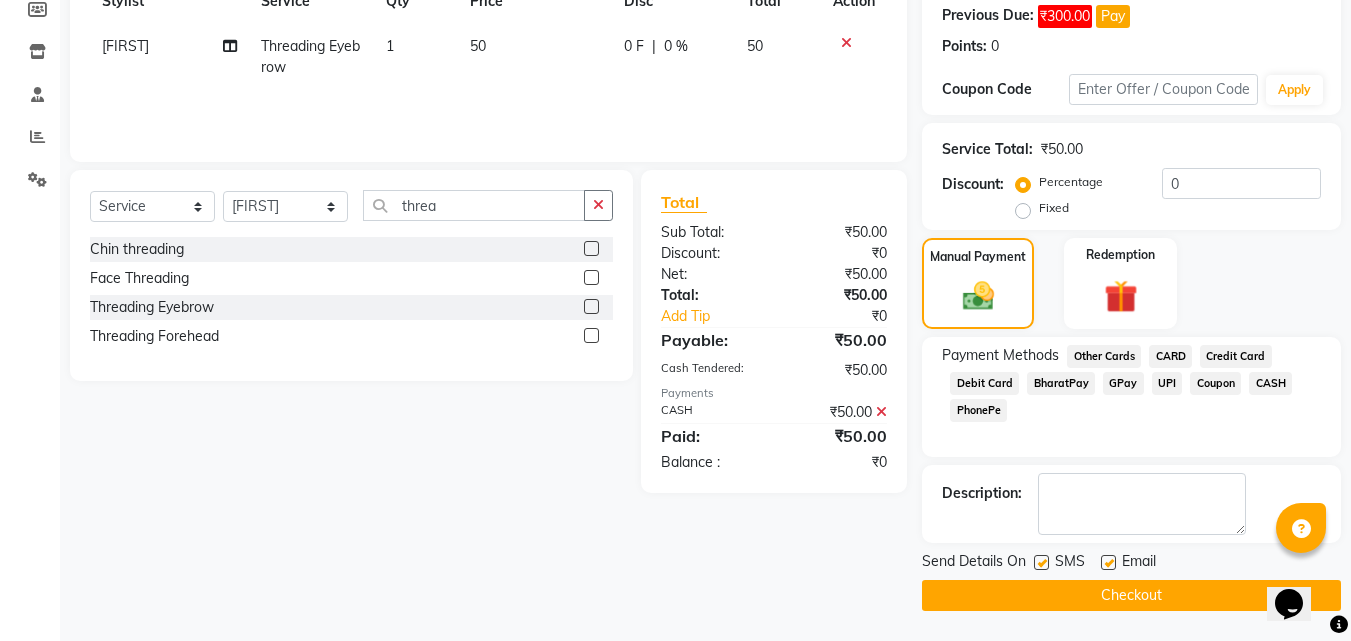 click on "Checkout" 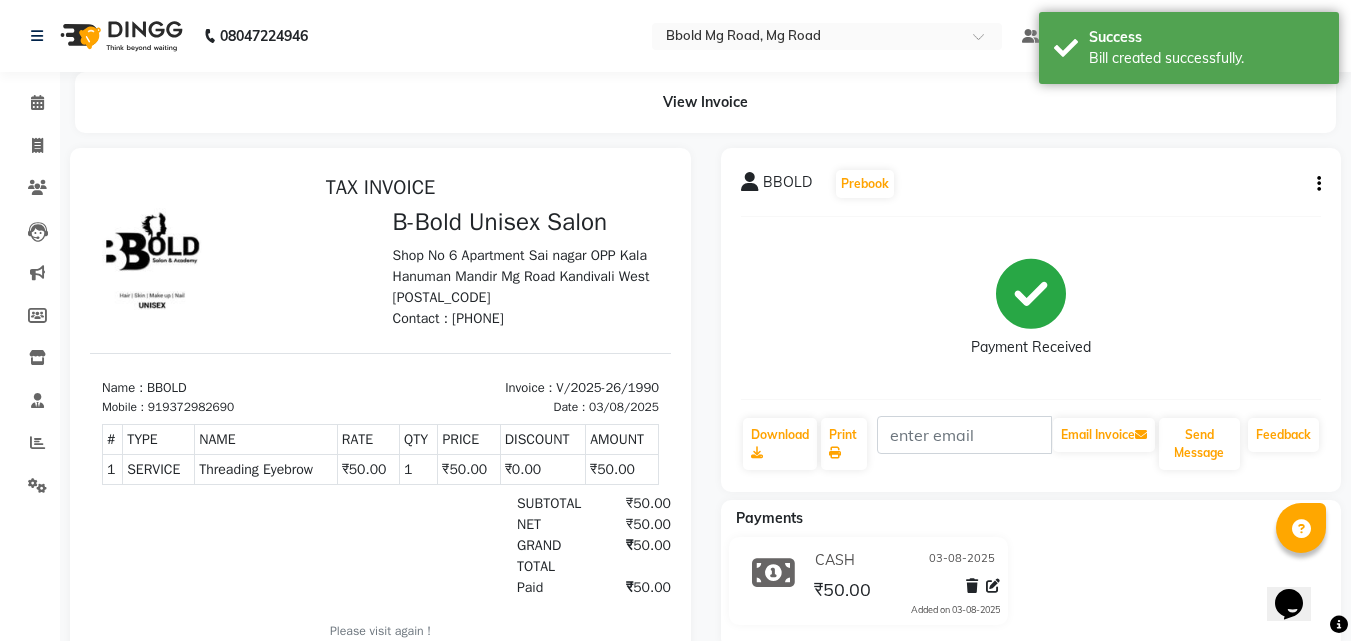 scroll, scrollTop: 0, scrollLeft: 0, axis: both 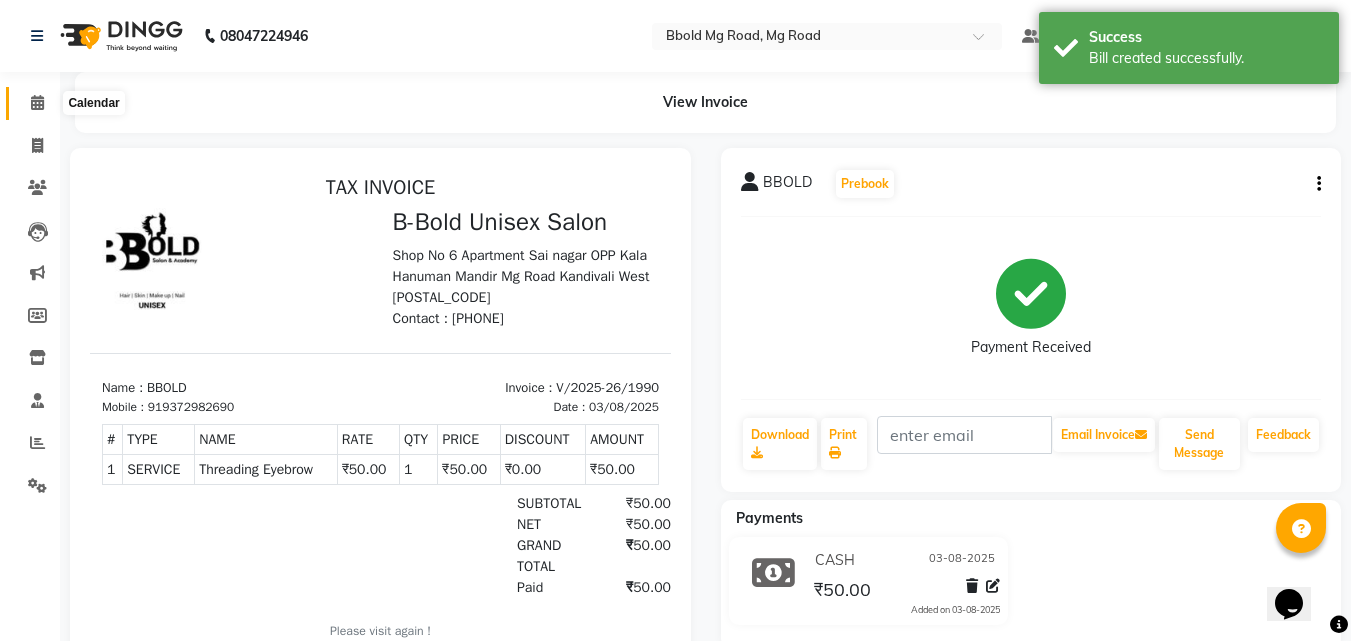 click 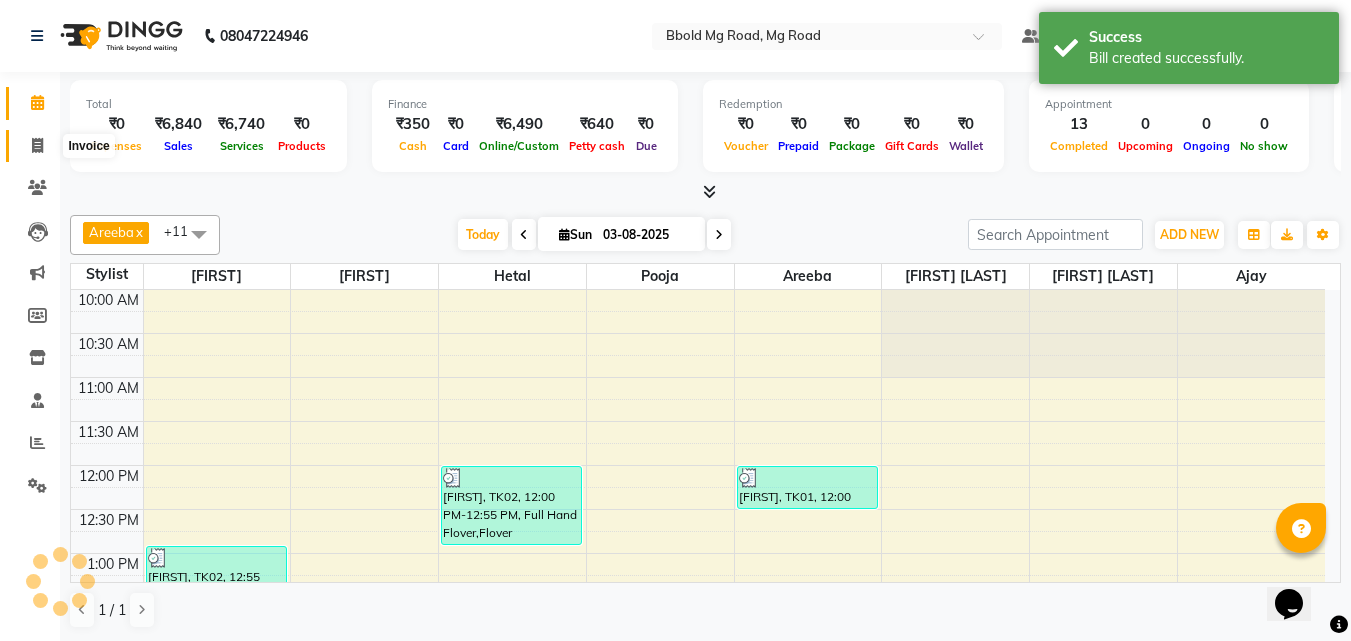 click 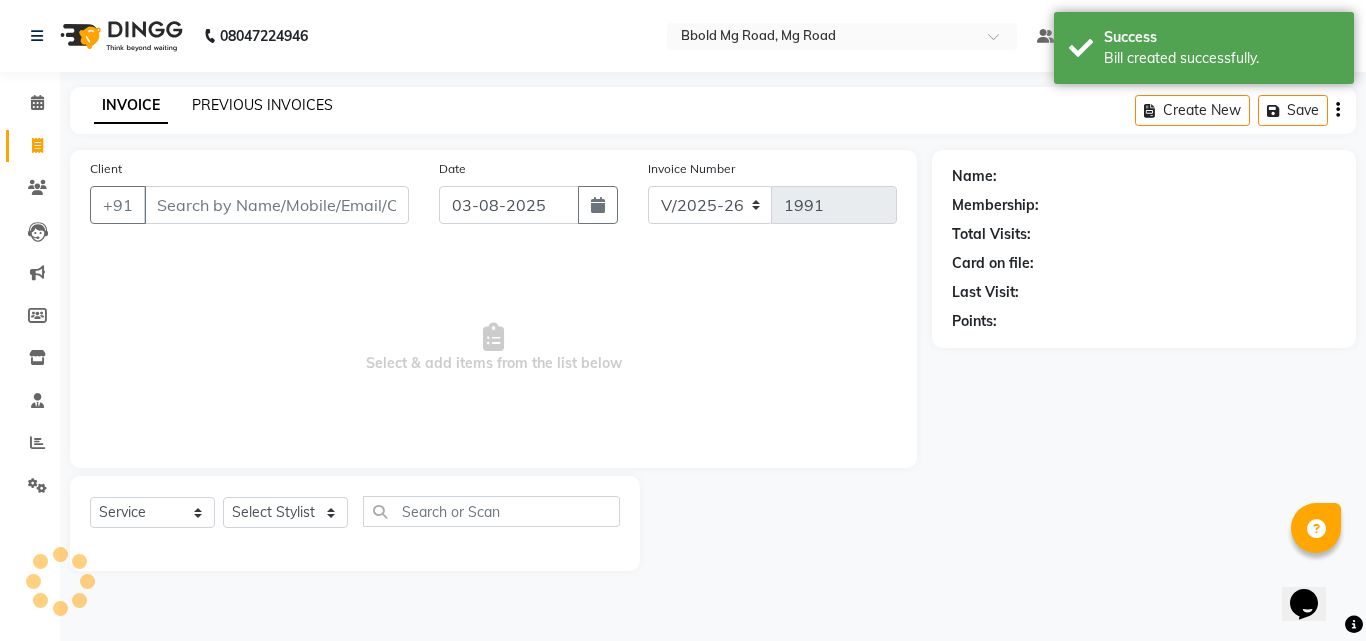 click on "PREVIOUS INVOICES" 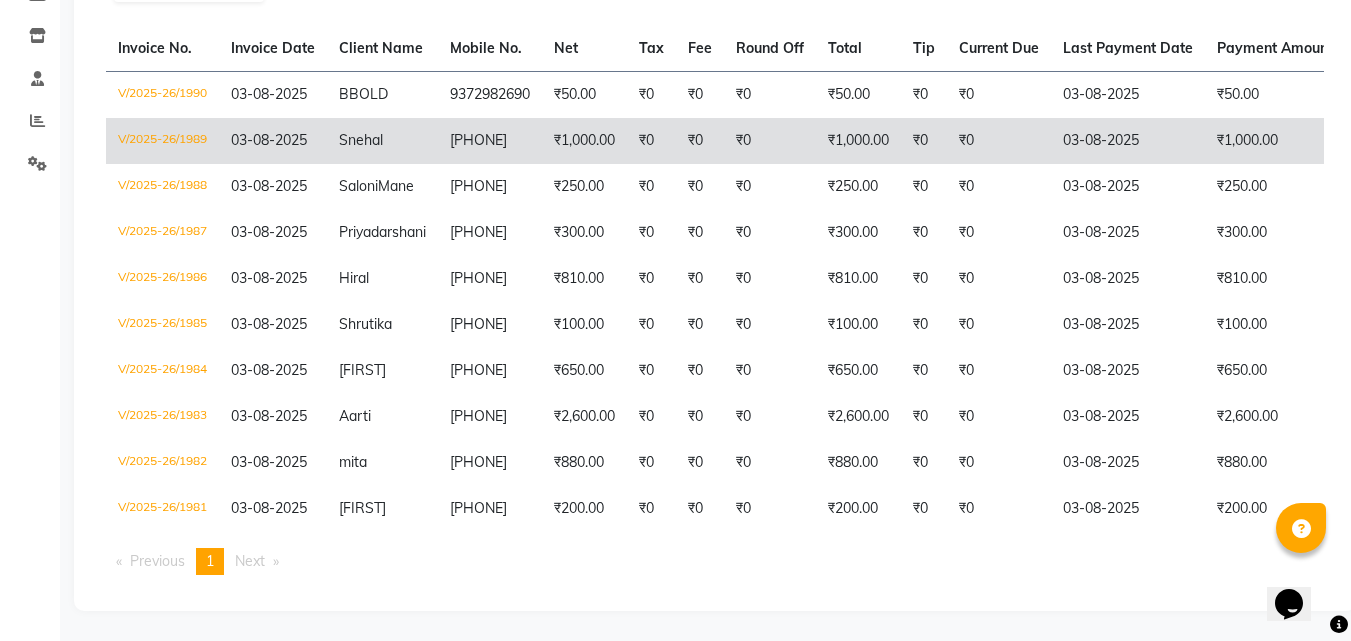 scroll, scrollTop: 305, scrollLeft: 0, axis: vertical 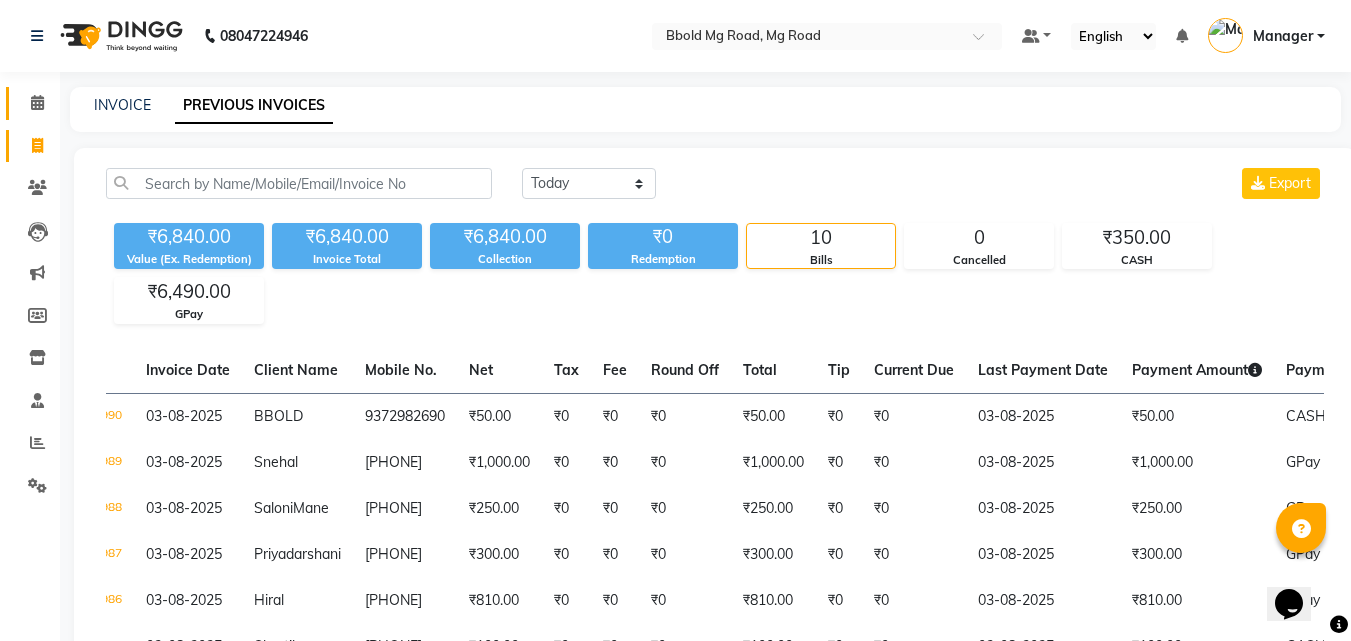 click on "Calendar" 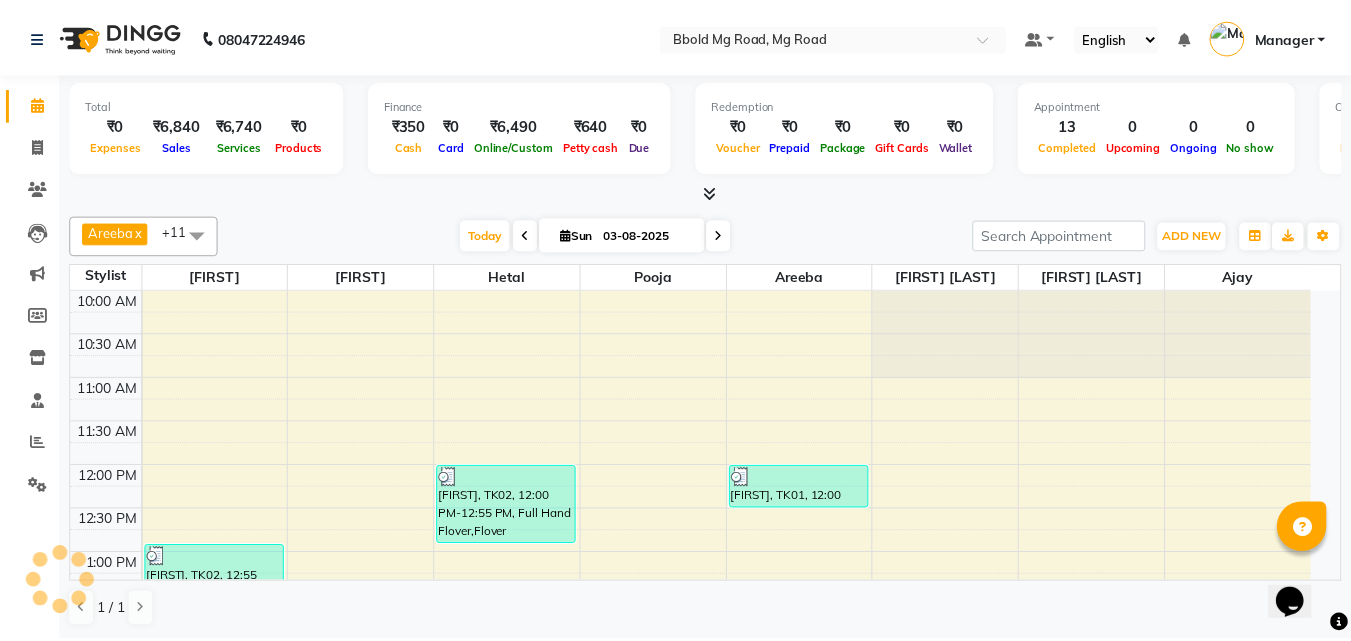scroll, scrollTop: 0, scrollLeft: 0, axis: both 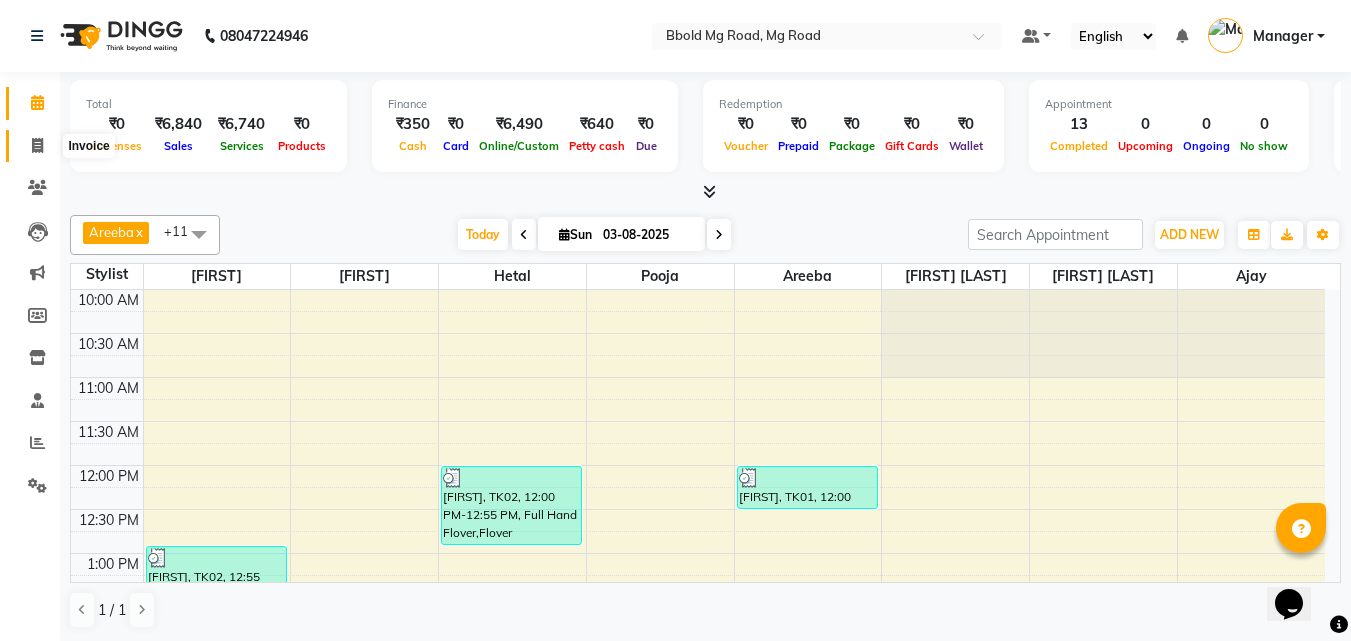 click 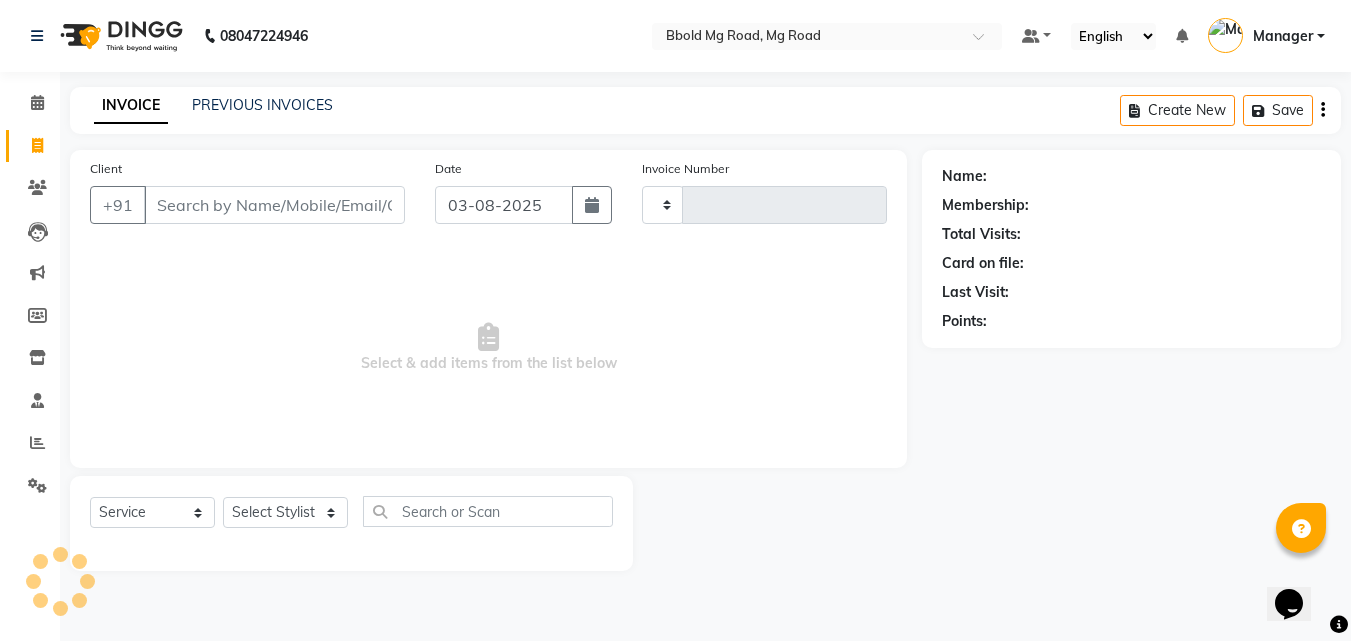 type on "1991" 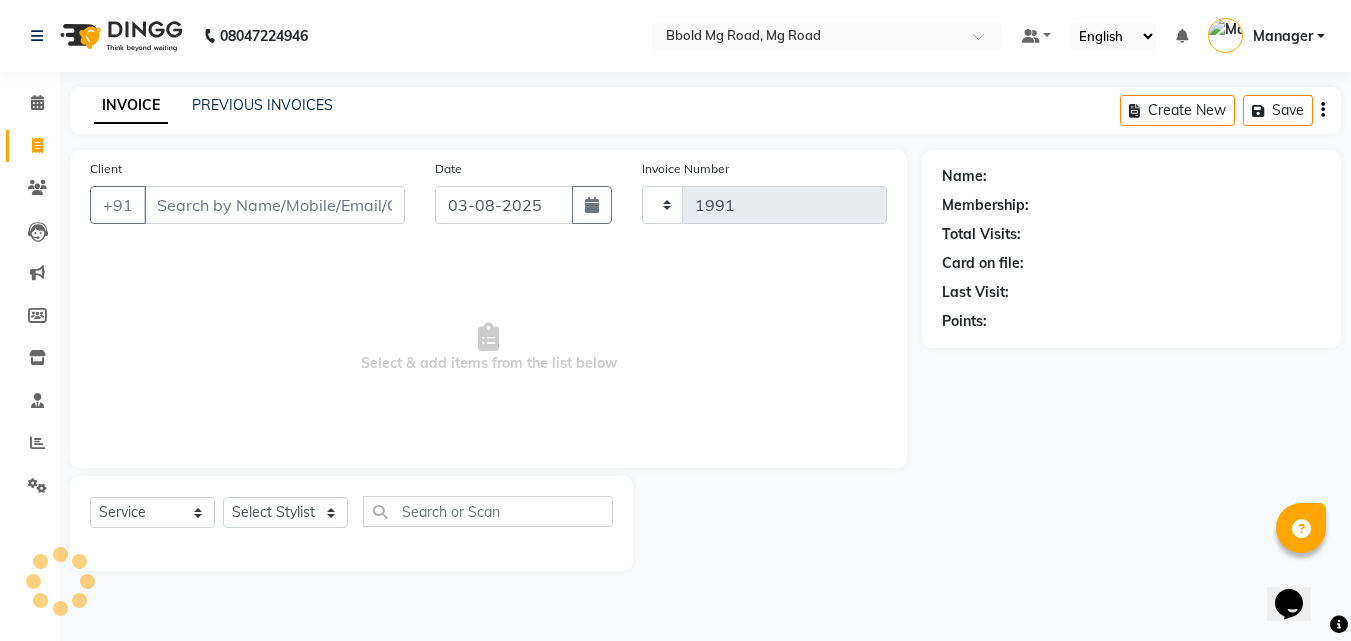 select on "7353" 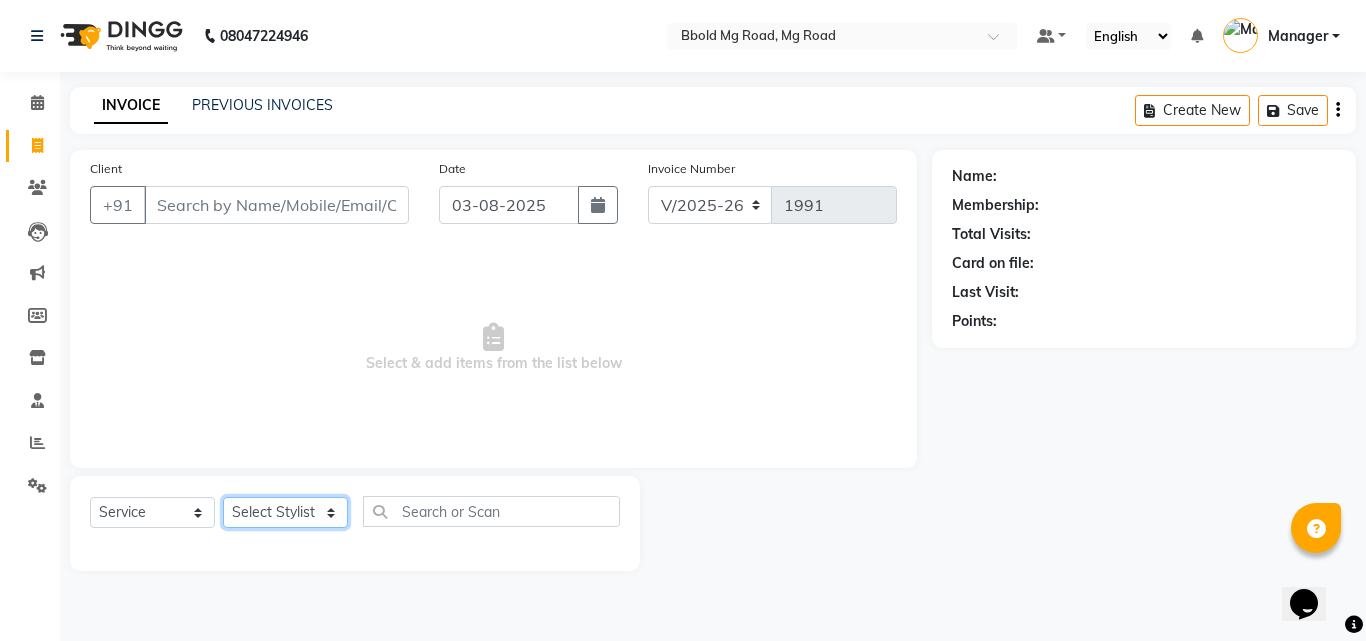 click on "Select Stylist [FIRST] [LAST] [FIRST] [FIRST] [FIRST] [FIRST] [FIRST] [FIRST] [FIRST] [FIRST] [FIRST] [FIRST] [FIRST]" 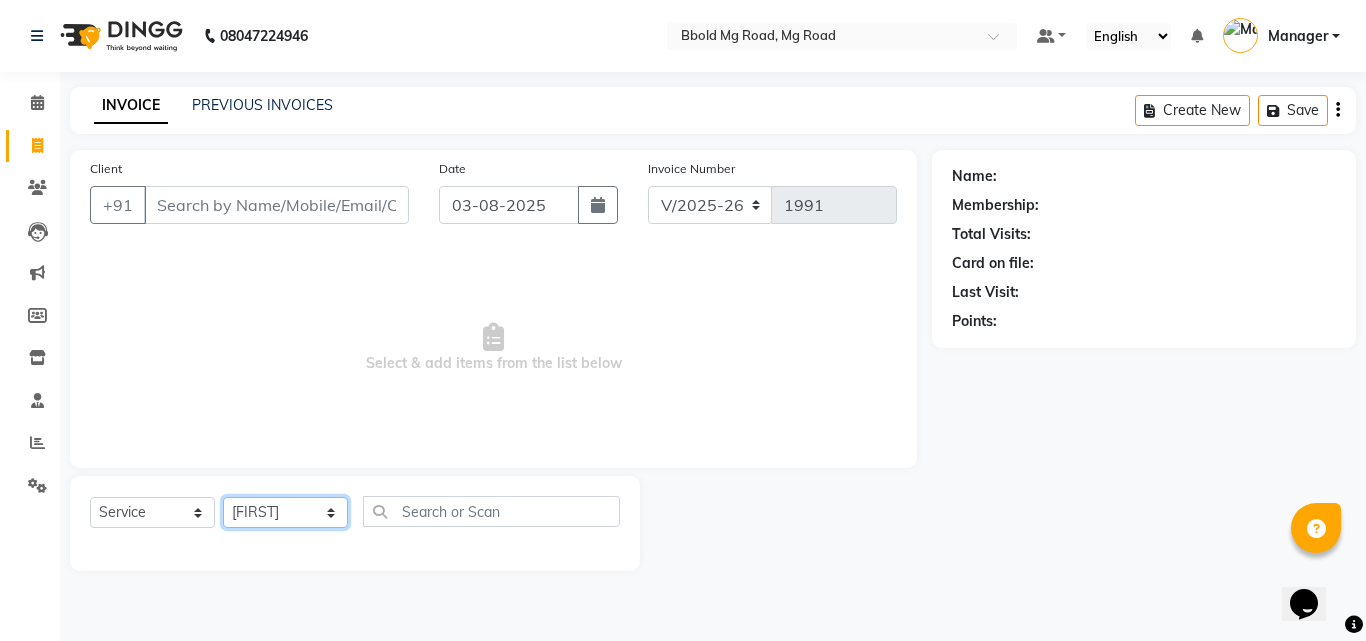 click on "Select Stylist [FIRST] [LAST] [FIRST] [FIRST] [FIRST] [FIRST] [FIRST] [FIRST] [FIRST] [FIRST] [FIRST] [FIRST] [FIRST]" 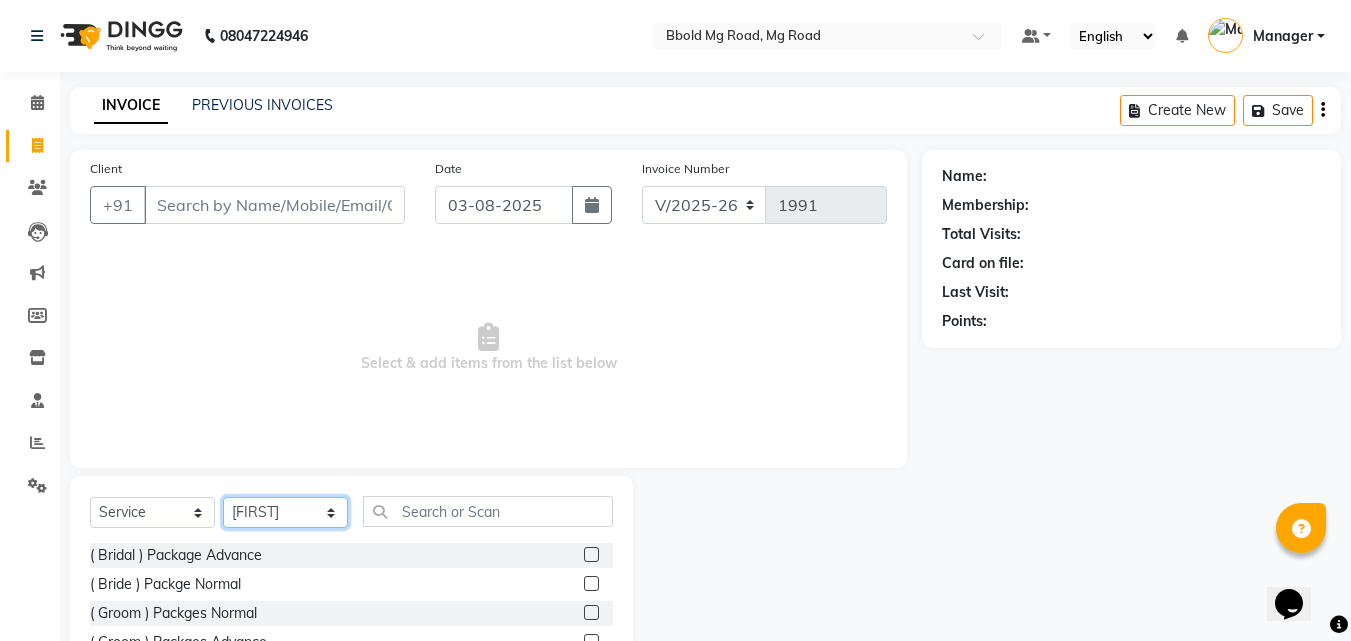 select on "63648" 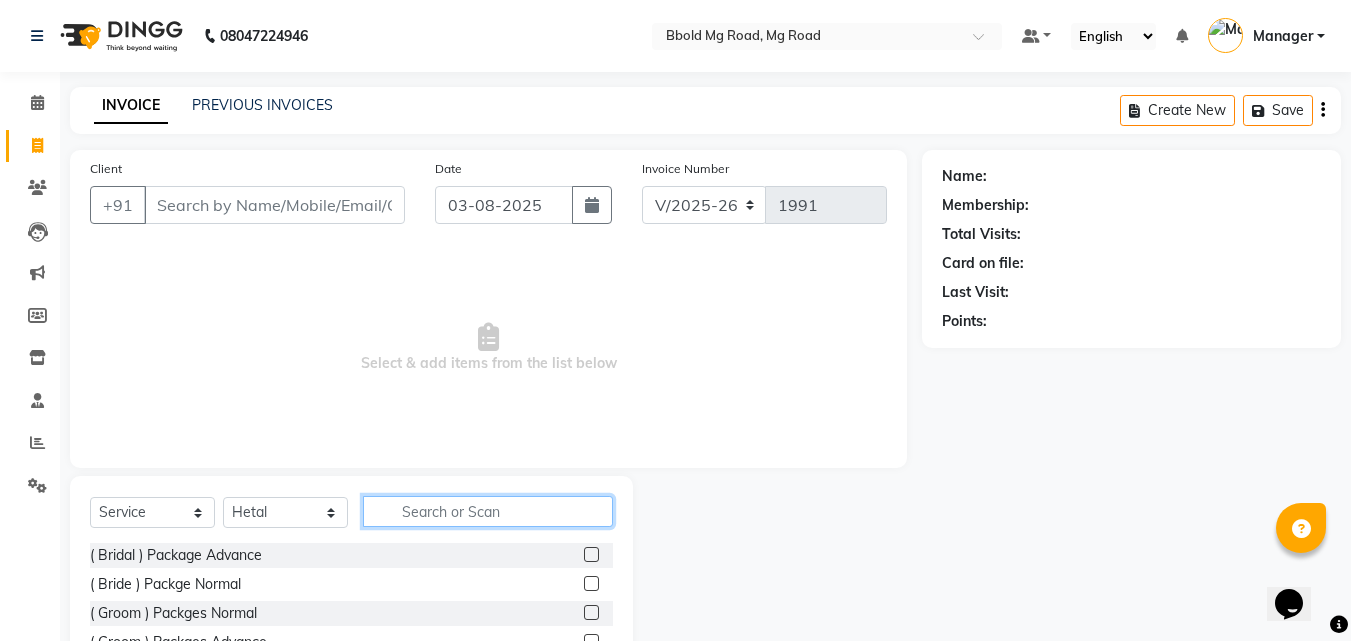 click 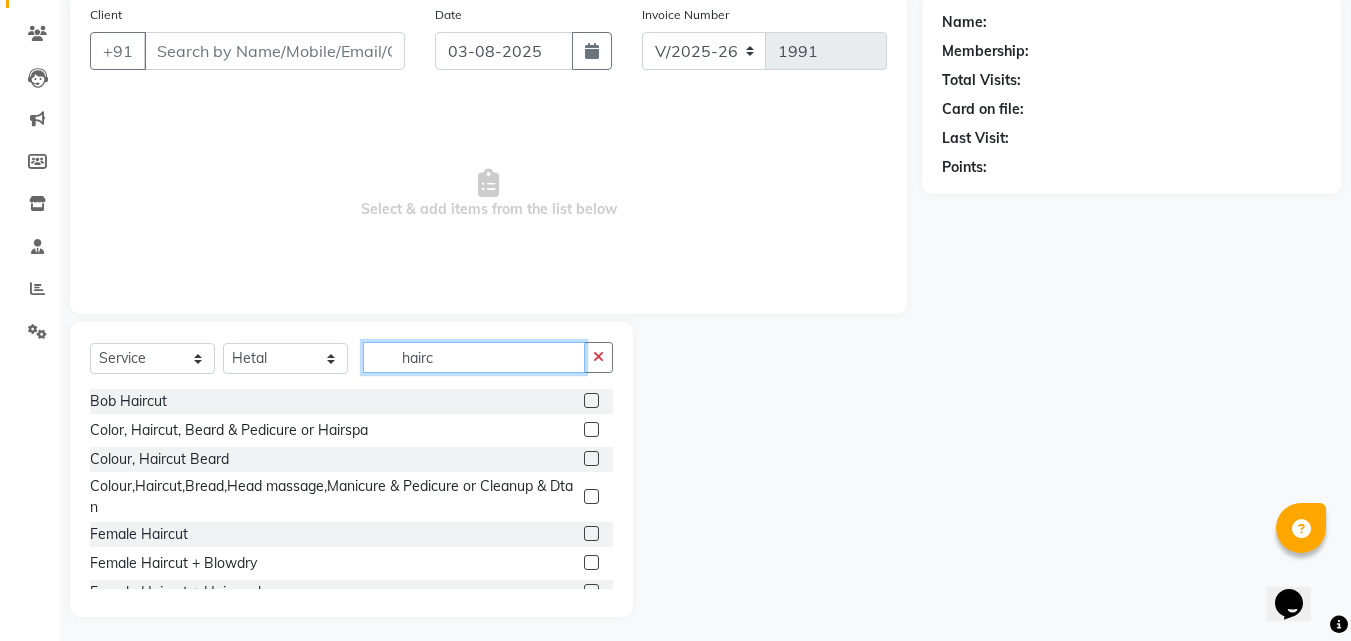 scroll, scrollTop: 153, scrollLeft: 0, axis: vertical 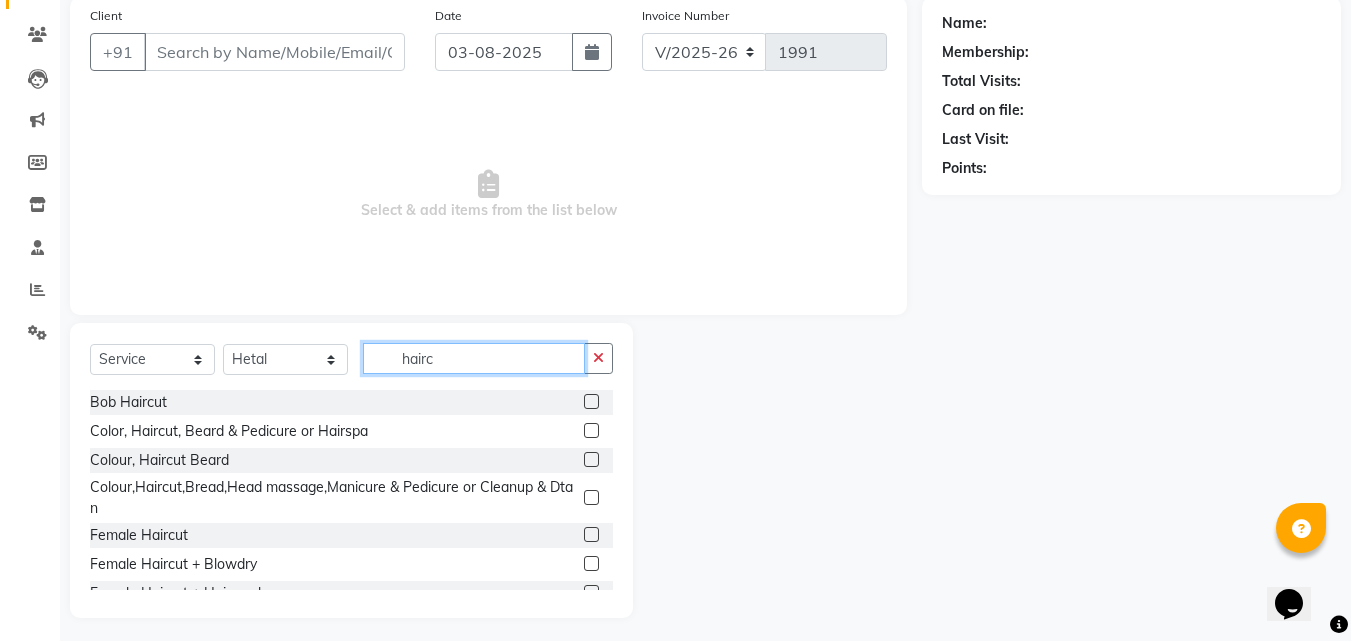 type on "hairc" 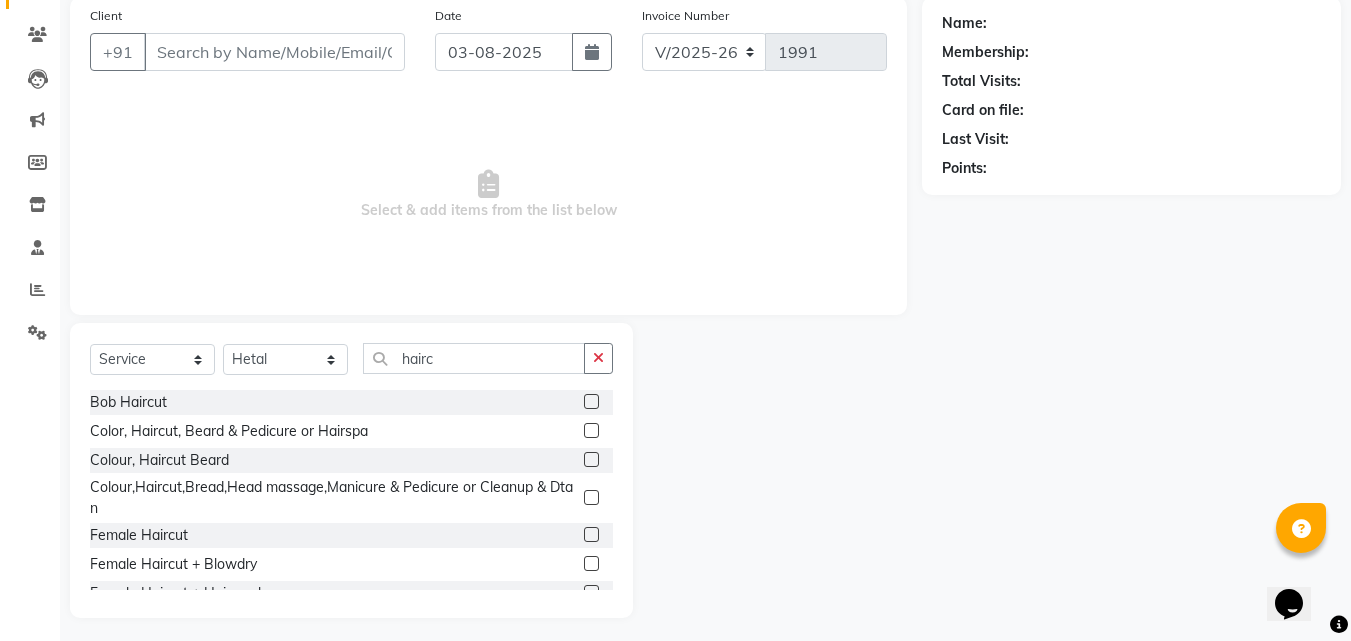 click 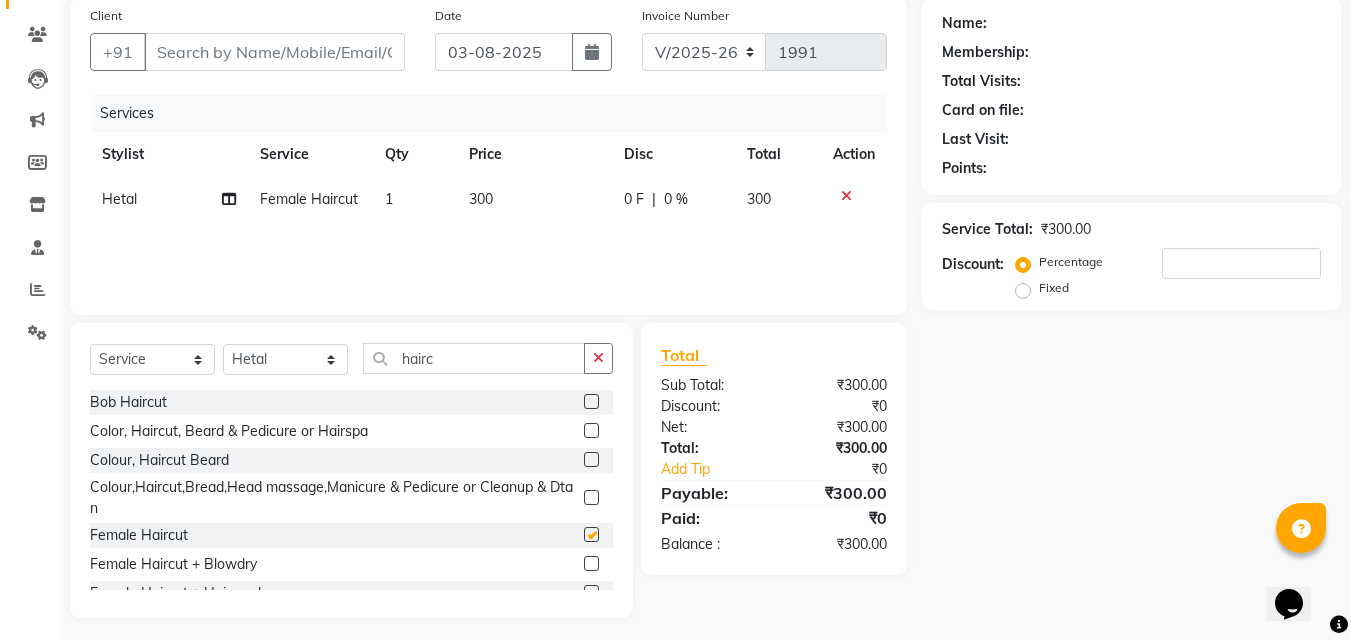 checkbox on "false" 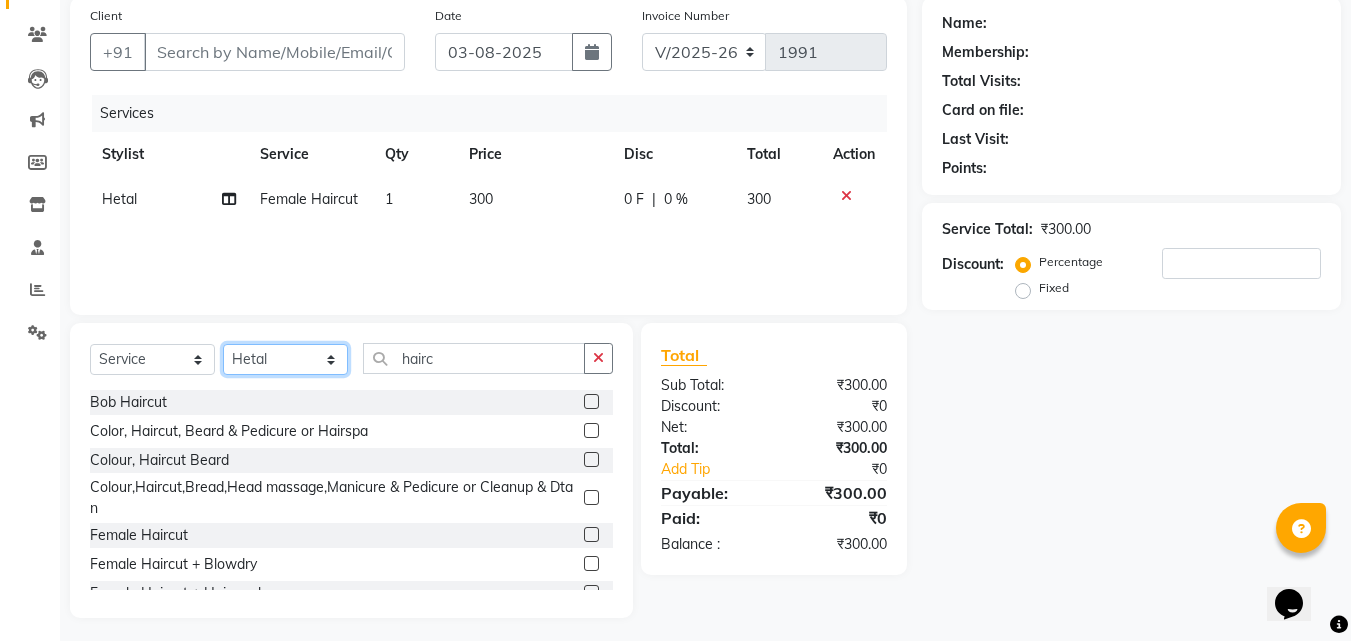 click on "Select Stylist [FIRST] [LAST] [FIRST] [FIRST] [FIRST] [FIRST] [FIRST] [FIRST] [FIRST] [FIRST] [FIRST] [FIRST] [FIRST]" 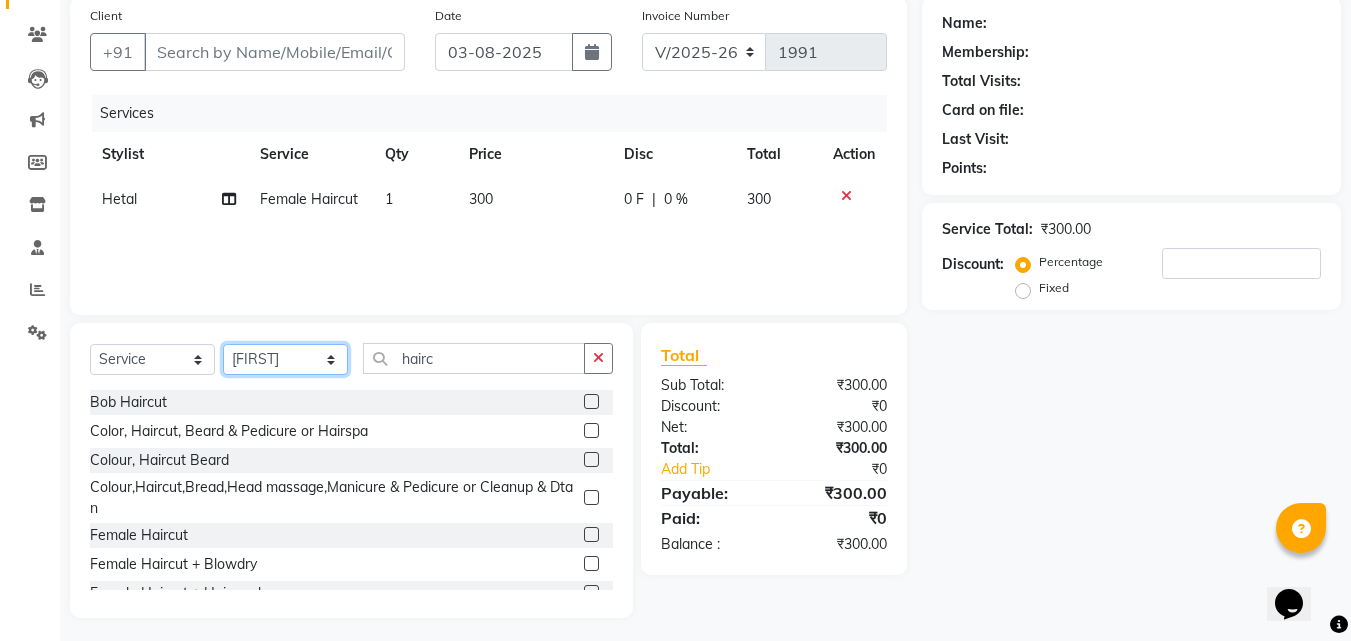 click on "Select Stylist [FIRST] [LAST] [FIRST] [FIRST] [FIRST] [FIRST] [FIRST] [FIRST] [FIRST] [FIRST] [FIRST] [FIRST] [FIRST]" 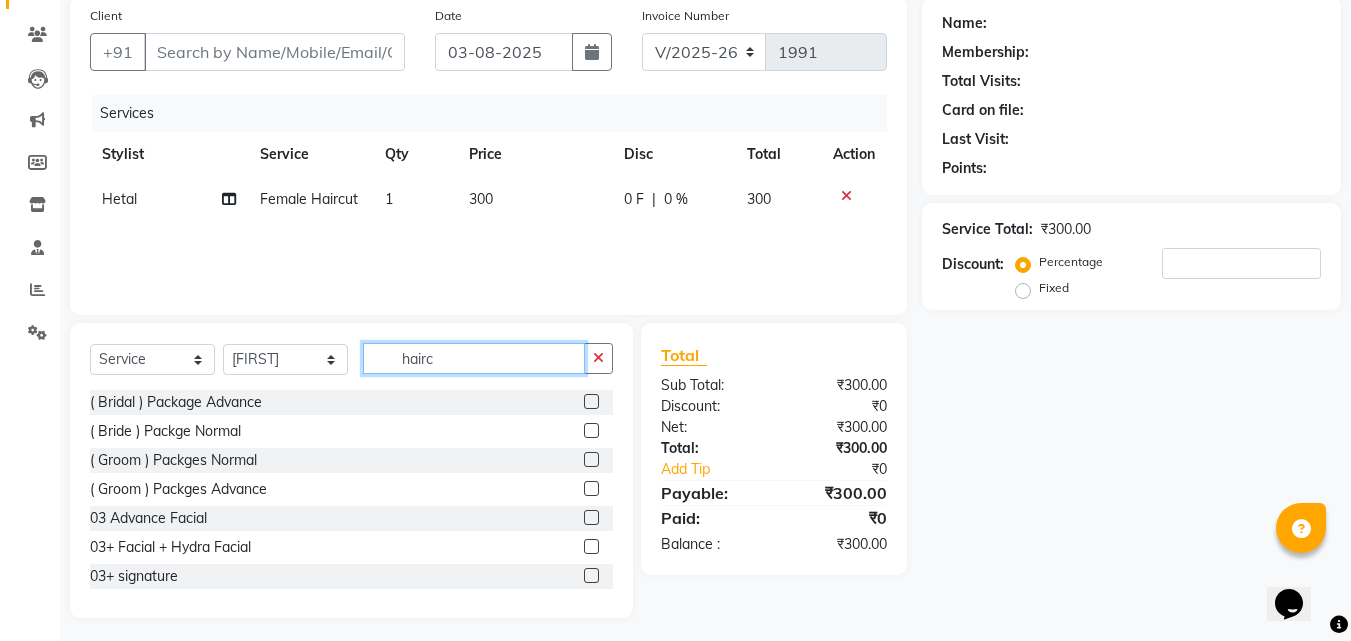 click on "hairc" 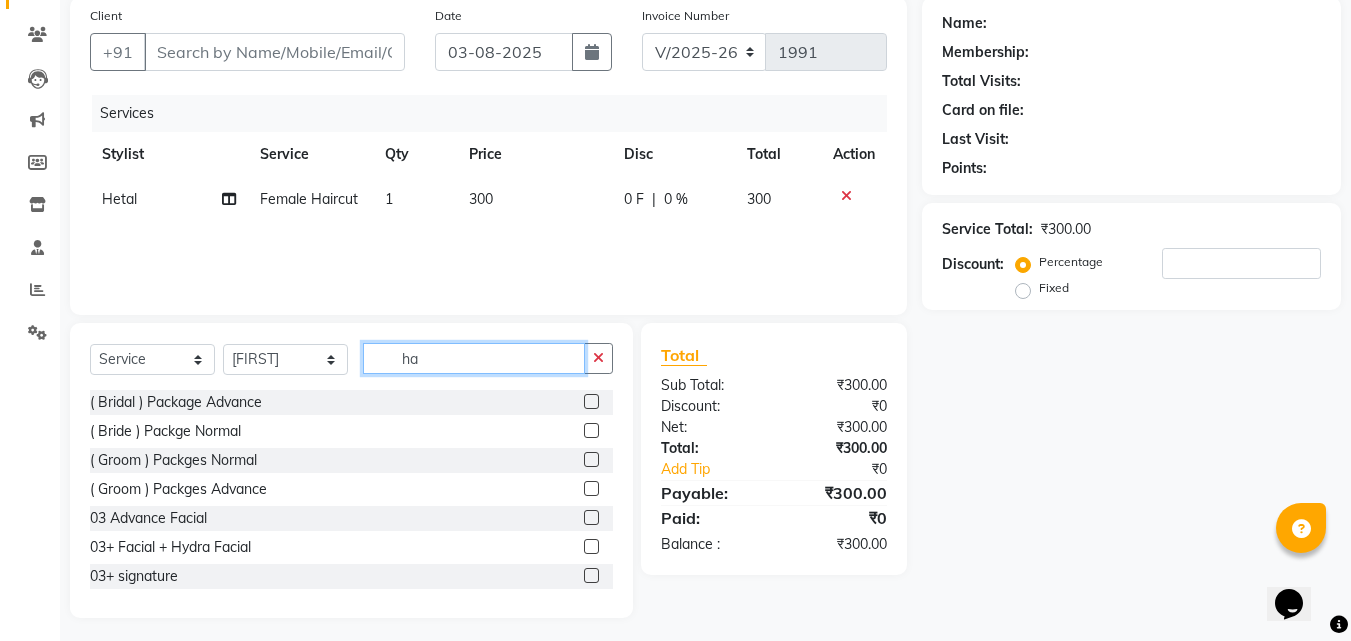 type on "h" 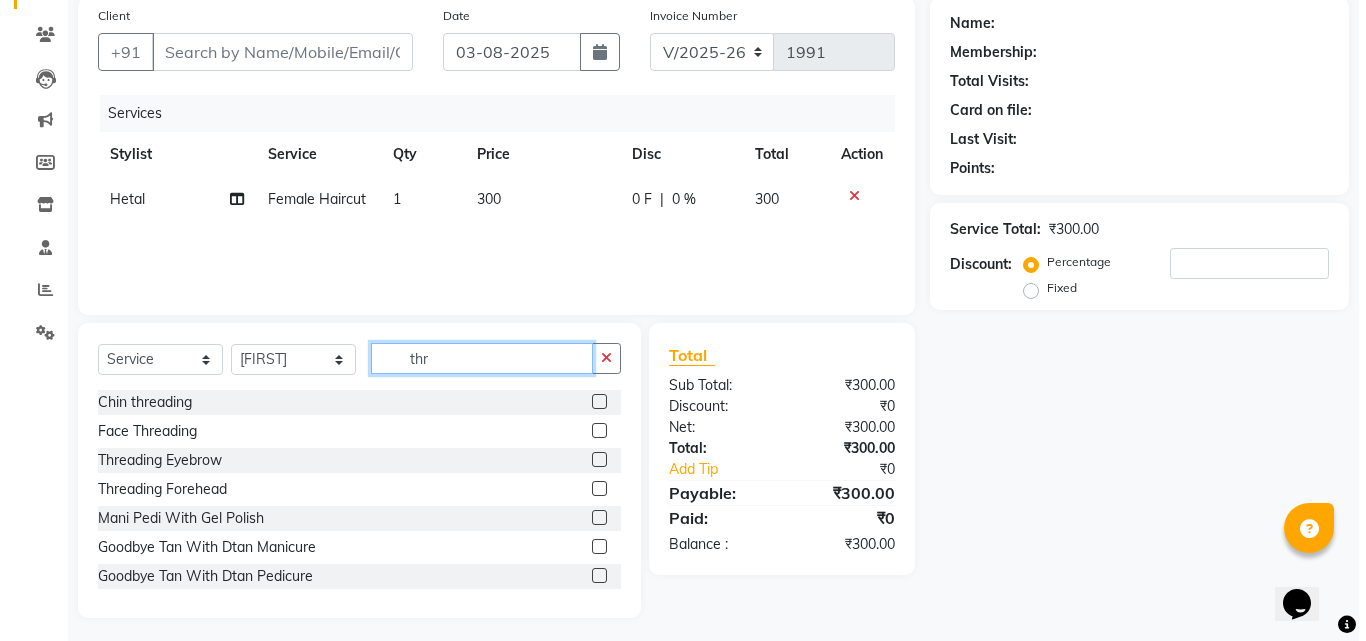scroll, scrollTop: 117, scrollLeft: 0, axis: vertical 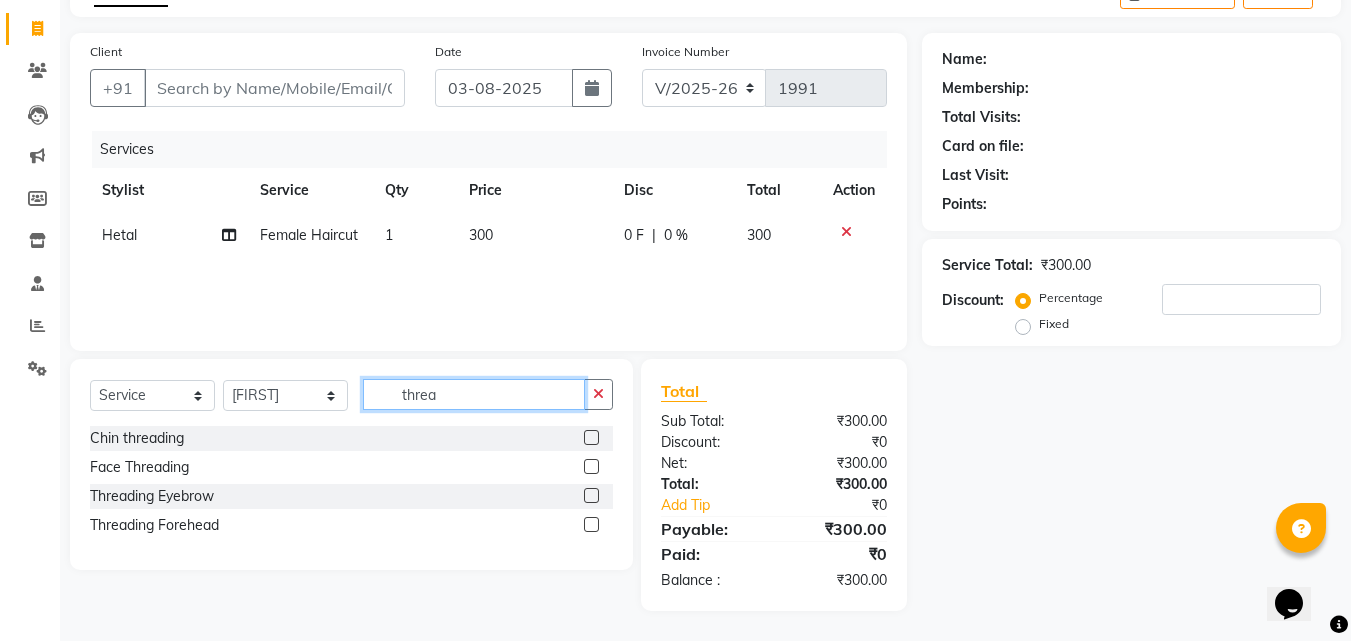 type on "threa" 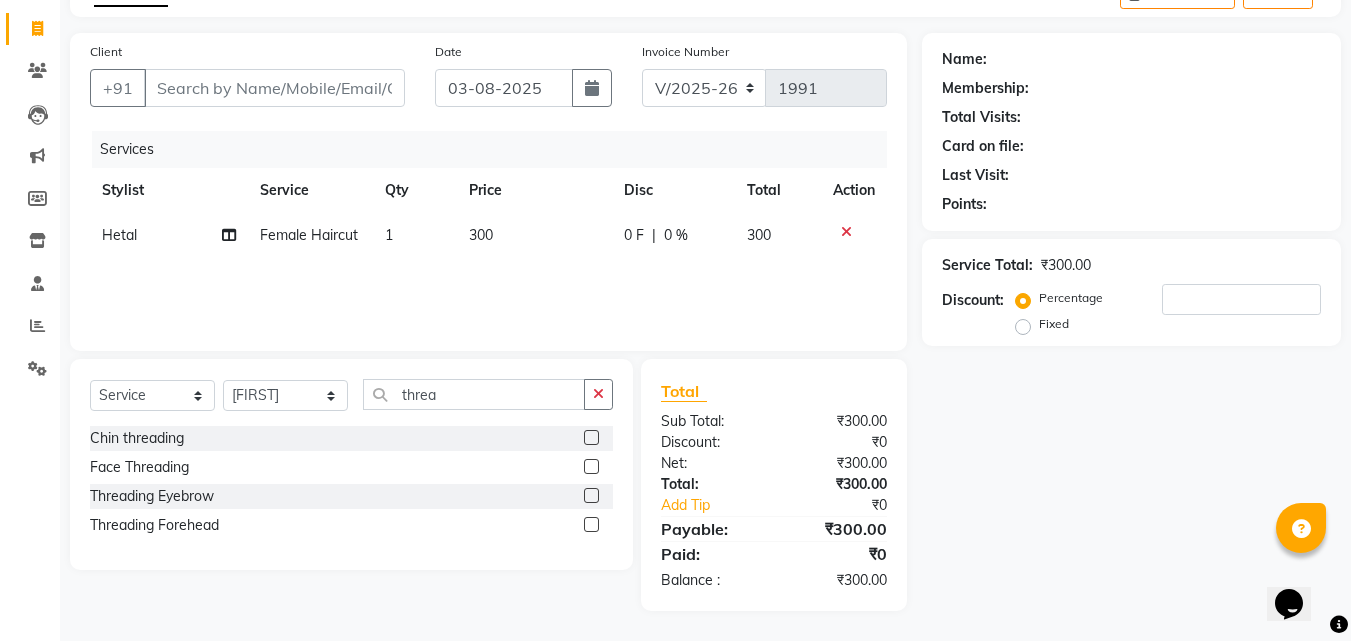 click 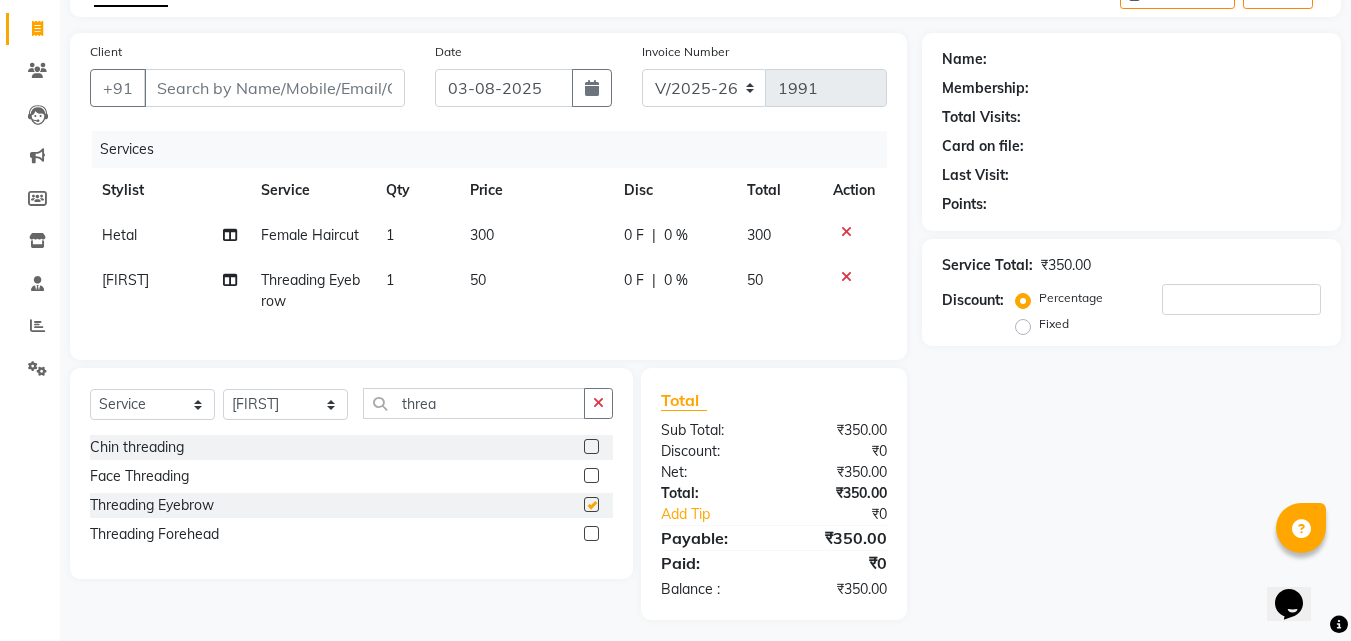checkbox on "false" 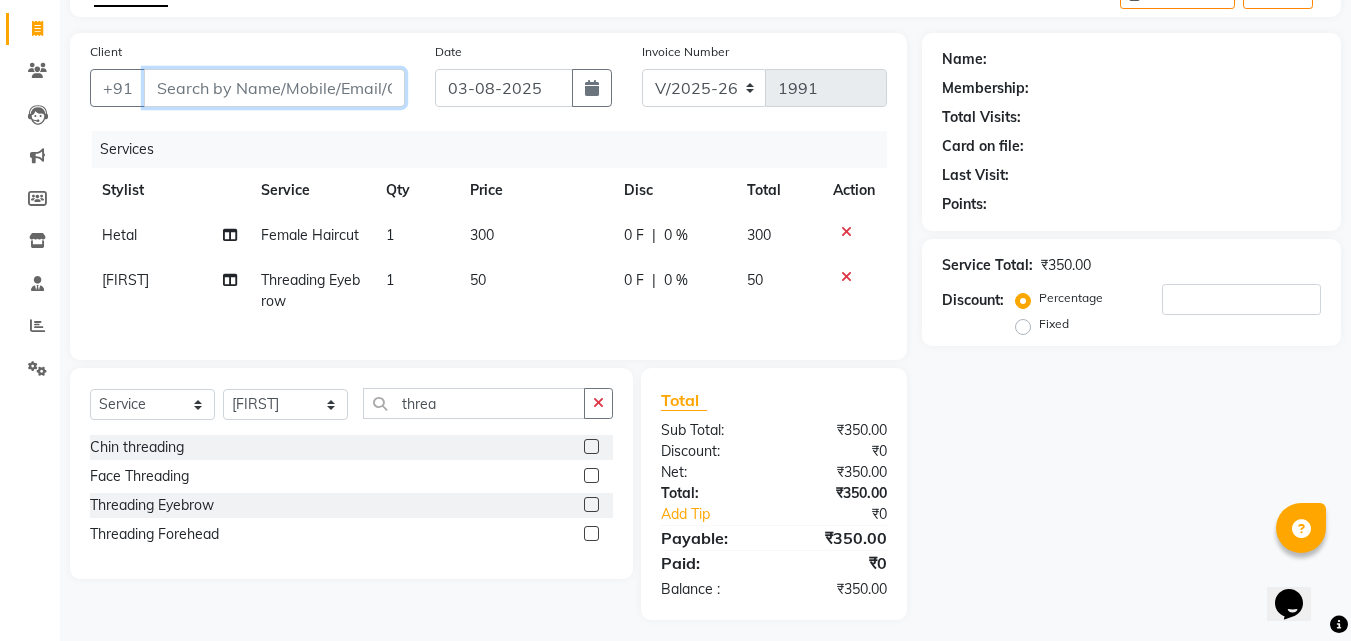 click on "Client" at bounding box center (274, 88) 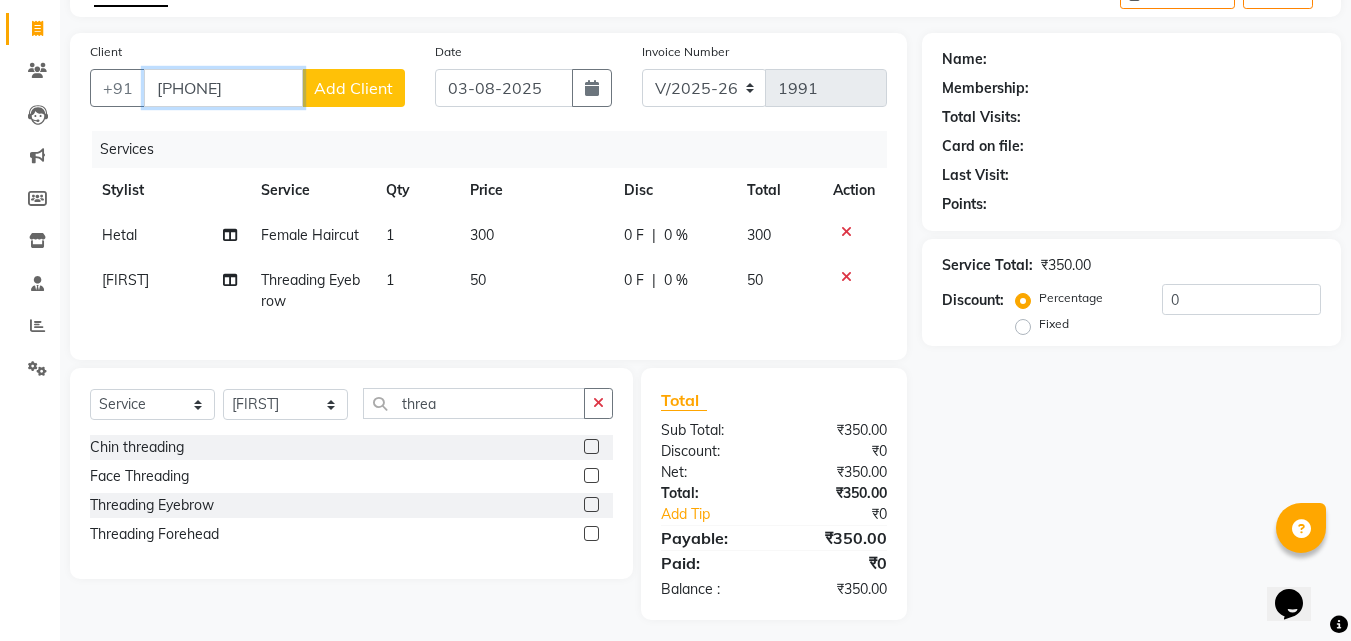 type on "9769338810" 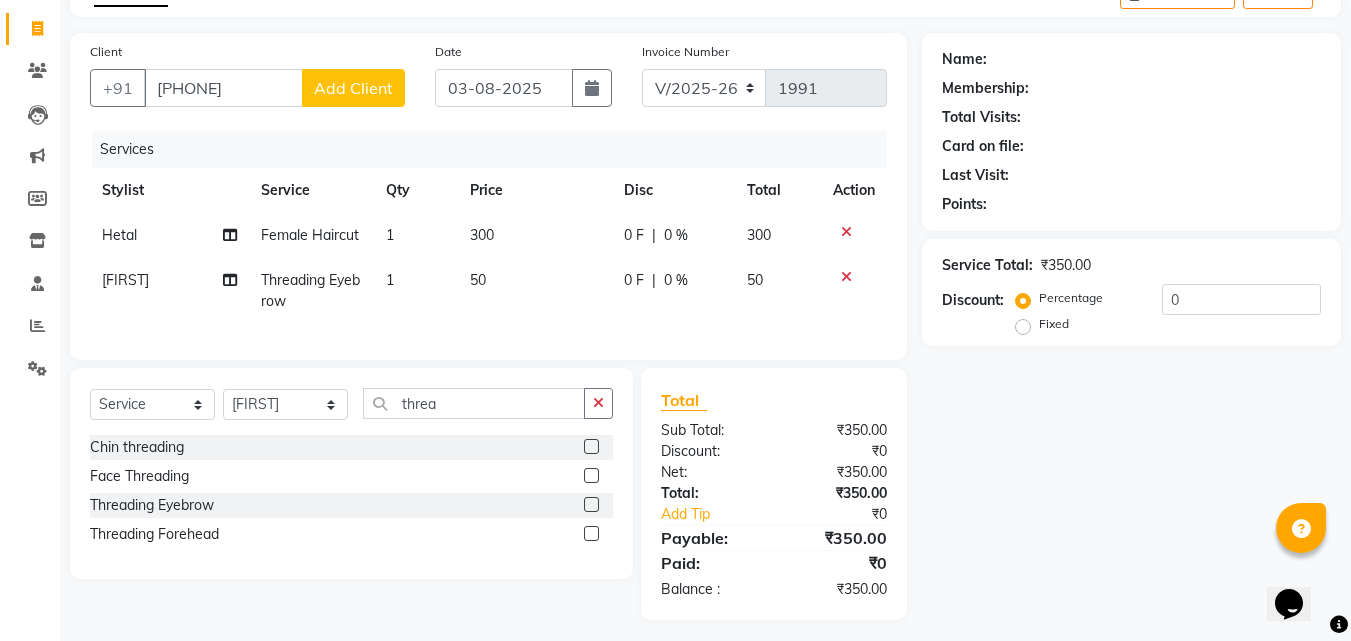 click on "Add Client" 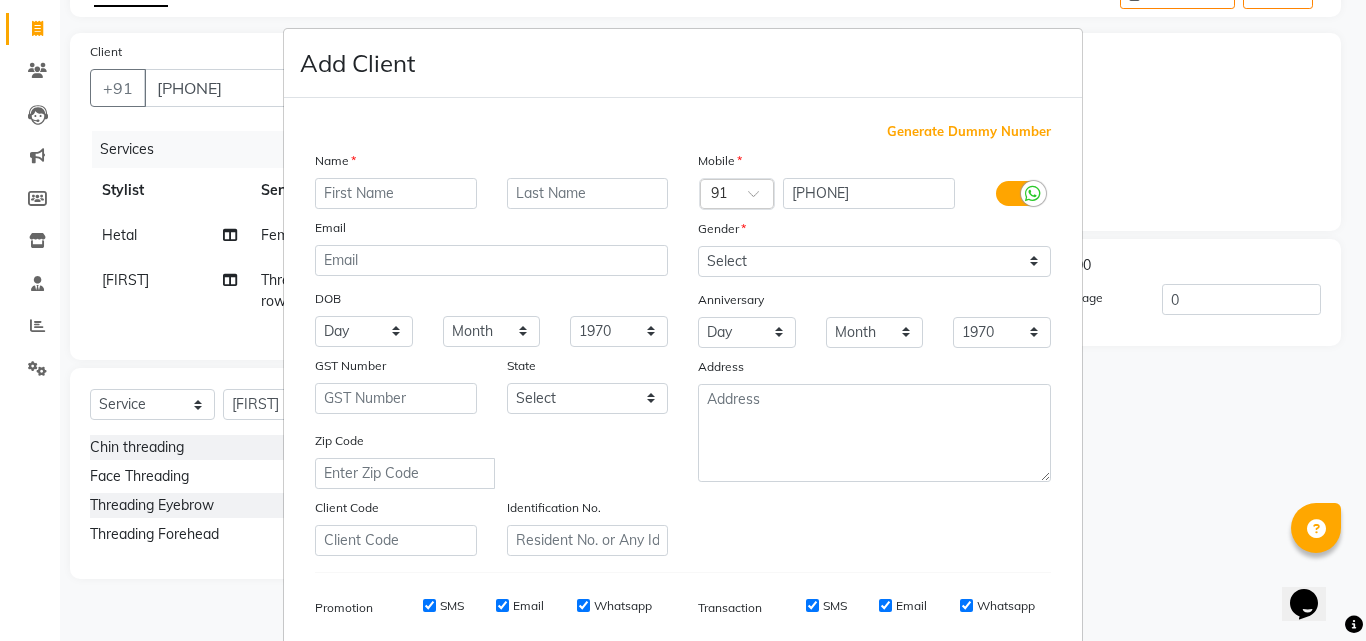 click at bounding box center (396, 193) 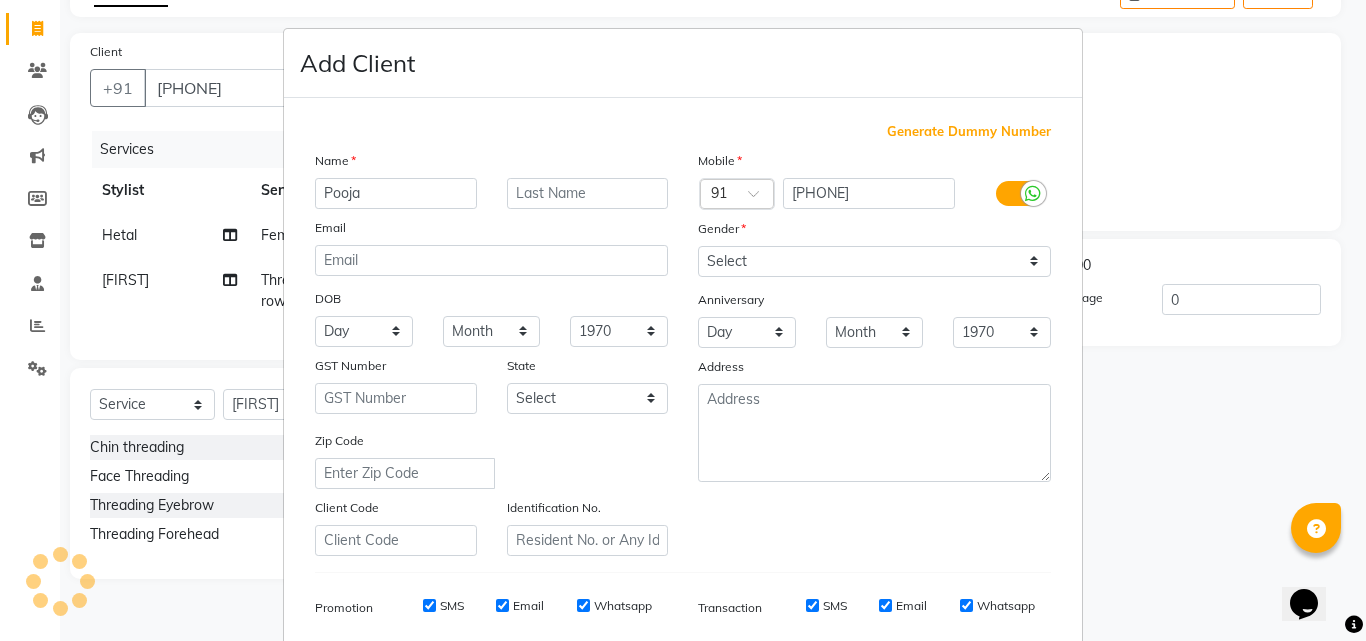 type on "Pooja" 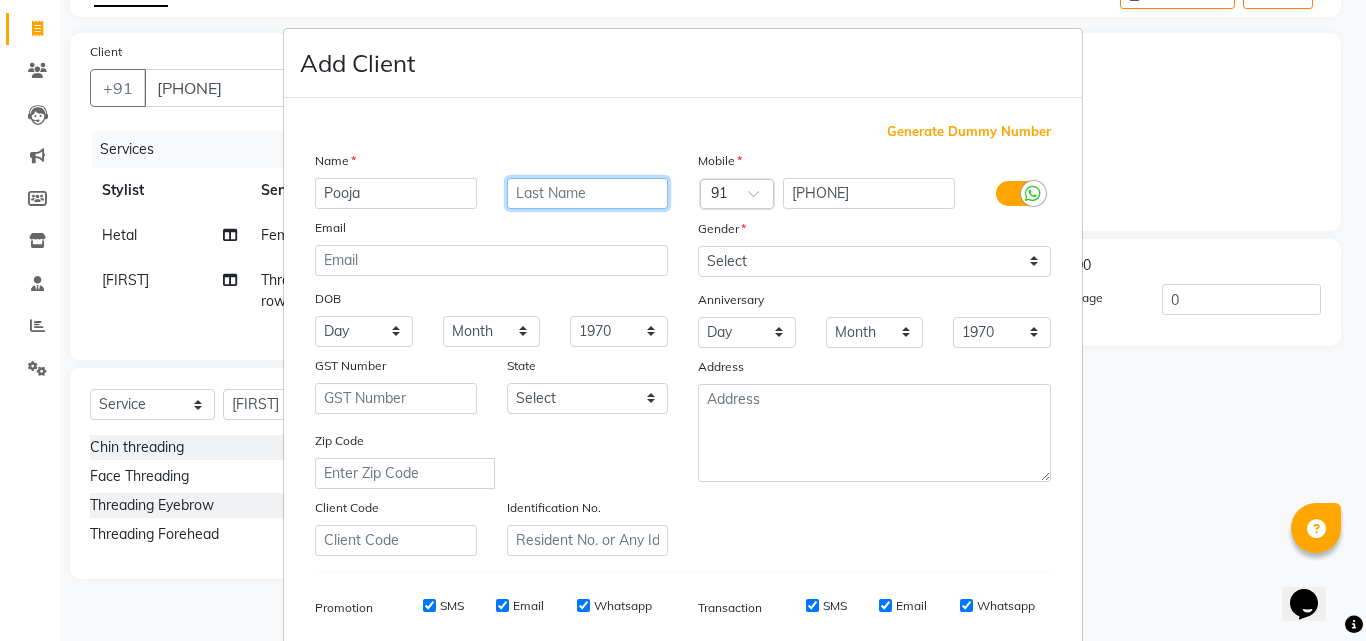 click at bounding box center (588, 193) 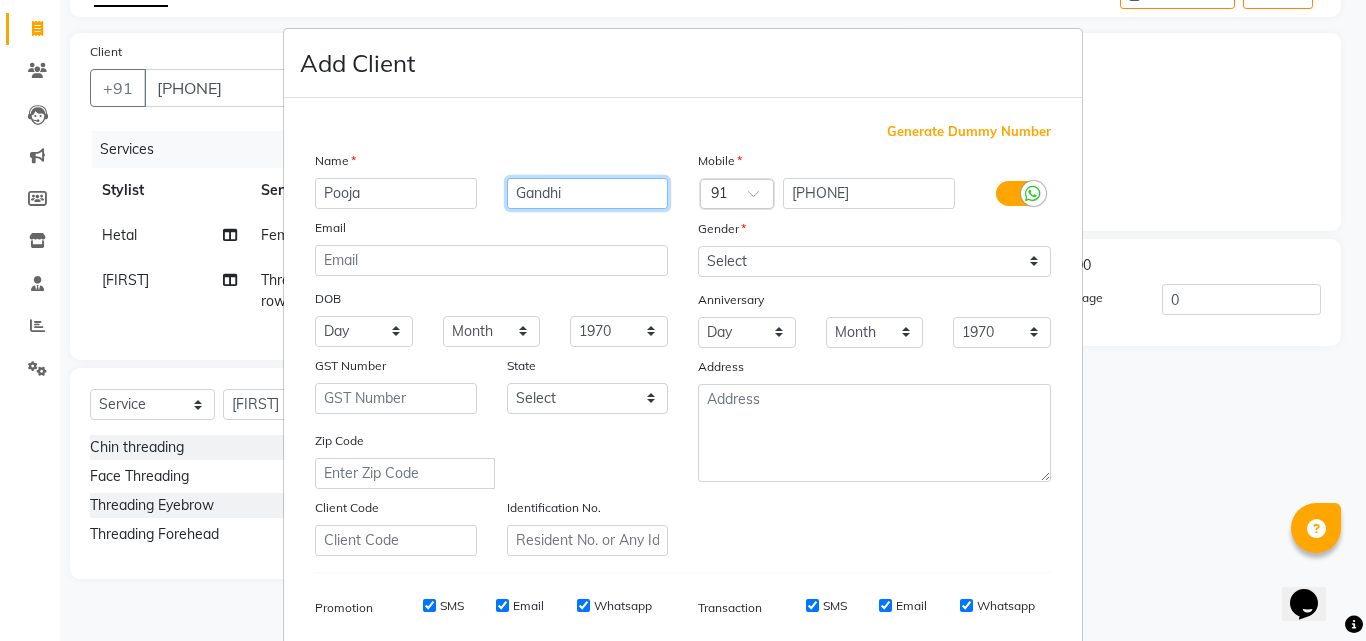 type on "Gandhi" 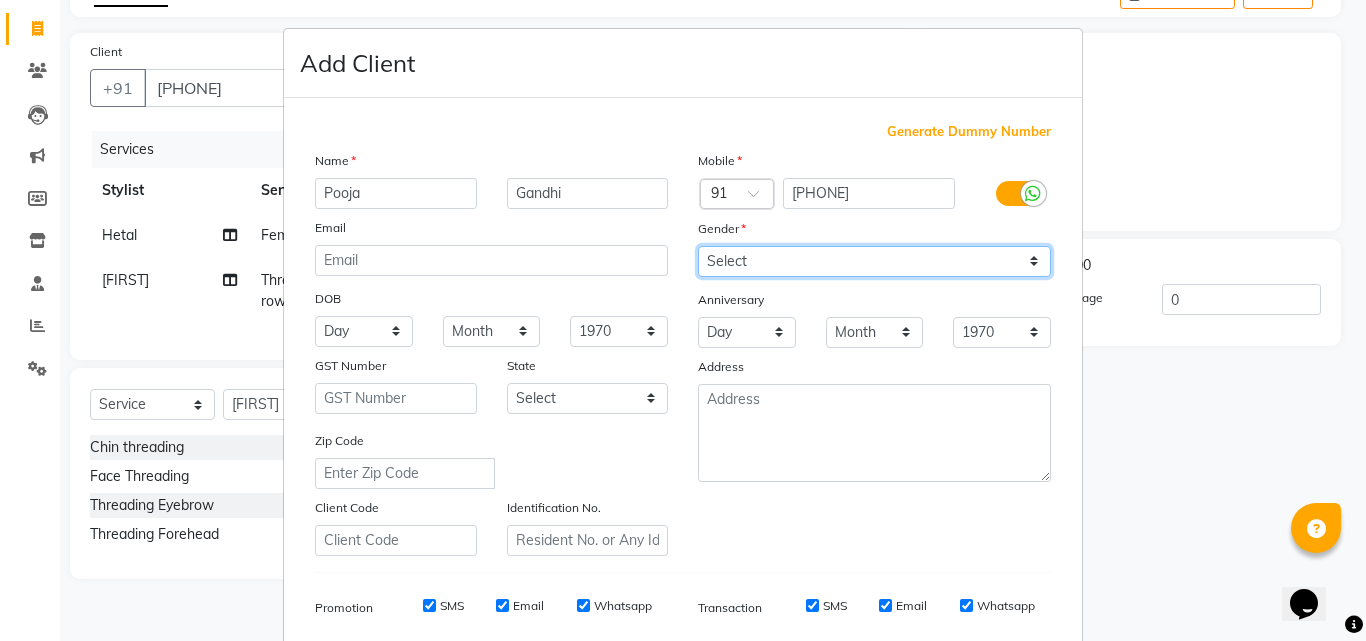 click on "Select Male Female Other Prefer Not To Say" at bounding box center (874, 261) 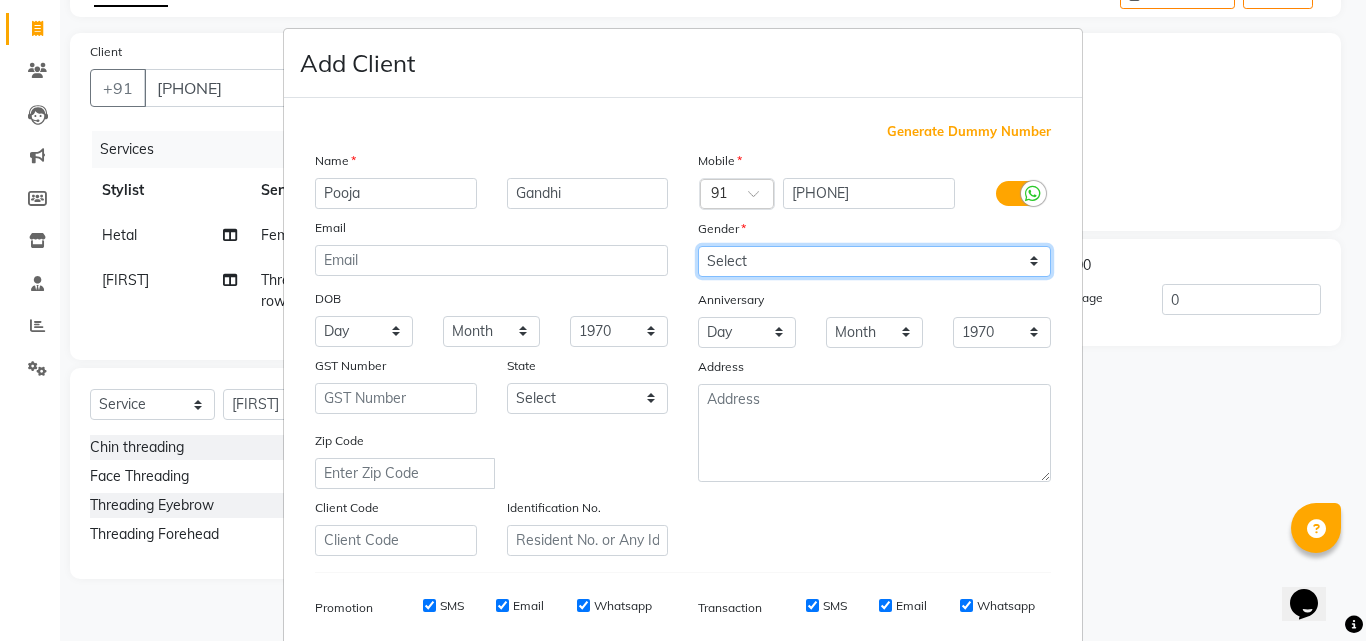 select on "female" 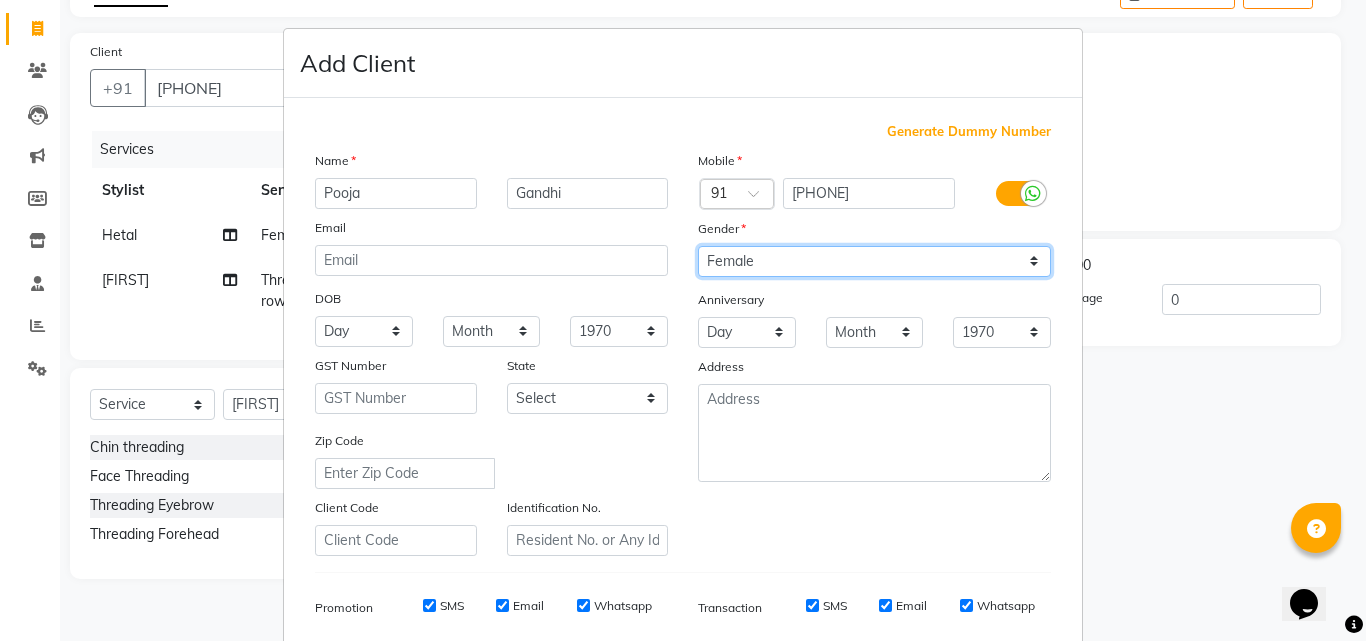 click on "Select Male Female Other Prefer Not To Say" at bounding box center (874, 261) 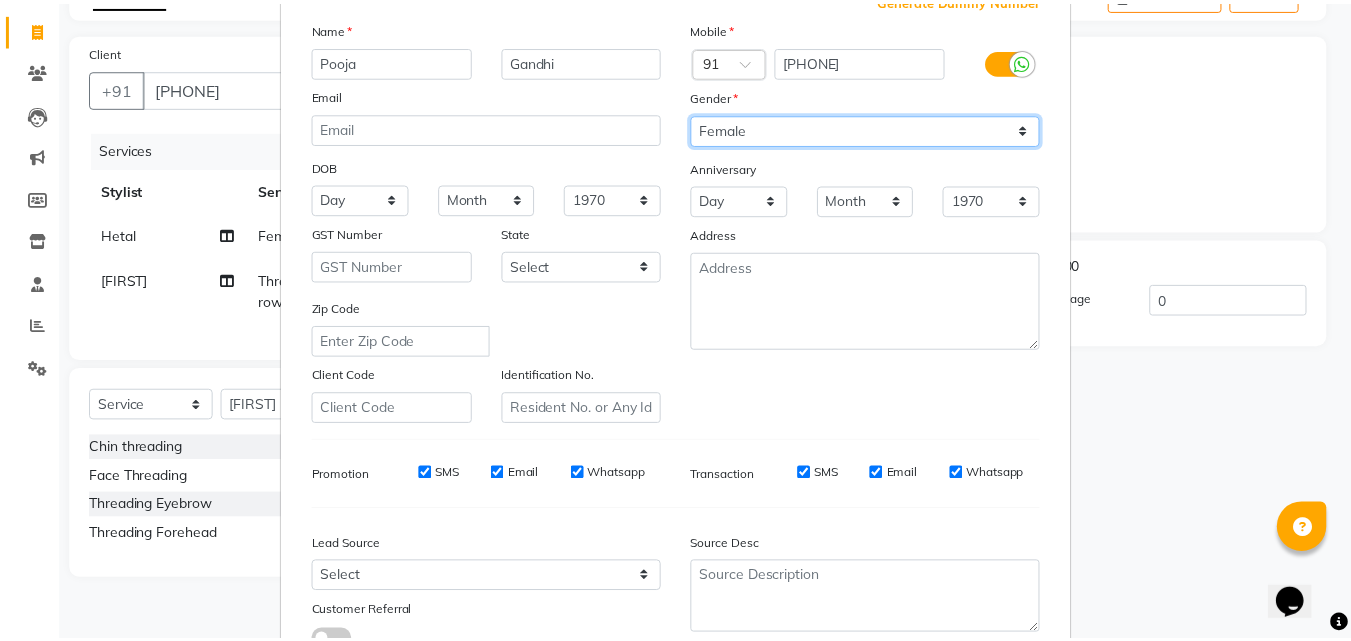 scroll, scrollTop: 282, scrollLeft: 0, axis: vertical 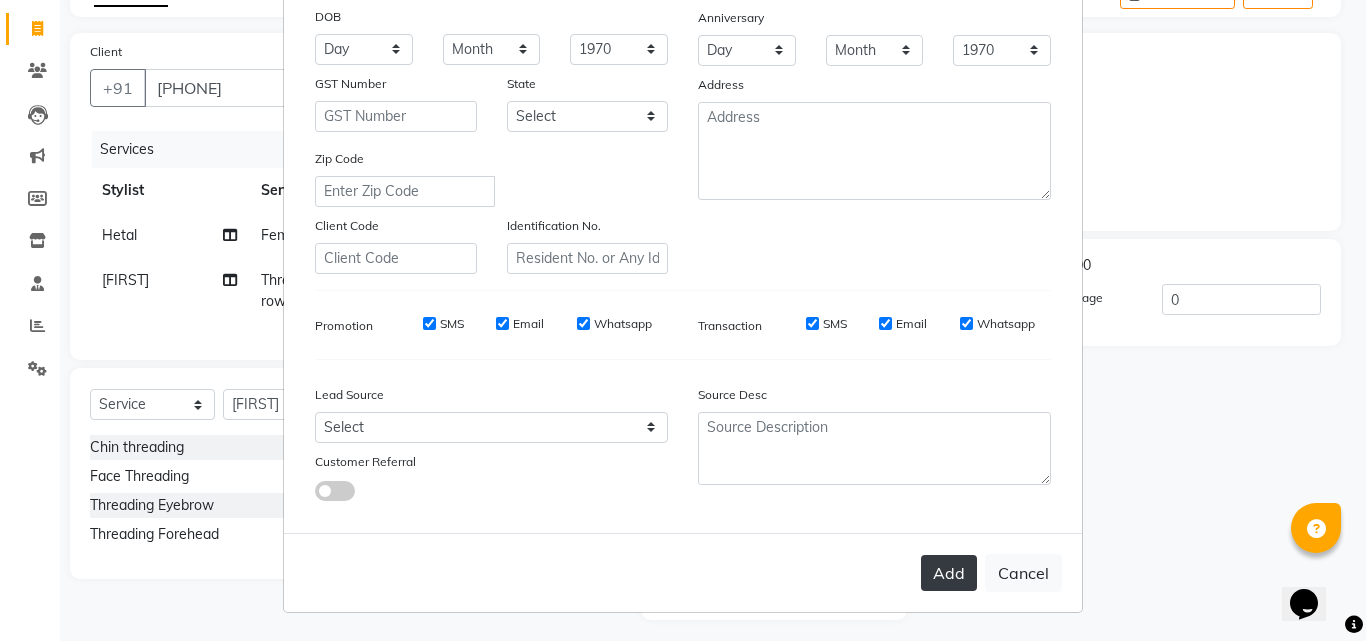 click on "Add" at bounding box center [949, 573] 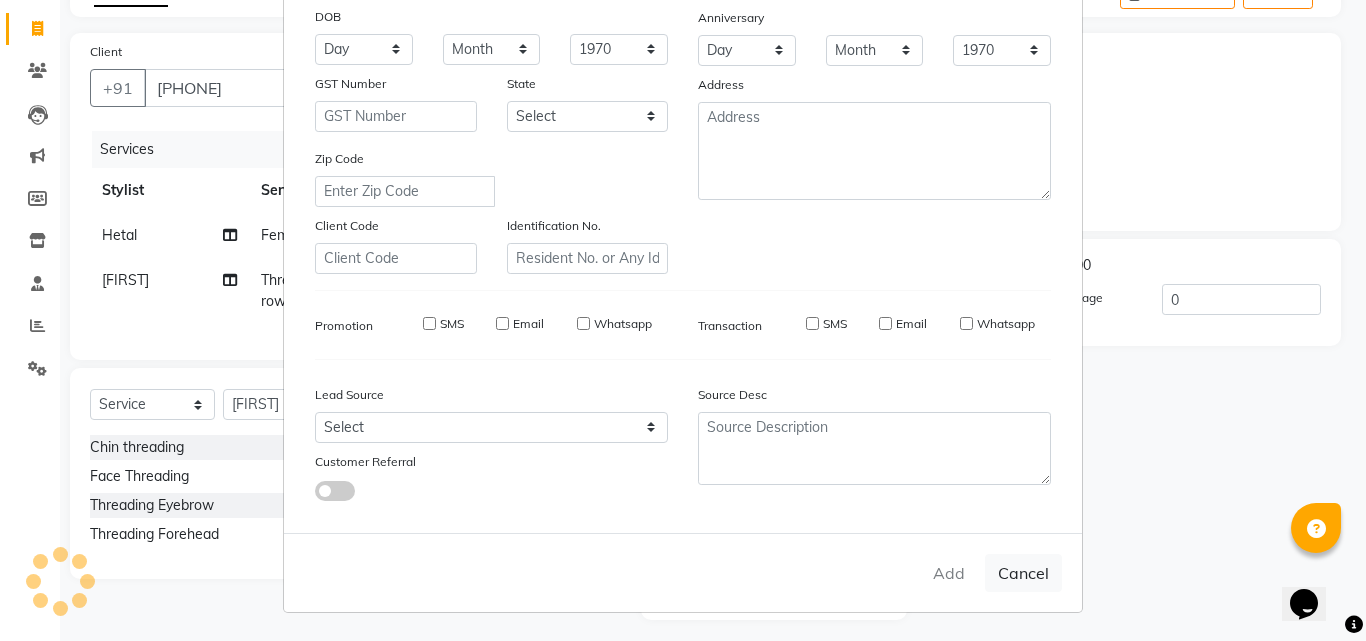 type 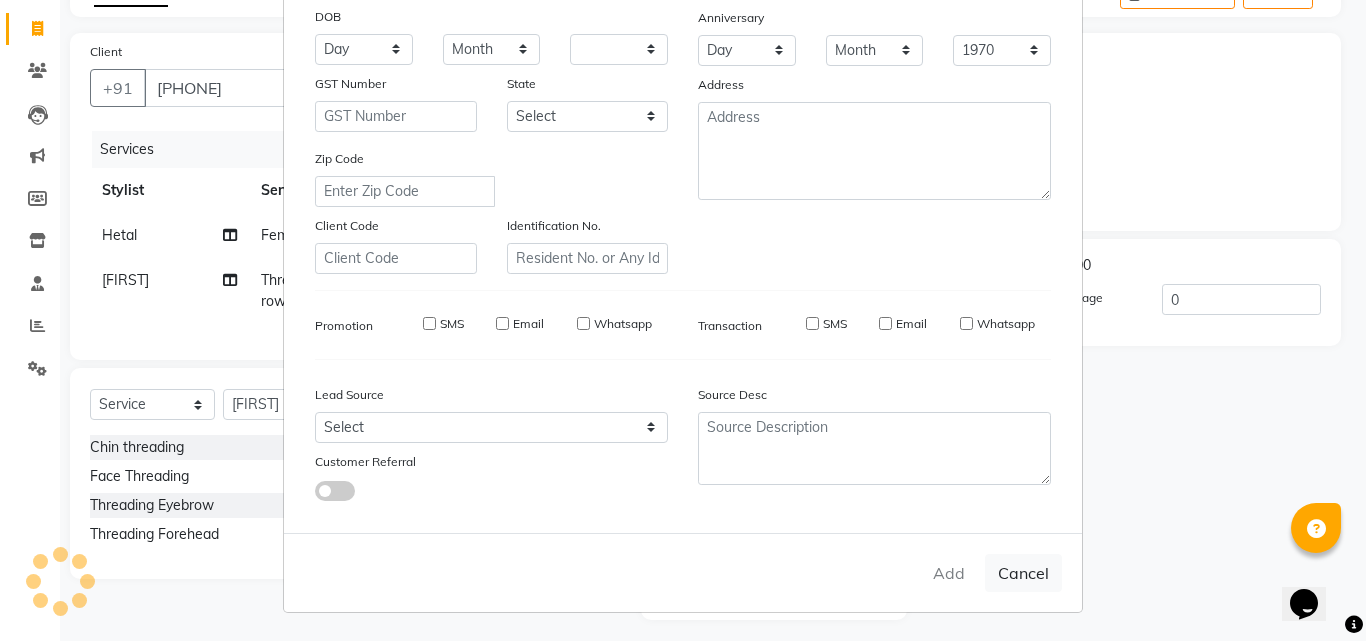 type 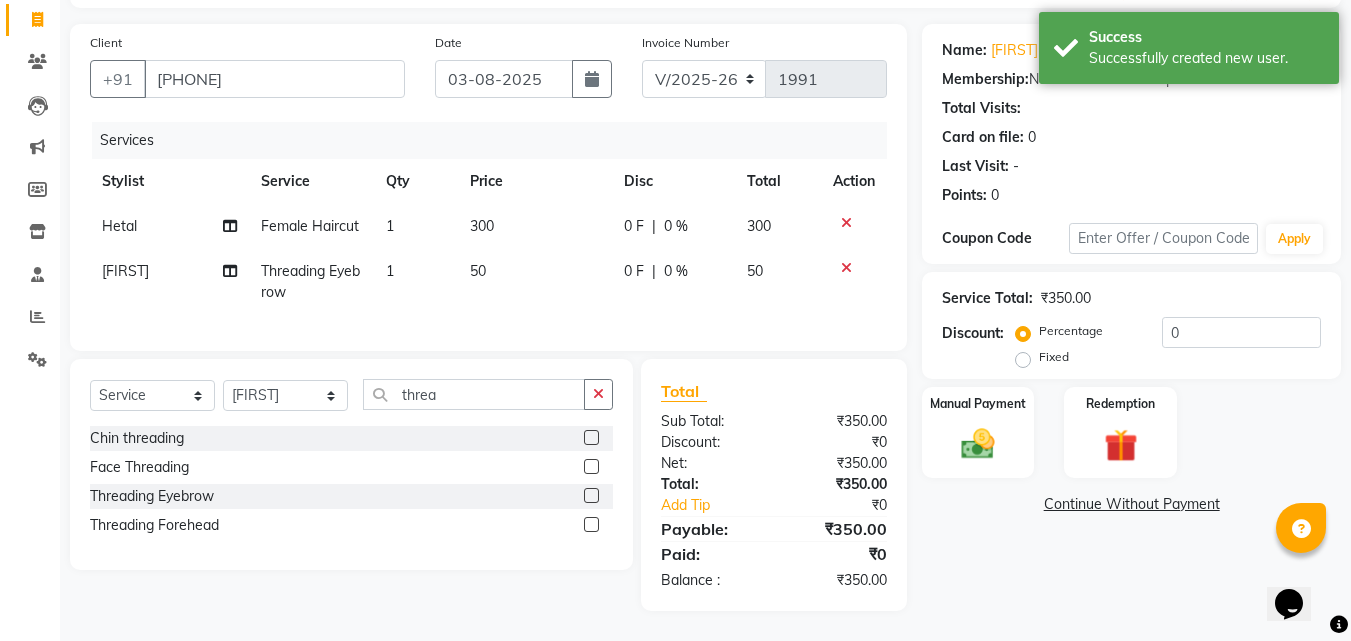 scroll, scrollTop: 141, scrollLeft: 0, axis: vertical 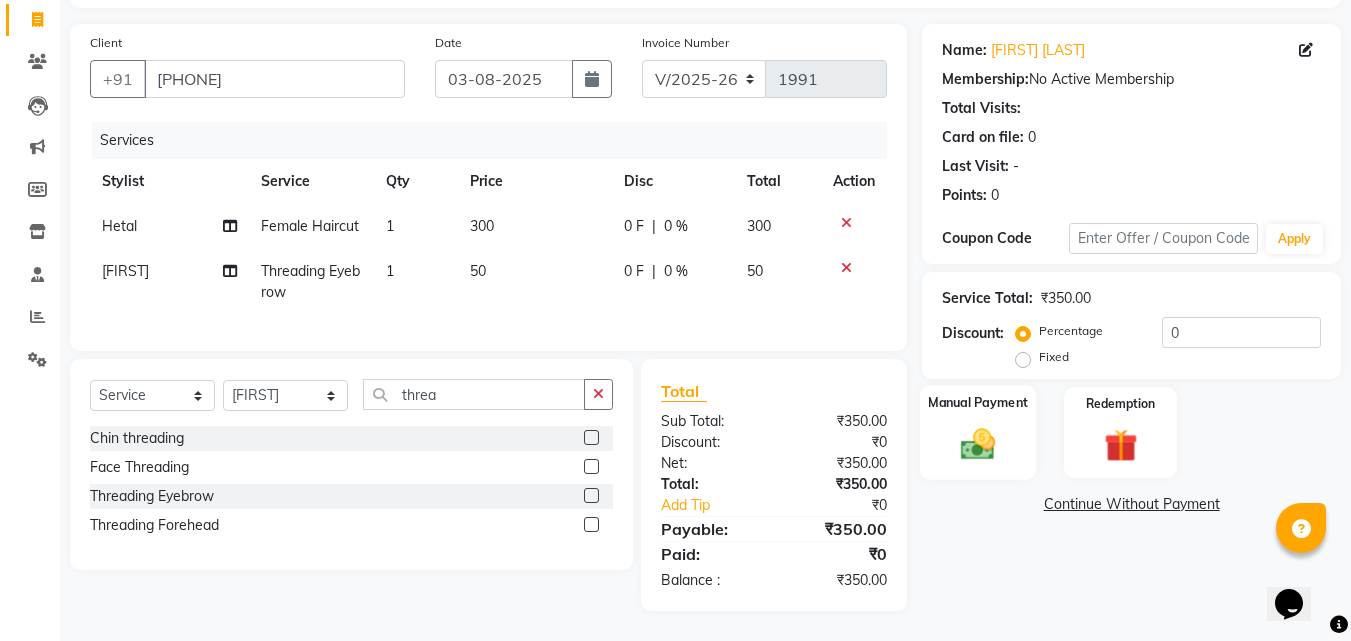 click on "Manual Payment" 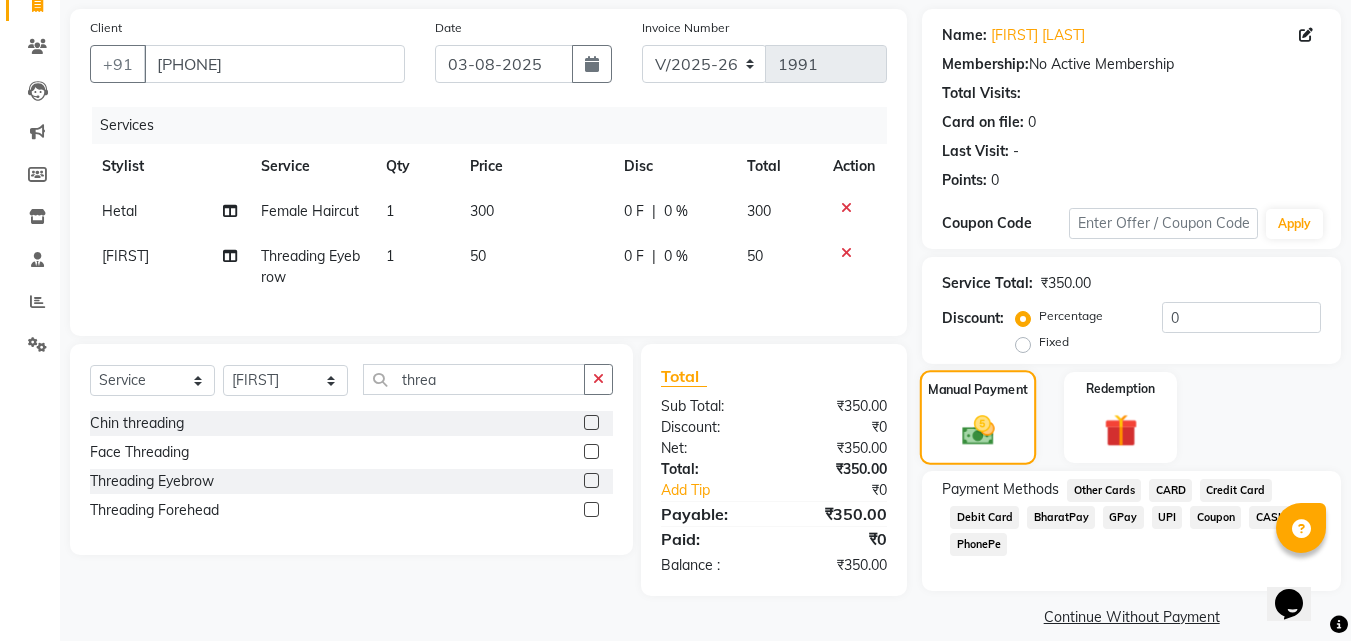 scroll, scrollTop: 162, scrollLeft: 0, axis: vertical 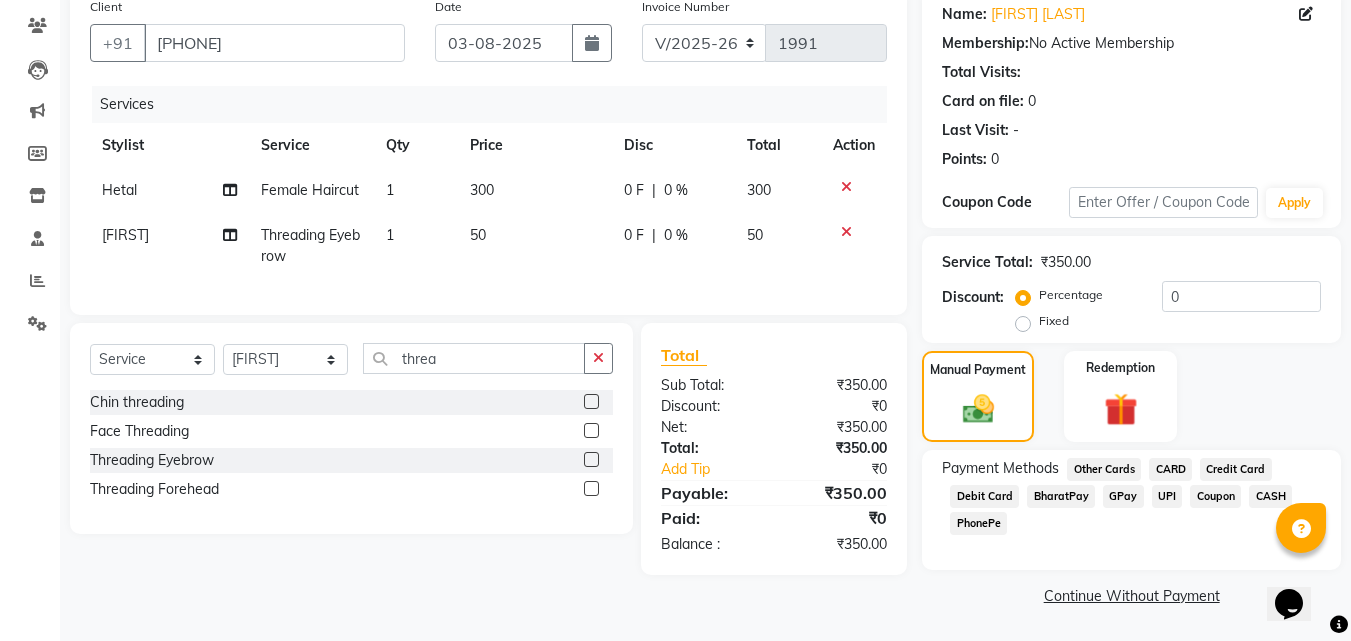 click on "GPay" 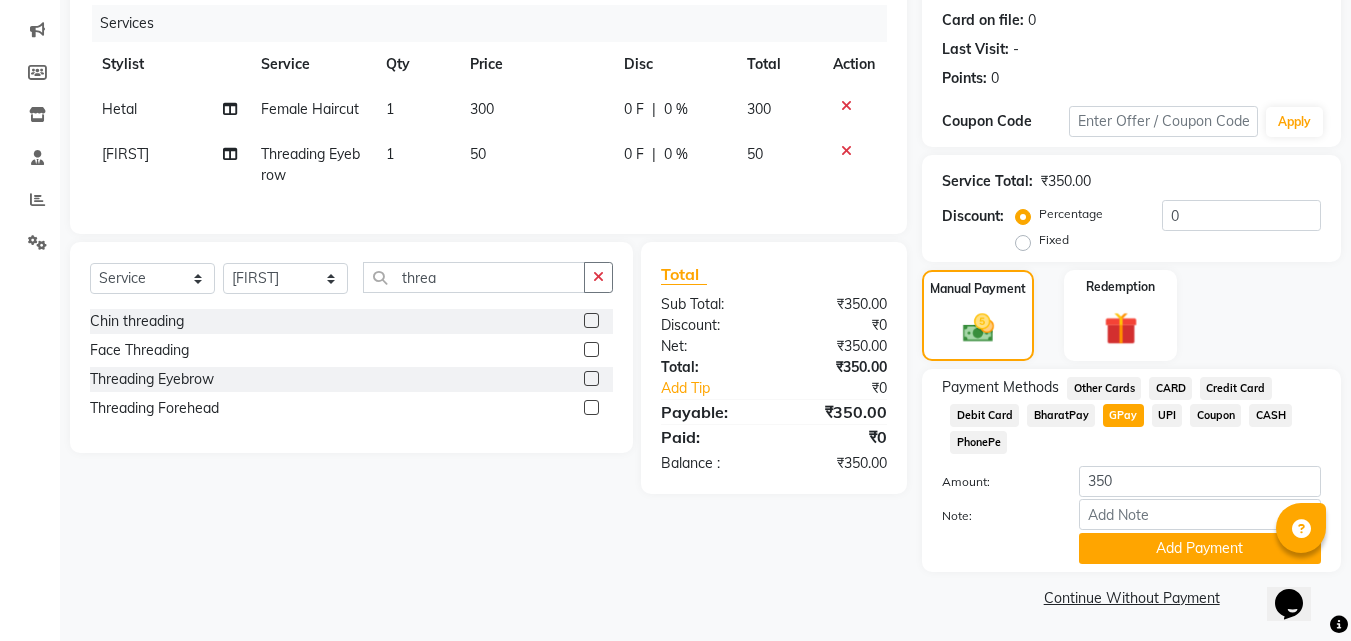scroll, scrollTop: 245, scrollLeft: 0, axis: vertical 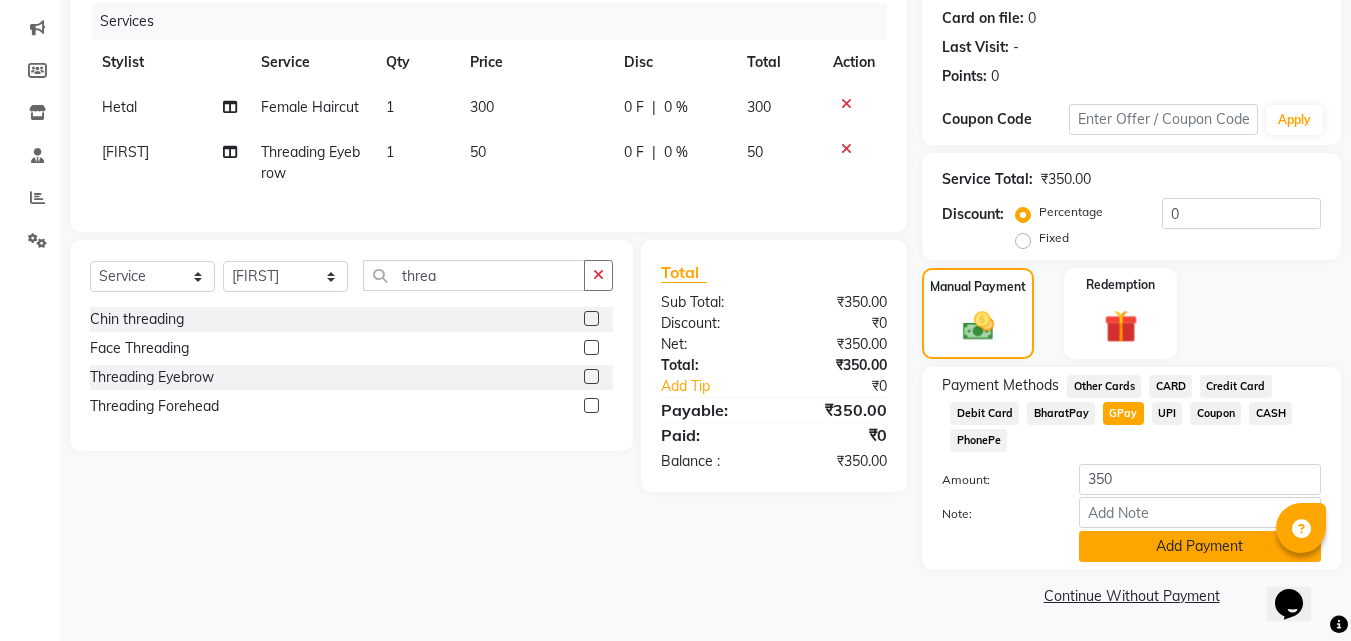 click on "Add Payment" 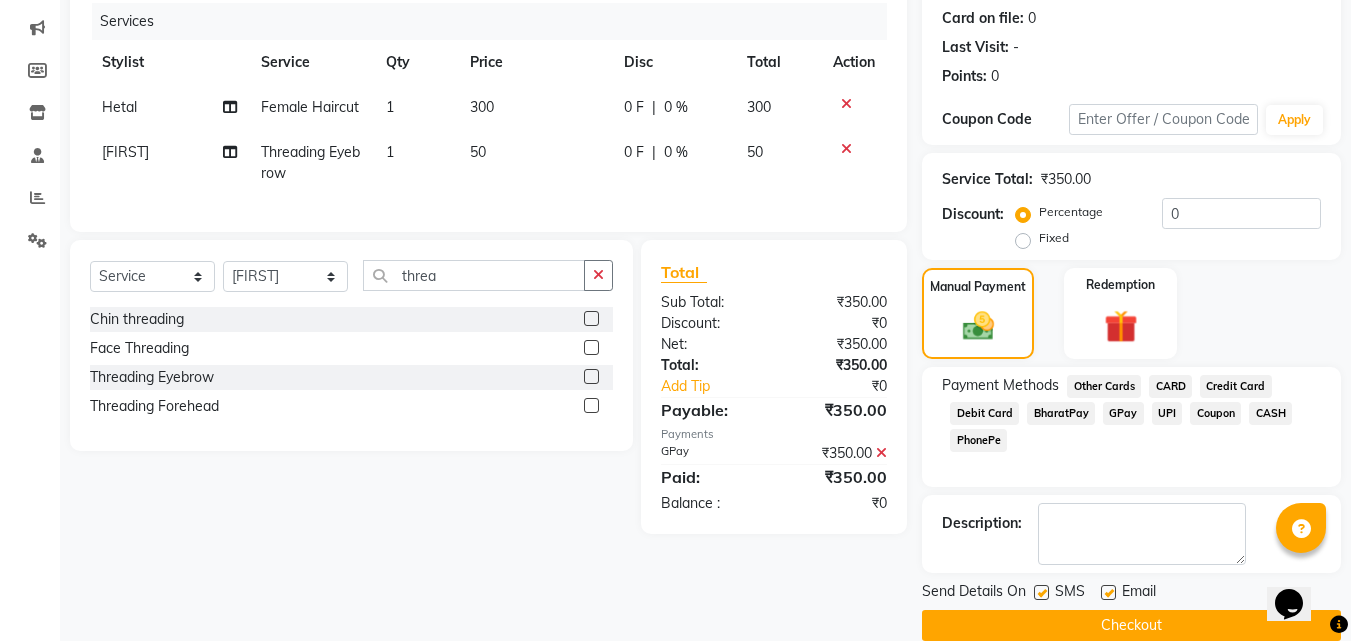 scroll, scrollTop: 275, scrollLeft: 0, axis: vertical 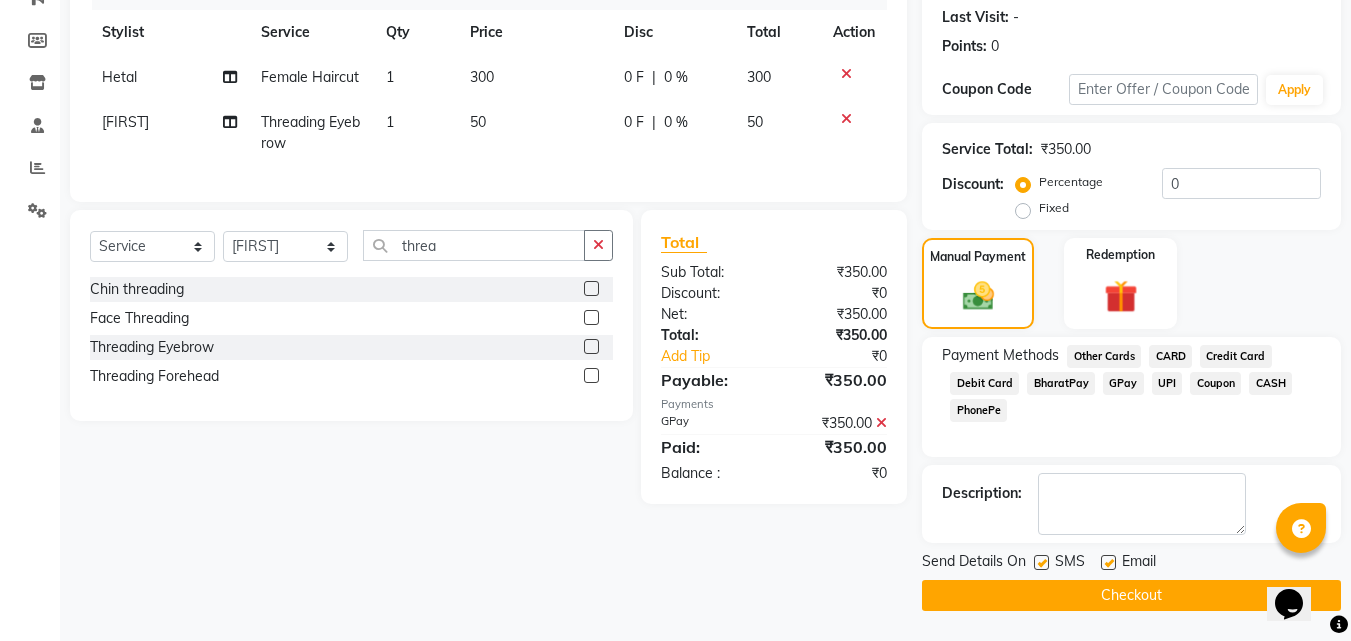 click on "Checkout" 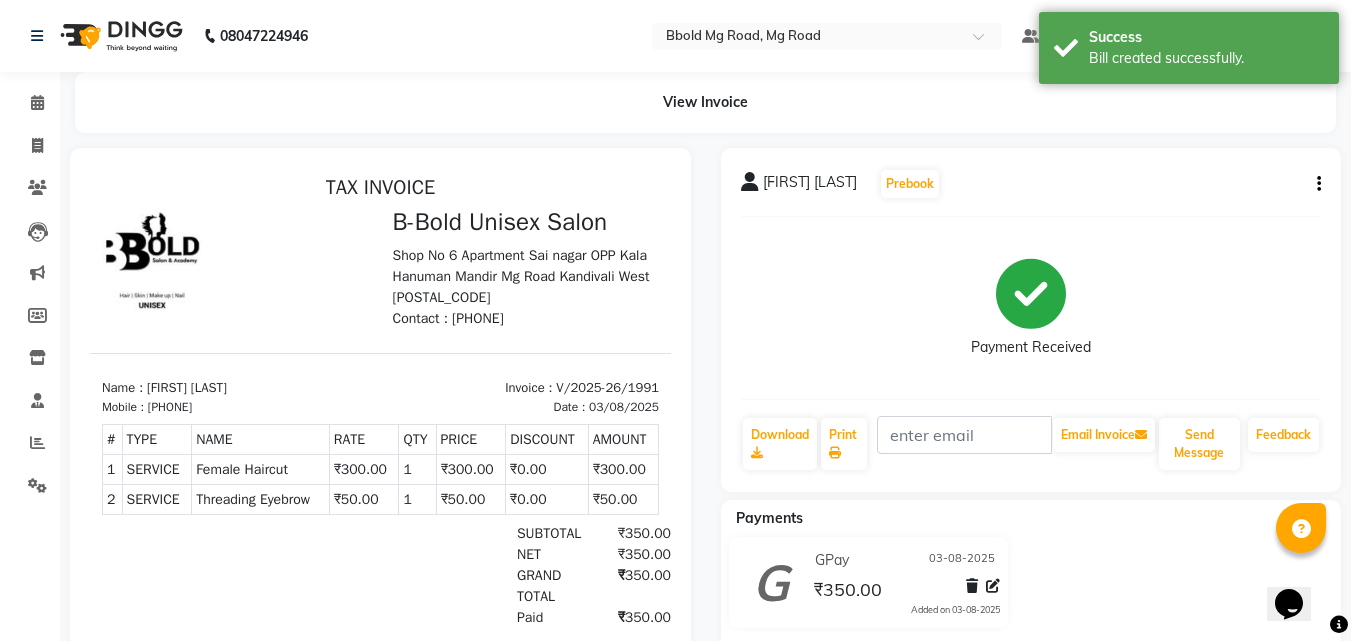 scroll, scrollTop: 0, scrollLeft: 0, axis: both 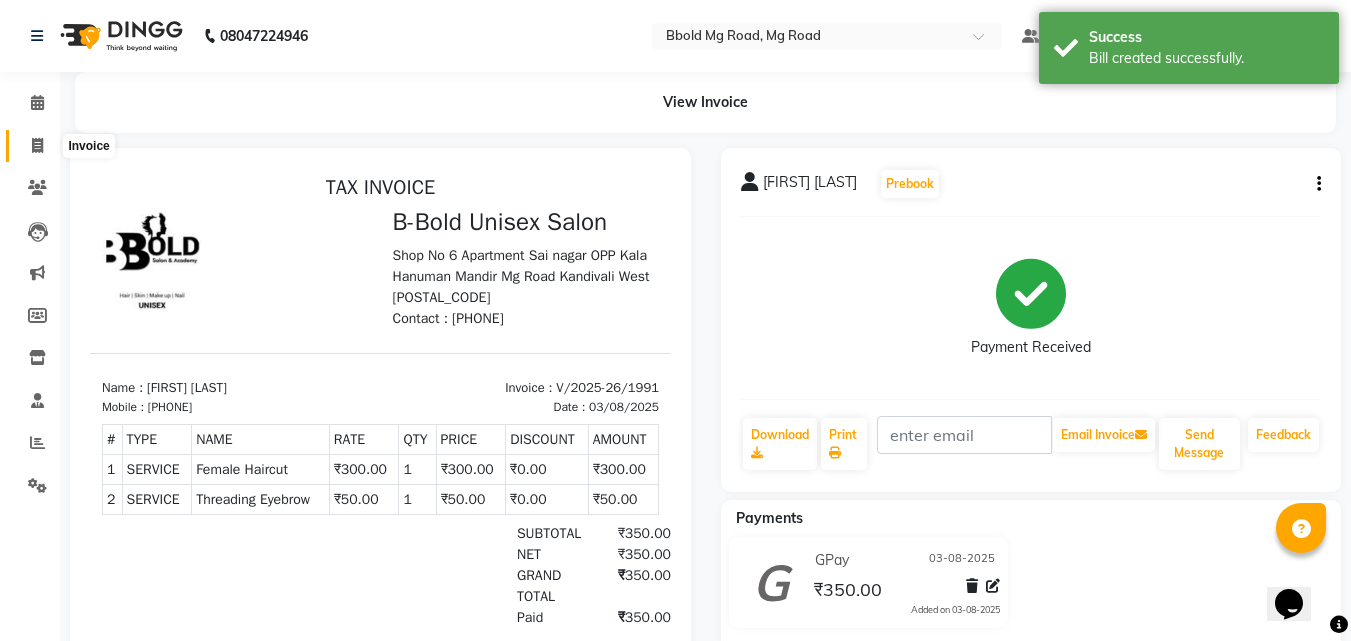 click 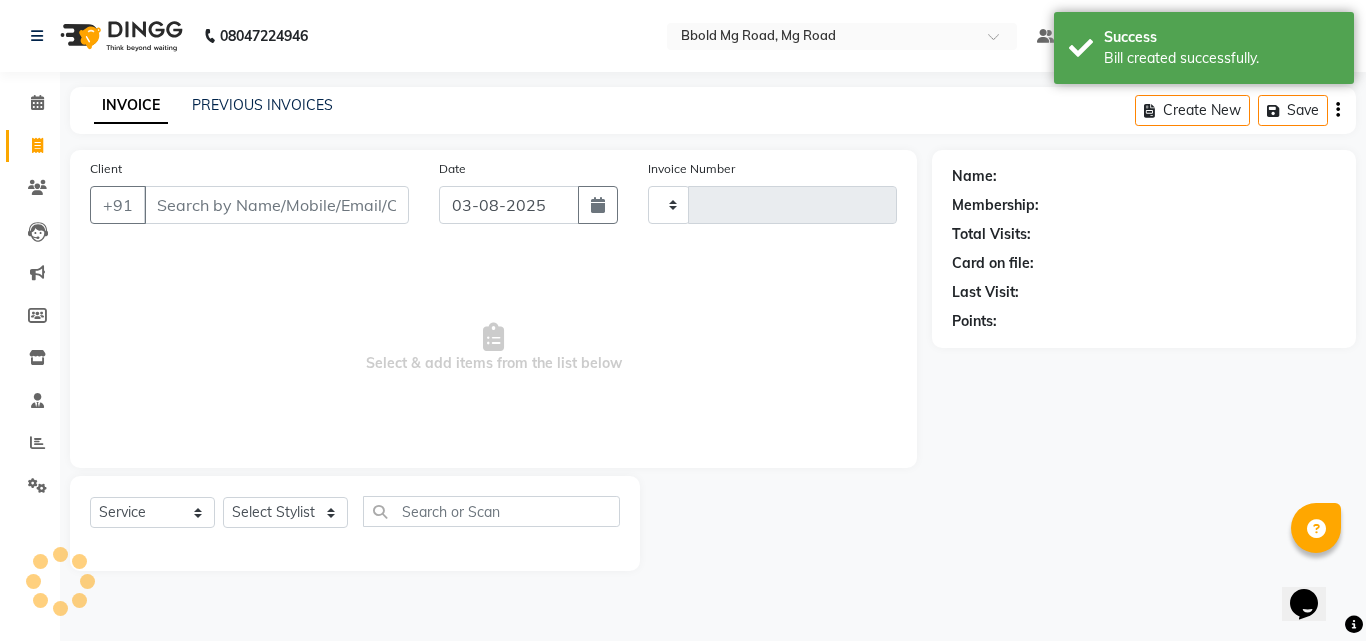 type on "1992" 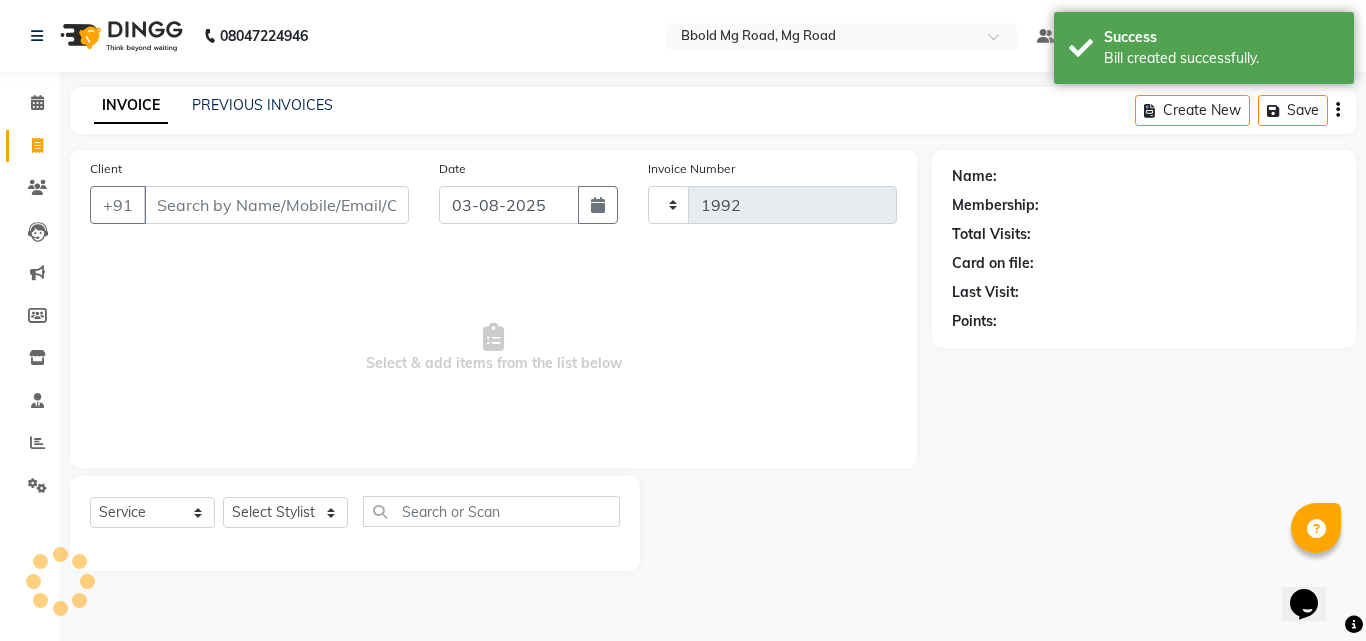 select on "7353" 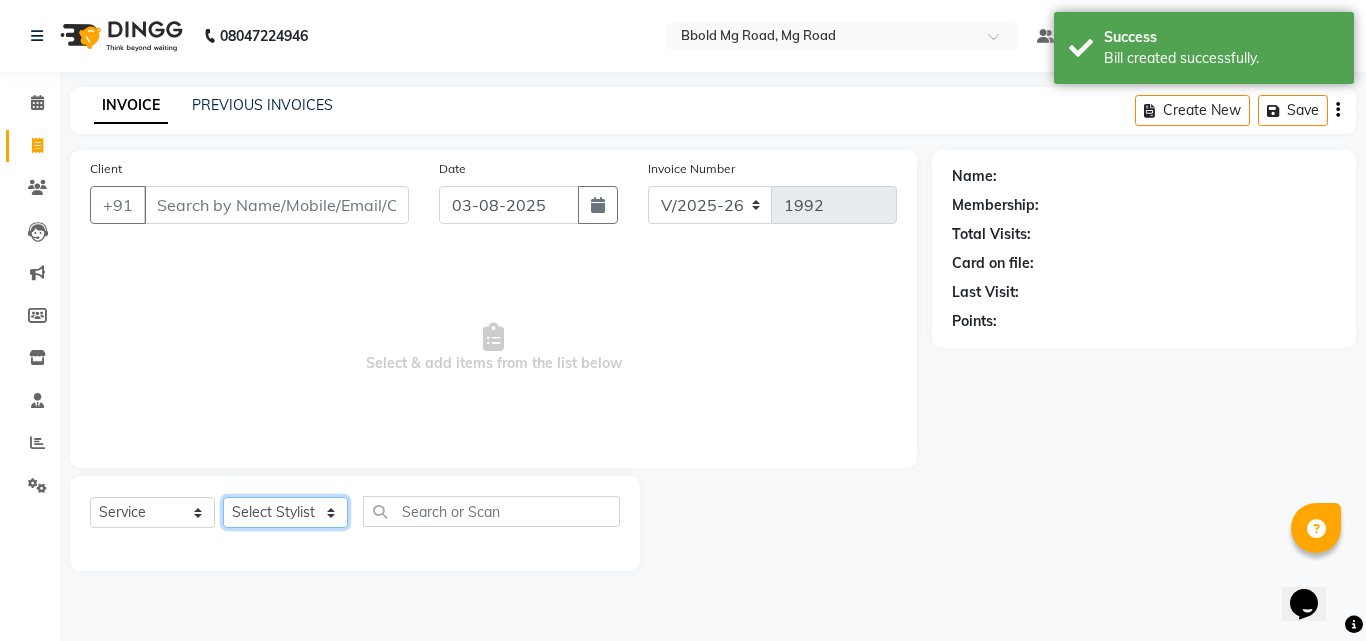 click on "Select Stylist [FIRST] [LAST] [FIRST] [FIRST] [FIRST] [FIRST] [FIRST] [FIRST] [FIRST] [FIRST] [FIRST] [FIRST] [FIRST]" 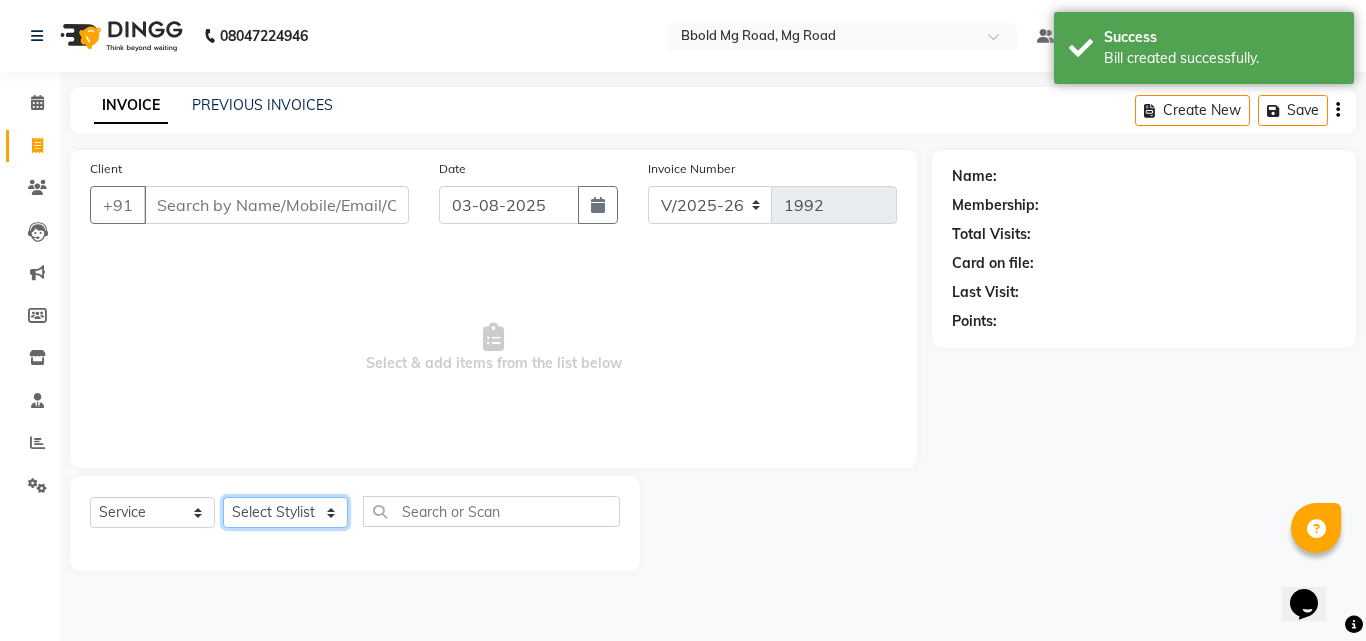 select on "86662" 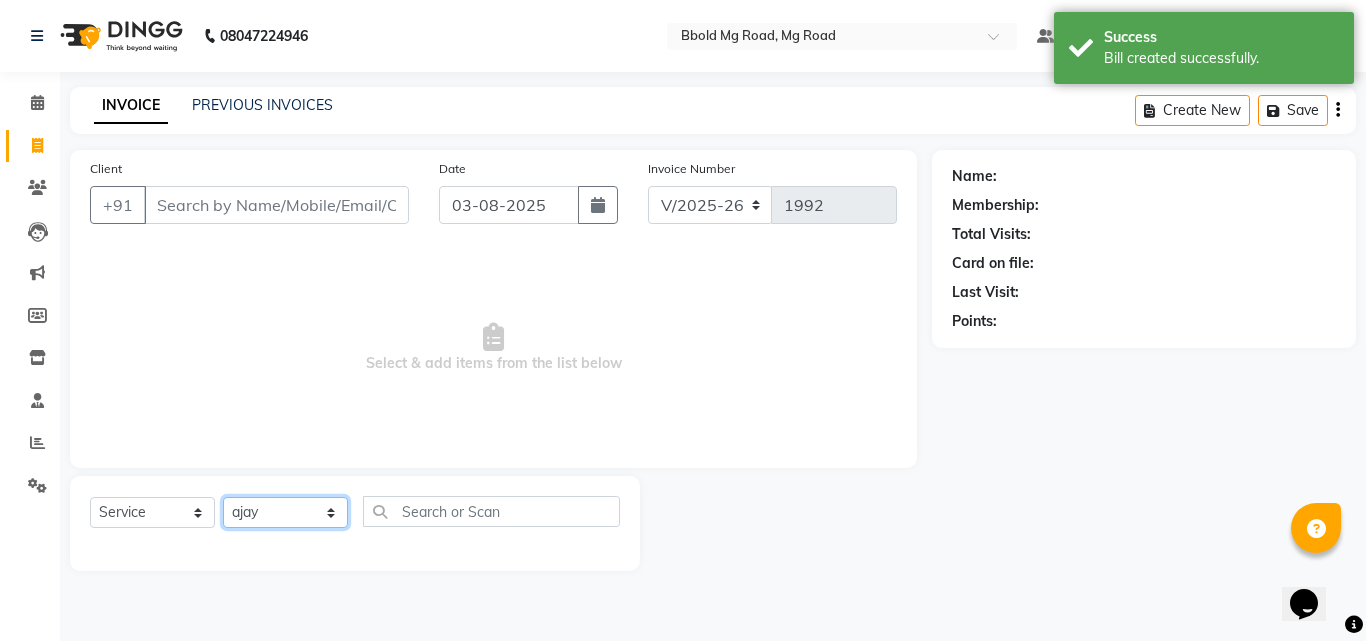 click on "Select Stylist [FIRST] [LAST] [FIRST] [FIRST] [FIRST] [FIRST] [FIRST] [FIRST] [FIRST] [FIRST] [FIRST] [FIRST] [FIRST]" 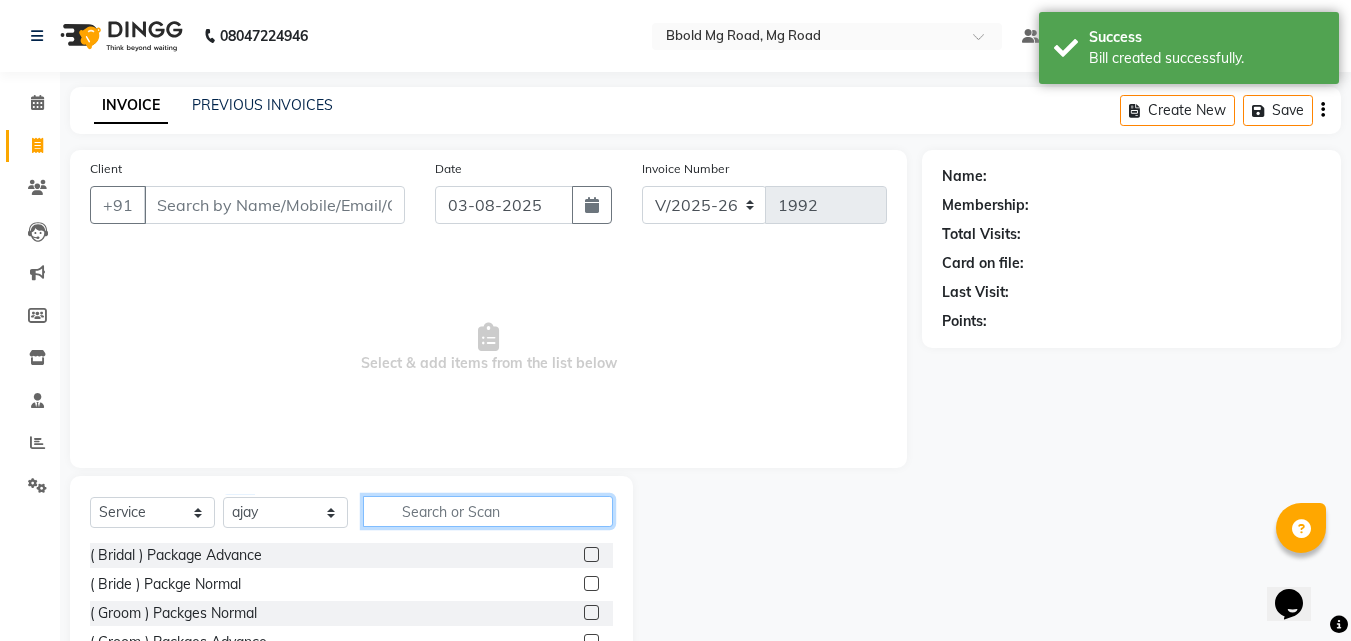 click 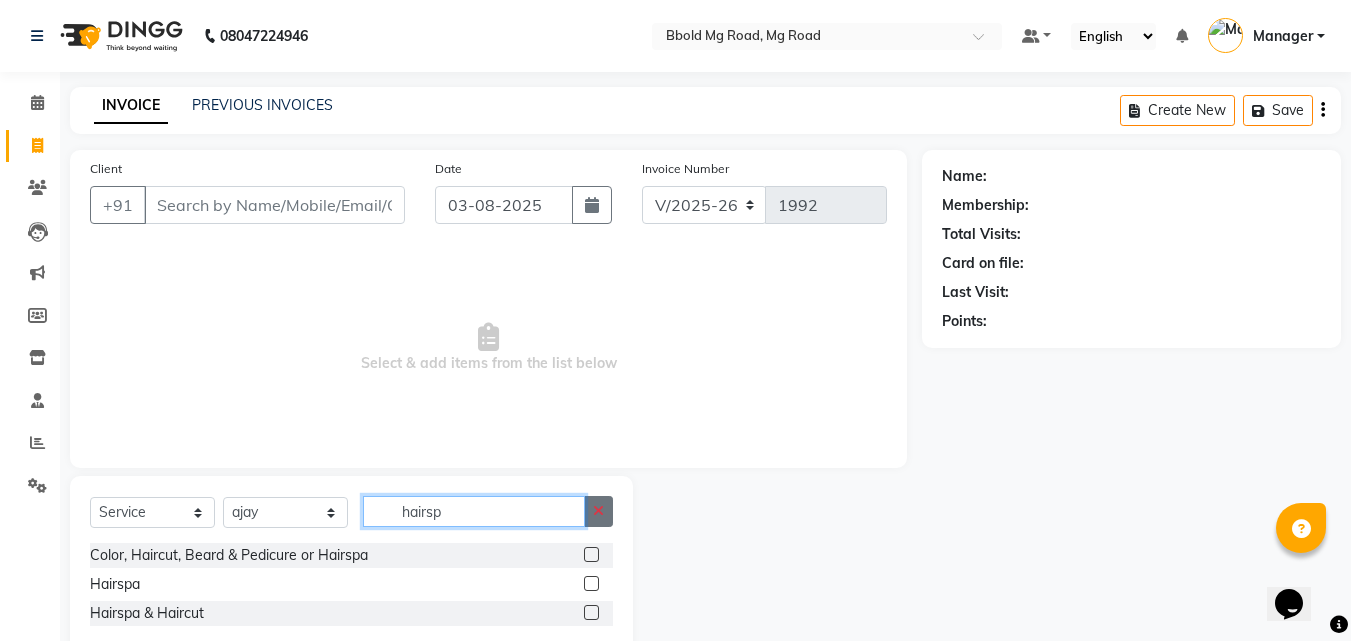 type on "hairsp" 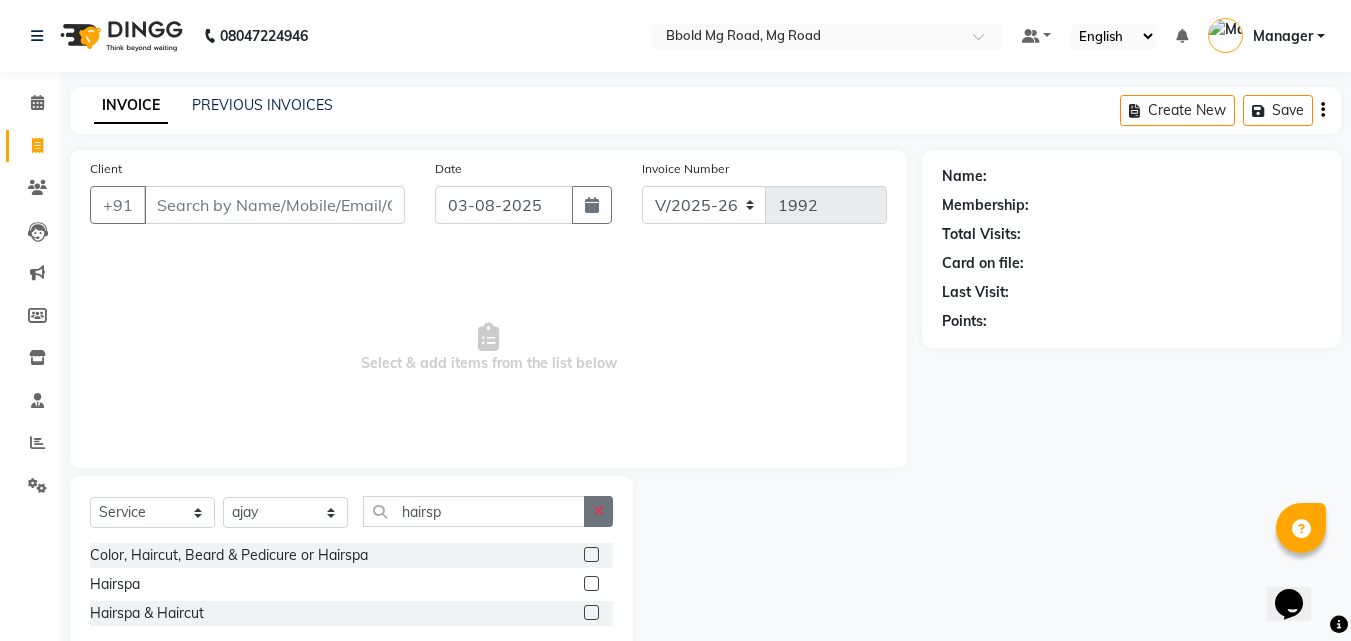 click 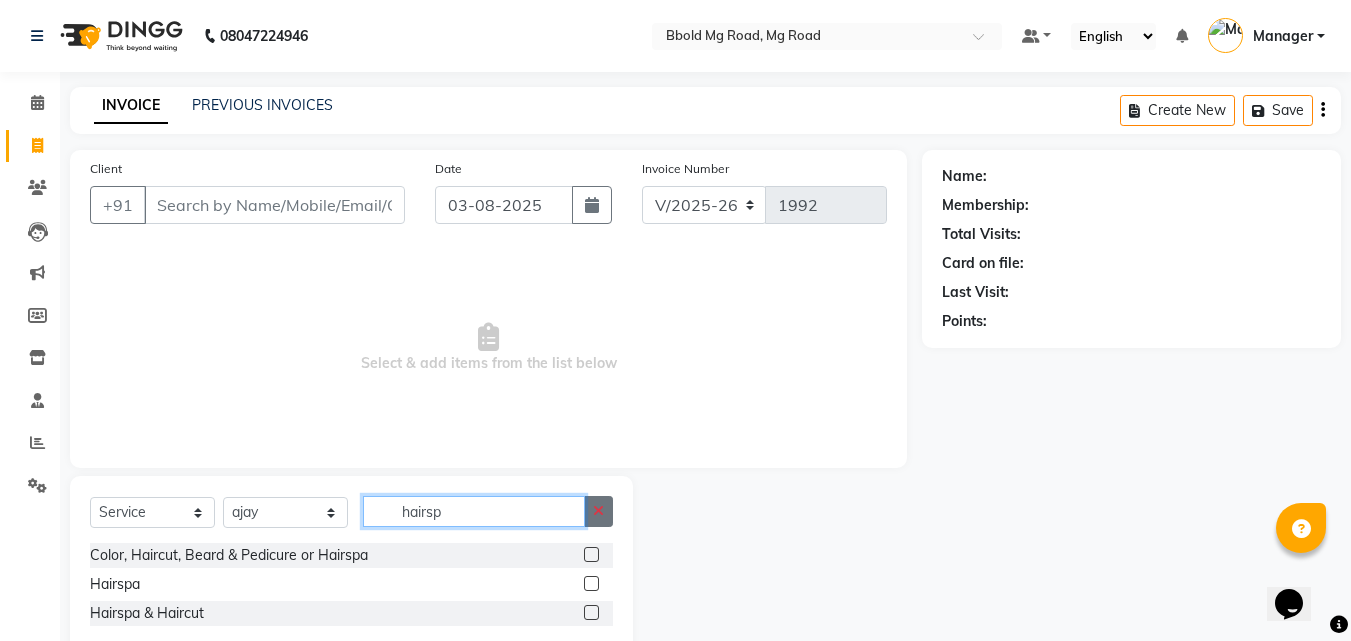 type 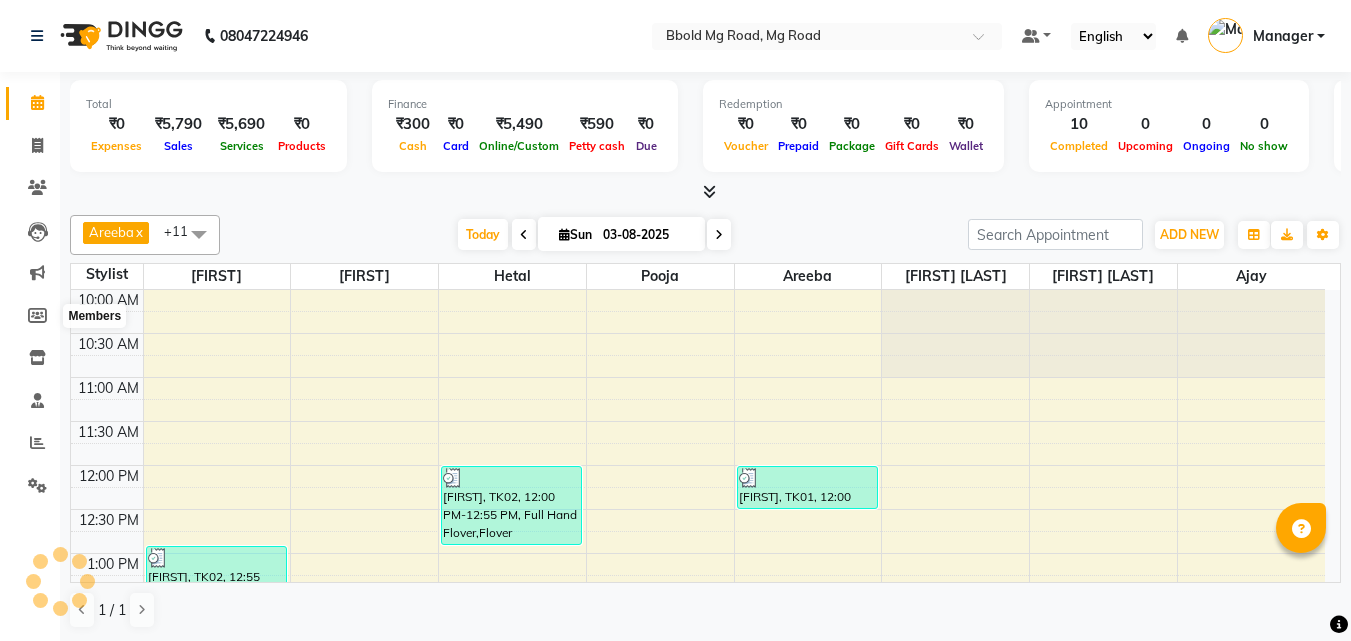 scroll, scrollTop: 0, scrollLeft: 0, axis: both 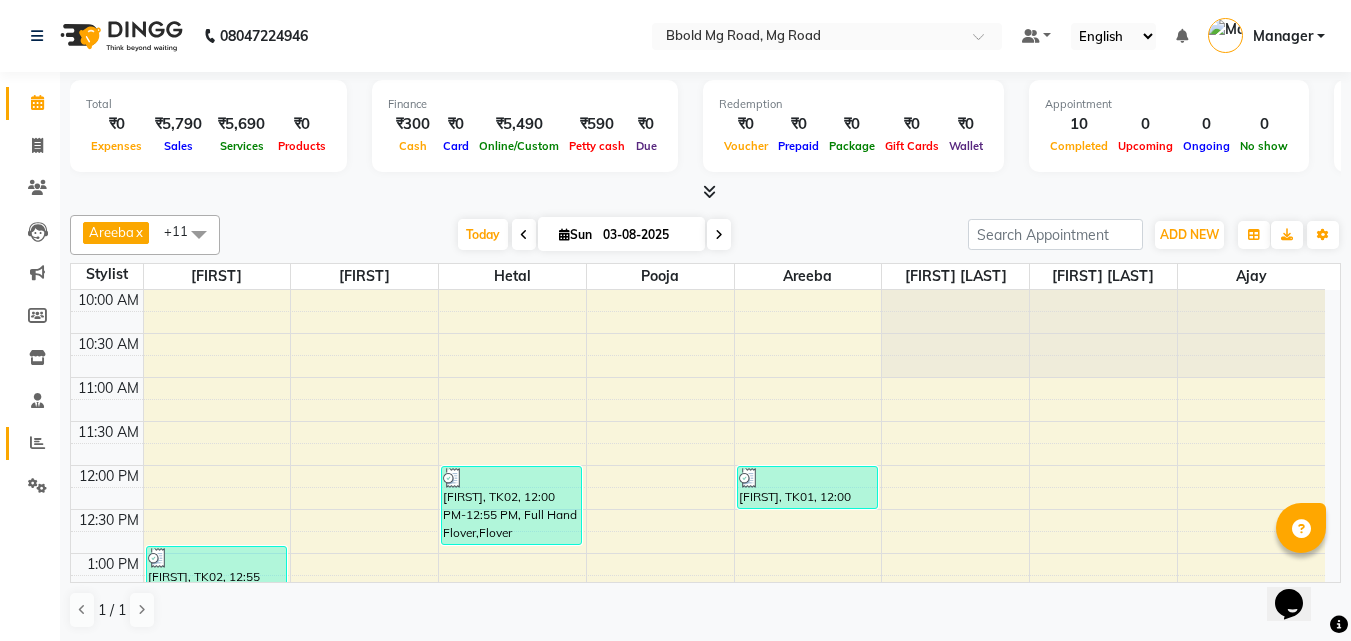 click 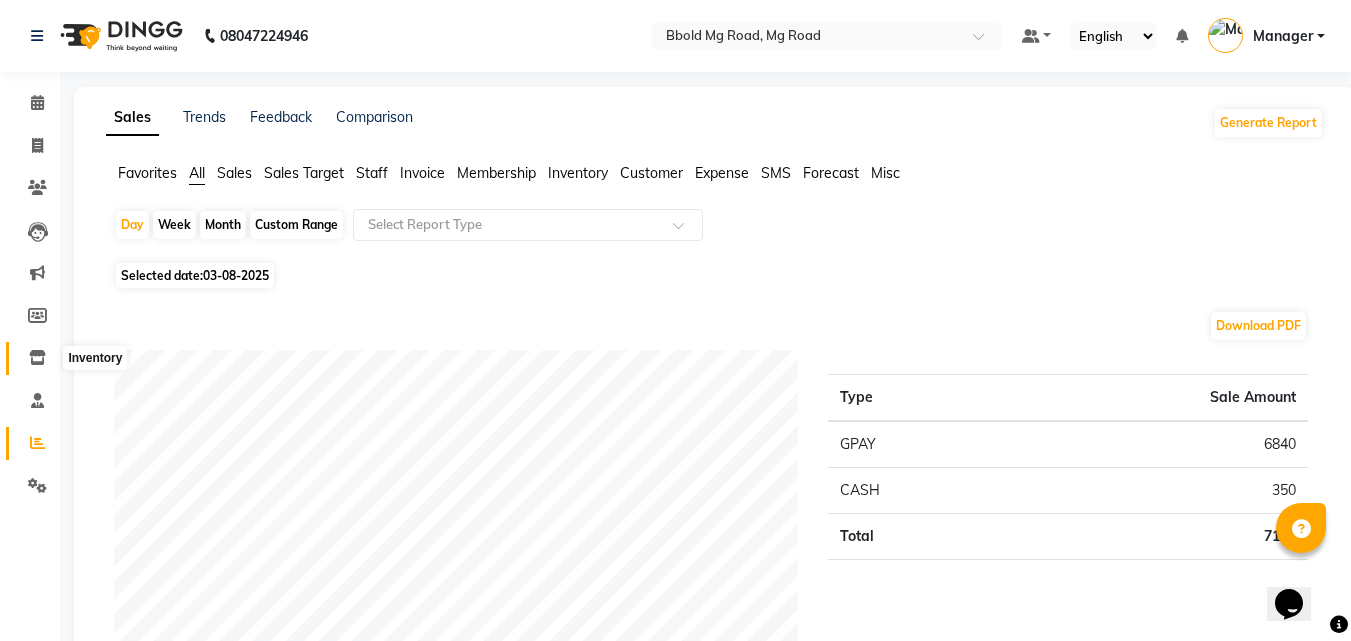 click 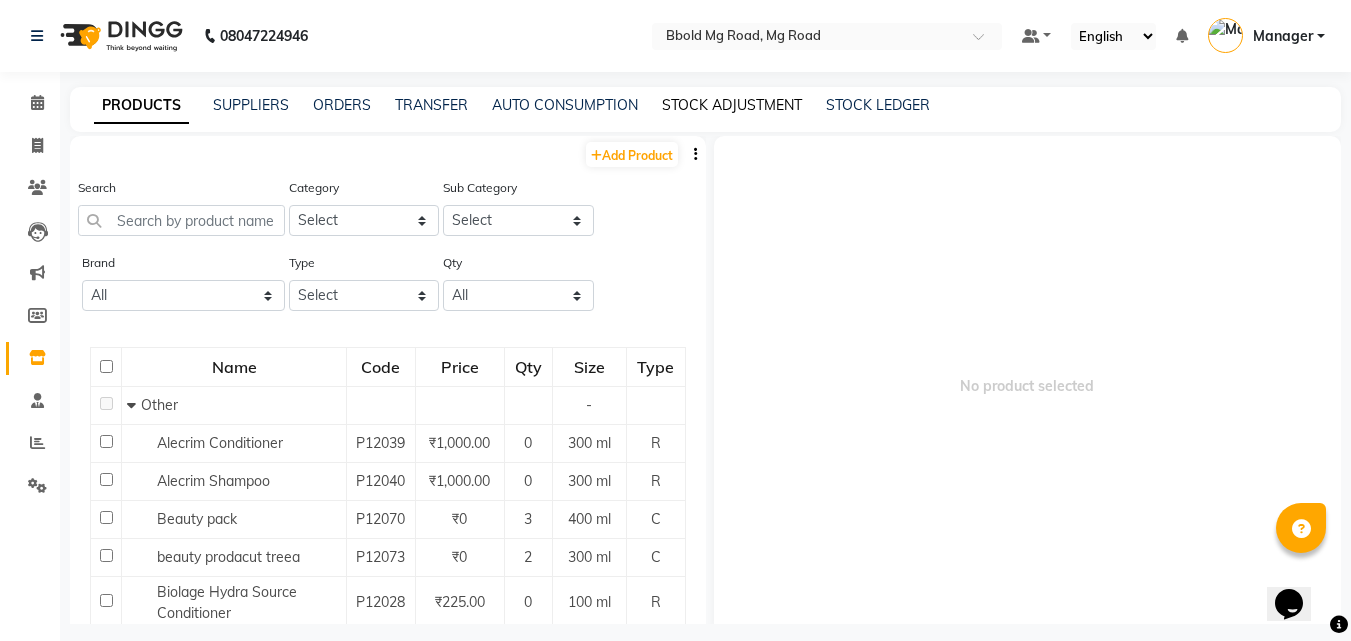 click on "STOCK ADJUSTMENT" 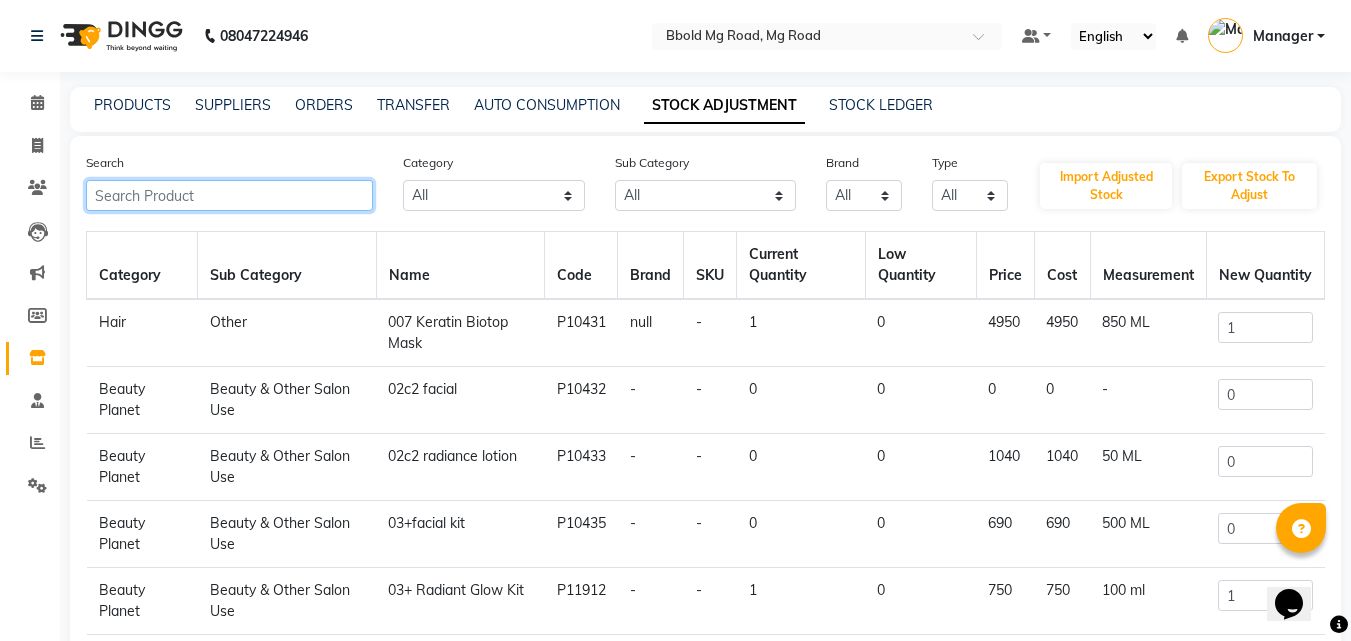click 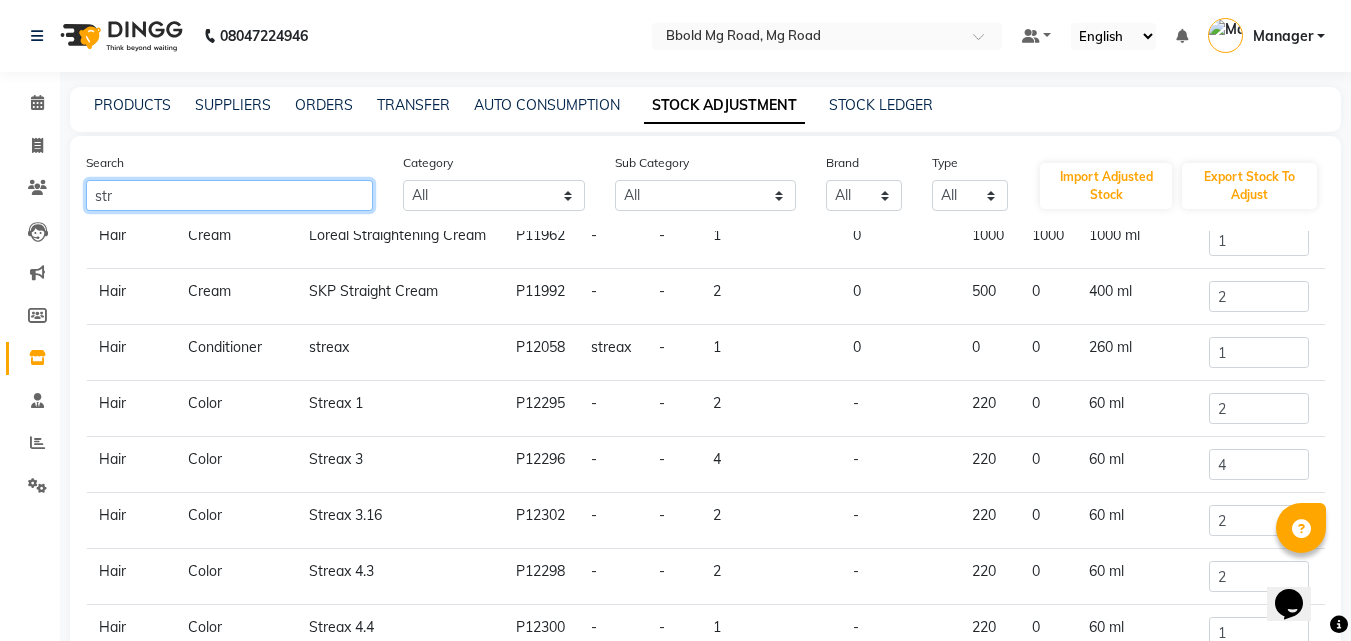 scroll, scrollTop: 0, scrollLeft: 0, axis: both 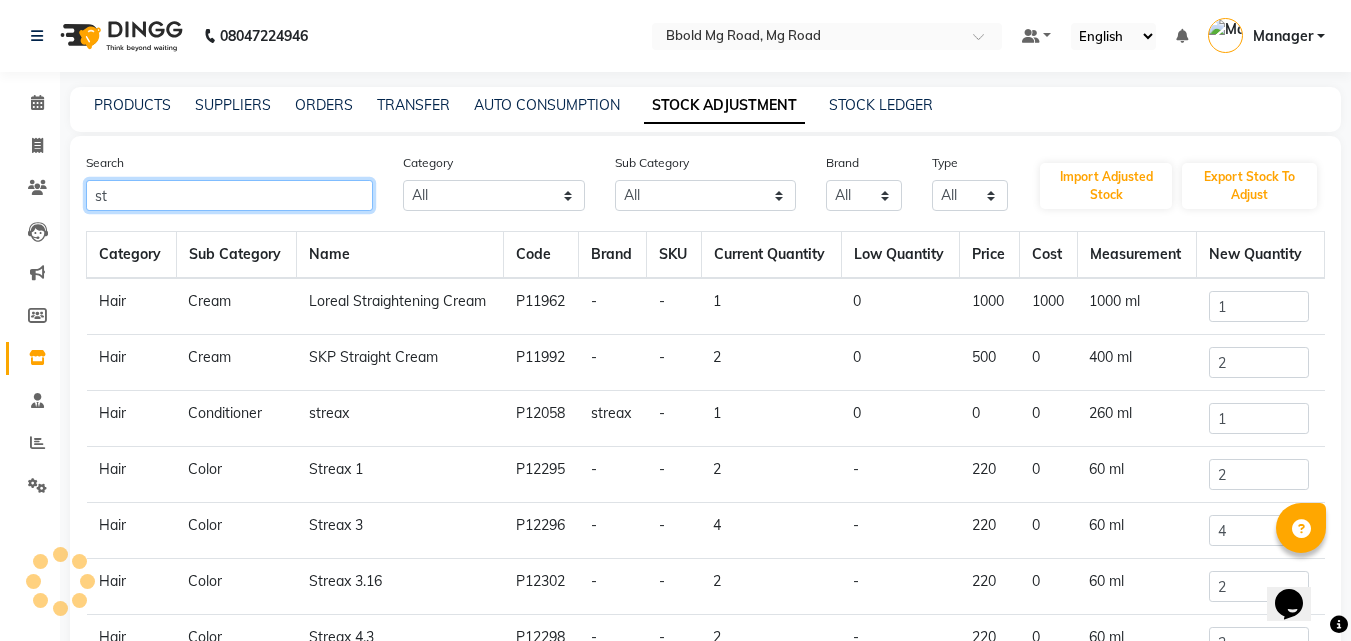type on "s" 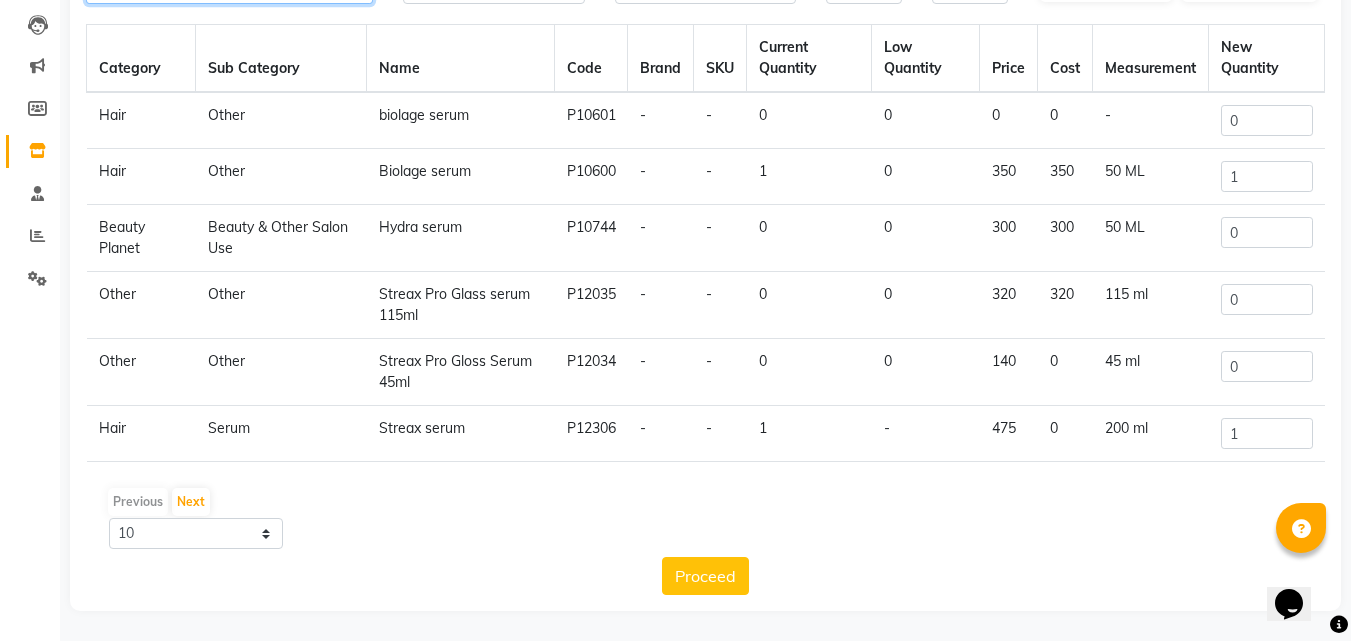 scroll, scrollTop: 0, scrollLeft: 0, axis: both 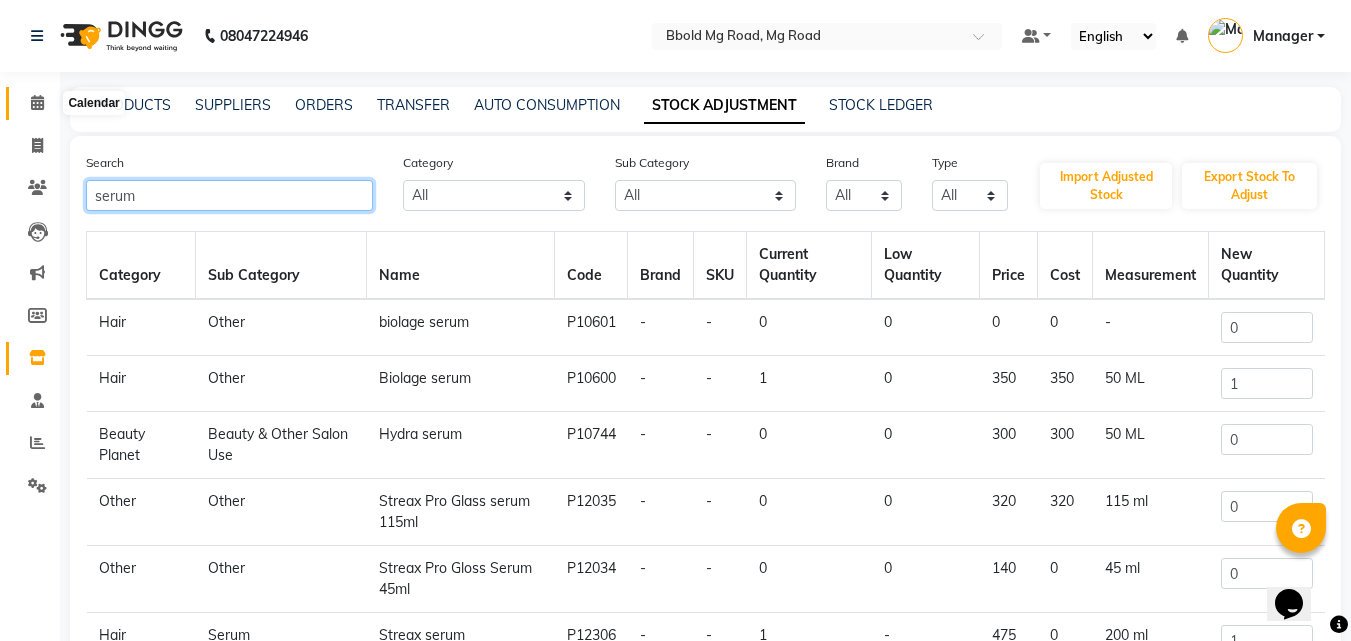 type on "serum" 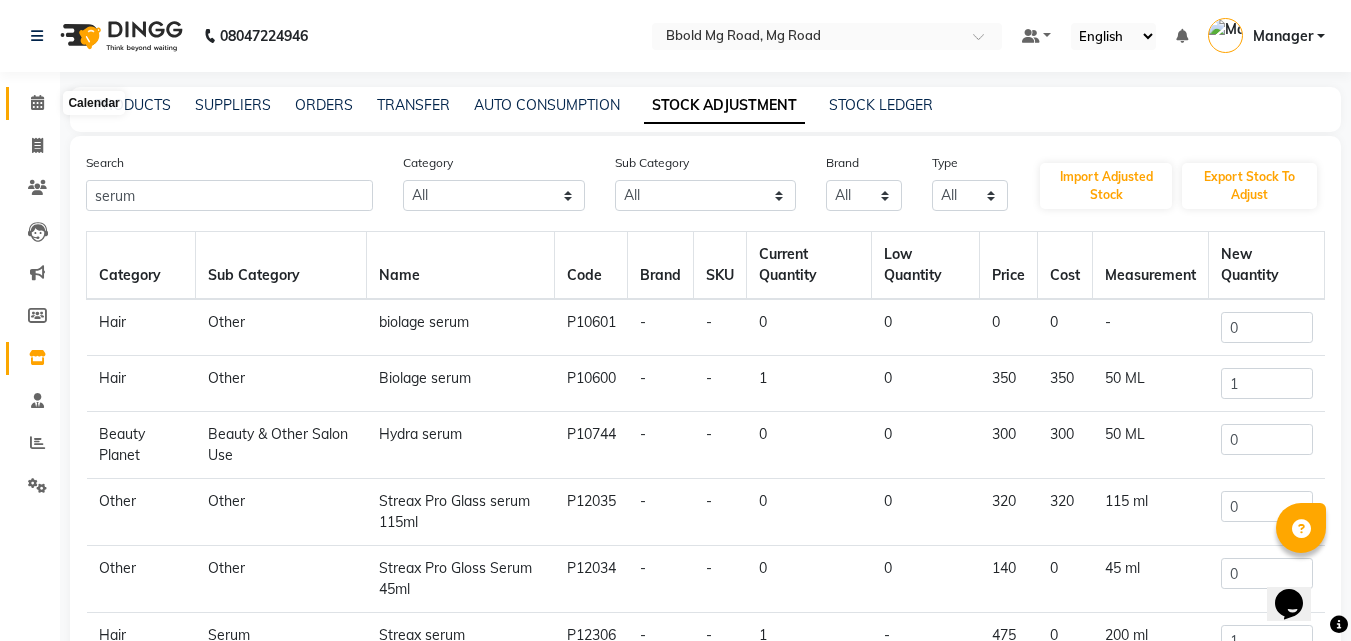click 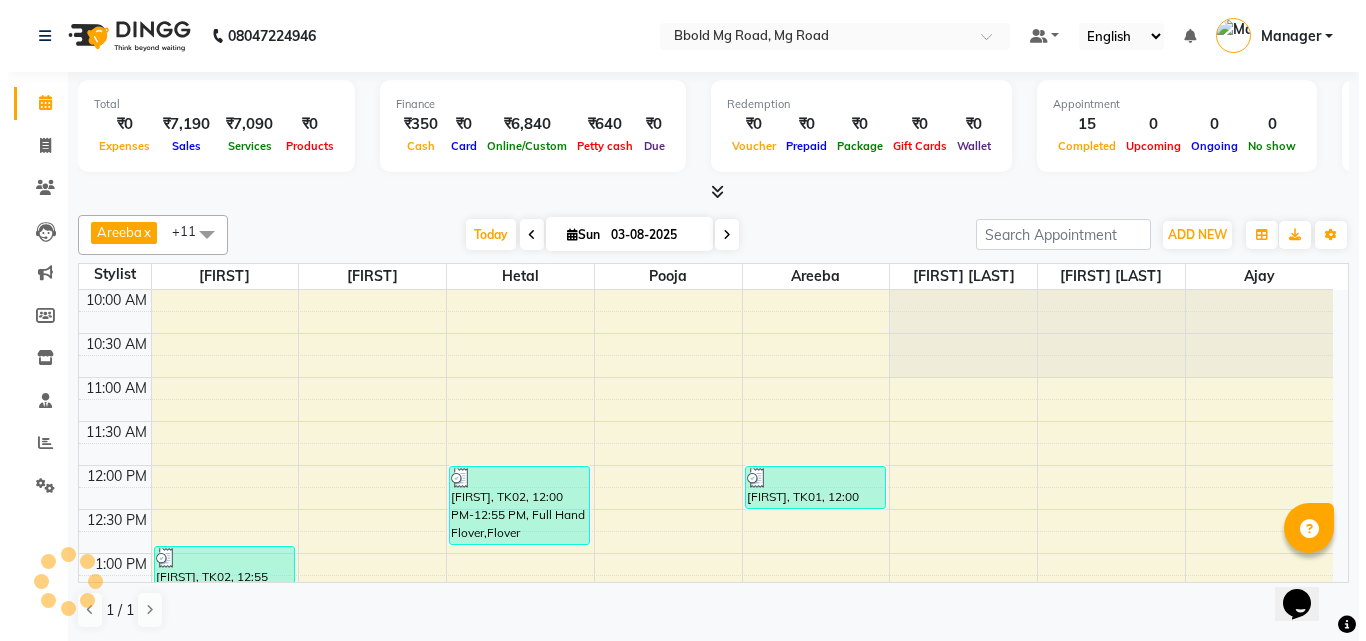 scroll, scrollTop: 0, scrollLeft: 0, axis: both 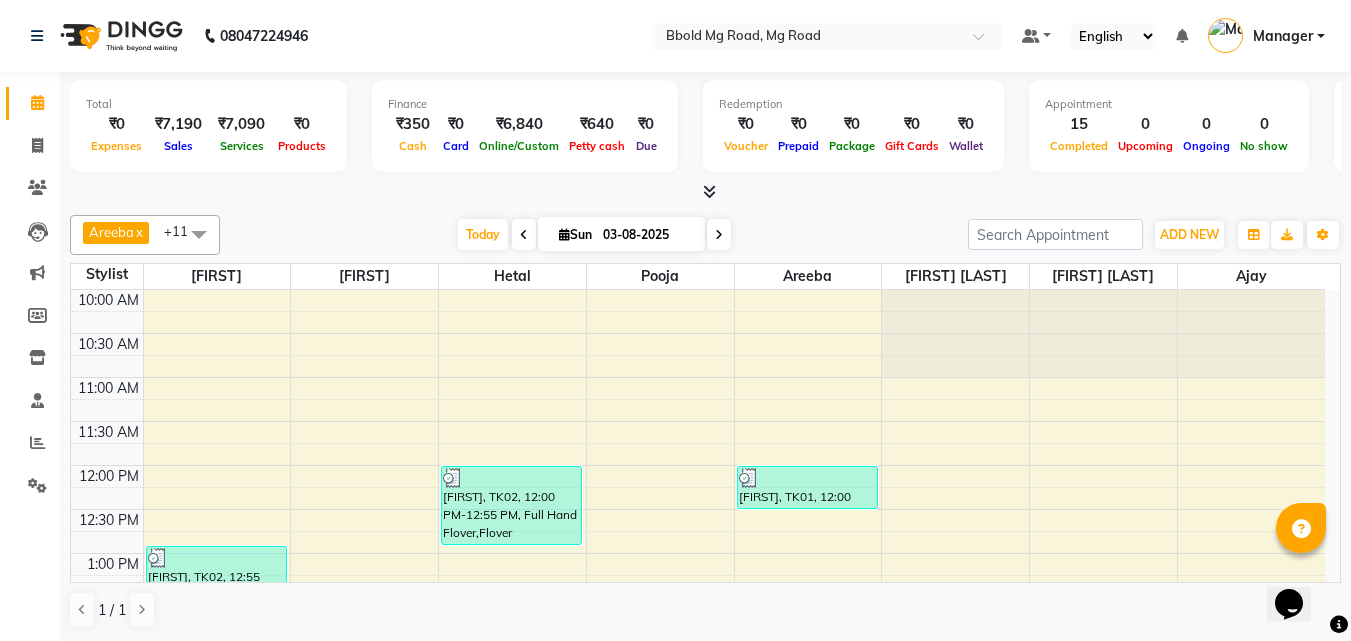 click 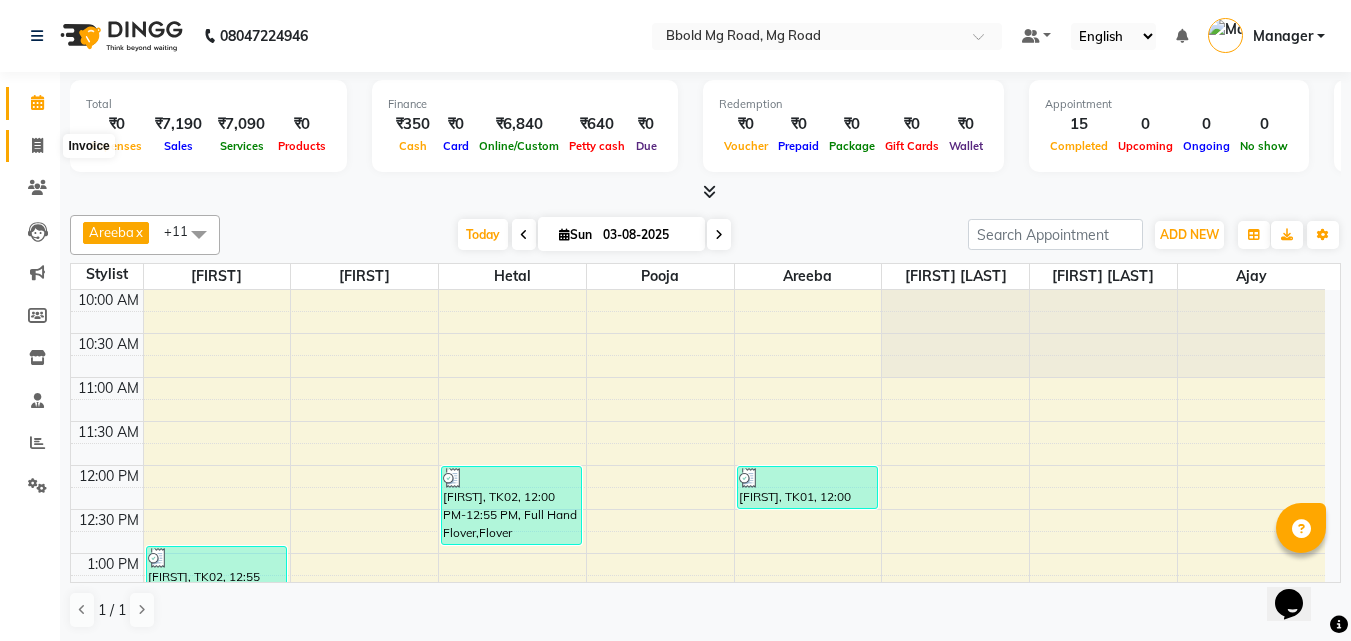click 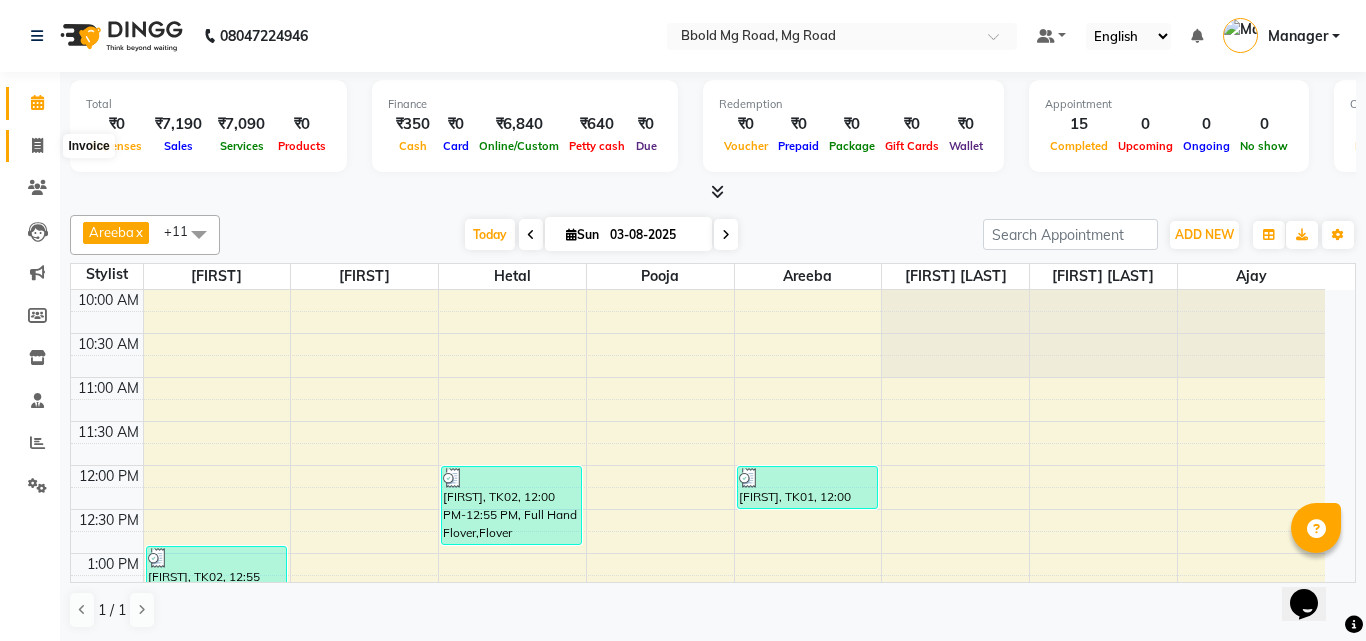 select on "service" 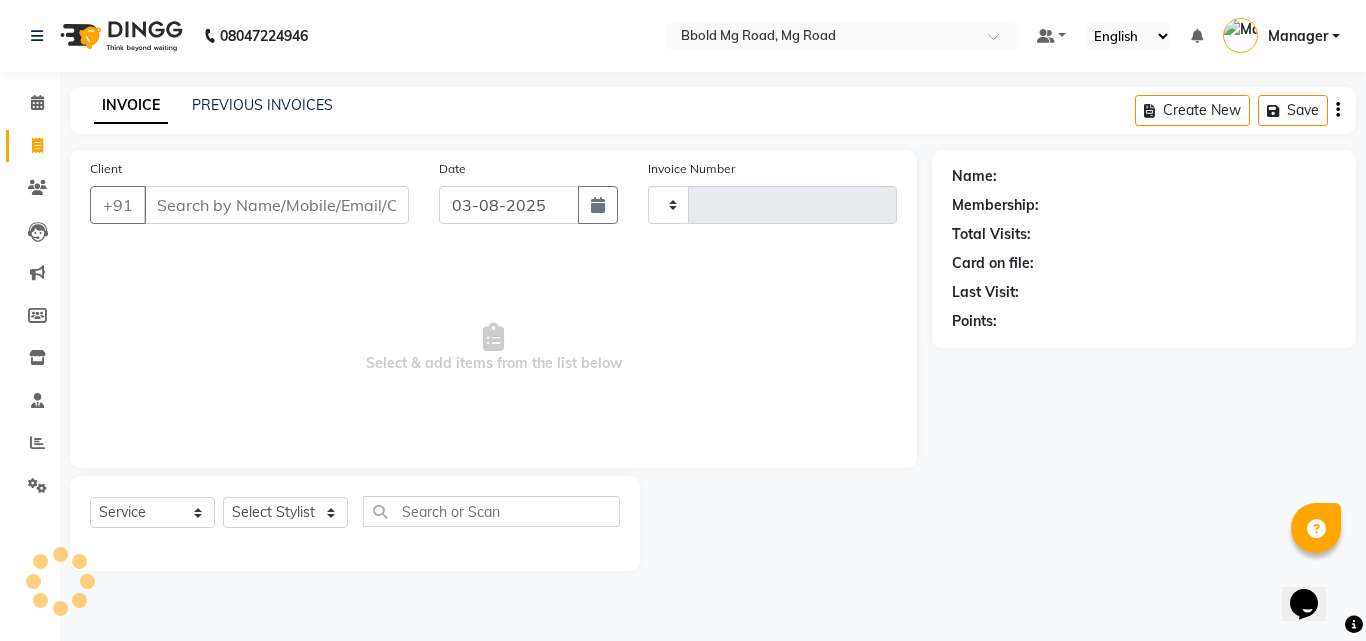 type on "1992" 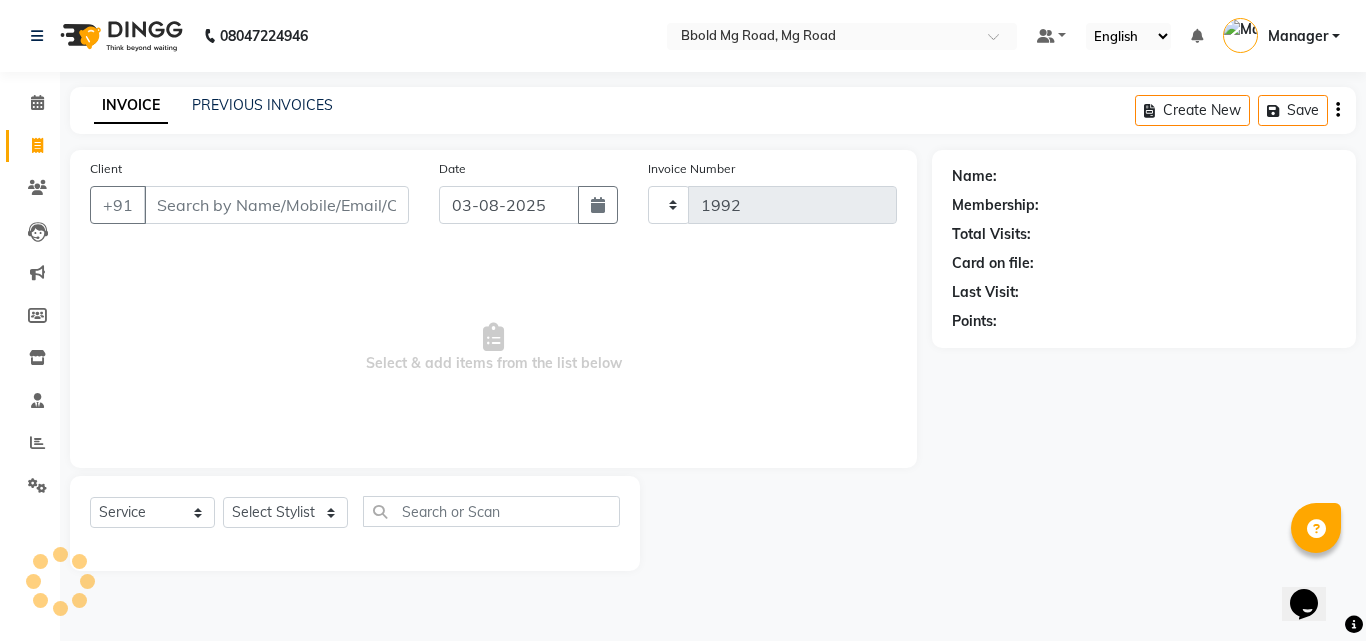select on "7353" 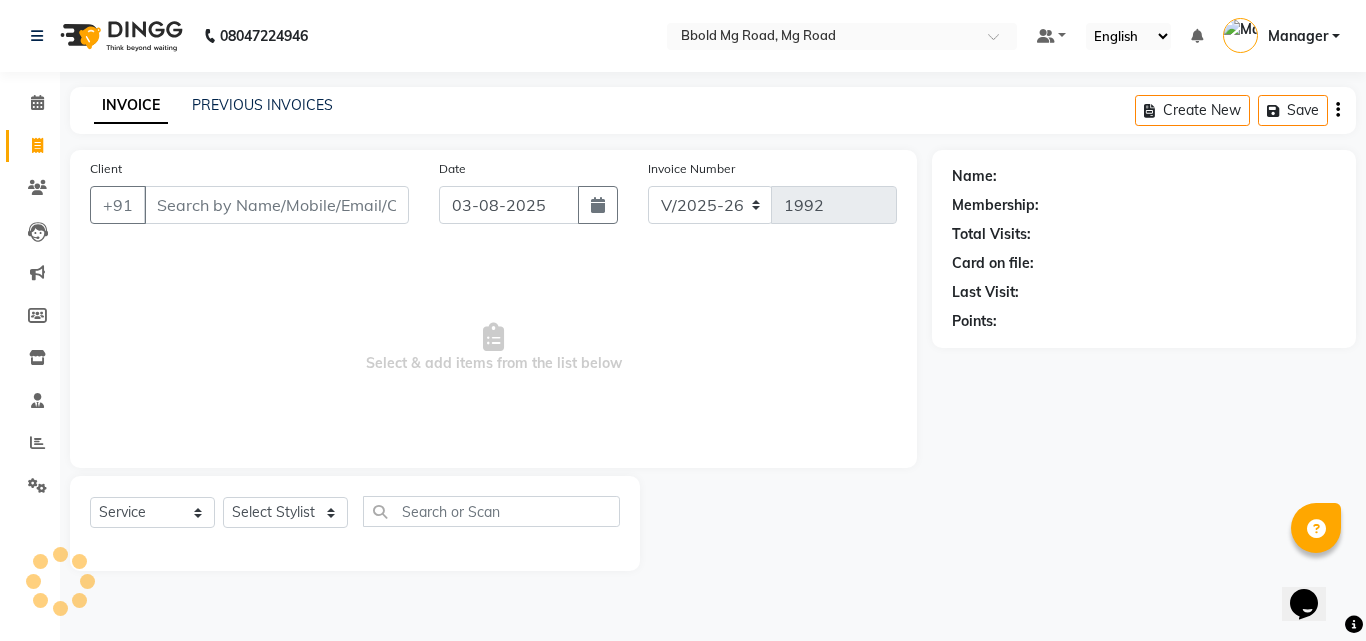 click on "Client" at bounding box center (276, 205) 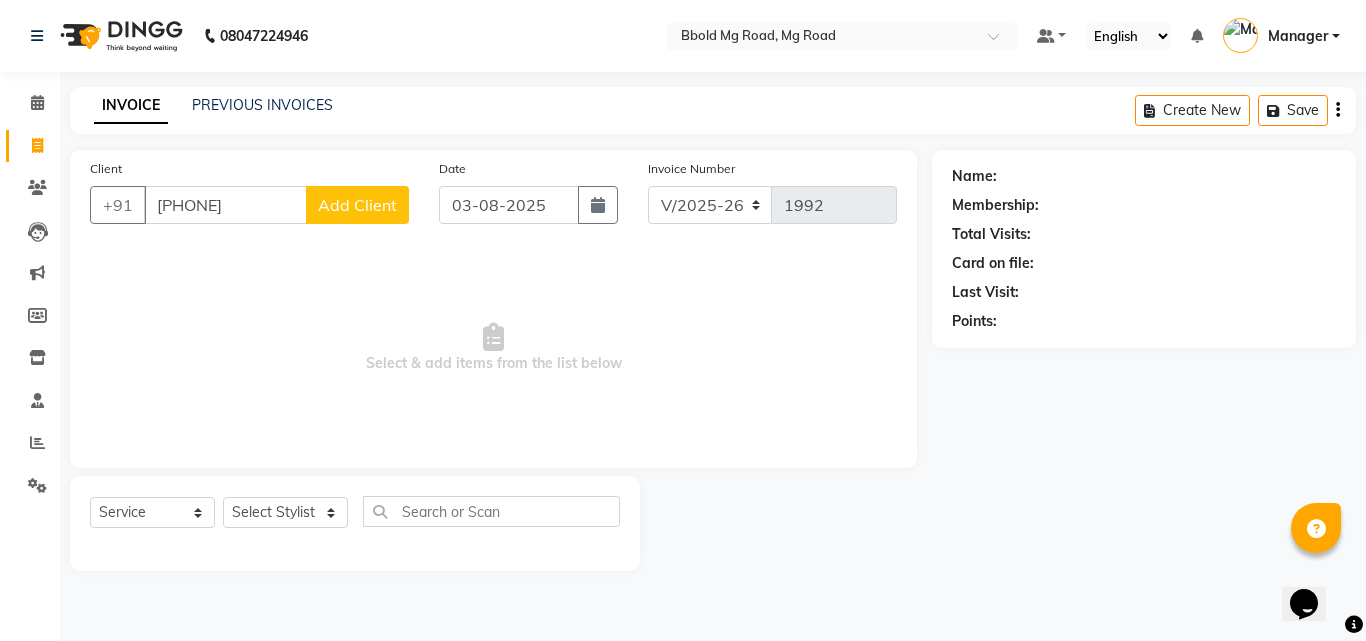 type on "8369699255" 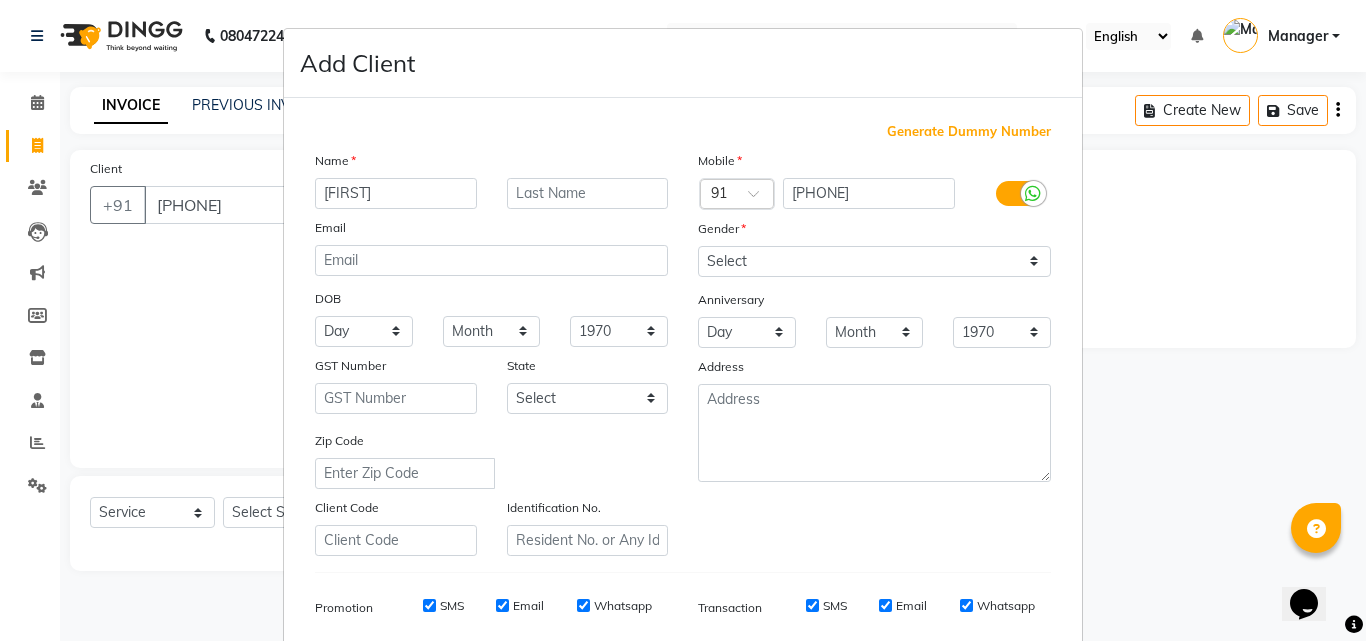 type on "Niharika" 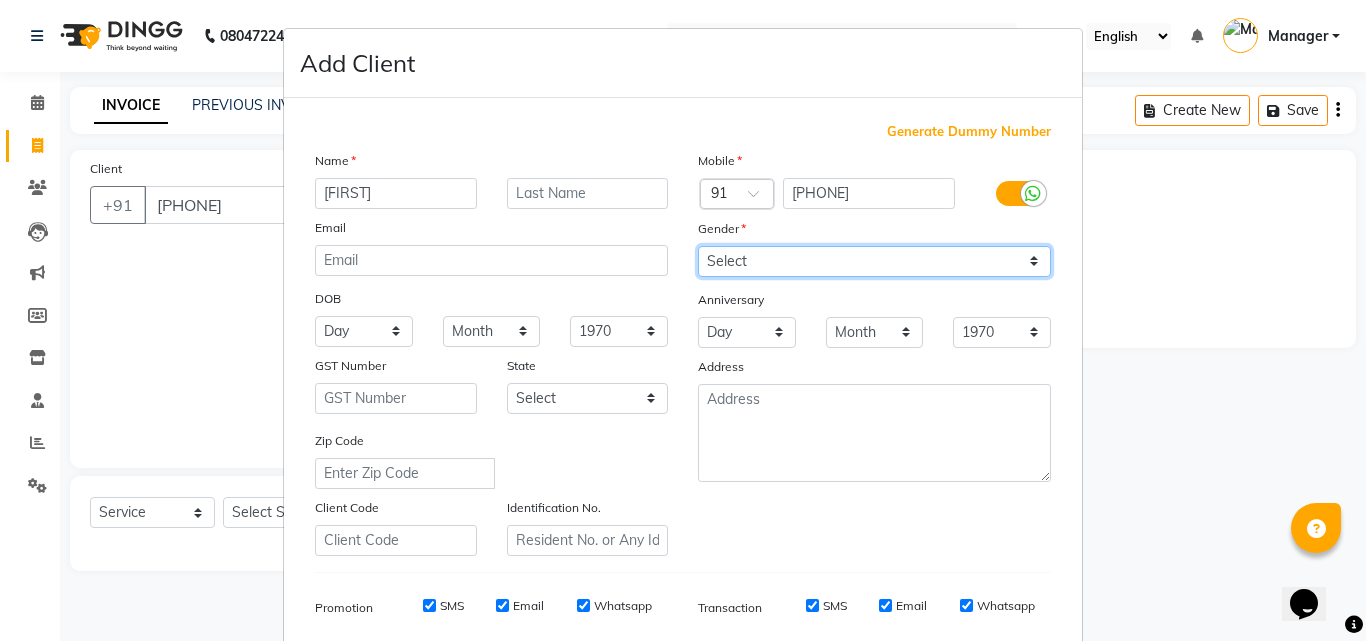 click on "Select Male Female Other Prefer Not To Say" at bounding box center [874, 261] 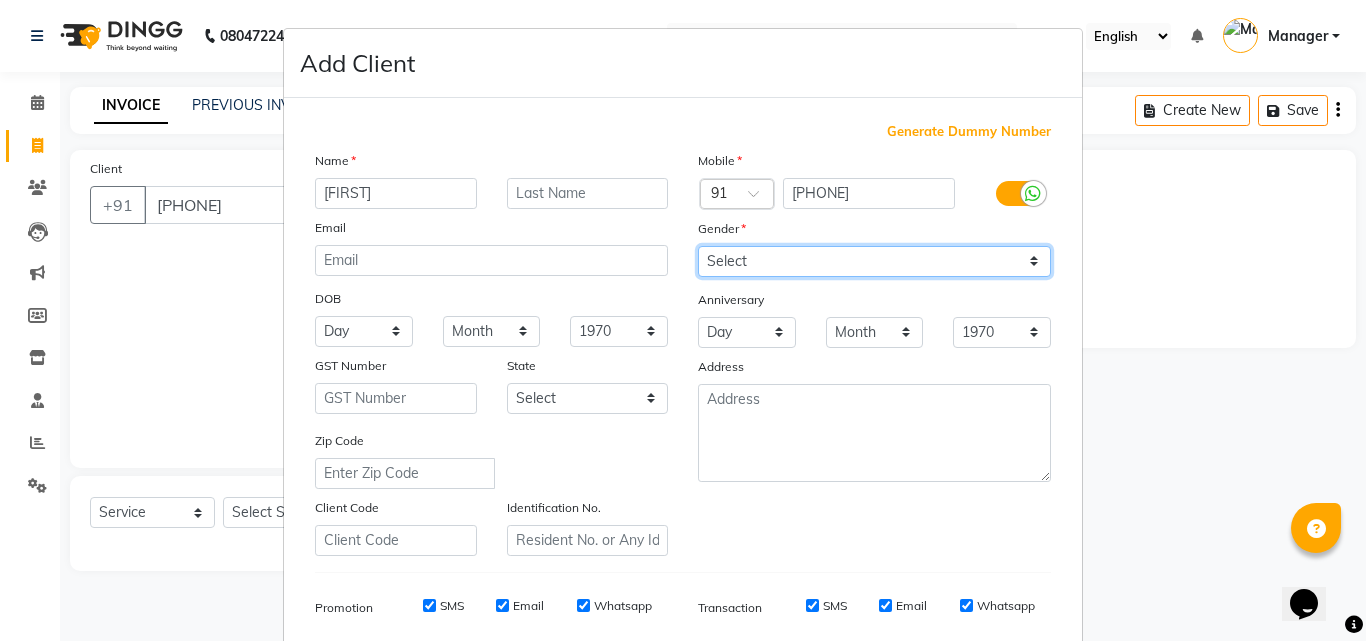 select on "female" 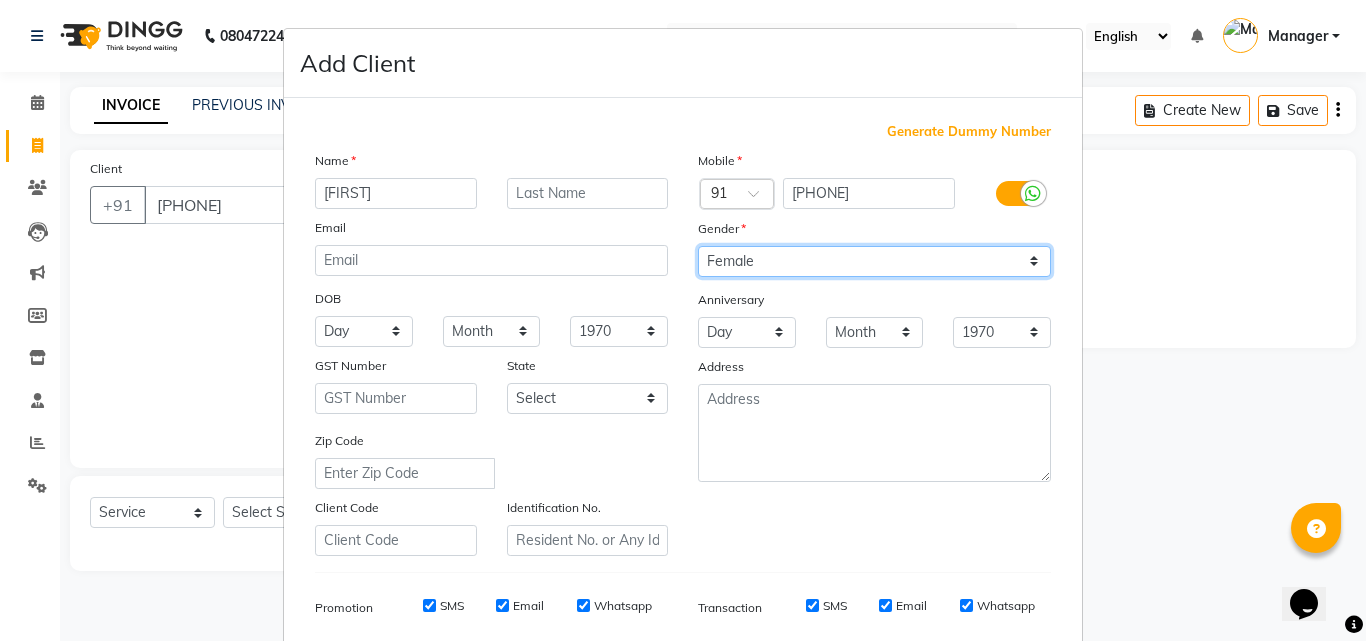 click on "Select Male Female Other Prefer Not To Say" at bounding box center (874, 261) 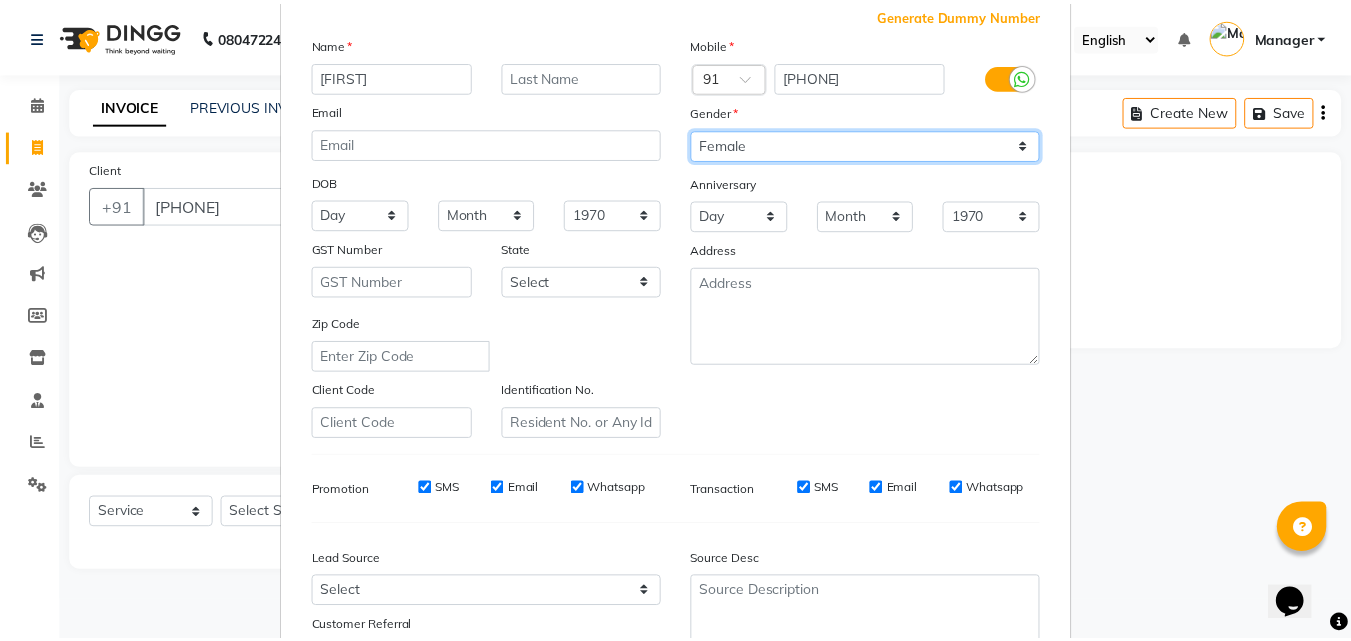 scroll, scrollTop: 282, scrollLeft: 0, axis: vertical 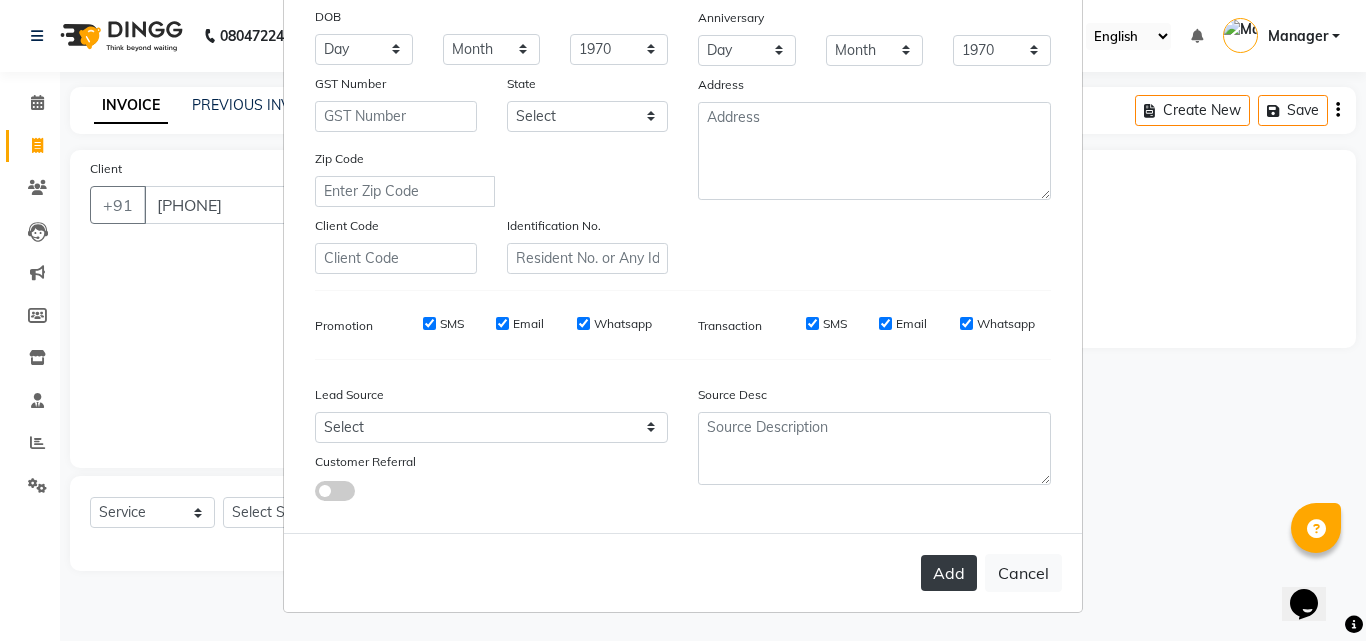 click on "Add" at bounding box center (949, 573) 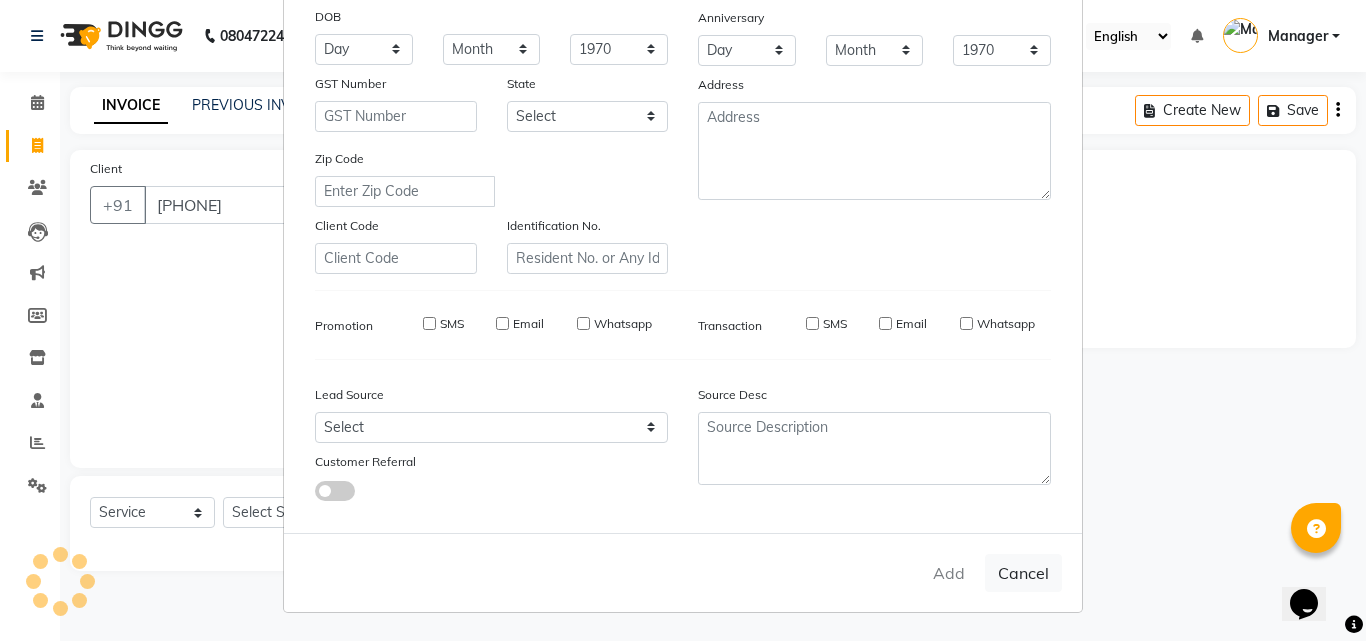 type 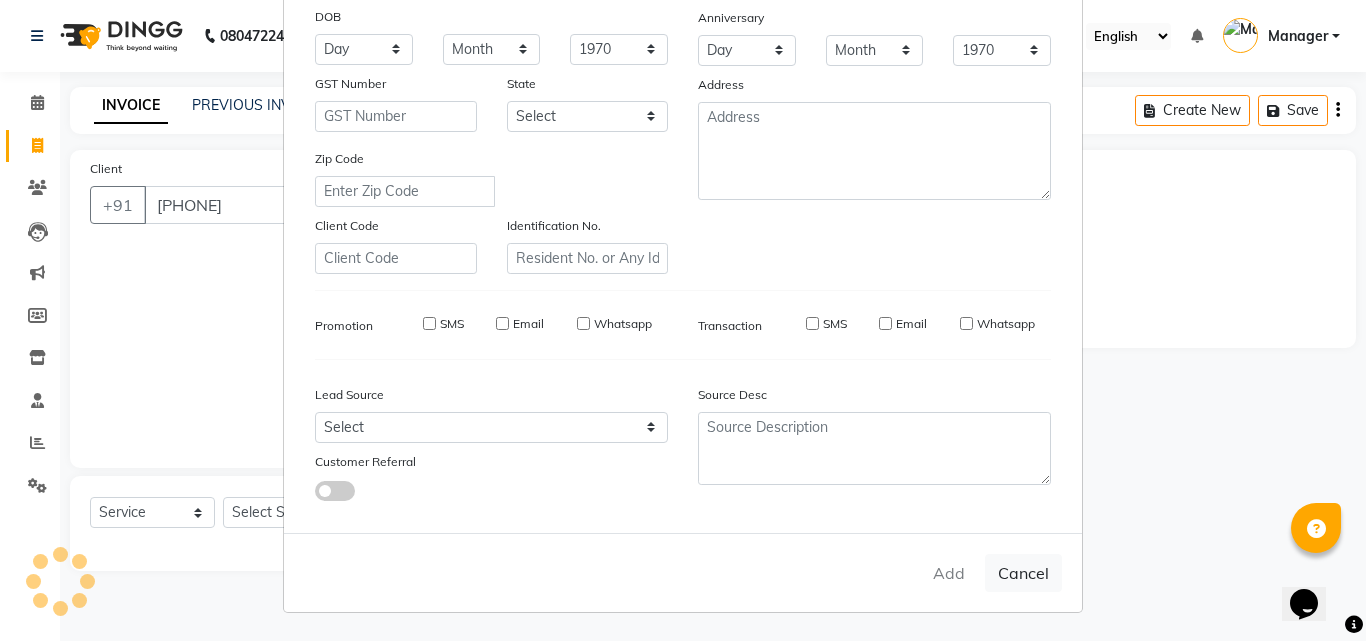 select 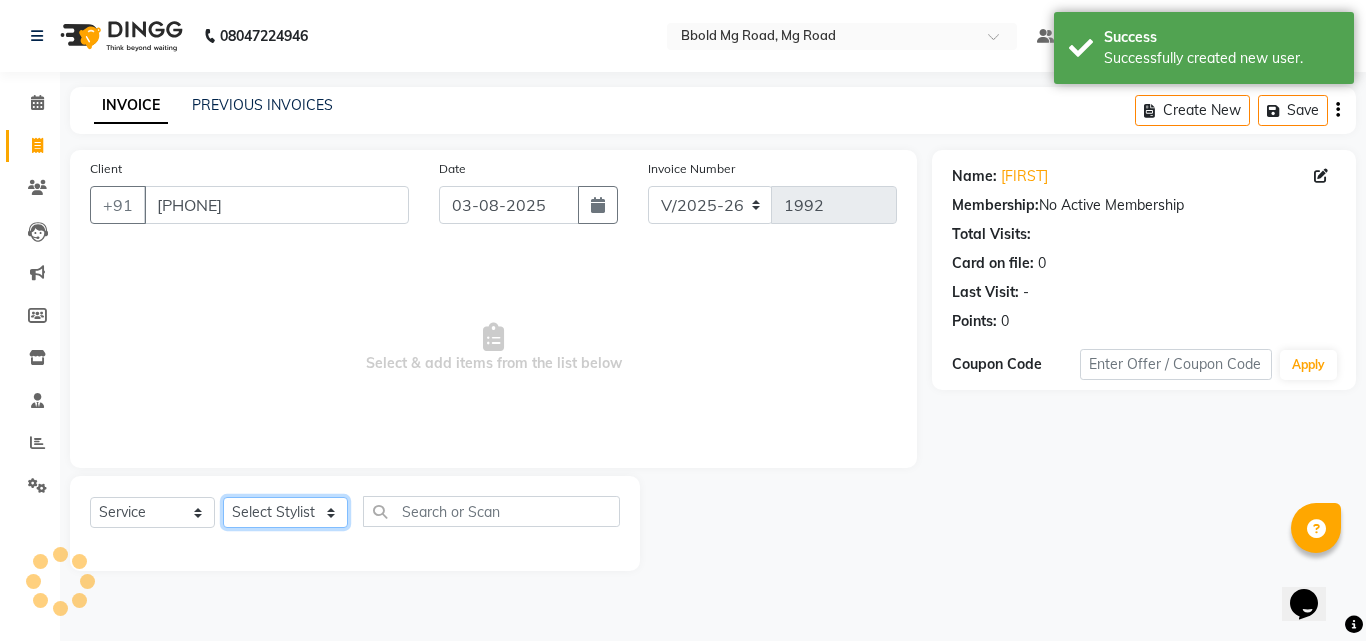 click on "Select Stylist [FIRST] [LAST] [FIRST] [FIRST] [FIRST] [FIRST] [FIRST] [FIRST] [FIRST] [FIRST] [FIRST] [FIRST] [FIRST]" 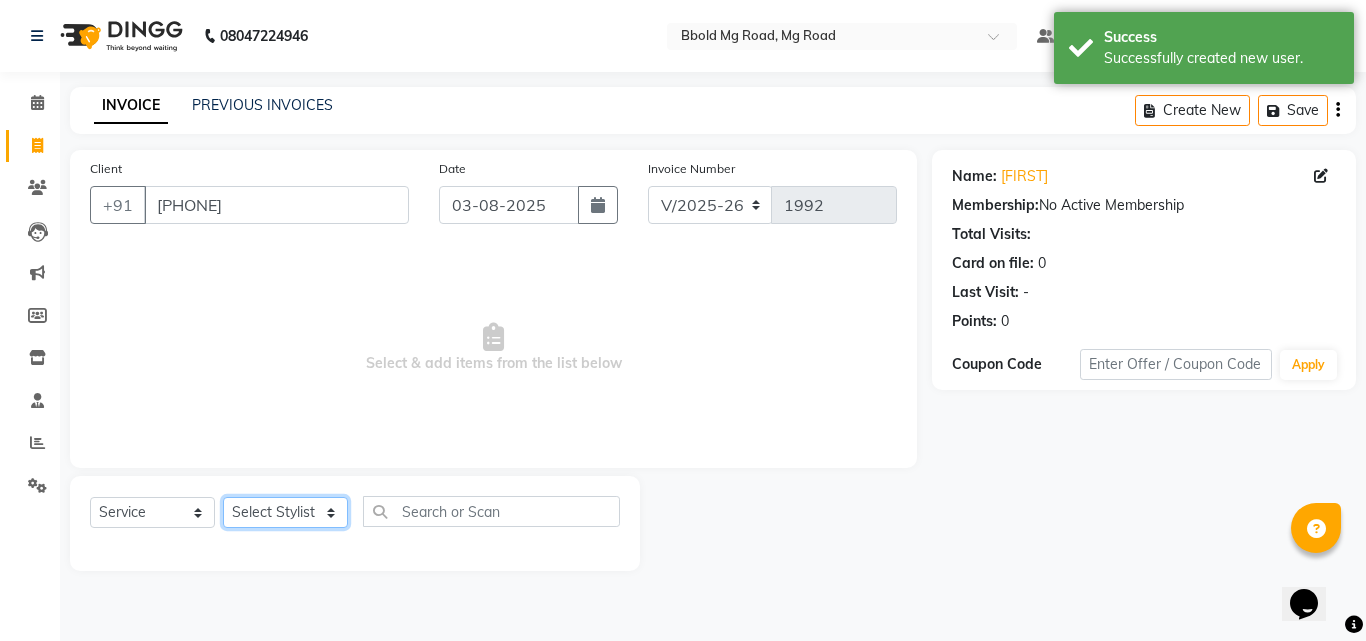 select on "86662" 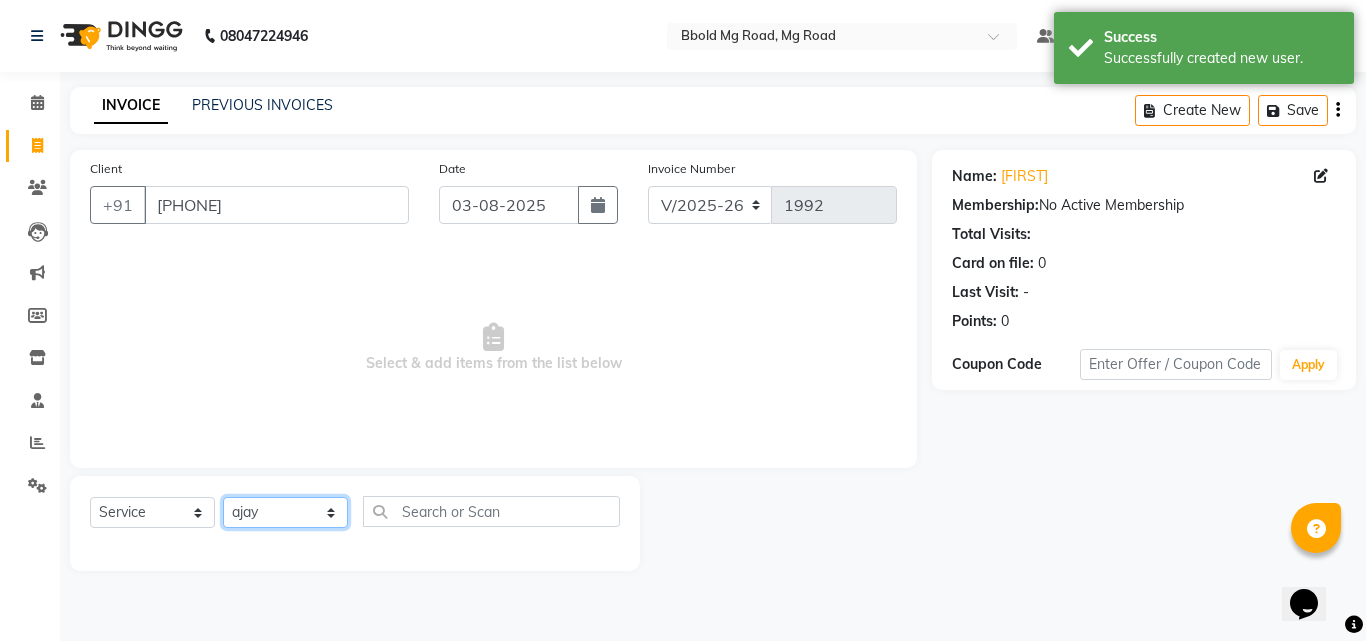 click on "Select Stylist [FIRST] [LAST] [FIRST] [FIRST] [FIRST] [FIRST] [FIRST] [FIRST] [FIRST] [FIRST] [FIRST] [FIRST] [FIRST]" 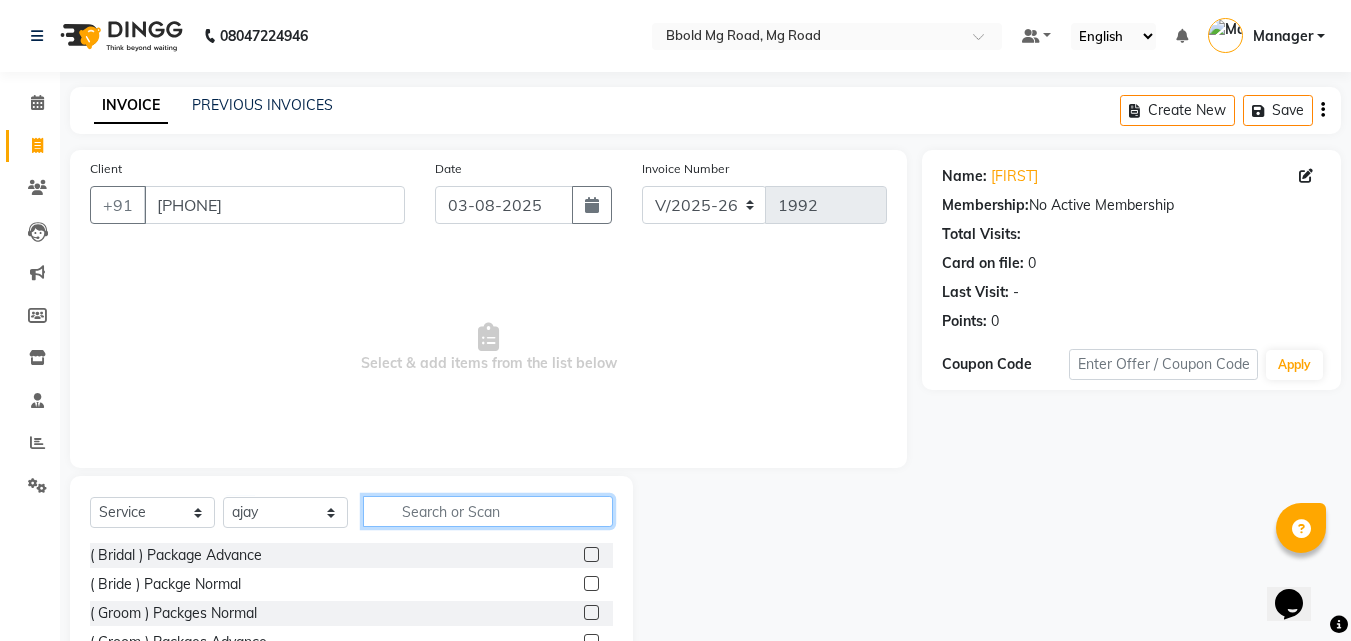 click 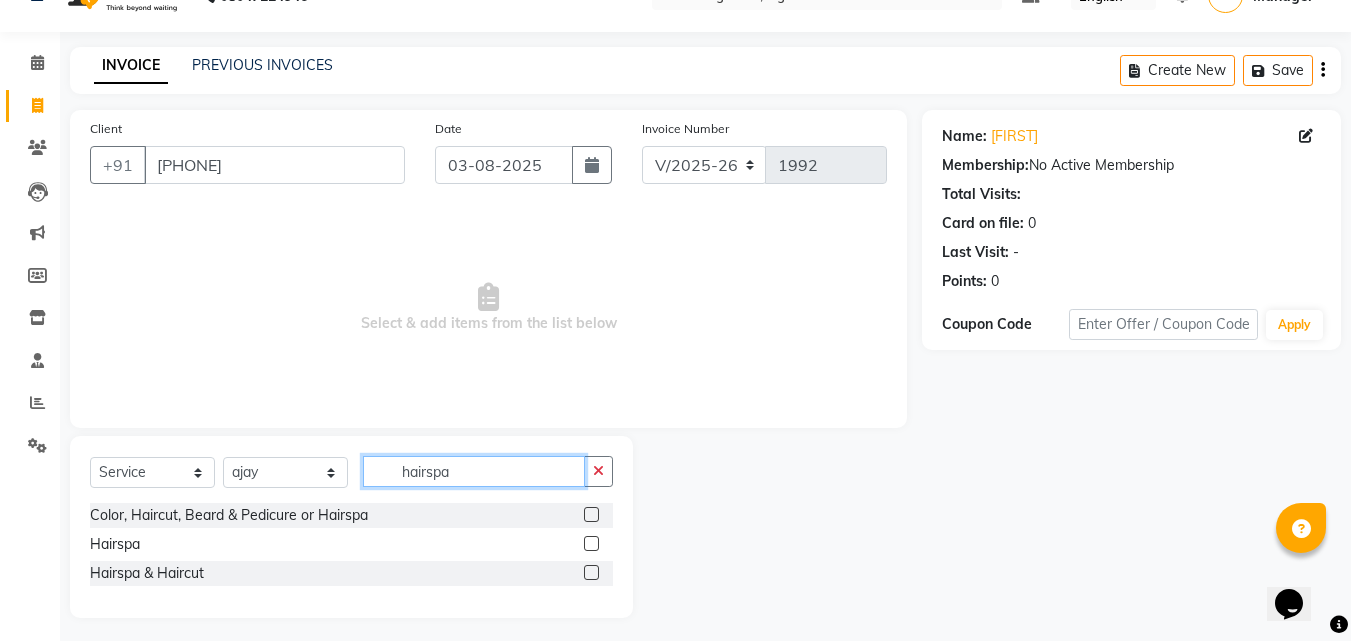 scroll, scrollTop: 36, scrollLeft: 0, axis: vertical 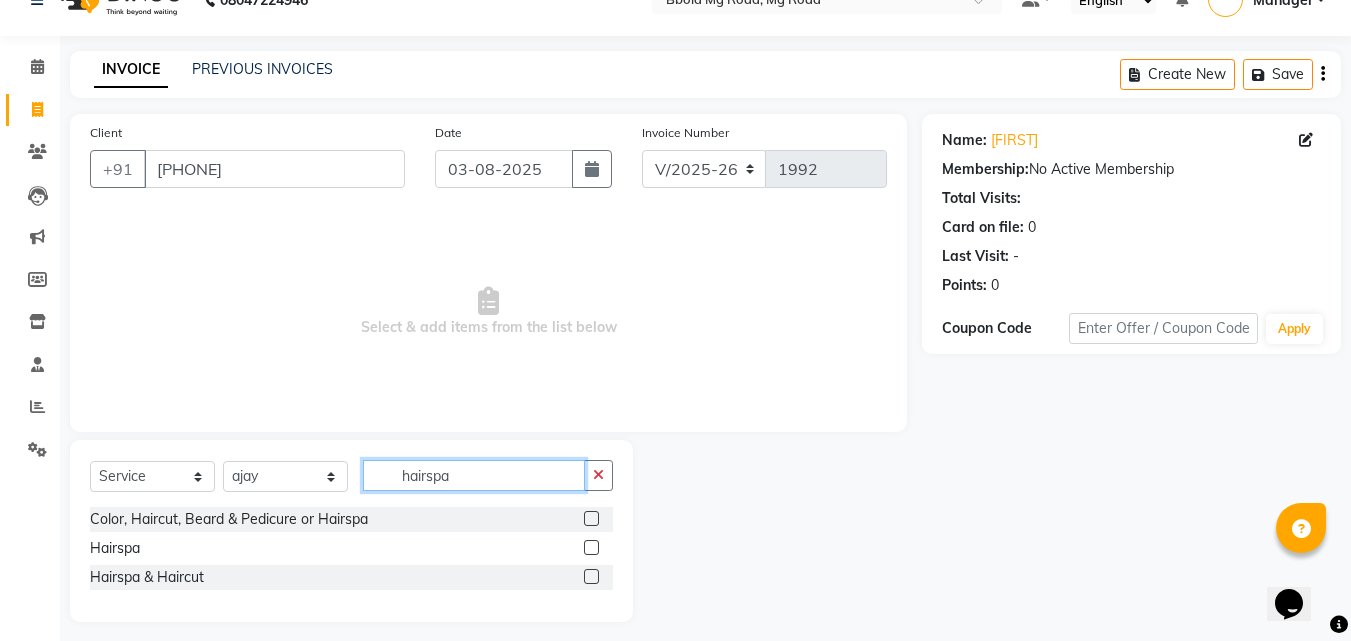 type on "hairspa" 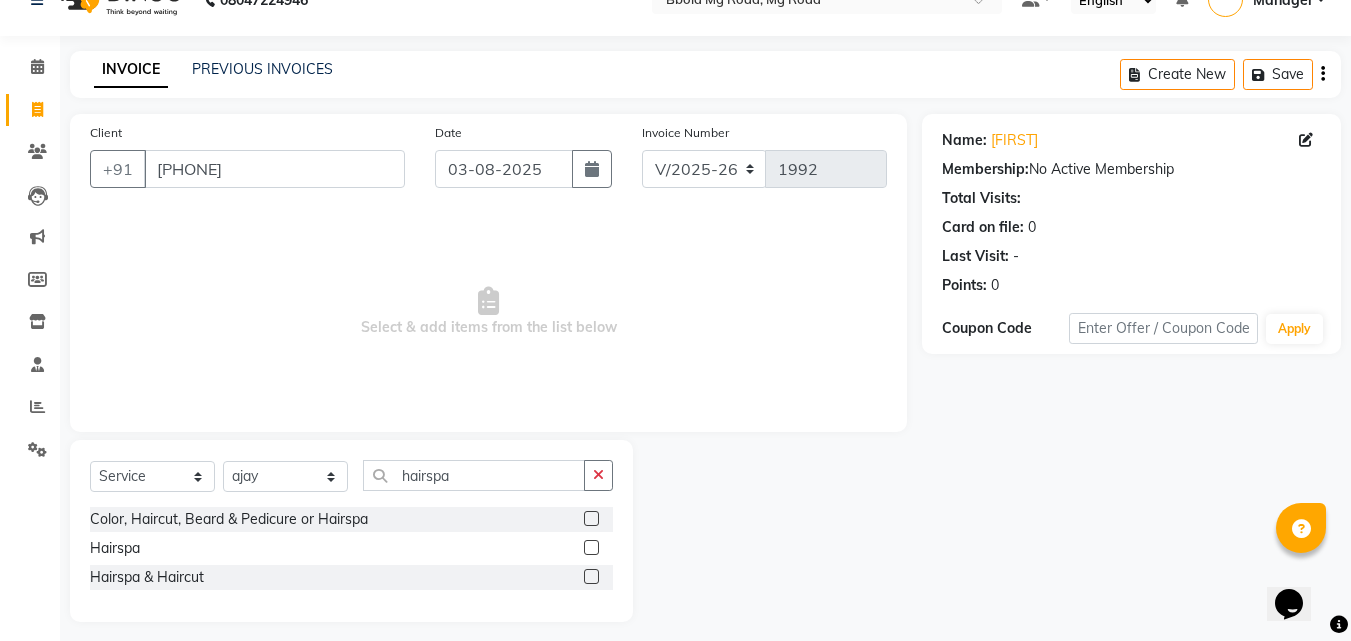 click 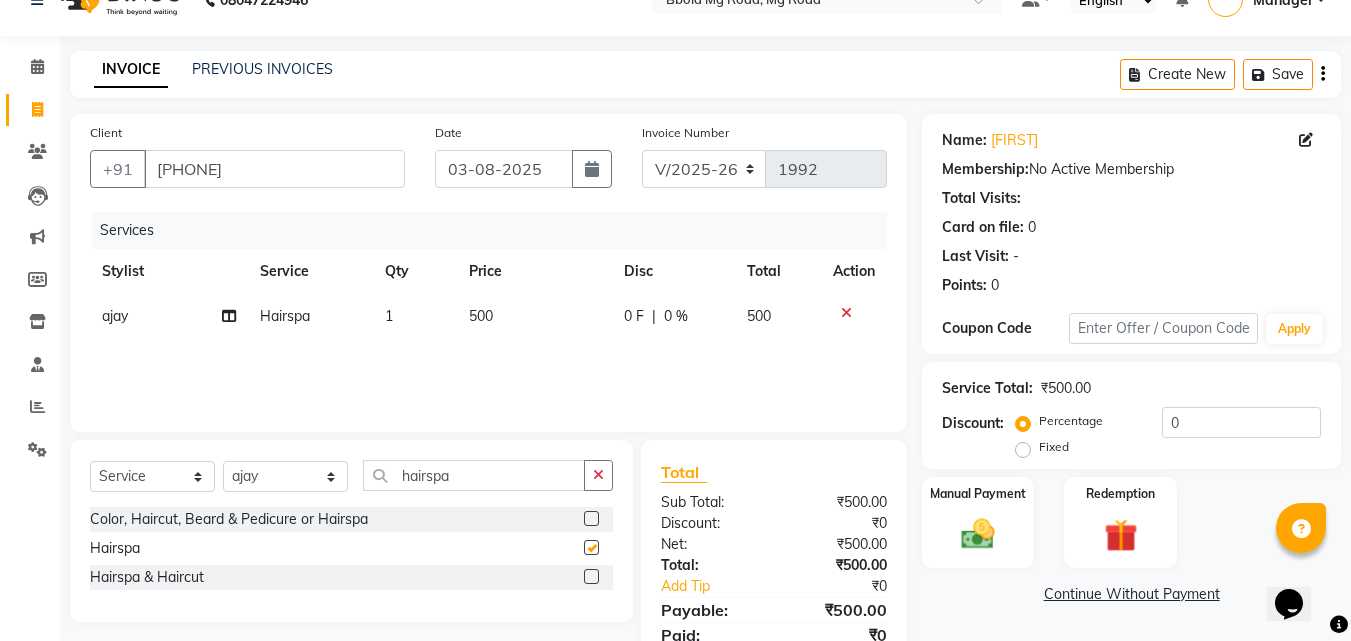 checkbox on "false" 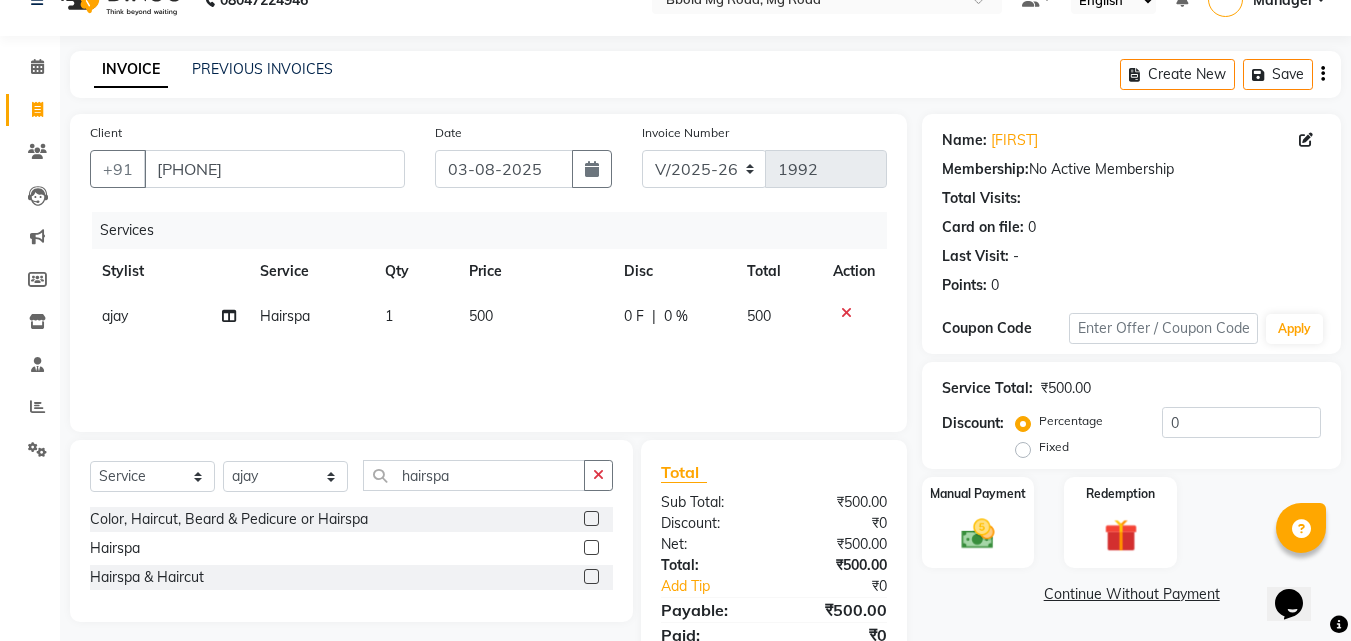 click on "500" 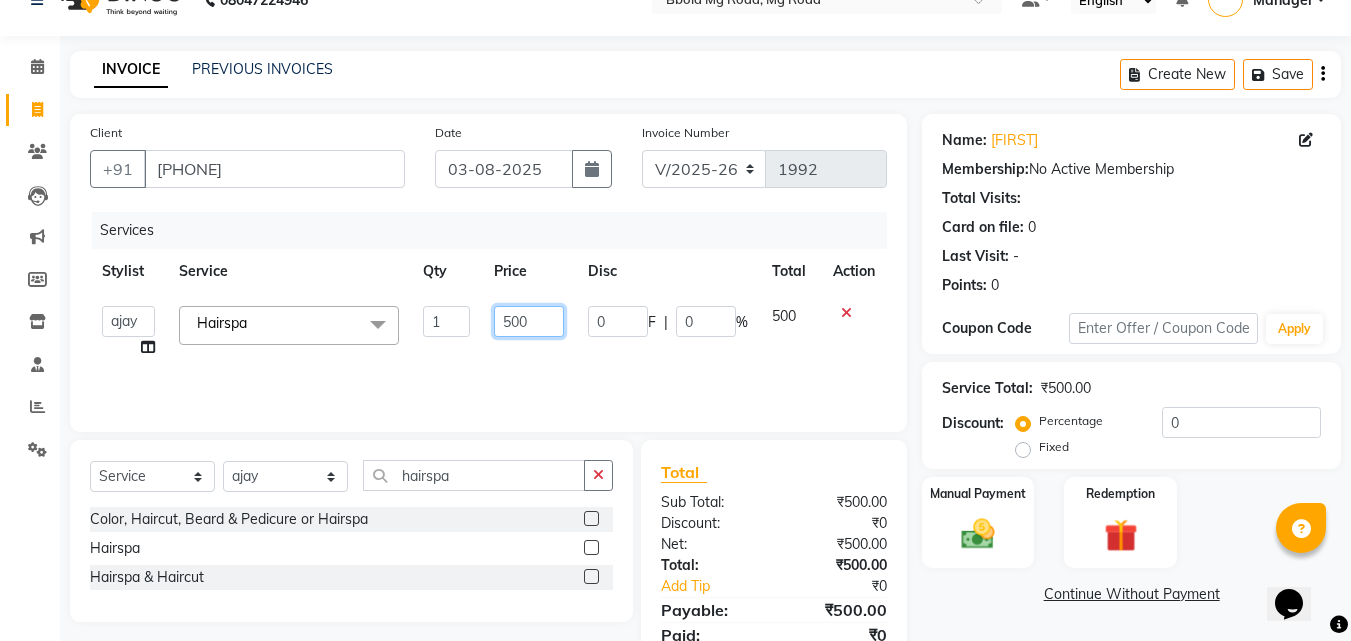 click on "500" 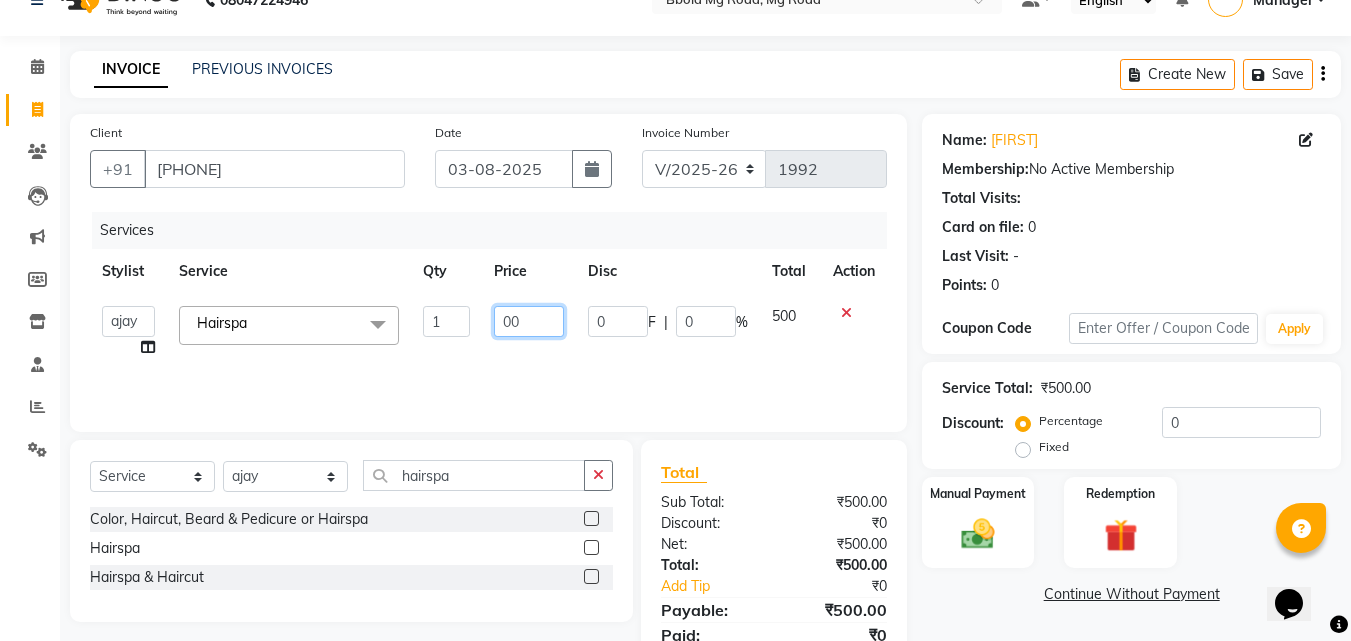 type on "600" 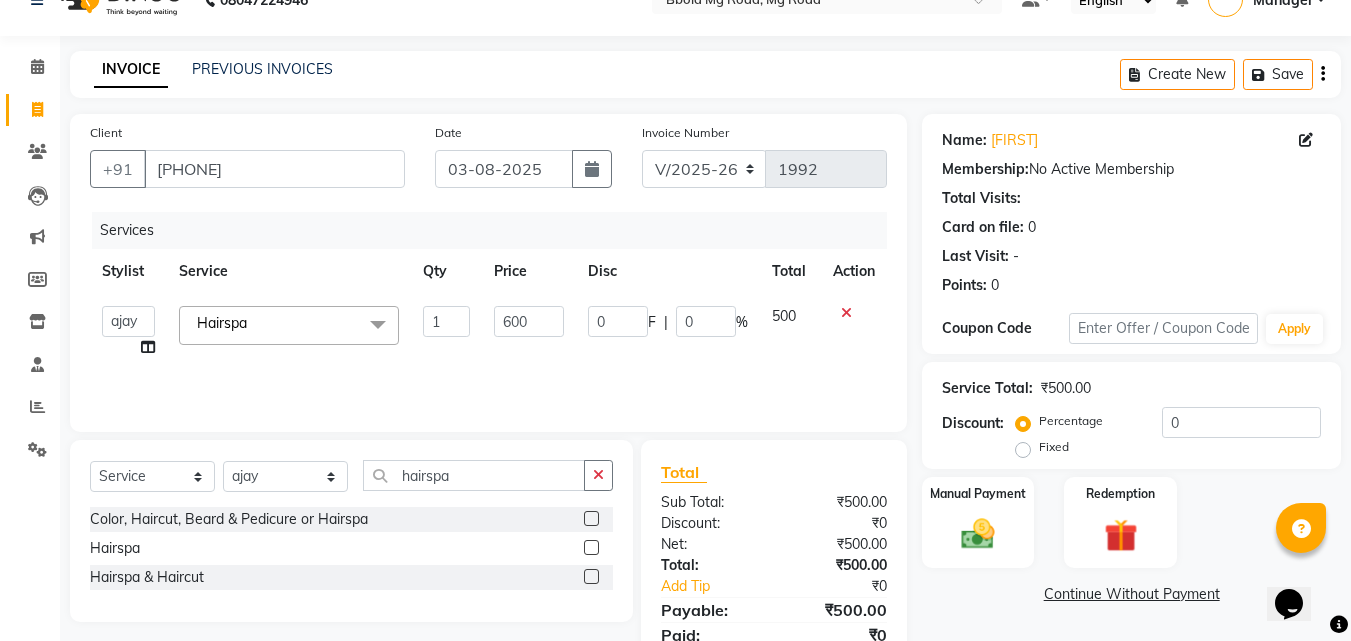click on "Services Stylist Service Qty Price Disc Total Action  Aarish Qureshi   ajay   Areeba   Hetal    karan   Mahima Kelkar   Manager   Nadeem    Pooja    priya mangr   Samiya    Sonam Soni   Zeenat  Hairspa  x ( Bridal ) Package Advance ( Bride ) Packge Normal ( Groom )  Packges Normal ( Groom ) Packges Advance 03 Advance Facial 03+ Facial  + Hydra Facial 03+ signature 03+ signature hydra Advance Dtan Argan  Underamrs Argan  Upperlips Aroma Essential Pedicure Back  Bleach Back & Chest Back Flover ( Male ) Back massage Back Polish Back wax Basic Makeup Bikini  Wax Argan Bikini Wax Floverd Bikini Wax honey Body Bleach Body massage Body polishing +body bleach Body Polishning Chest Flover ( Male ) Chest Lips Wax Chest wax Chin Argan  wax Chin threading Classic Coffee Manicure Classic Coffee Manicure + Pedicure Classic Coffee Pedicure Classic facial Classic Faical + Waxing + Classic Pedicure Crystal Glow facial + Gel Polish Dtan waxing full hand + full legs + Underamrs + Gel Polish Fa  Argan FA +HL+UA (Argan) Lowerlip" 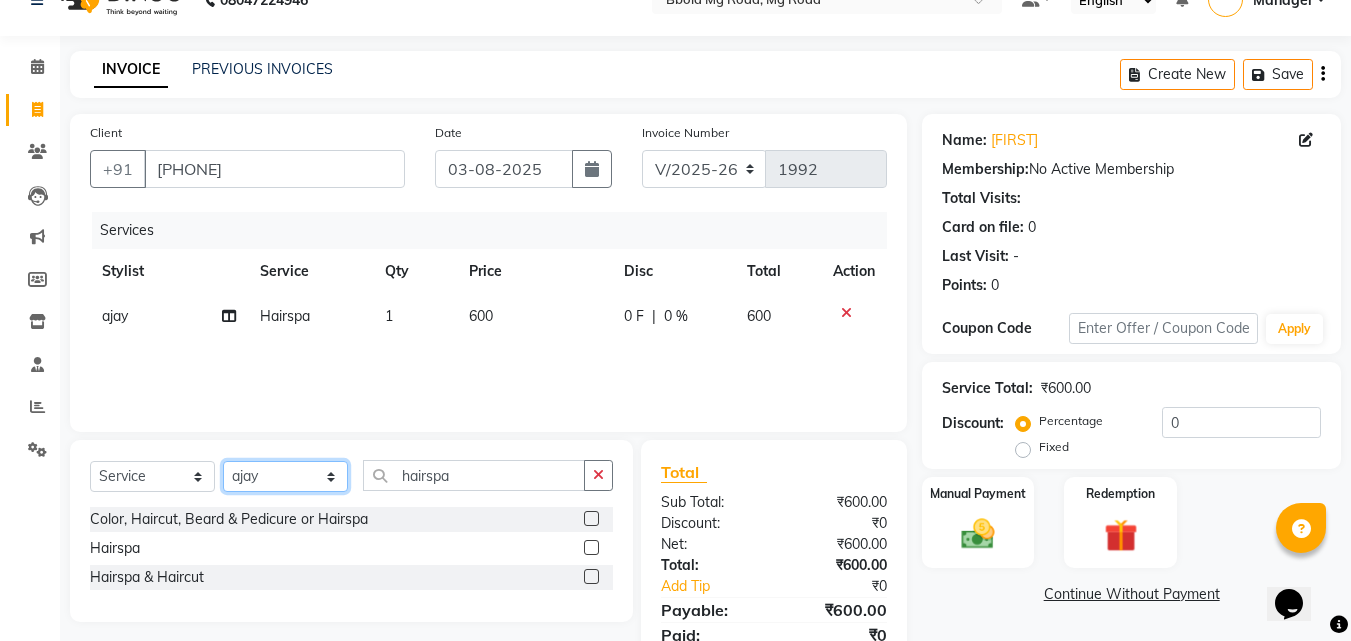 click on "Select Stylist [FIRST] [LAST] [FIRST] [FIRST] [FIRST] [FIRST] [FIRST] [FIRST] [FIRST] [FIRST] [FIRST] [FIRST] [FIRST]" 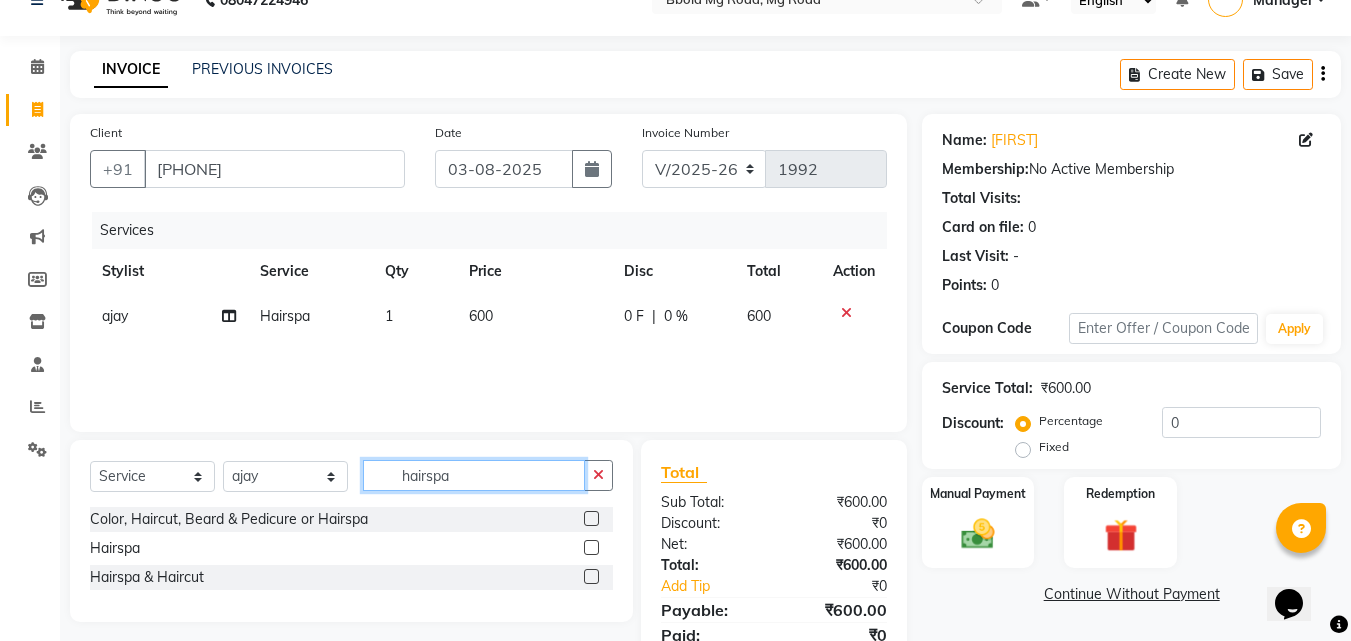 click on "hairspa" 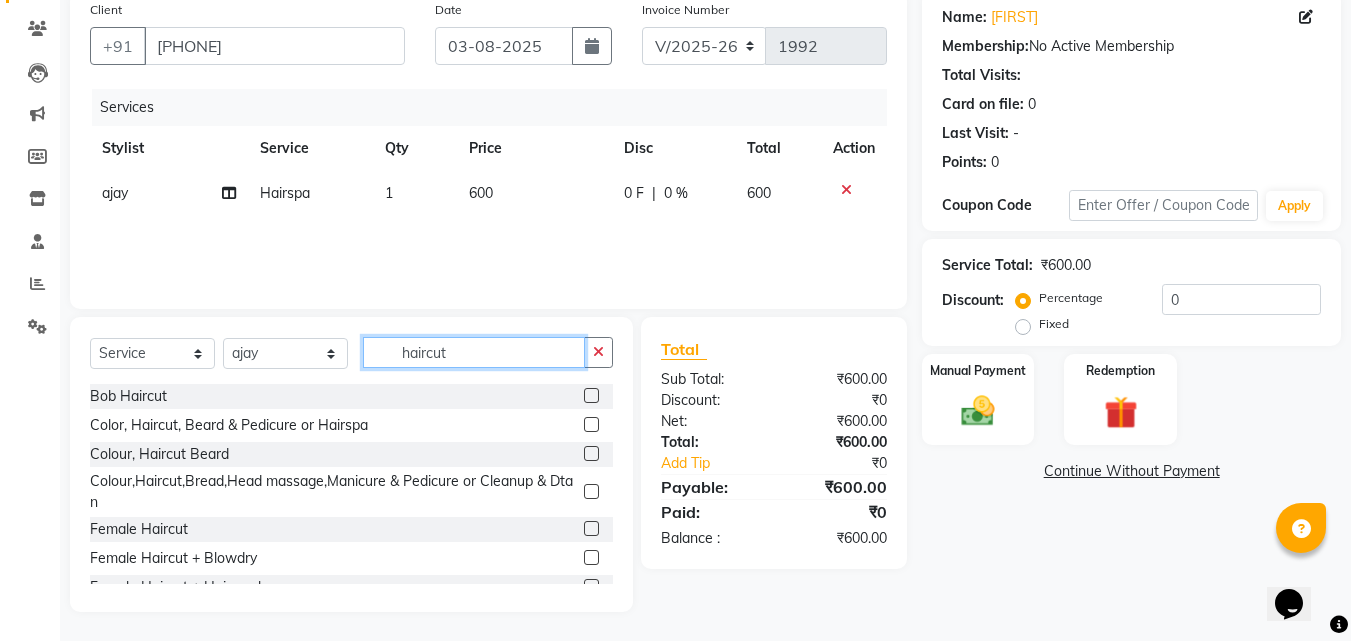 scroll, scrollTop: 158, scrollLeft: 0, axis: vertical 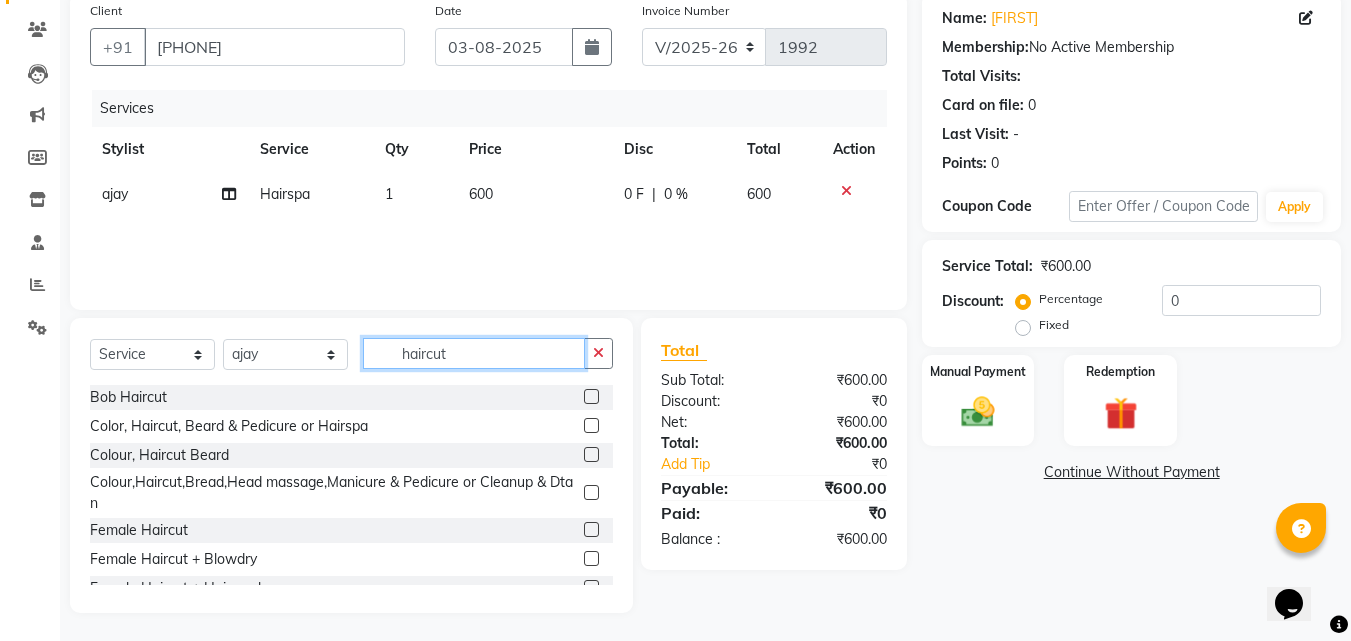 type on "haircut" 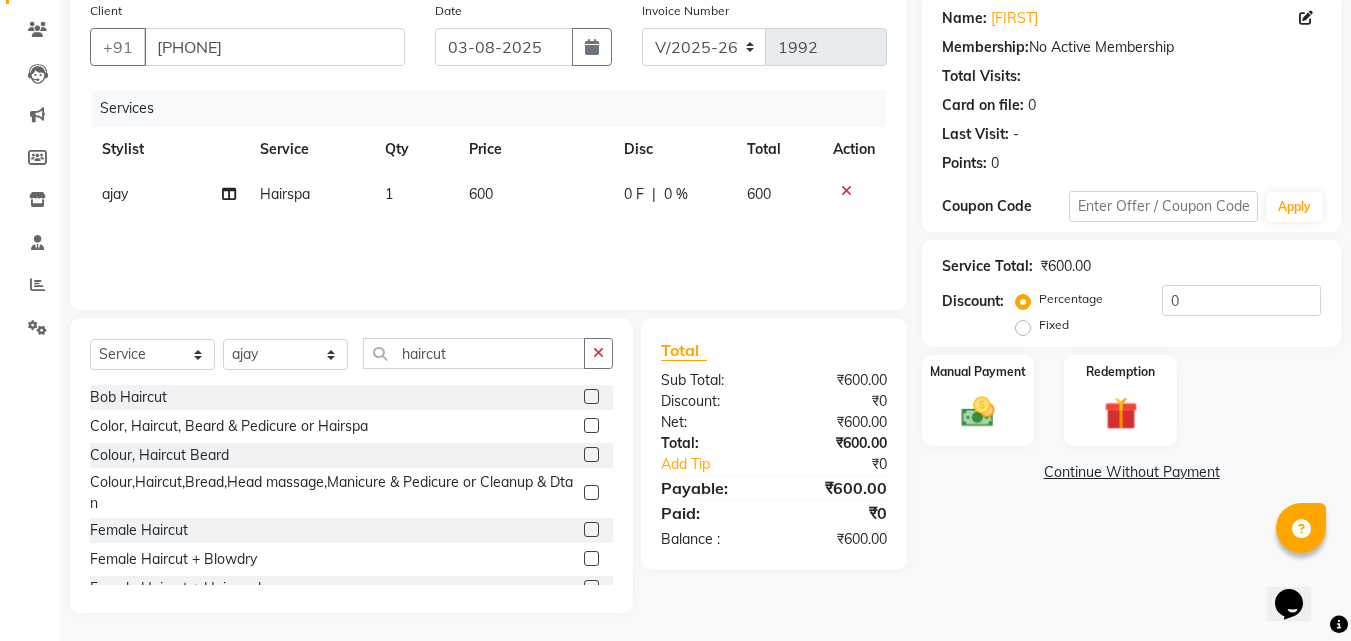 click 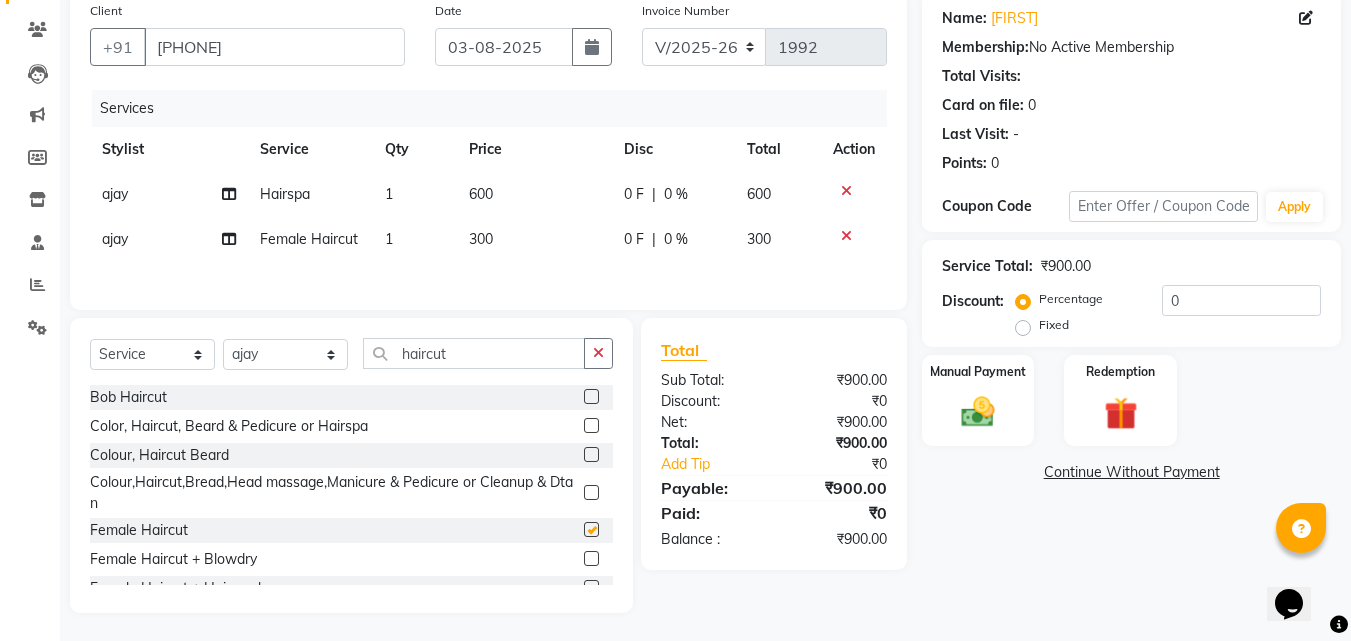 checkbox on "false" 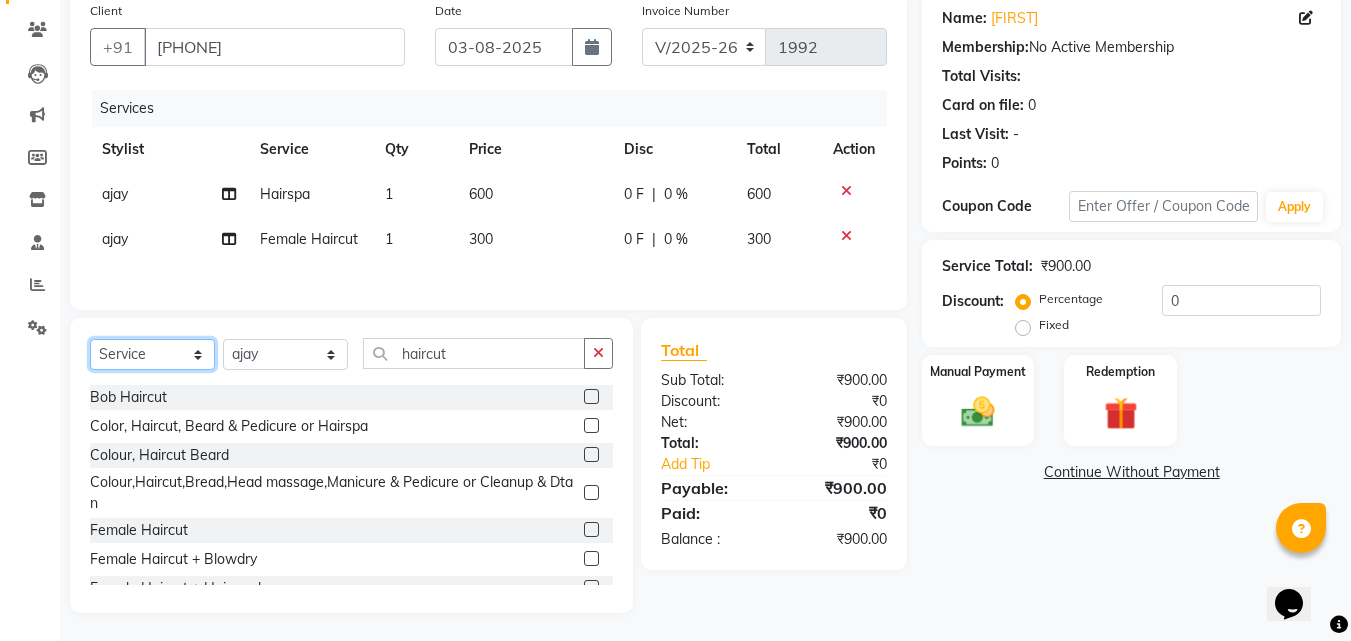 click on "Select  Service  Product  Membership  Package Voucher Prepaid Gift Card" 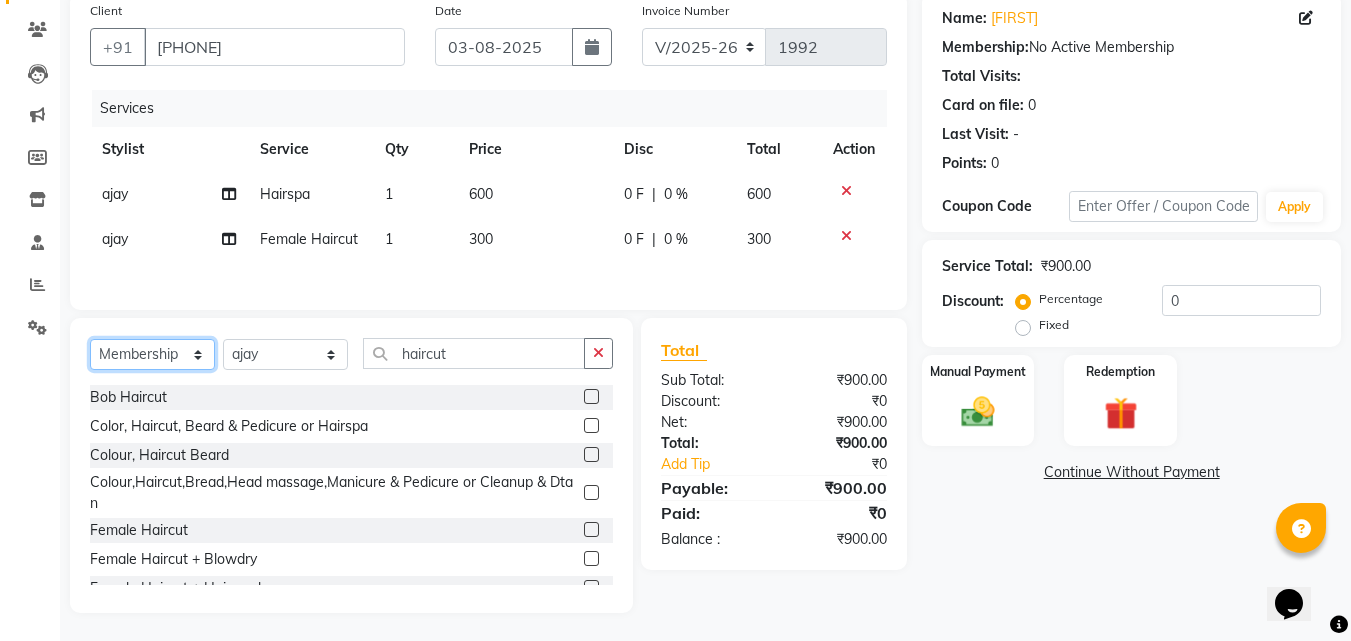 click on "Select  Service  Product  Membership  Package Voucher Prepaid Gift Card" 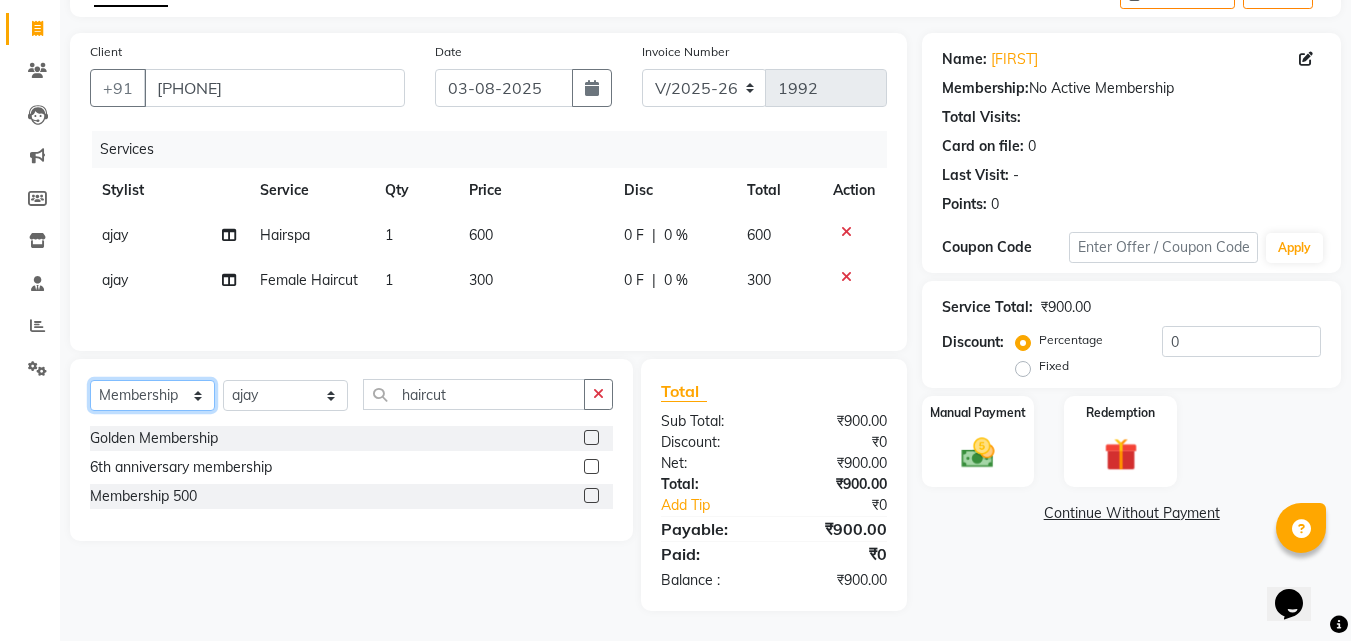 scroll, scrollTop: 120, scrollLeft: 0, axis: vertical 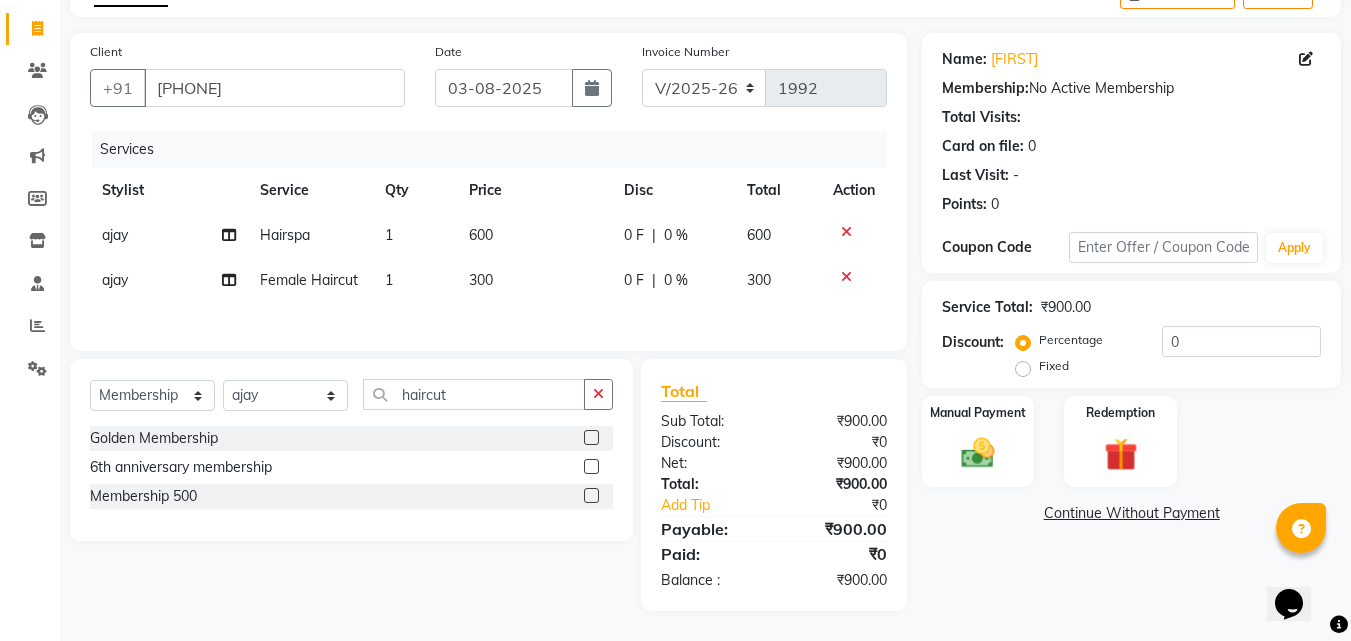 click 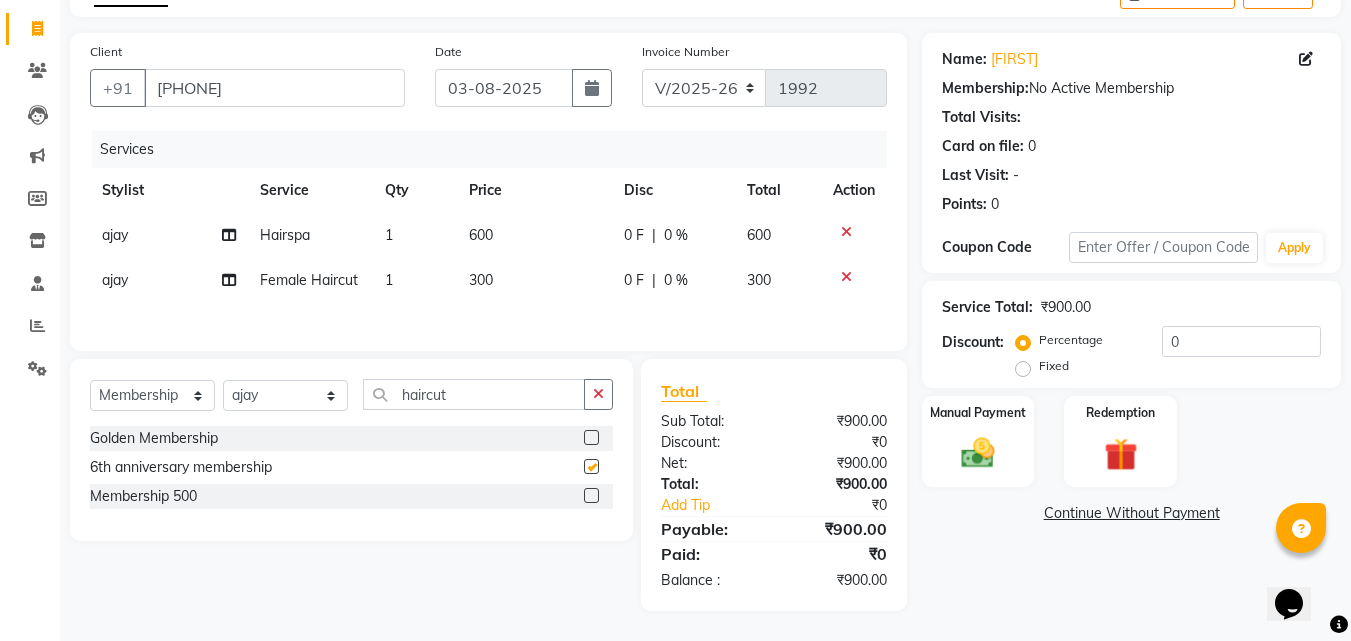 select on "select" 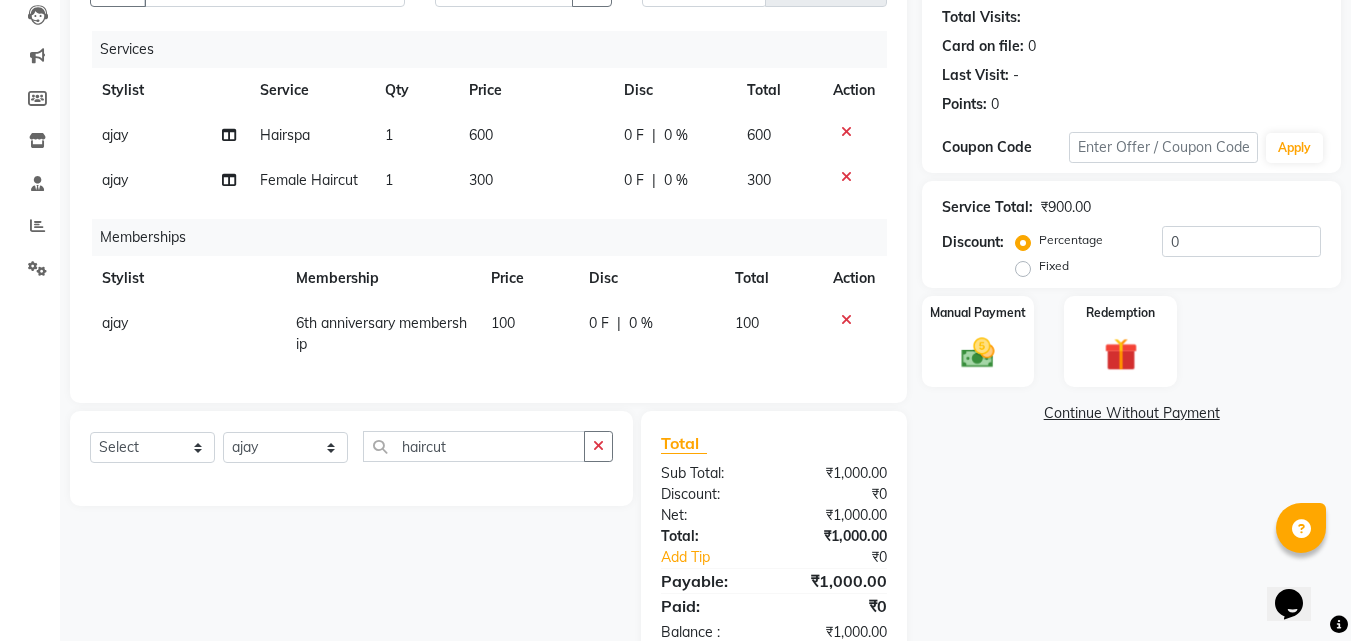 scroll, scrollTop: 284, scrollLeft: 0, axis: vertical 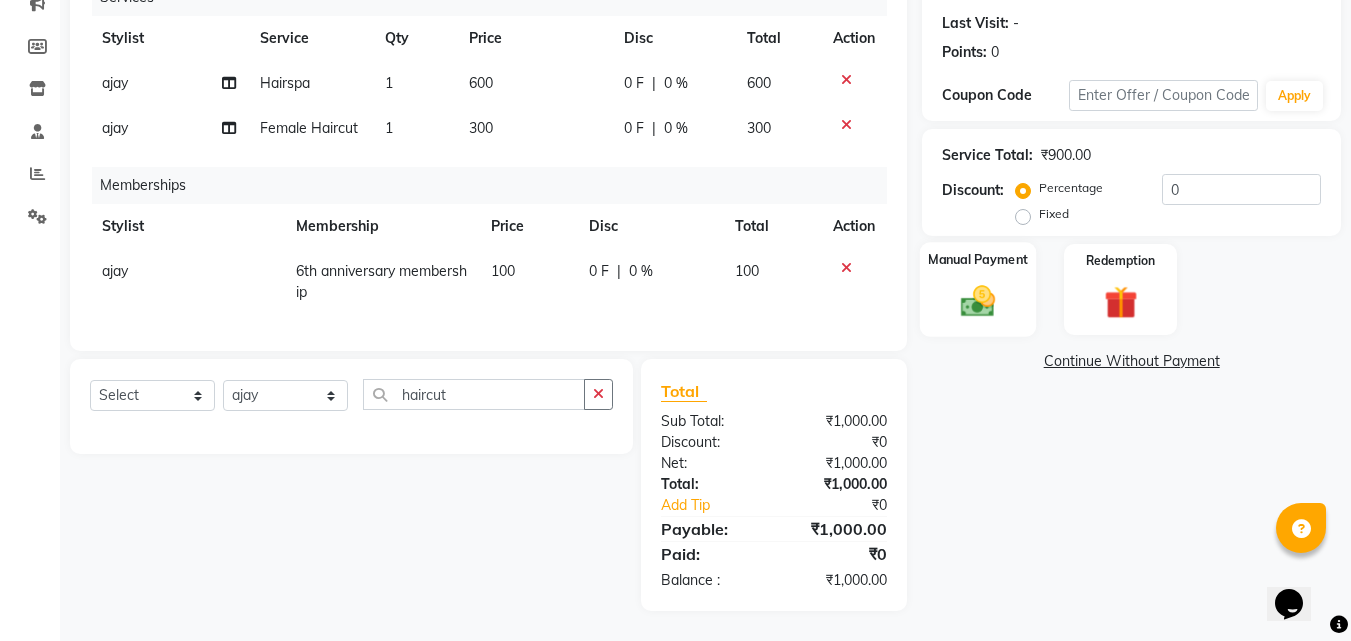 click 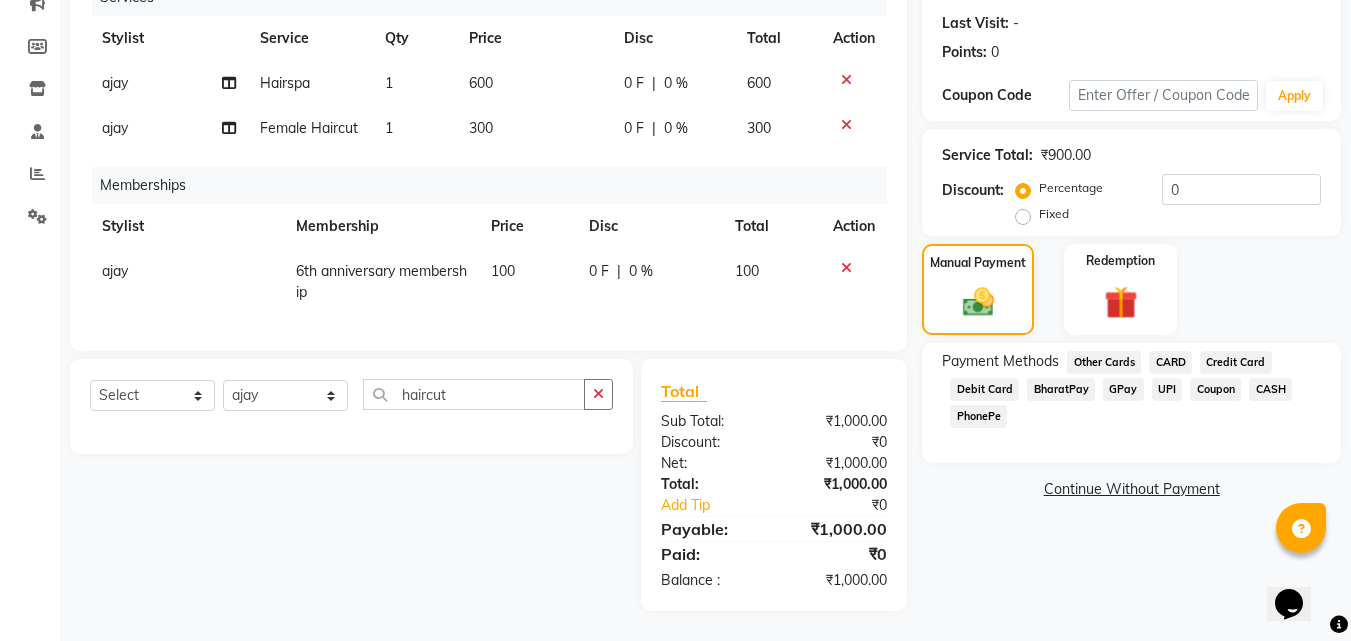 click on "GPay" 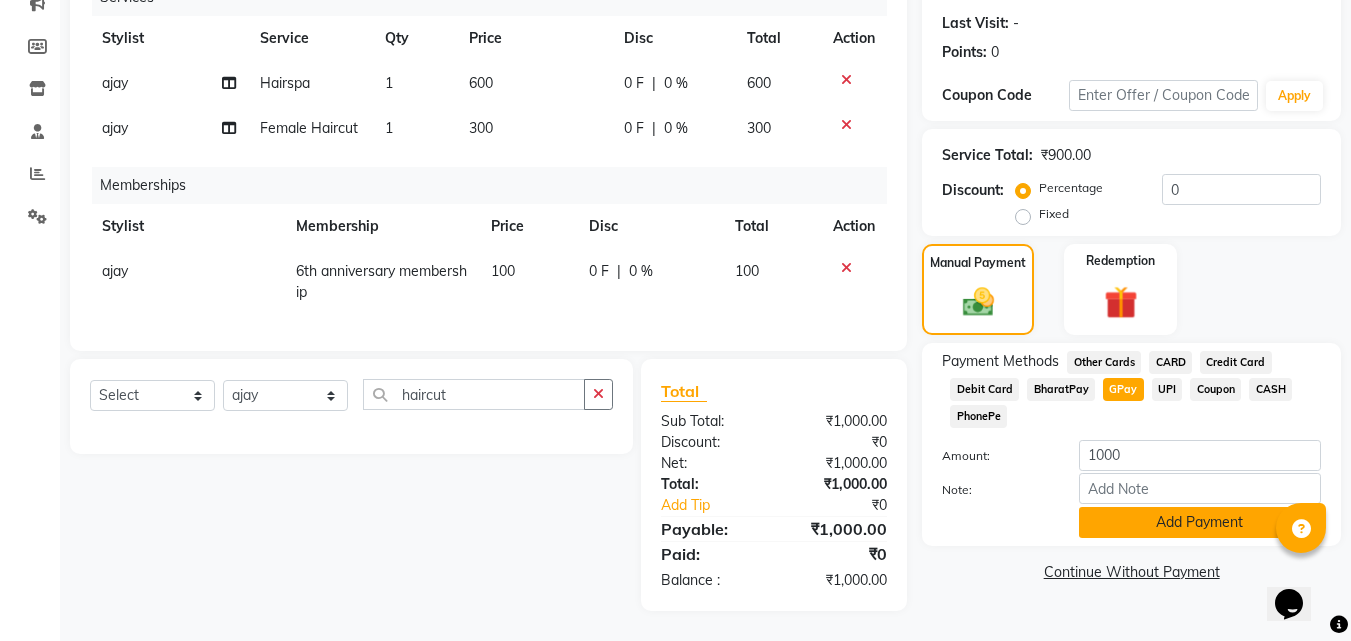 click on "Add Payment" 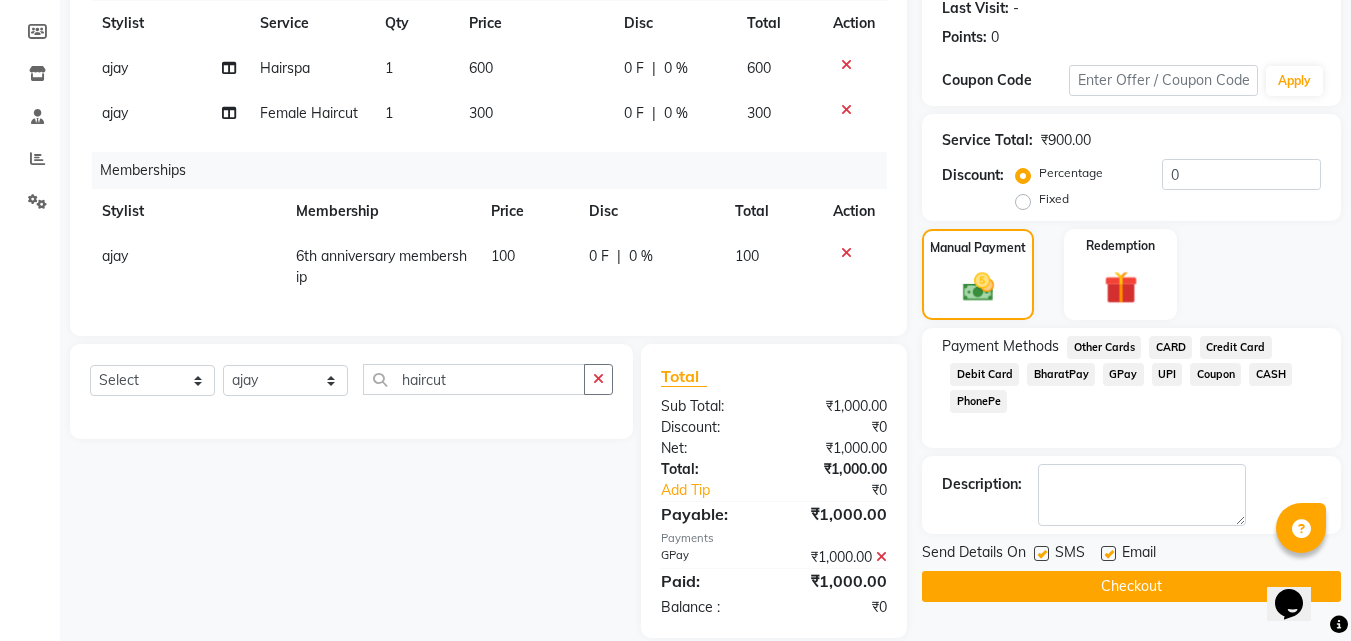 scroll, scrollTop: 326, scrollLeft: 0, axis: vertical 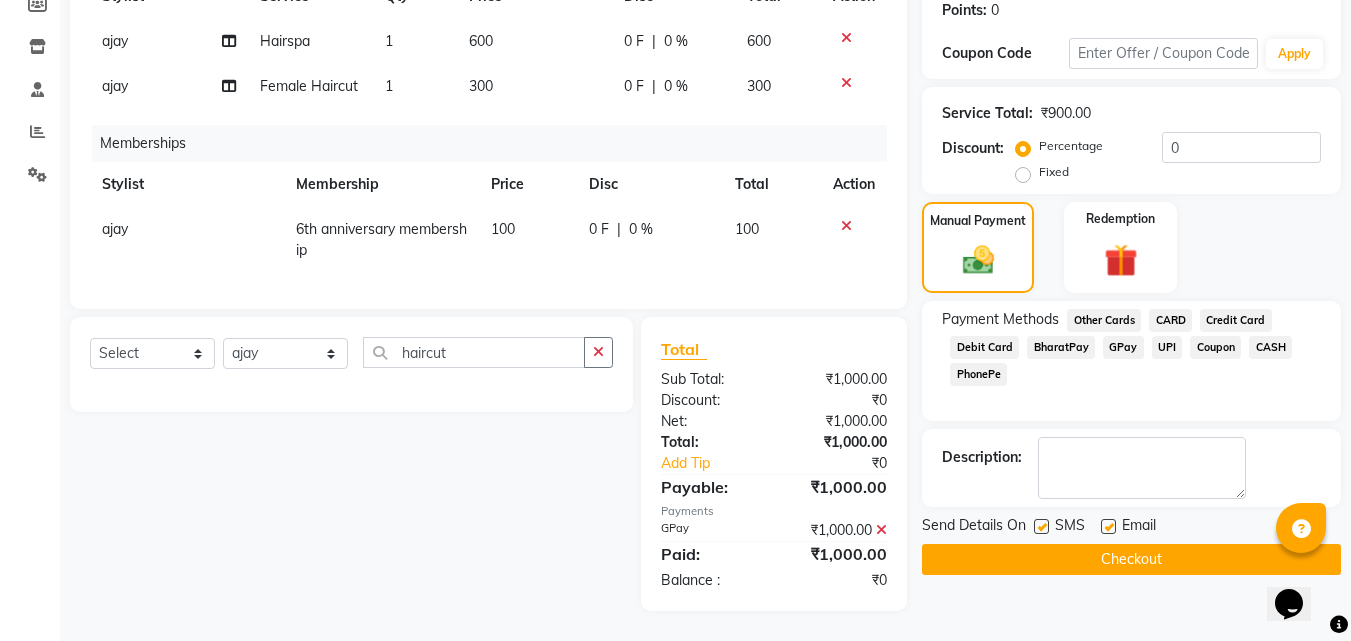 click on "Checkout" 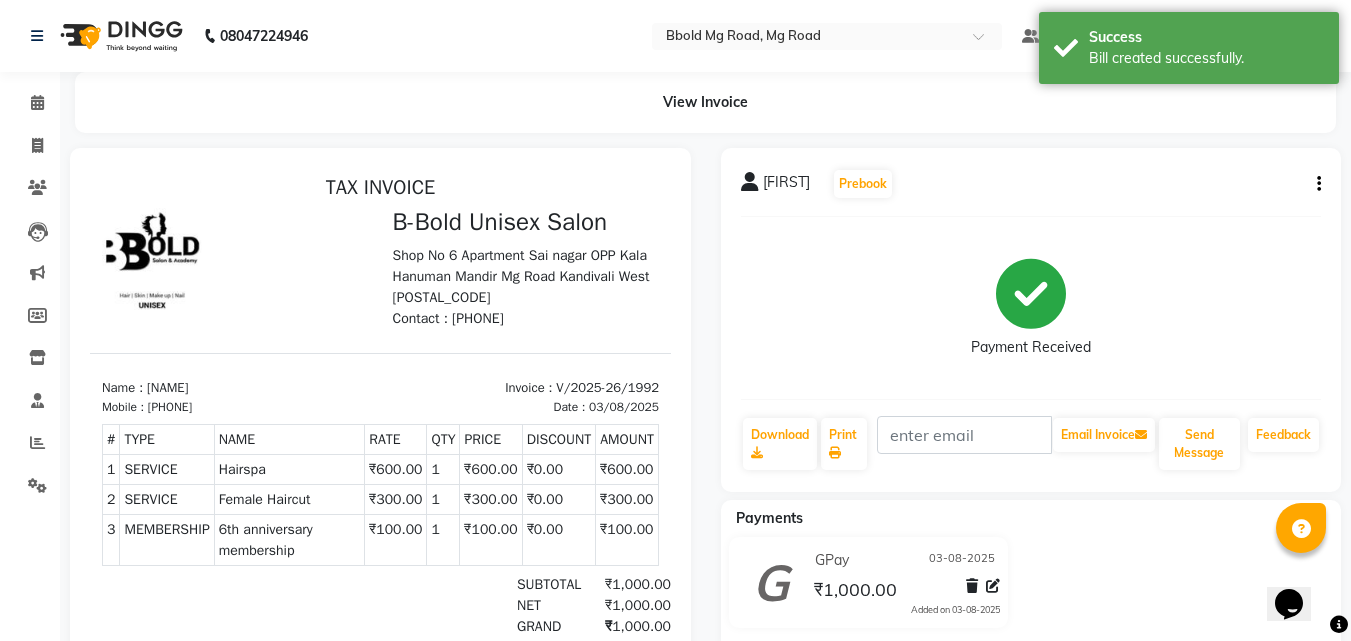 scroll, scrollTop: 0, scrollLeft: 0, axis: both 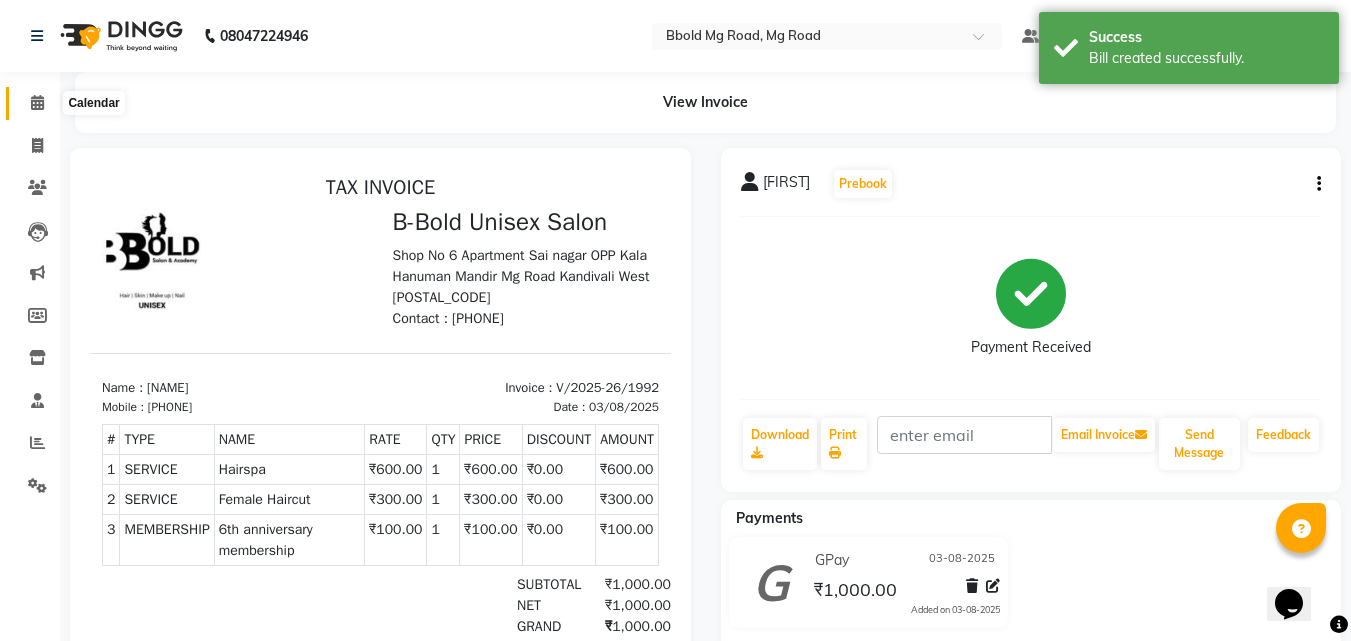click 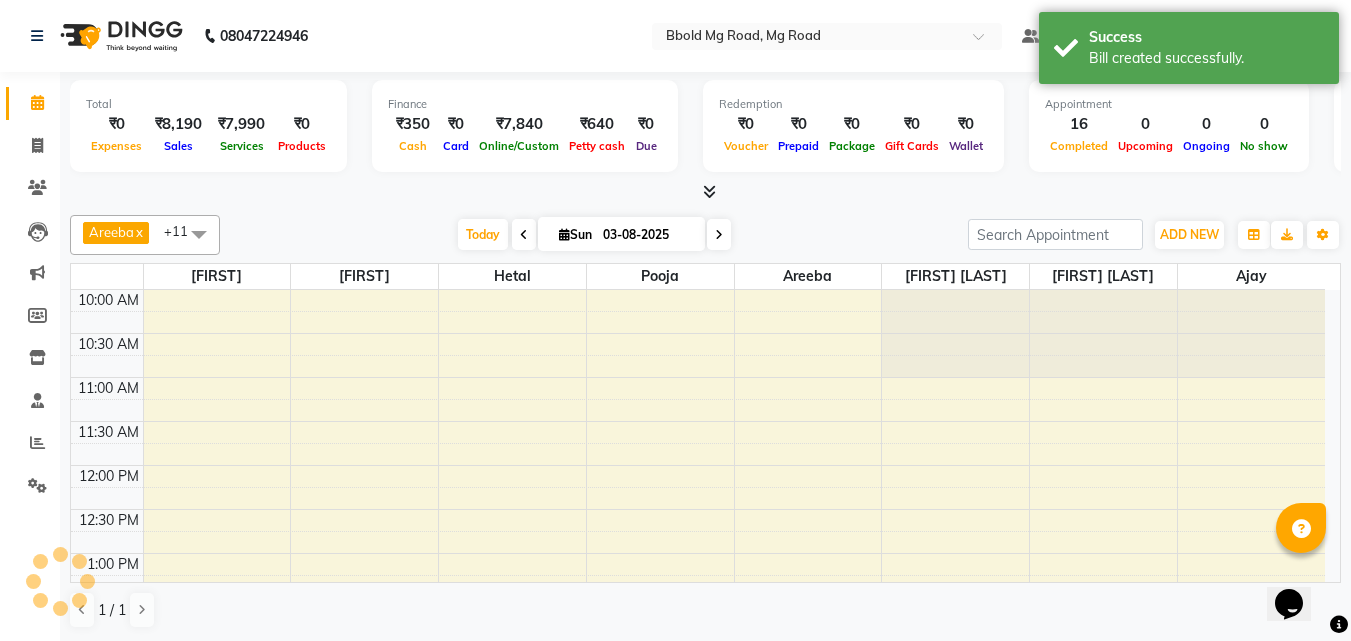 scroll, scrollTop: 0, scrollLeft: 0, axis: both 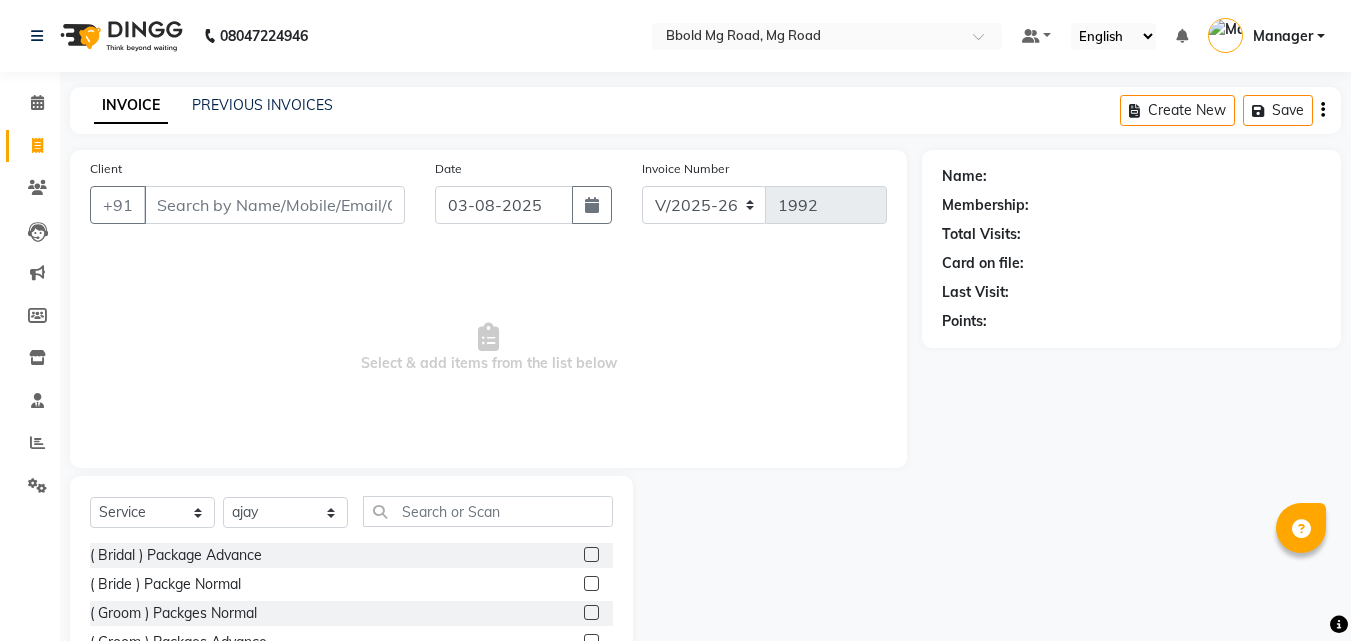 select on "7353" 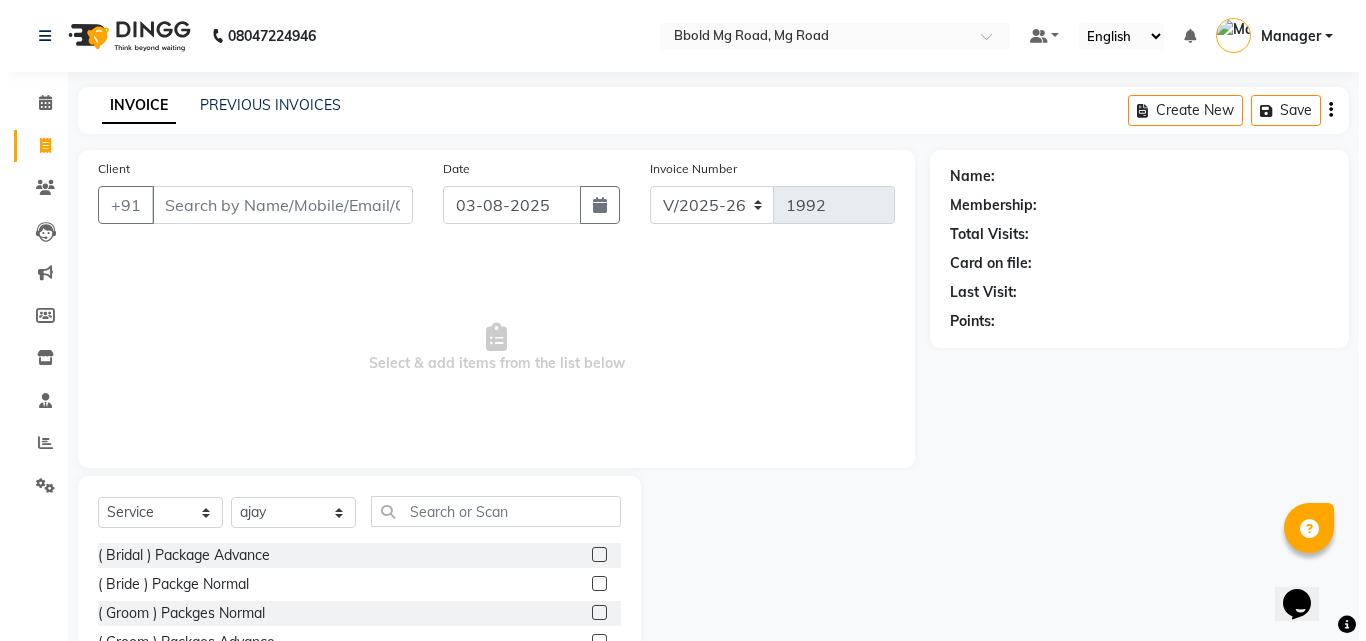 scroll, scrollTop: 0, scrollLeft: 0, axis: both 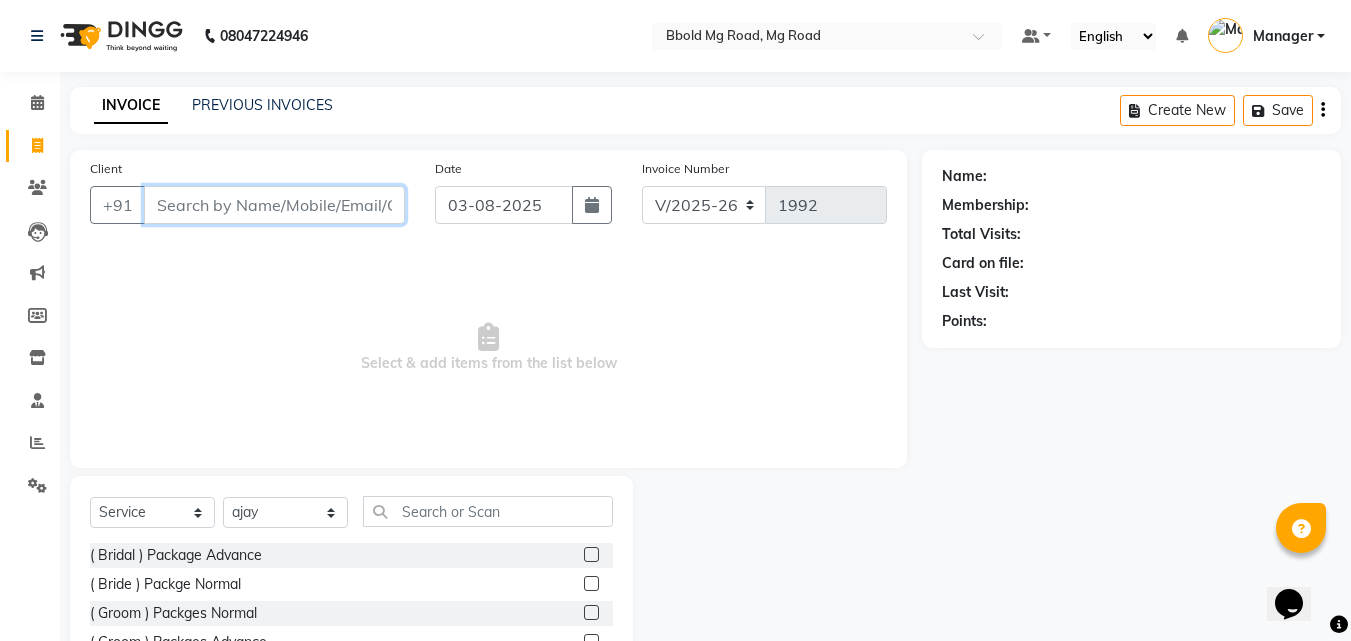 click on "Client" at bounding box center (274, 205) 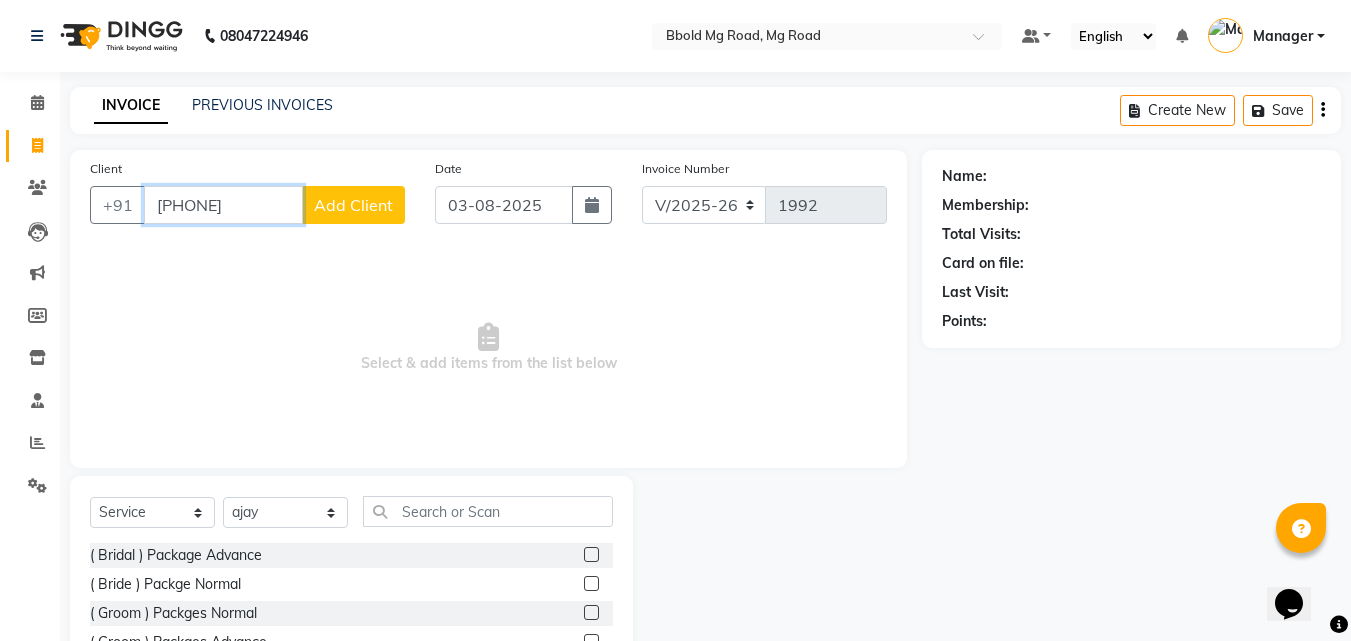 type on "[PHONE]" 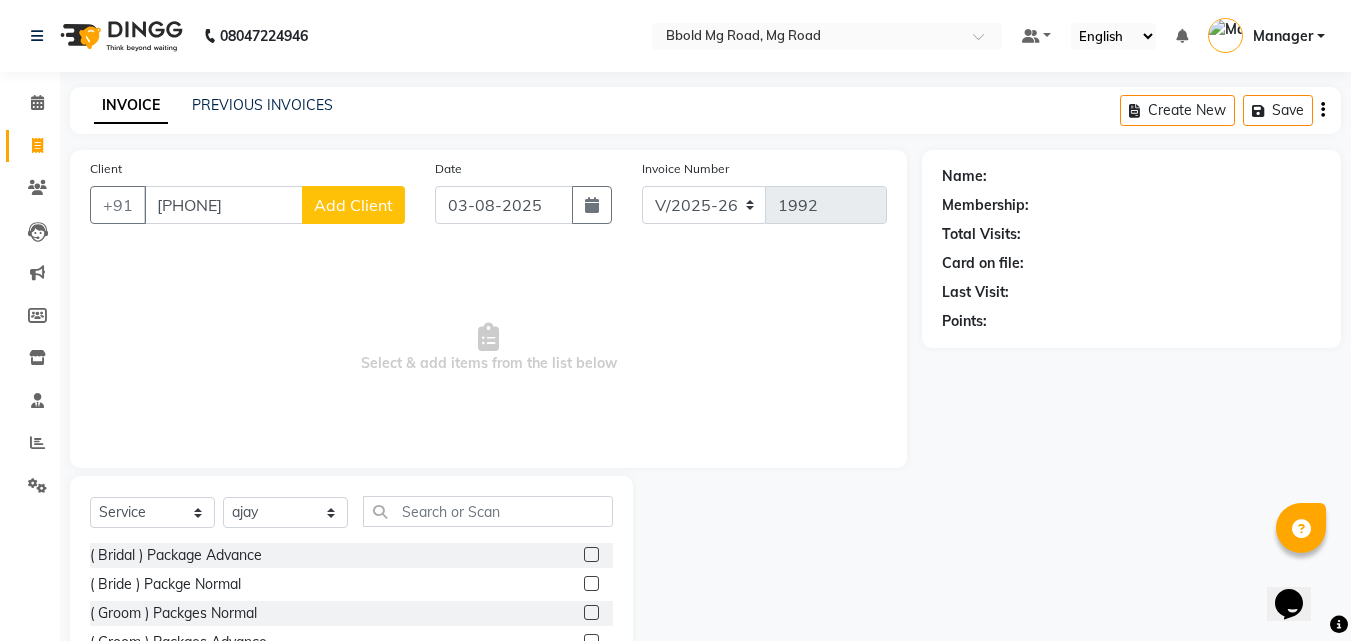 click on "Add Client" 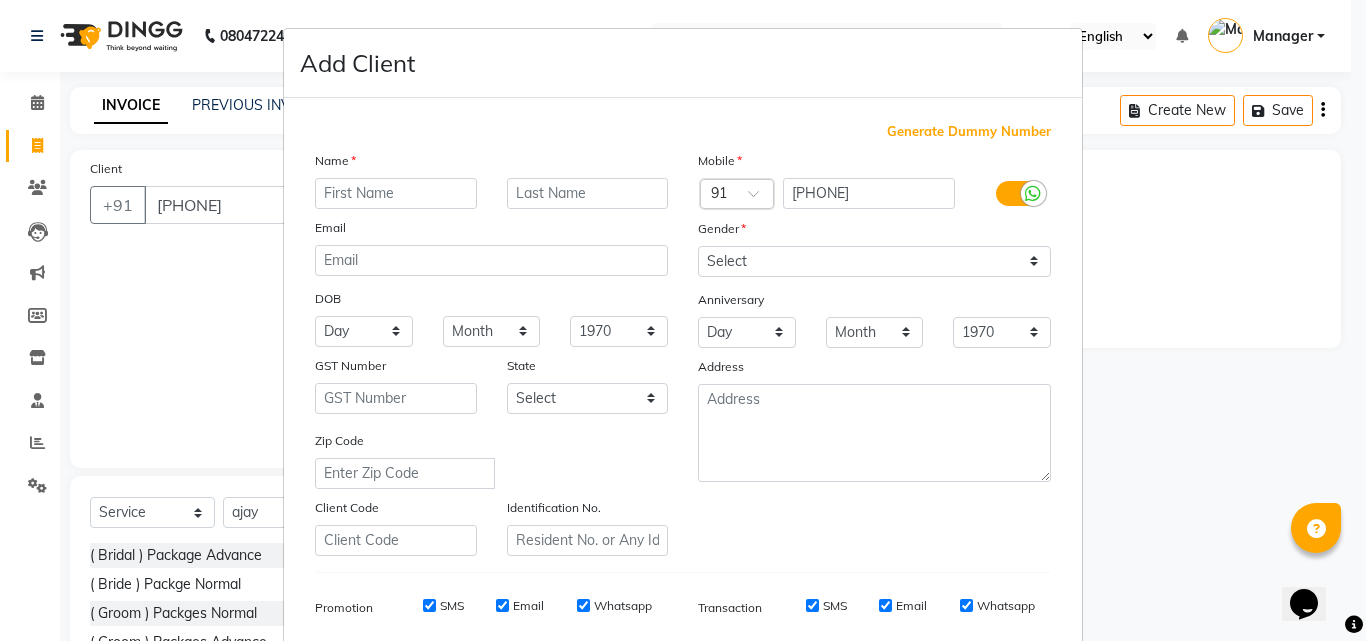 click at bounding box center (396, 193) 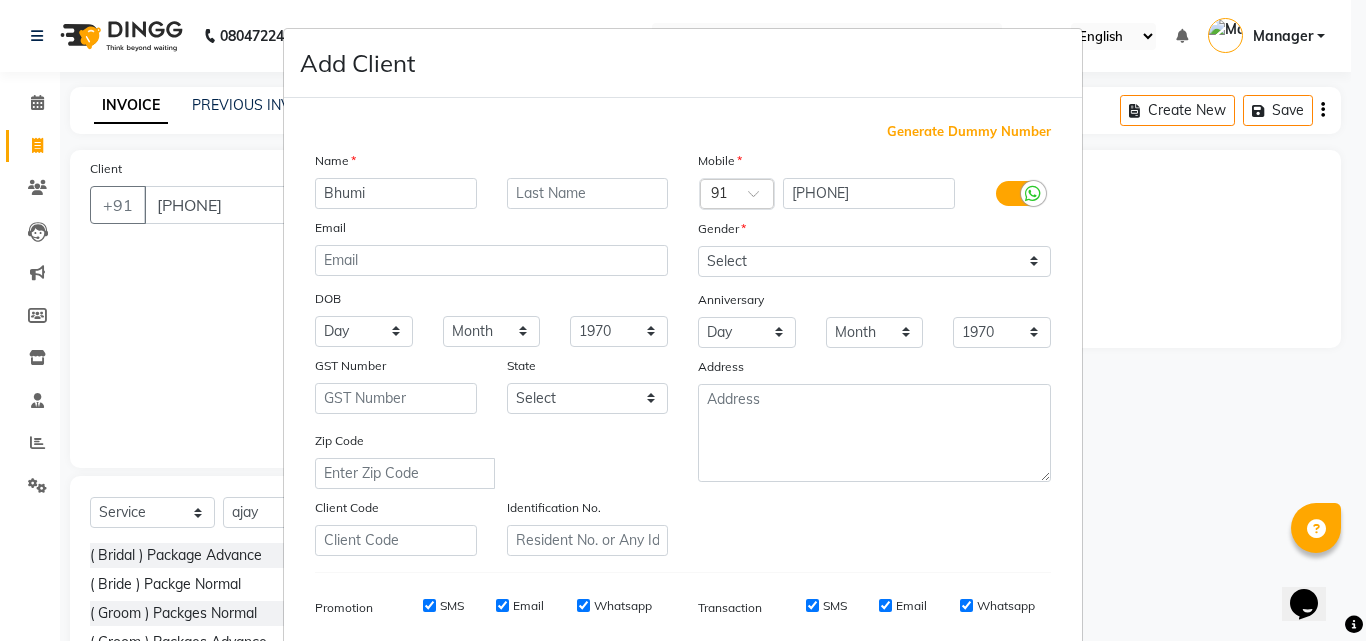 type on "Bhumi" 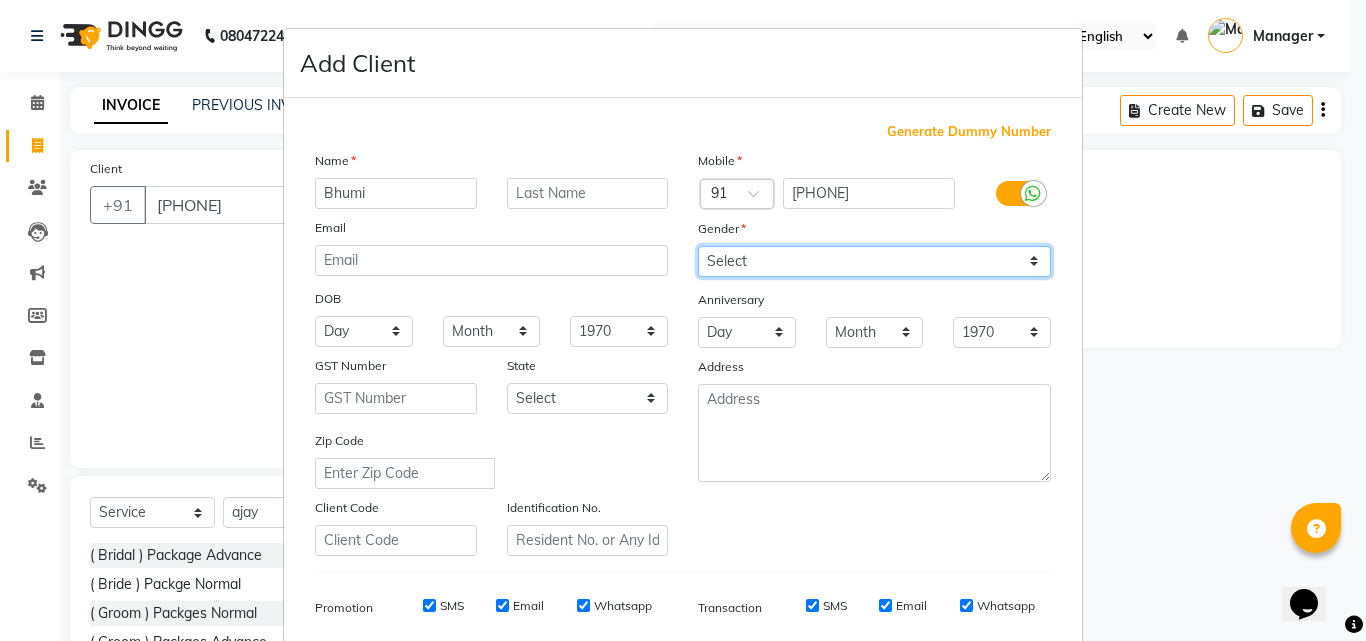 click on "Select Male Female Other Prefer Not To Say" at bounding box center (874, 261) 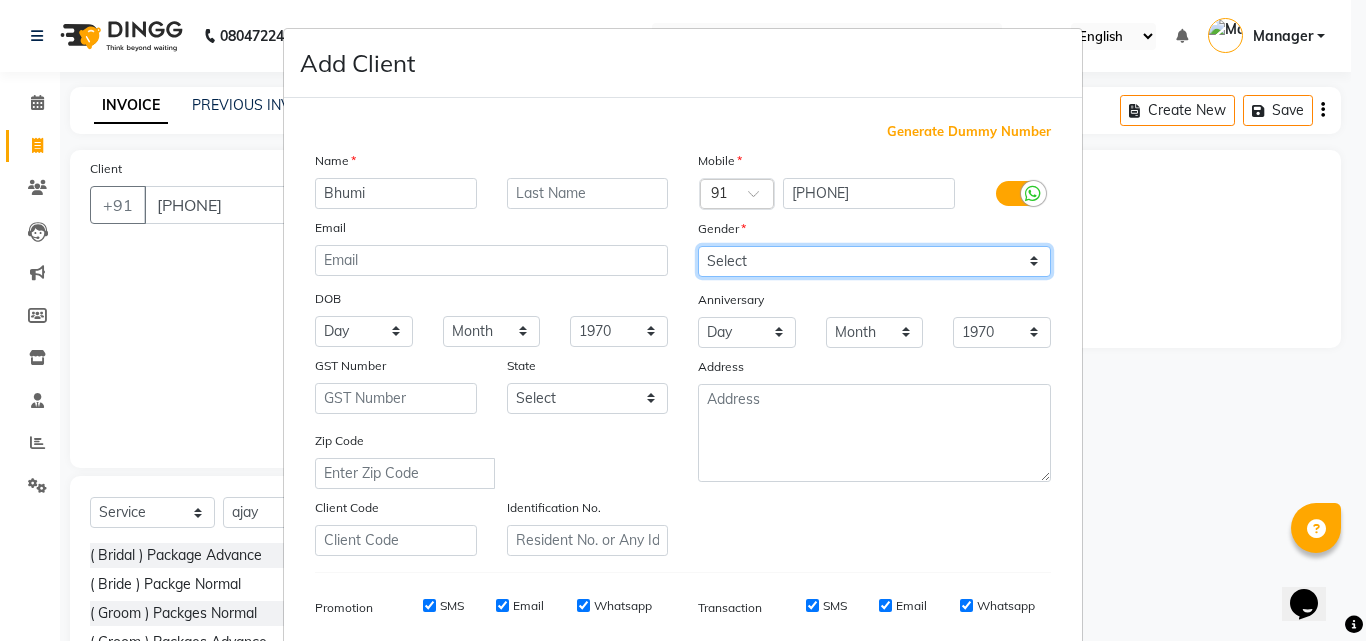 select on "female" 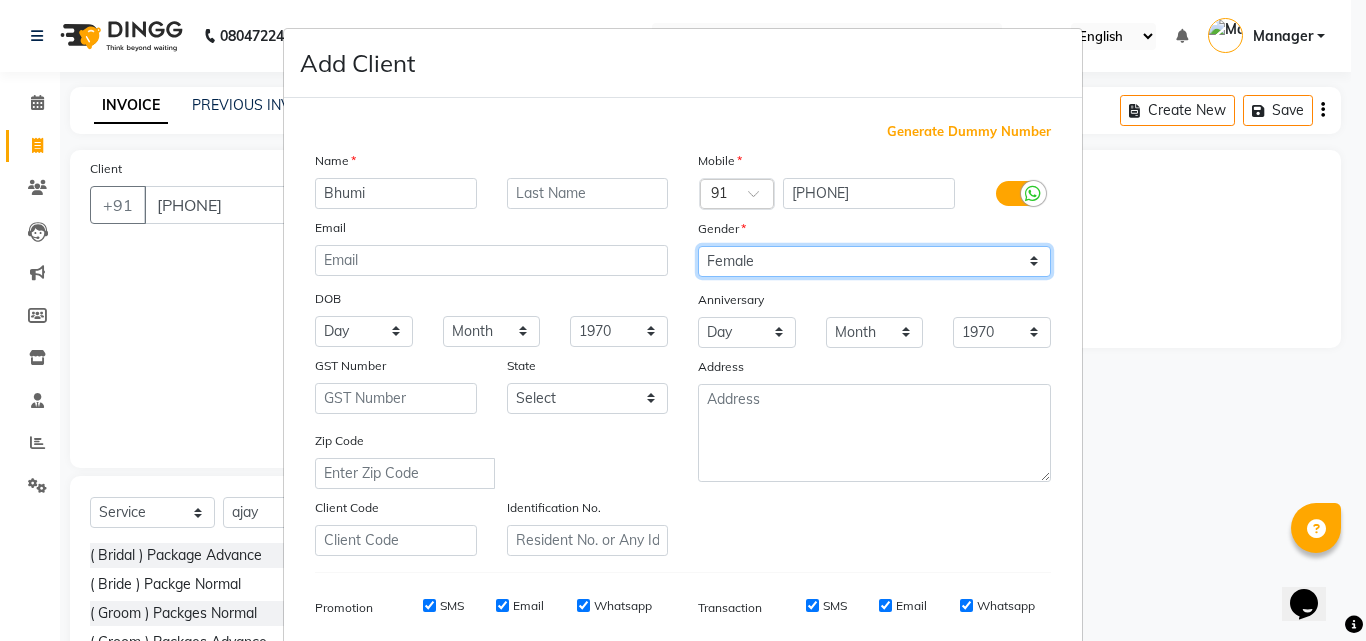 click on "Select Male Female Other Prefer Not To Say" at bounding box center [874, 261] 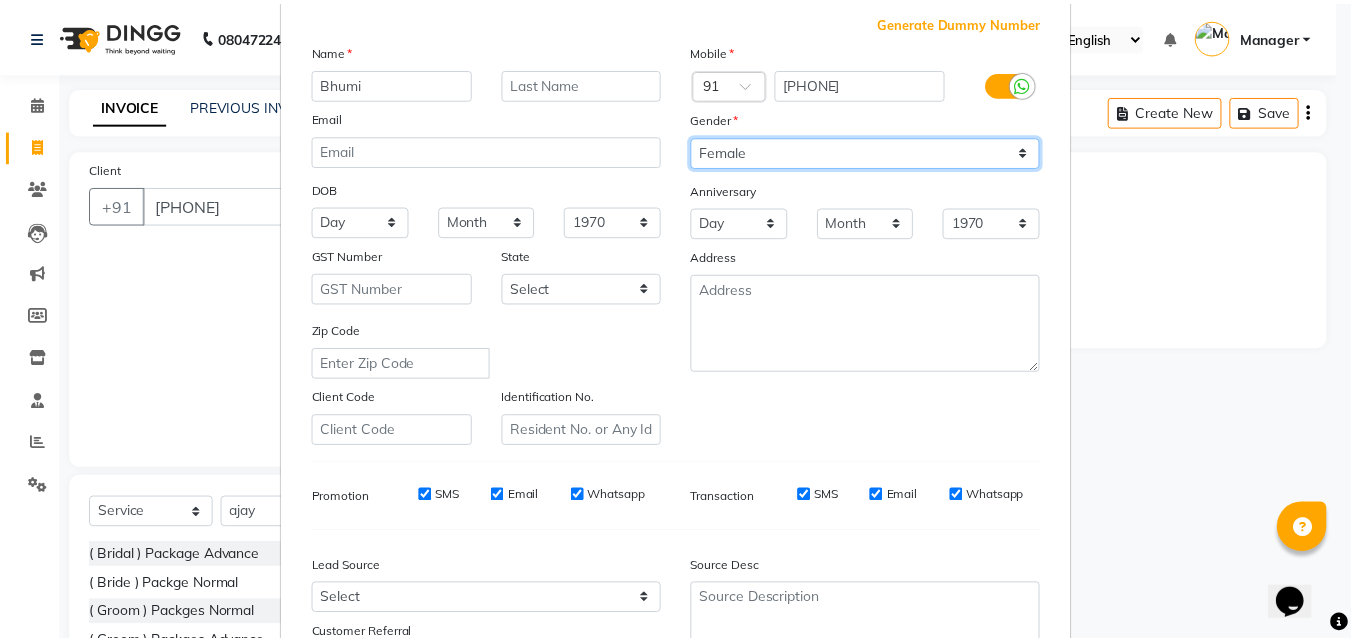 scroll, scrollTop: 282, scrollLeft: 0, axis: vertical 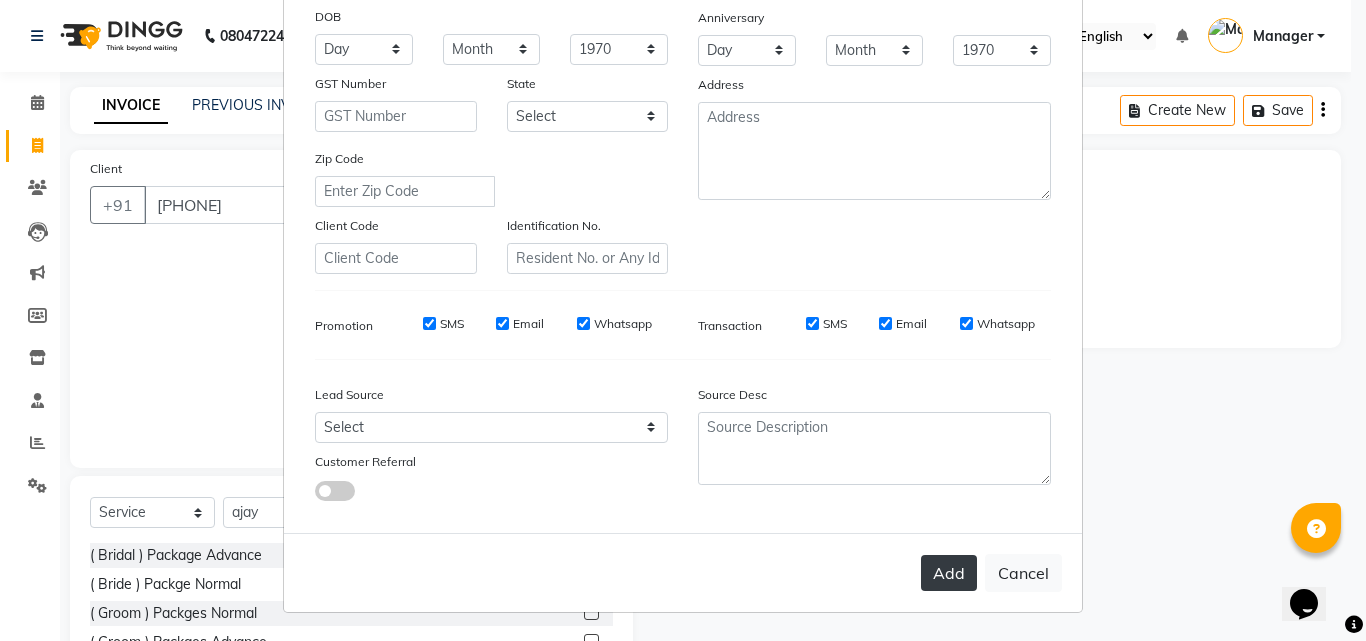 click on "Add" at bounding box center [949, 573] 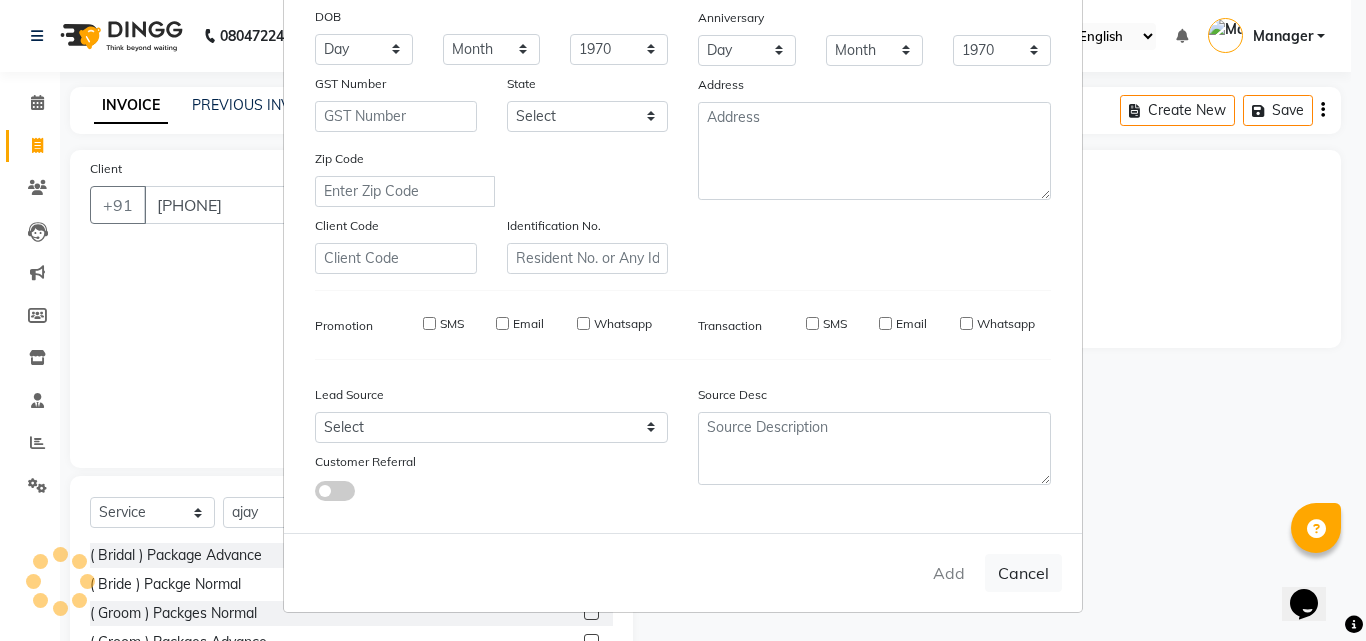 type 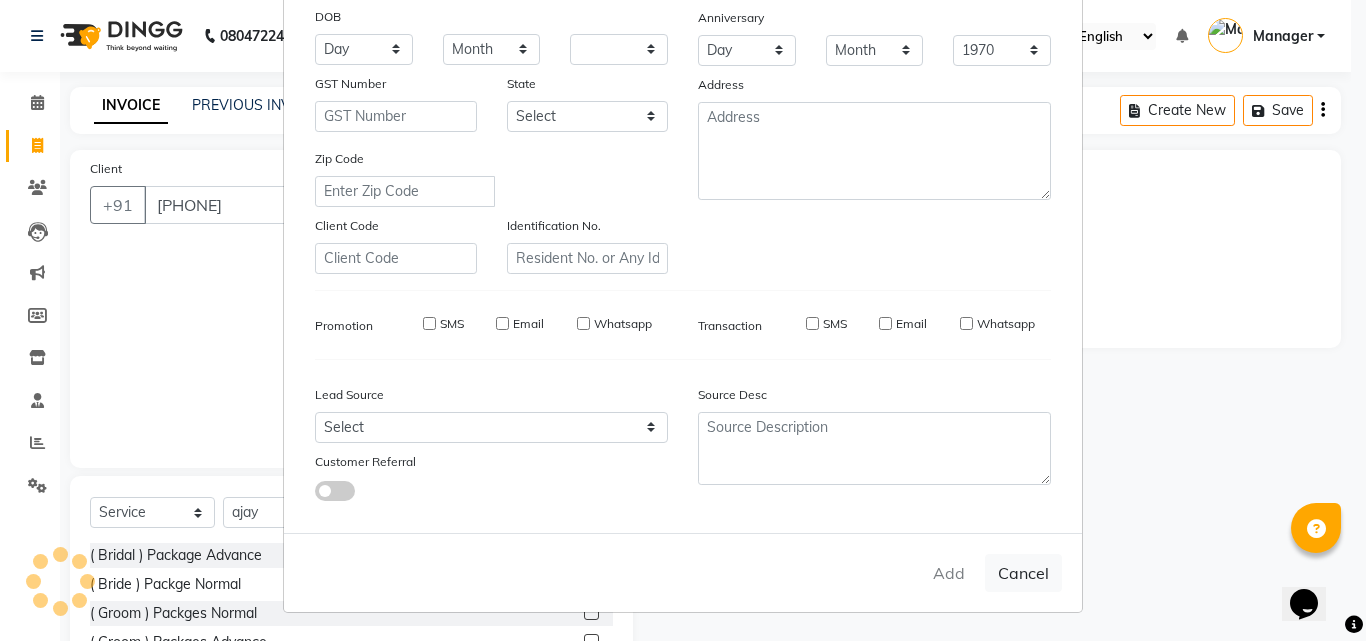 select 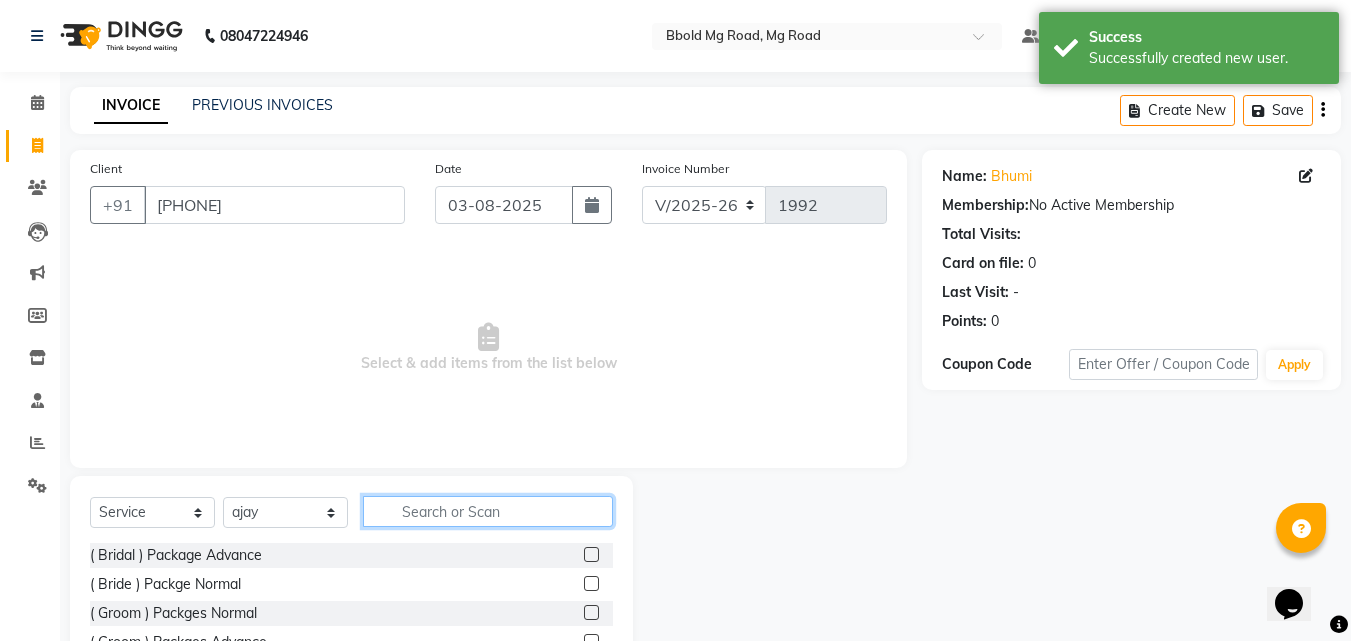 click 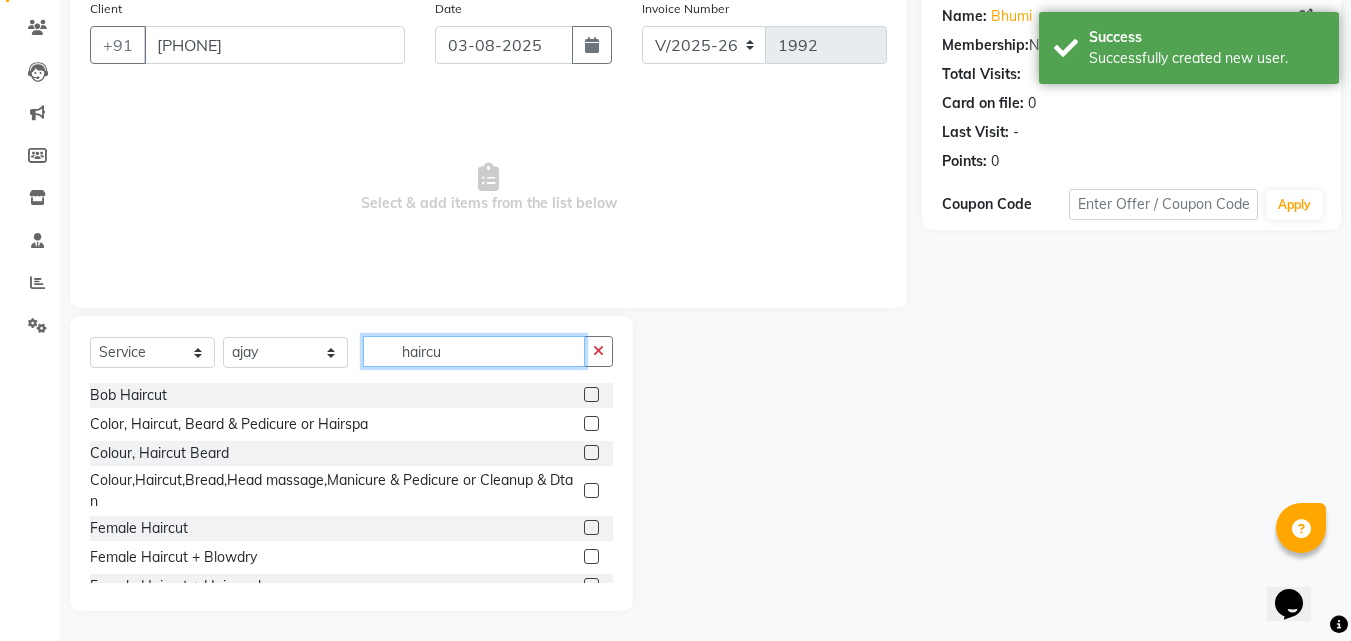 scroll, scrollTop: 157, scrollLeft: 0, axis: vertical 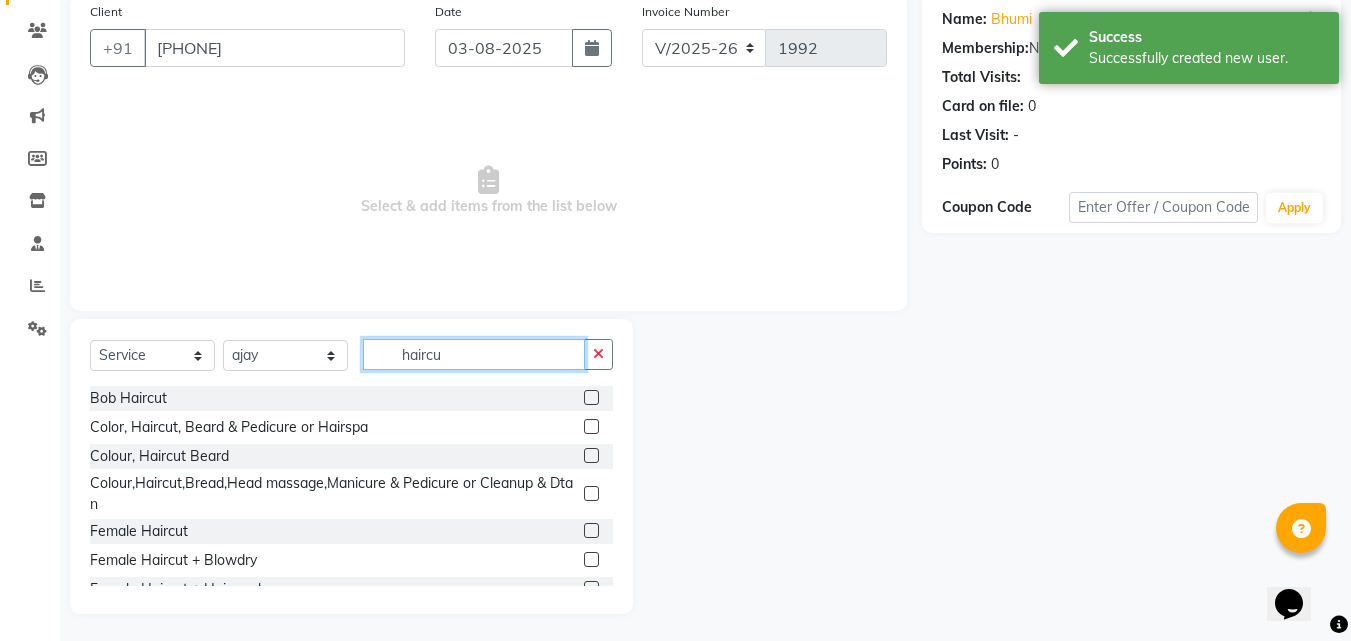 type on "haircu" 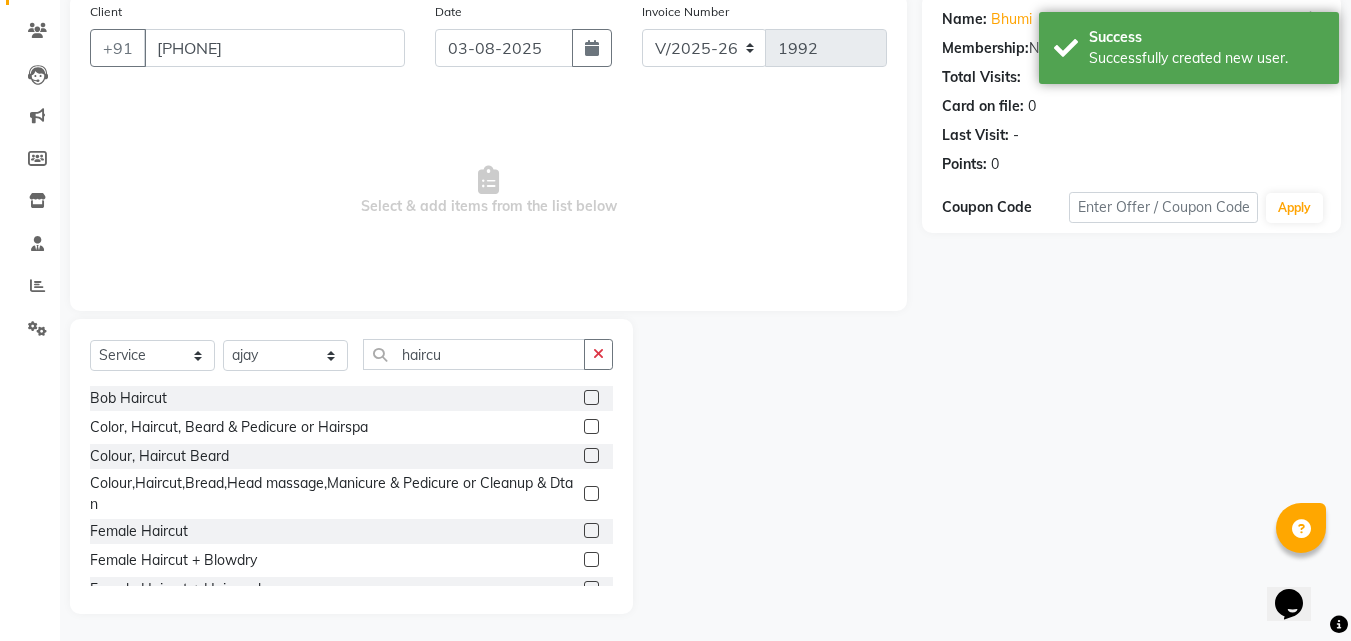 click 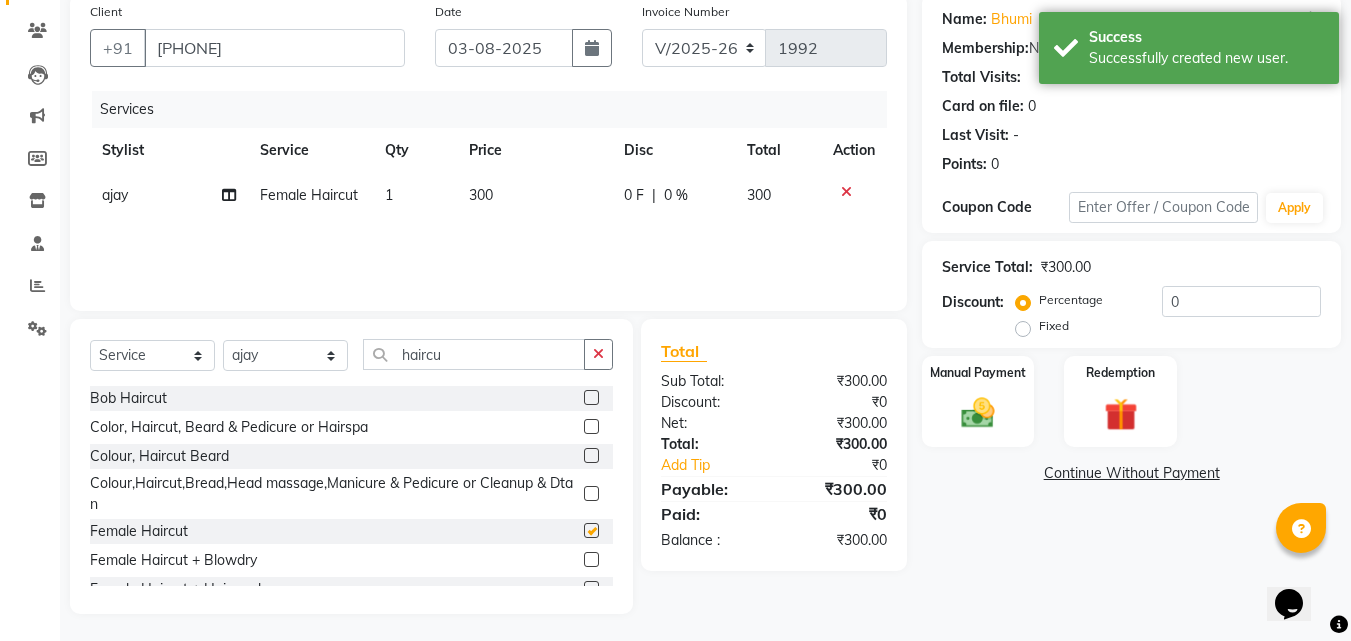 checkbox on "false" 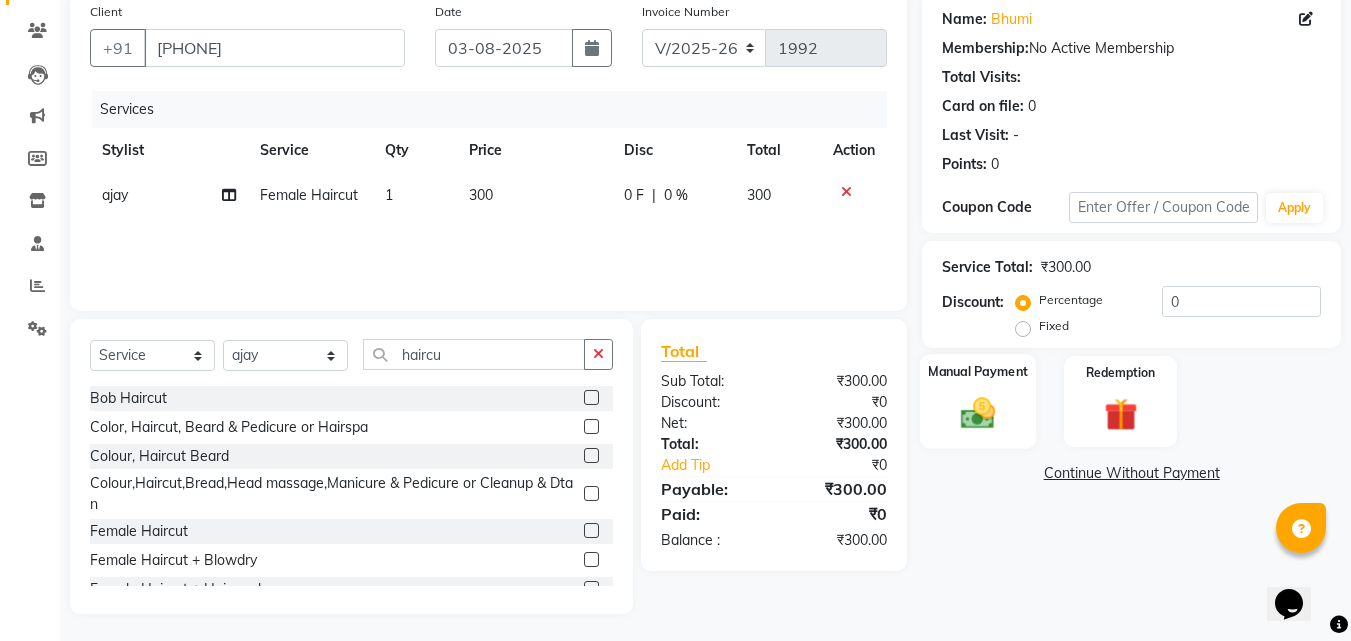click on "Manual Payment" 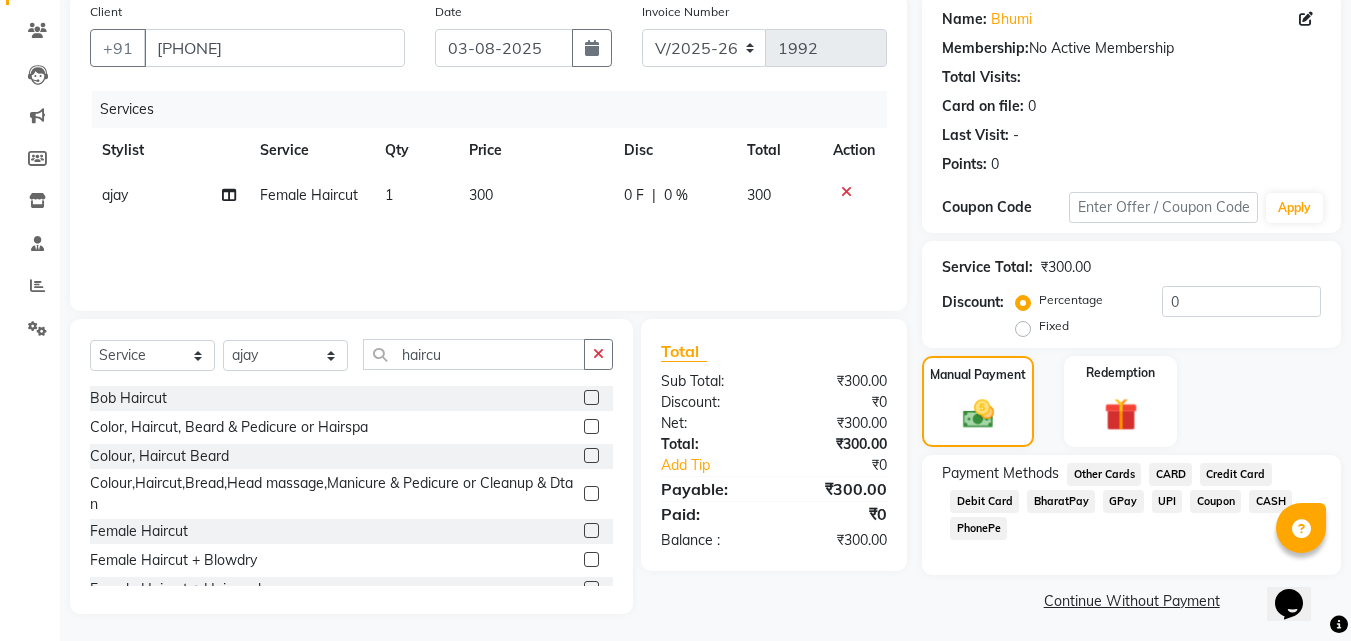 click on "GPay" 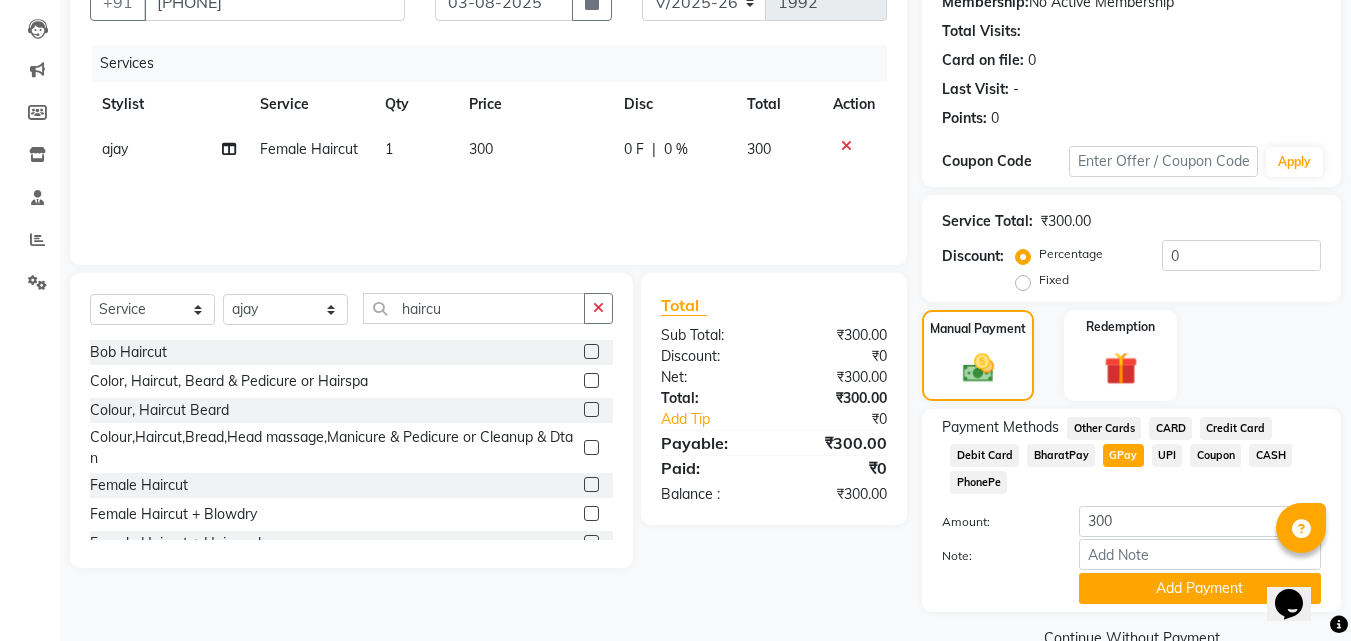 scroll, scrollTop: 245, scrollLeft: 0, axis: vertical 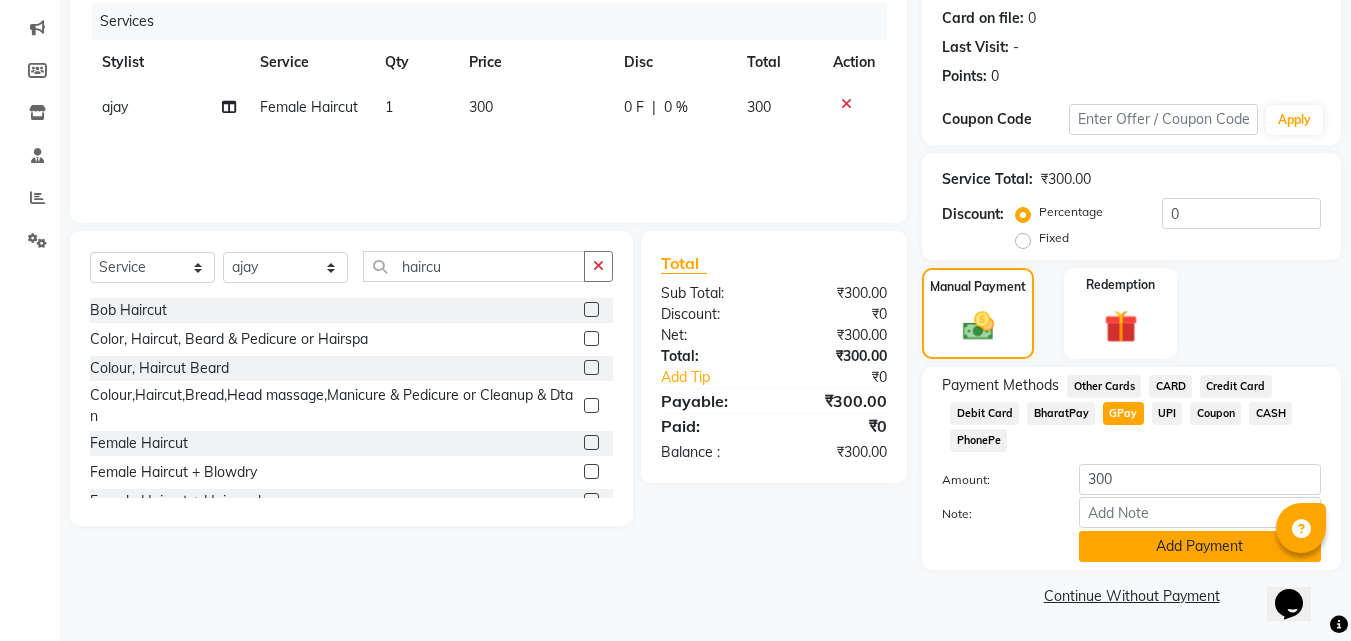 click on "Add Payment" 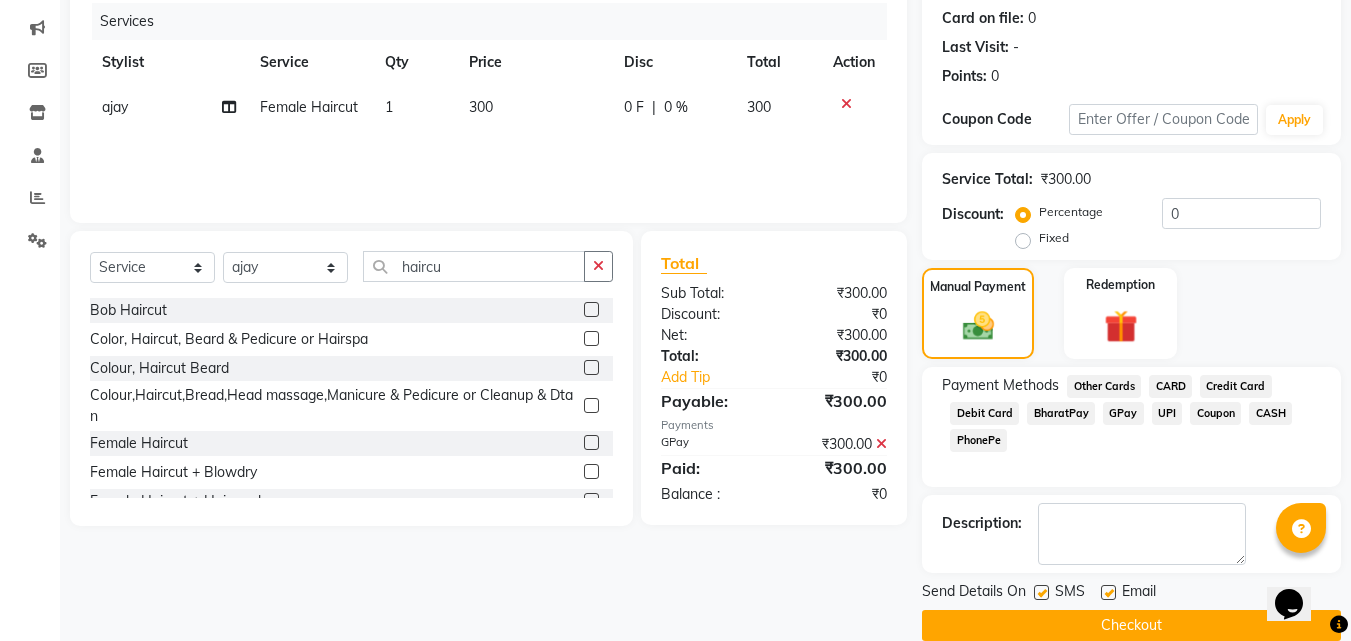 click on "Checkout" 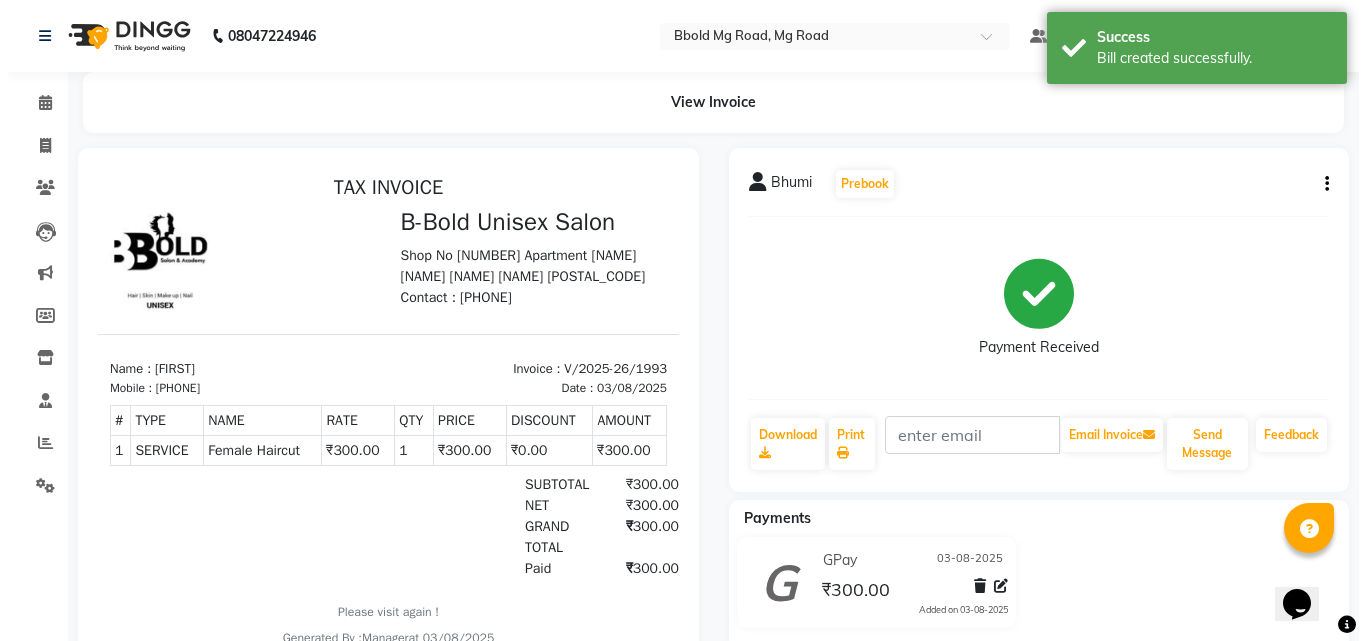 scroll, scrollTop: 0, scrollLeft: 0, axis: both 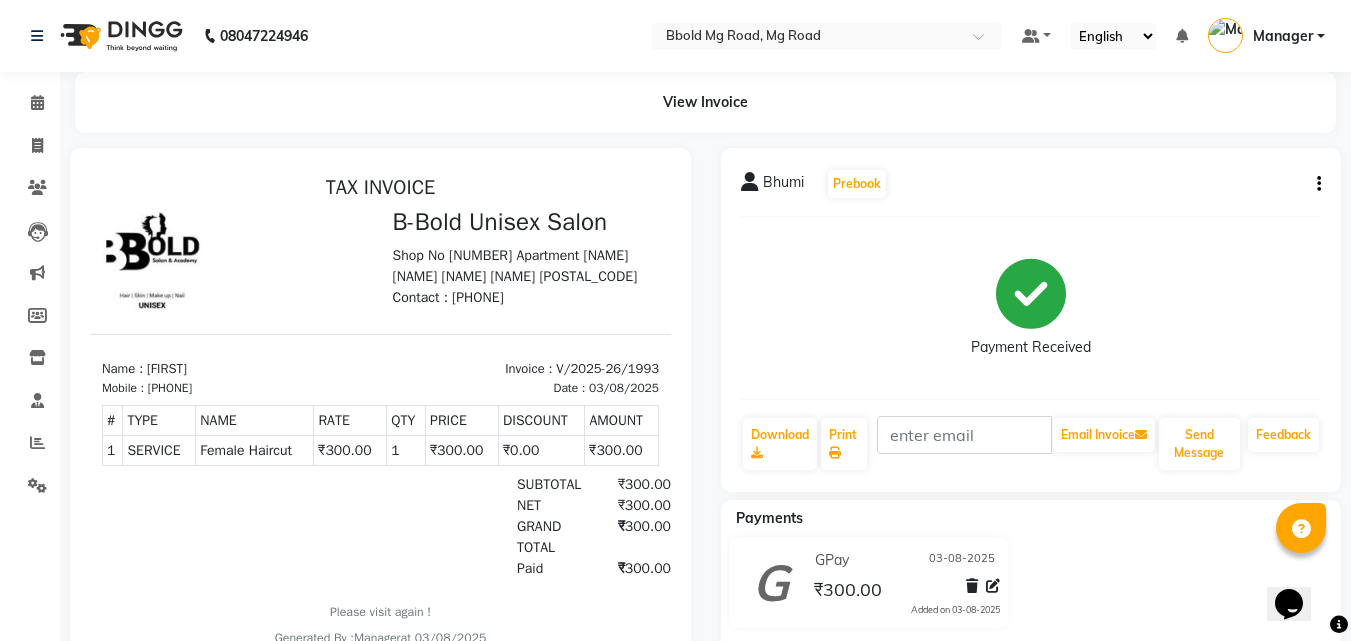 click on "[BRAND] [DATE] [CURRENCY][AMOUNT]  Added on [DATE]" 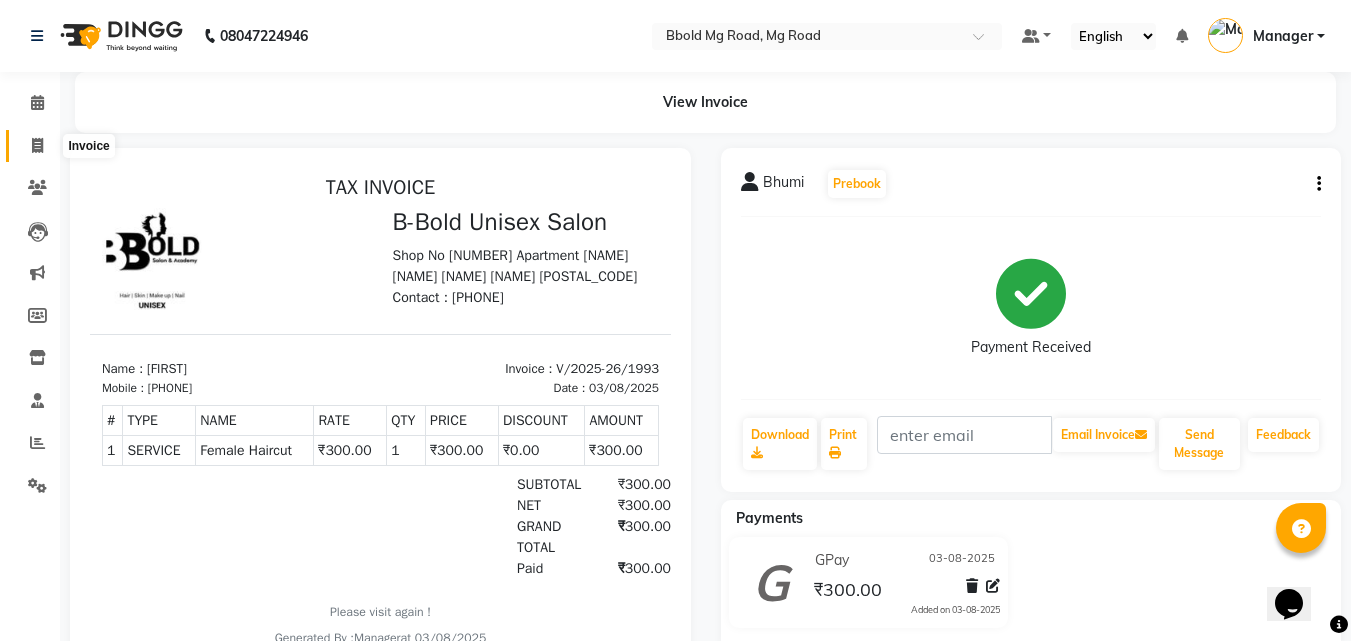 click 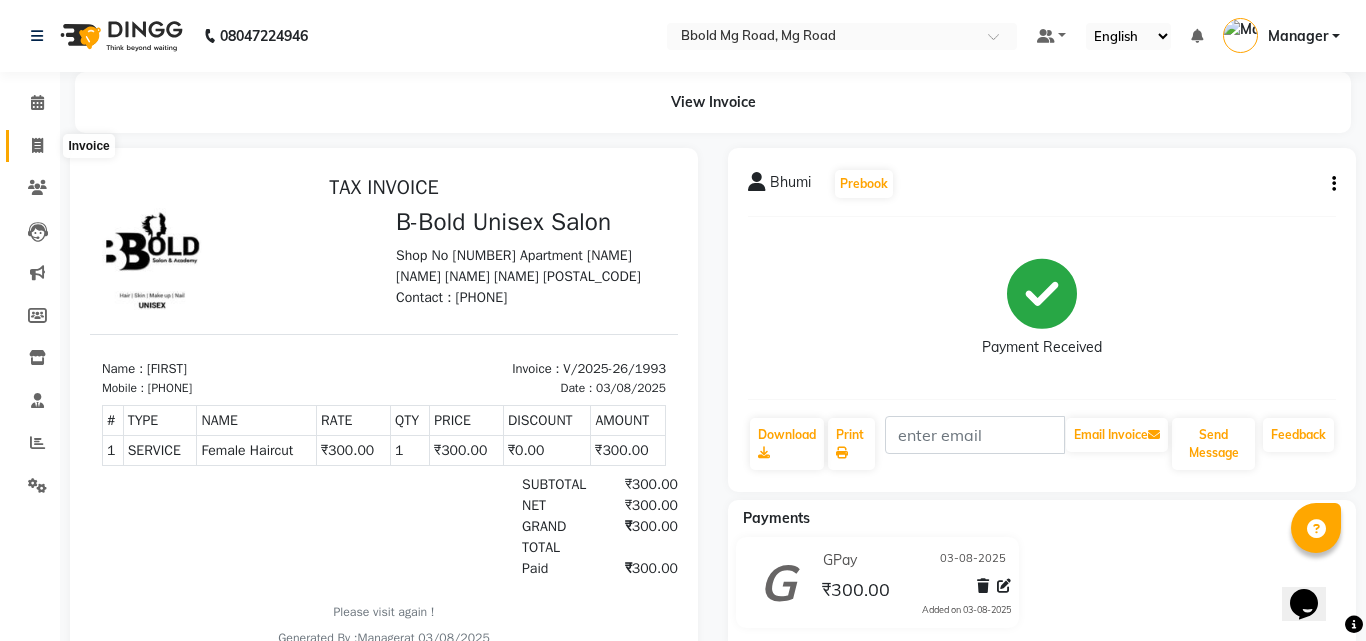select on "service" 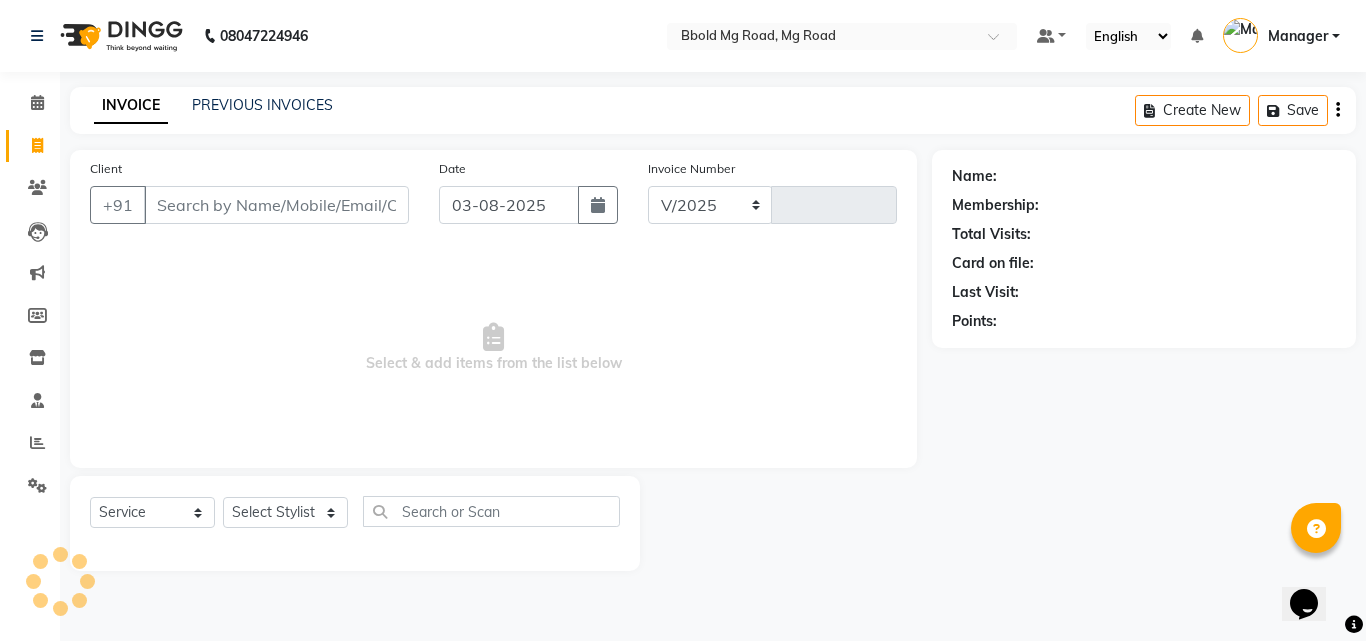 select on "7353" 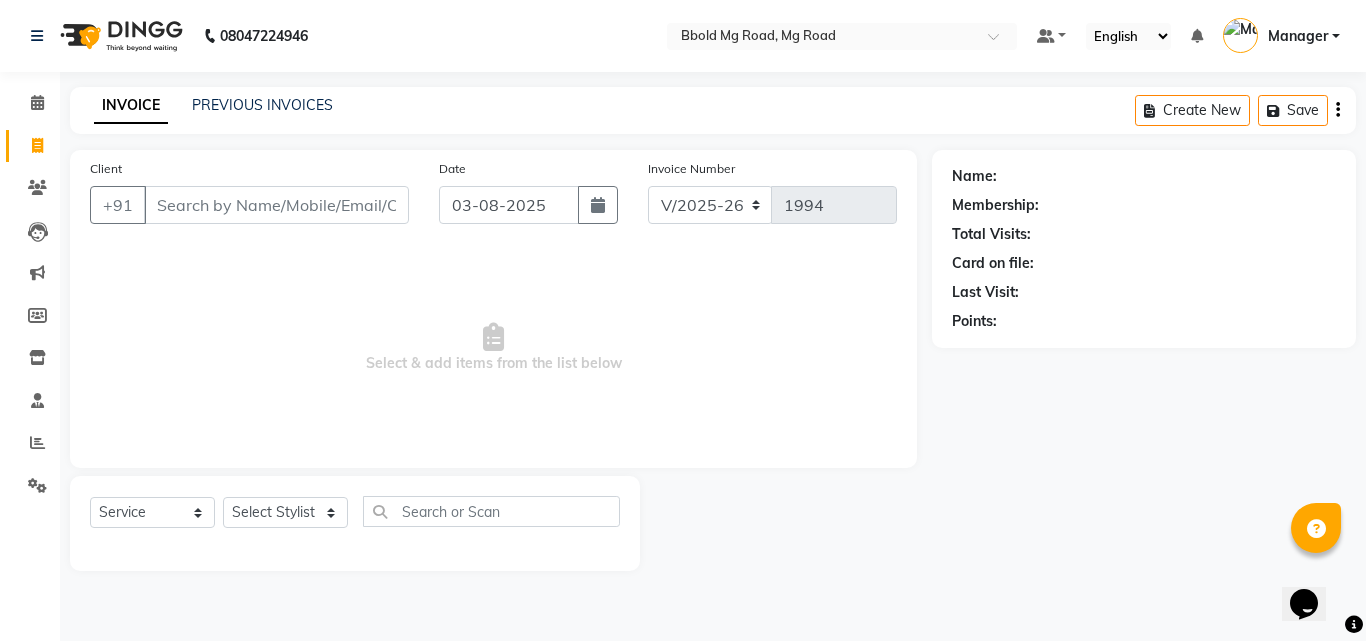 click on "Client" at bounding box center [276, 205] 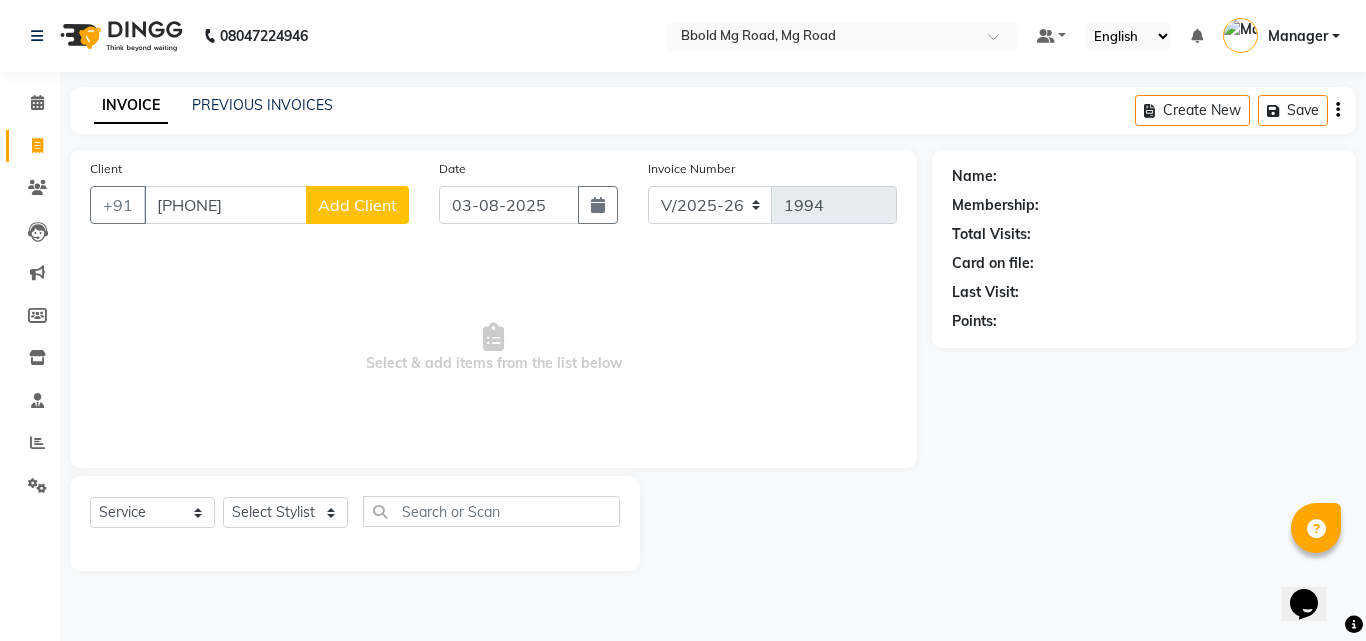 type on "[PHONE]" 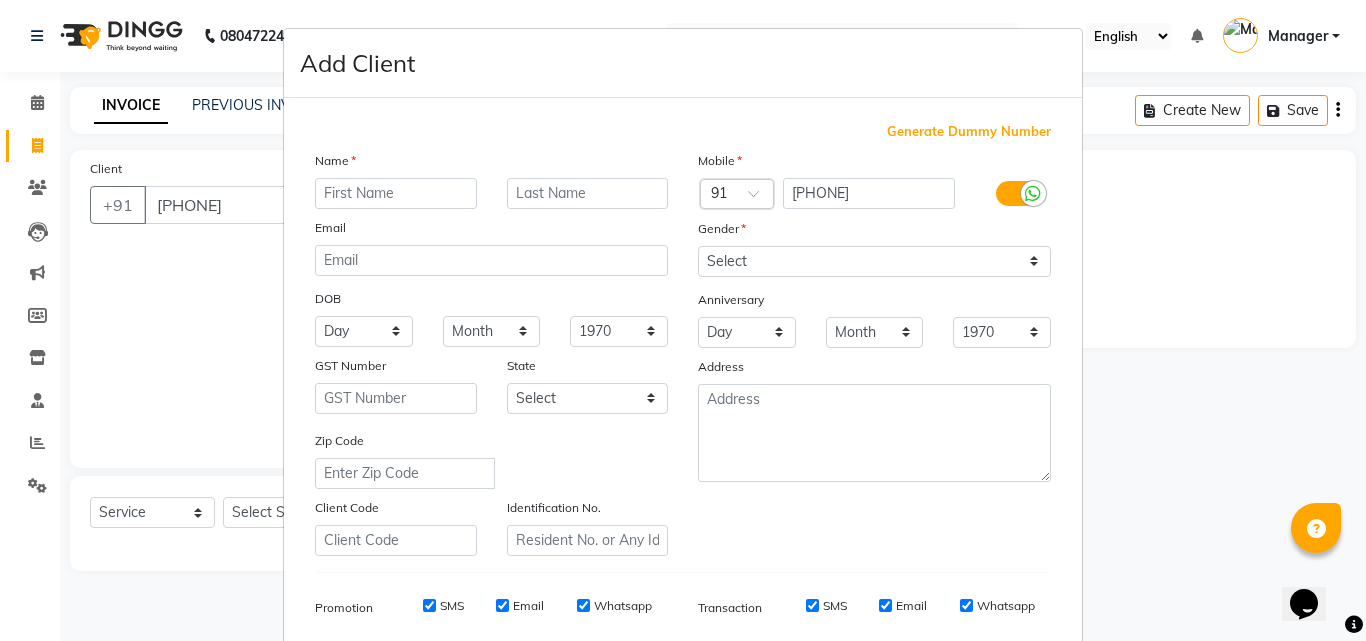click at bounding box center (396, 193) 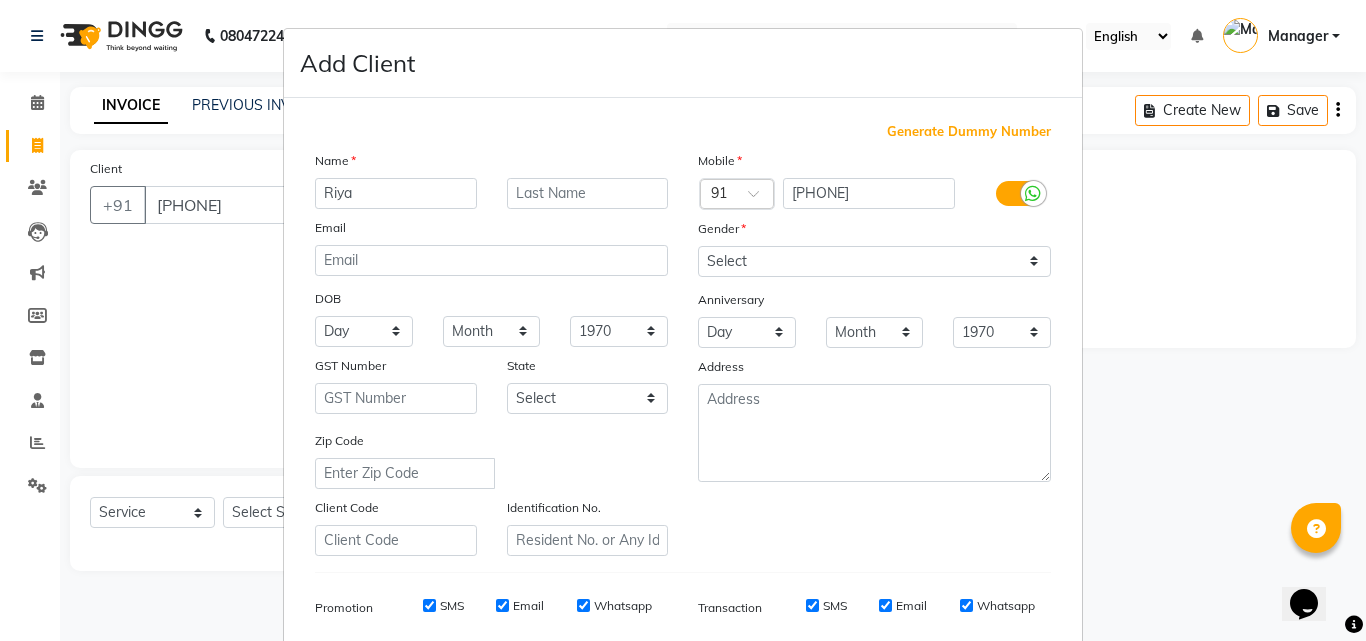 type on "Riya" 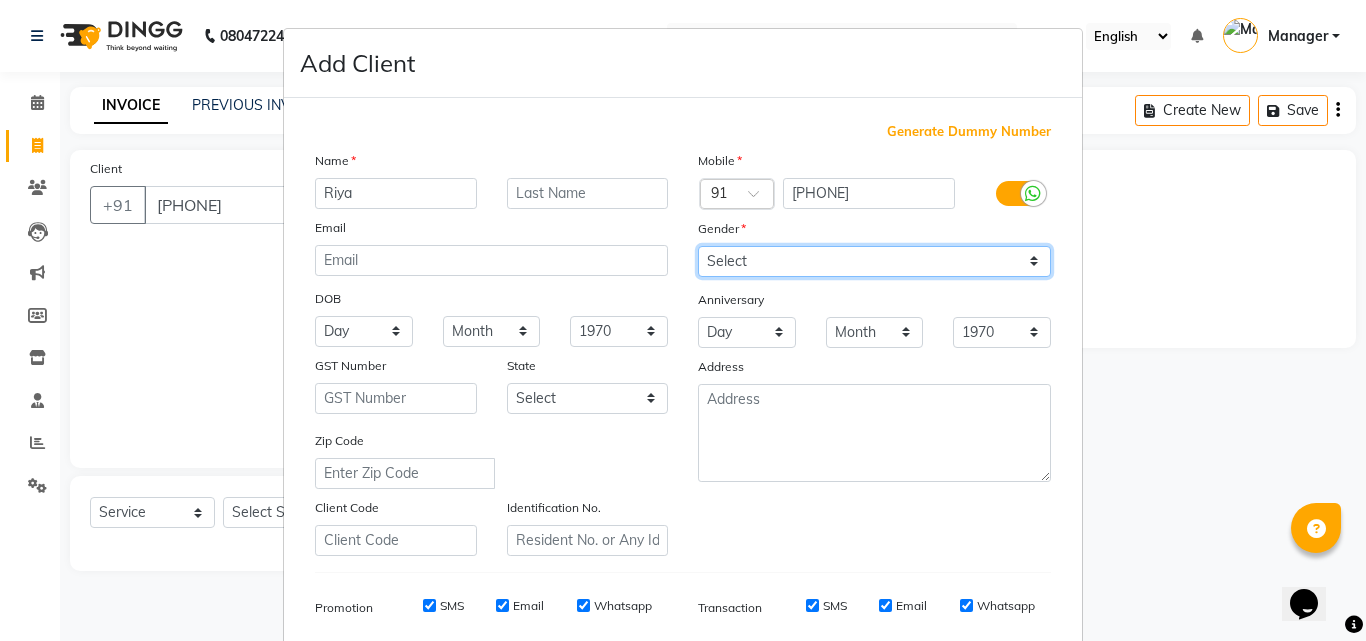 click on "Select Male Female Other Prefer Not To Say" at bounding box center (874, 261) 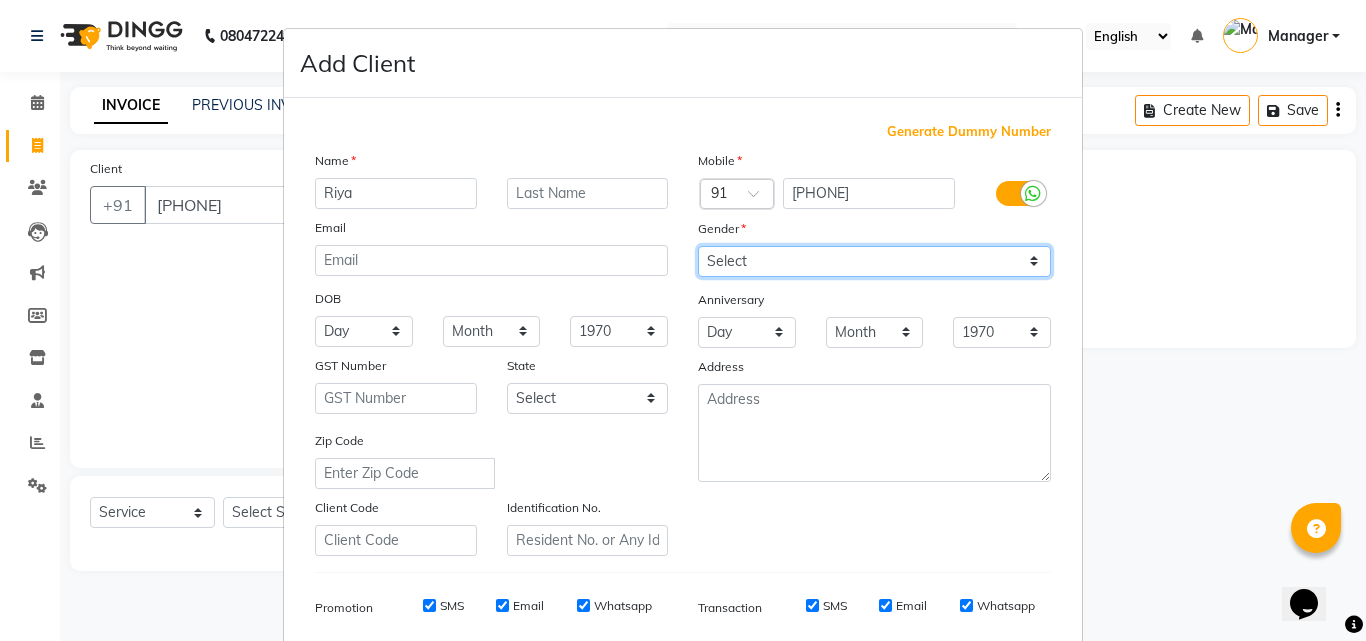 select on "female" 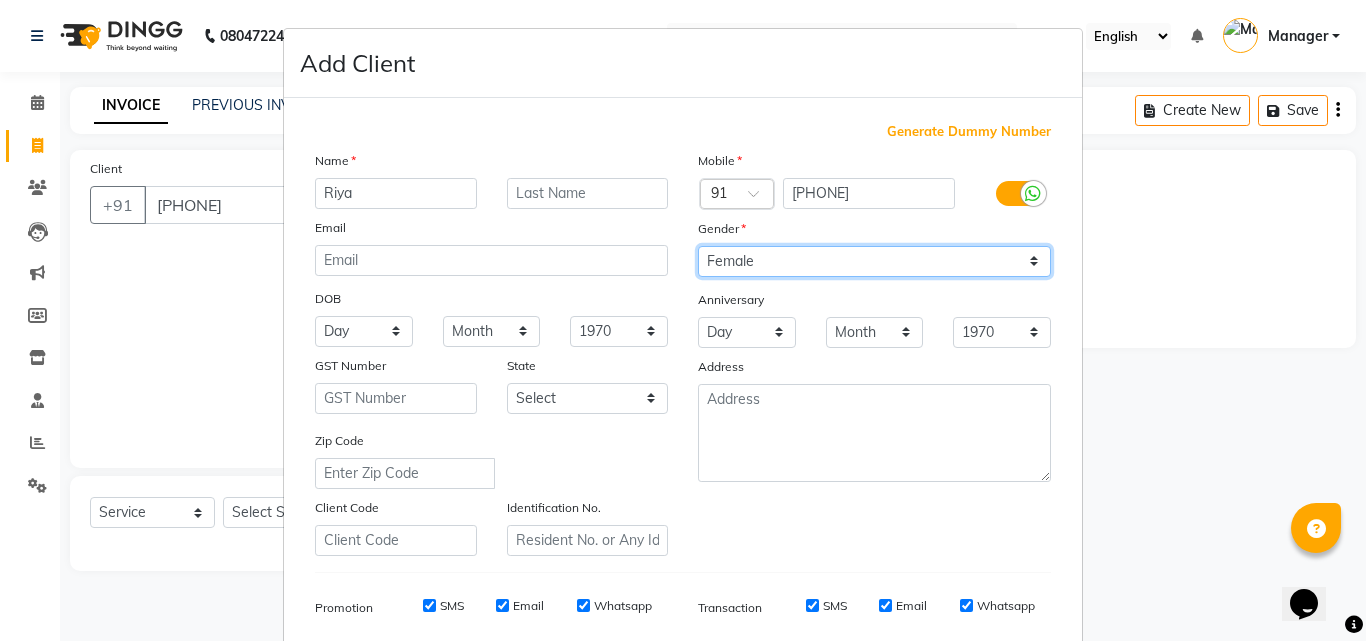 click on "Select Male Female Other Prefer Not To Say" at bounding box center (874, 261) 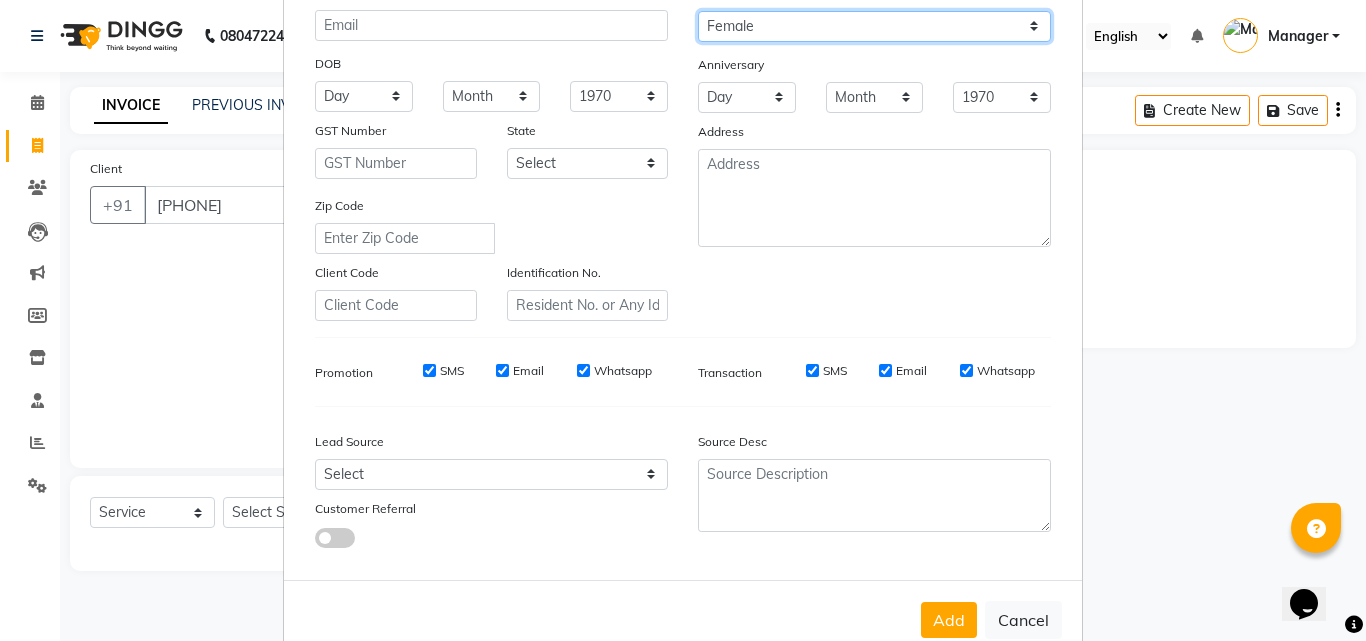 scroll, scrollTop: 282, scrollLeft: 0, axis: vertical 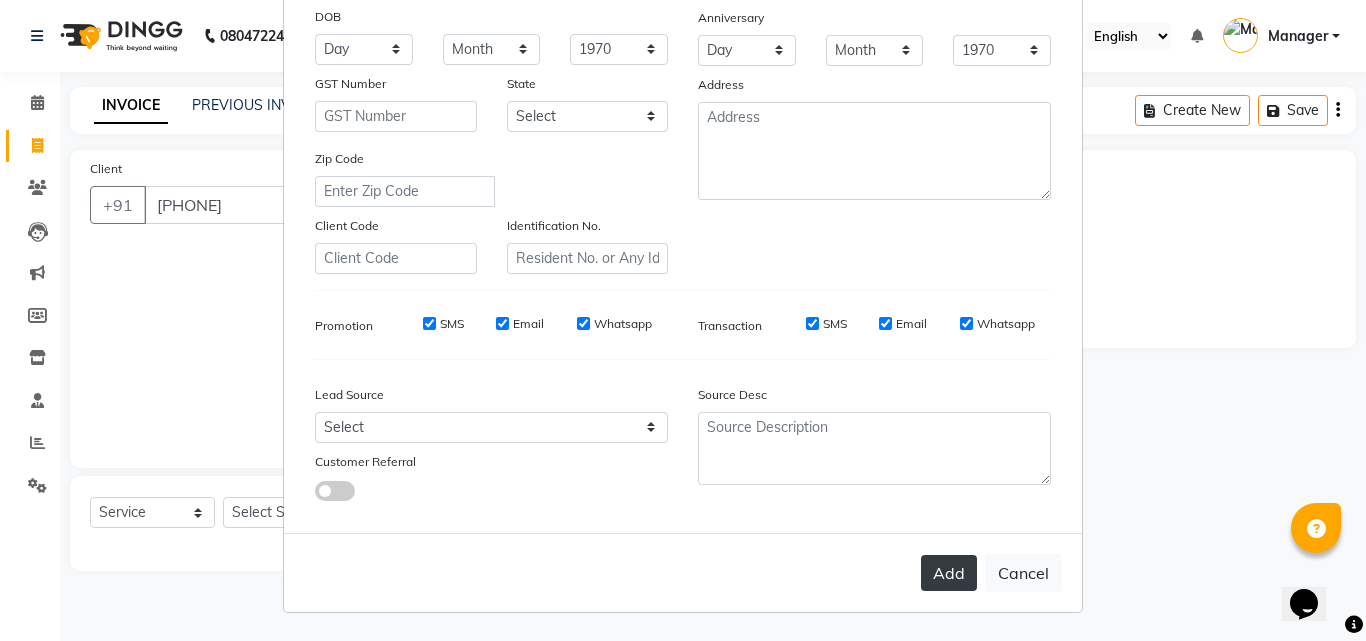 click on "Add" at bounding box center [949, 573] 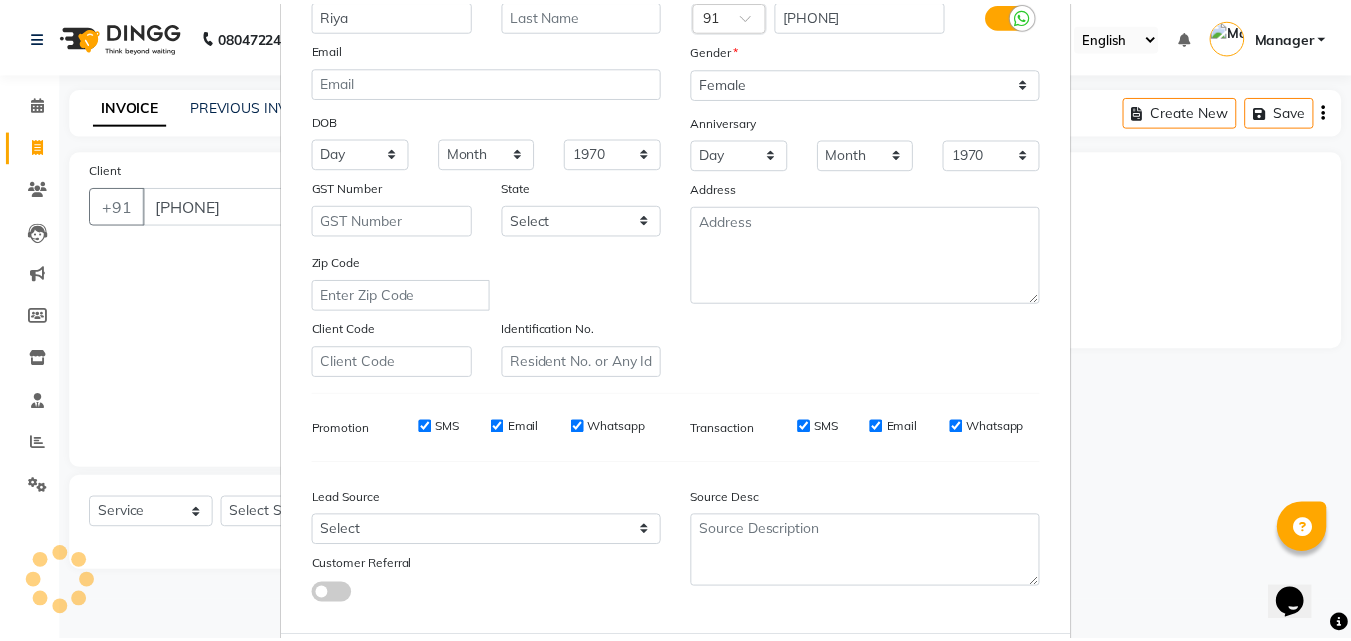 scroll, scrollTop: 282, scrollLeft: 0, axis: vertical 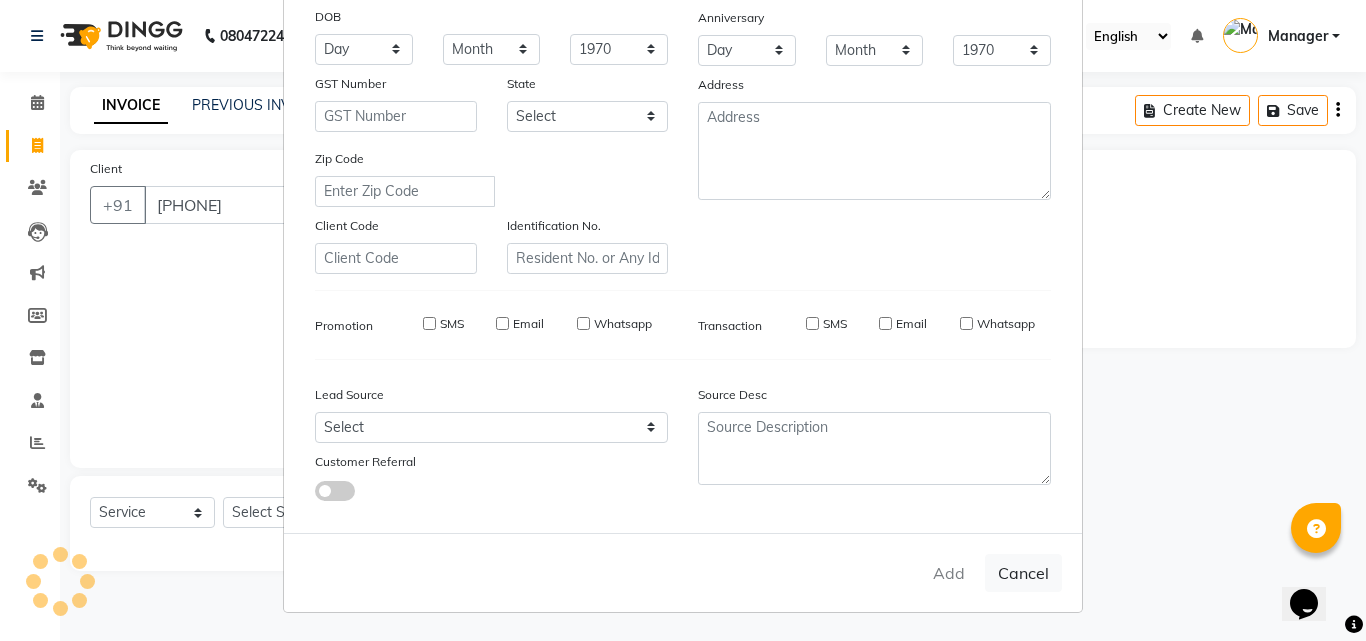 type 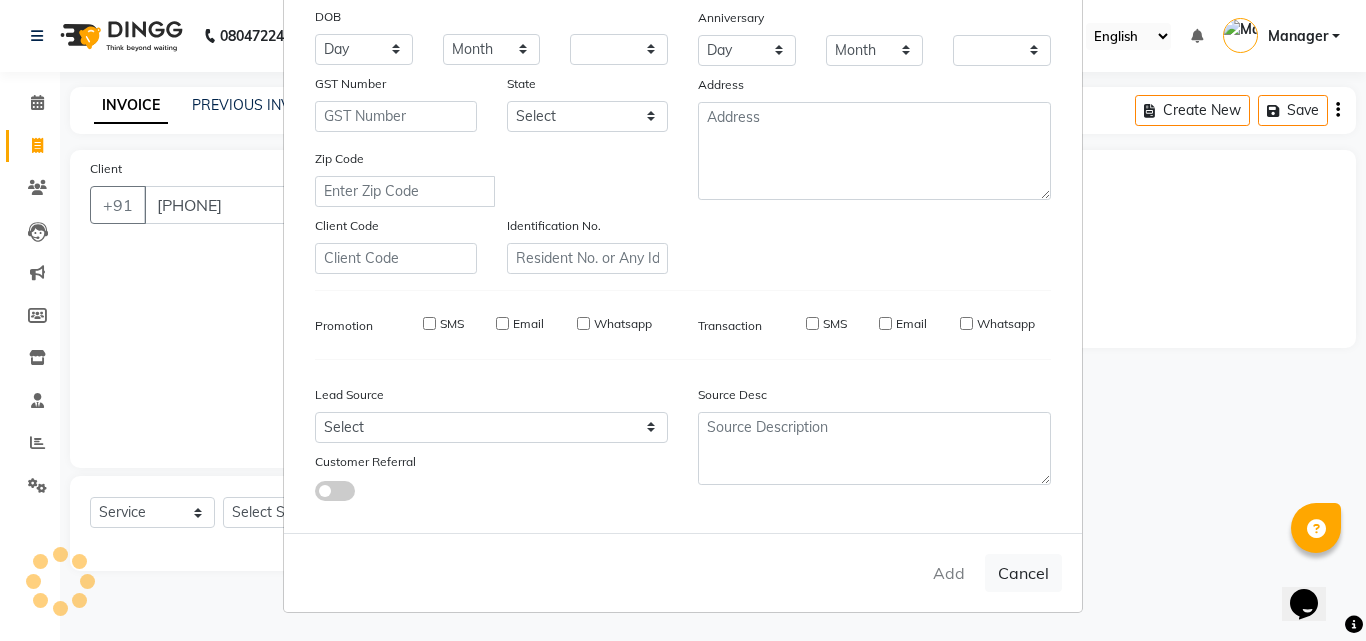 checkbox on "false" 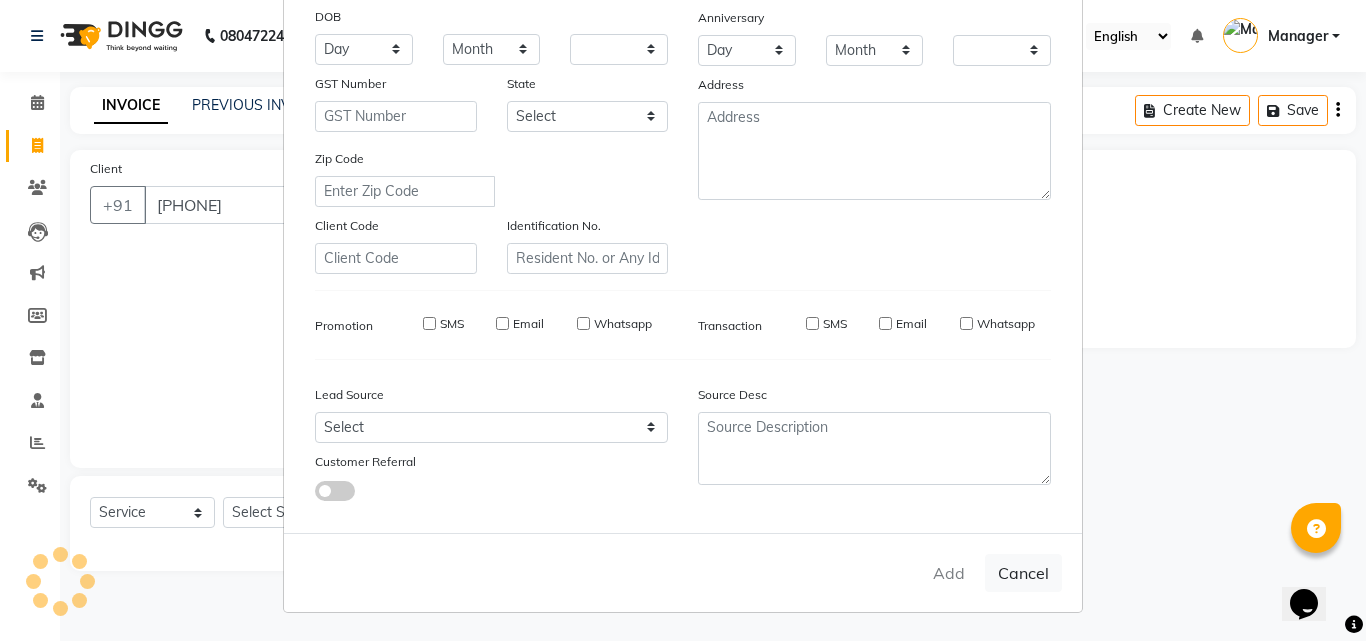 checkbox on "false" 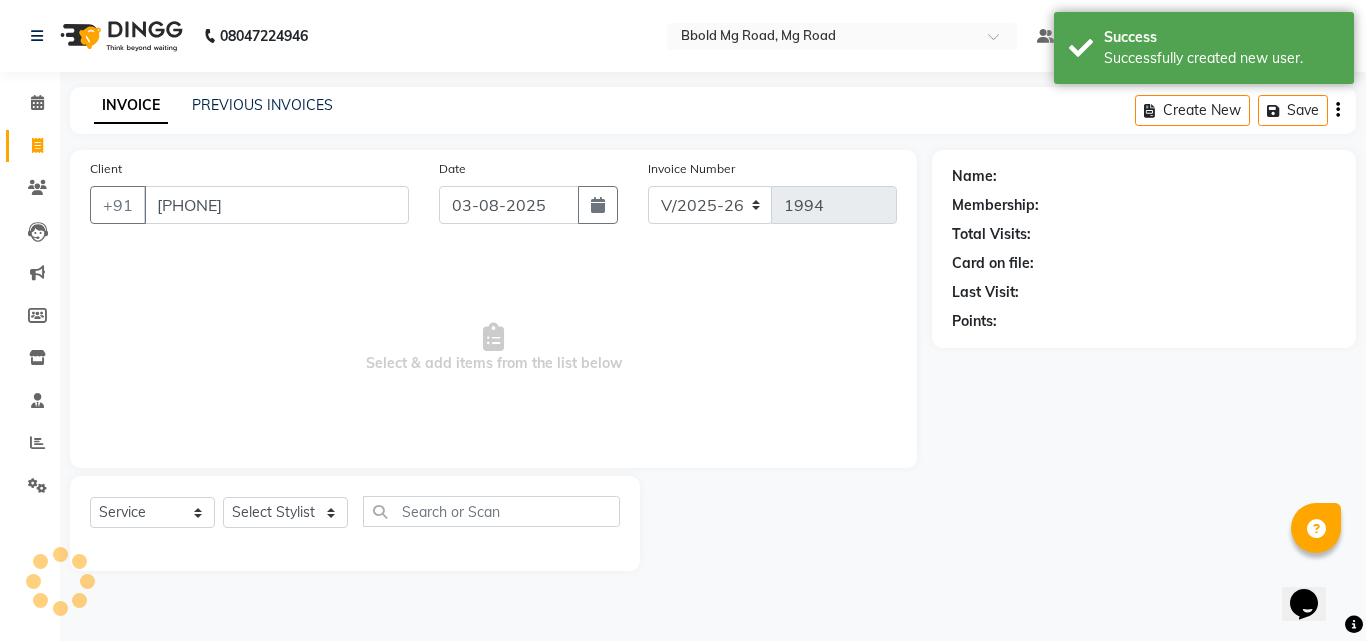 click on "Add   Cancel" at bounding box center (683, 522) 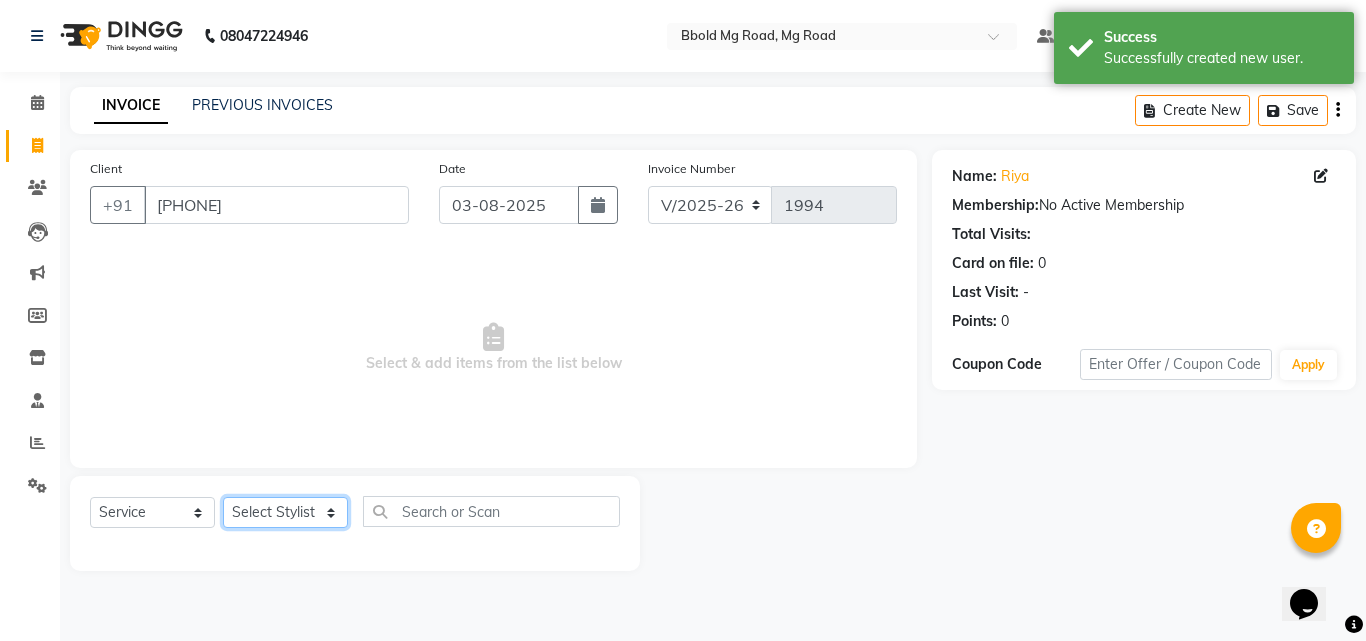 click on "Select Stylist [FIRST] [LAST] [FIRST] [FIRST] [FIRST] [FIRST] [FIRST] [FIRST] [FIRST] [FIRST] [FIRST] [FIRST] [FIRST]" 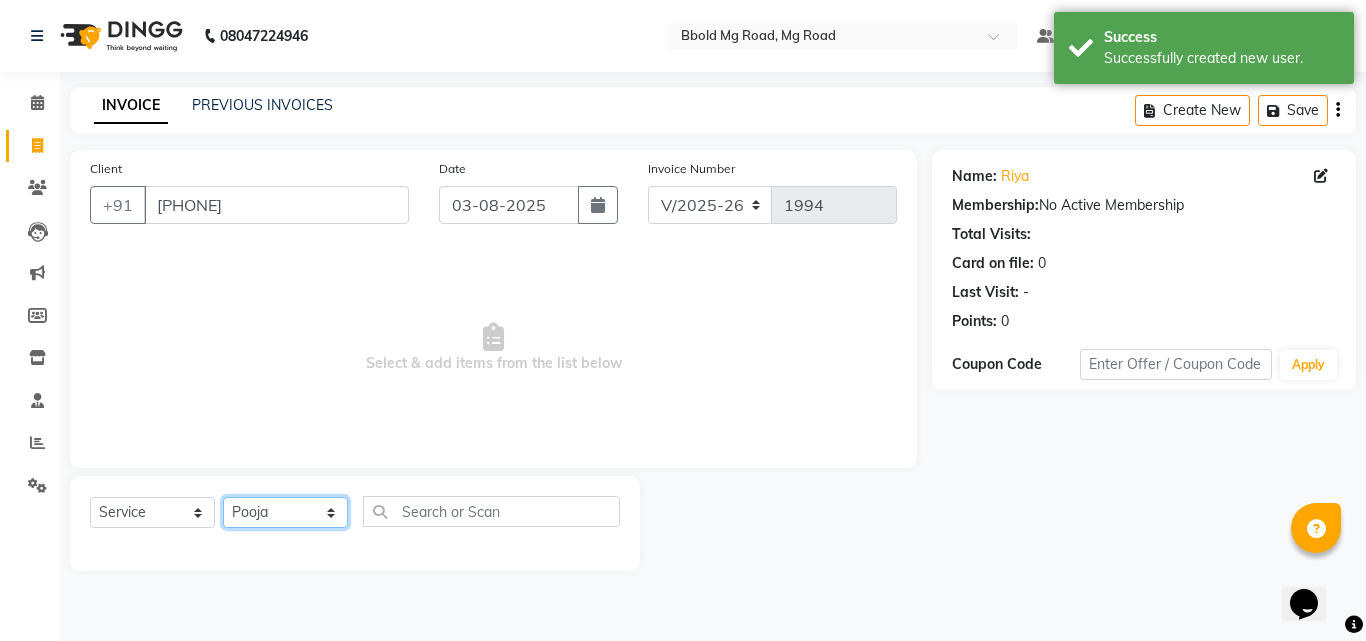 click on "Select Stylist [FIRST] [LAST] [FIRST] [FIRST] [FIRST] [FIRST] [FIRST] [FIRST] [FIRST] [FIRST] [FIRST] [FIRST] [FIRST]" 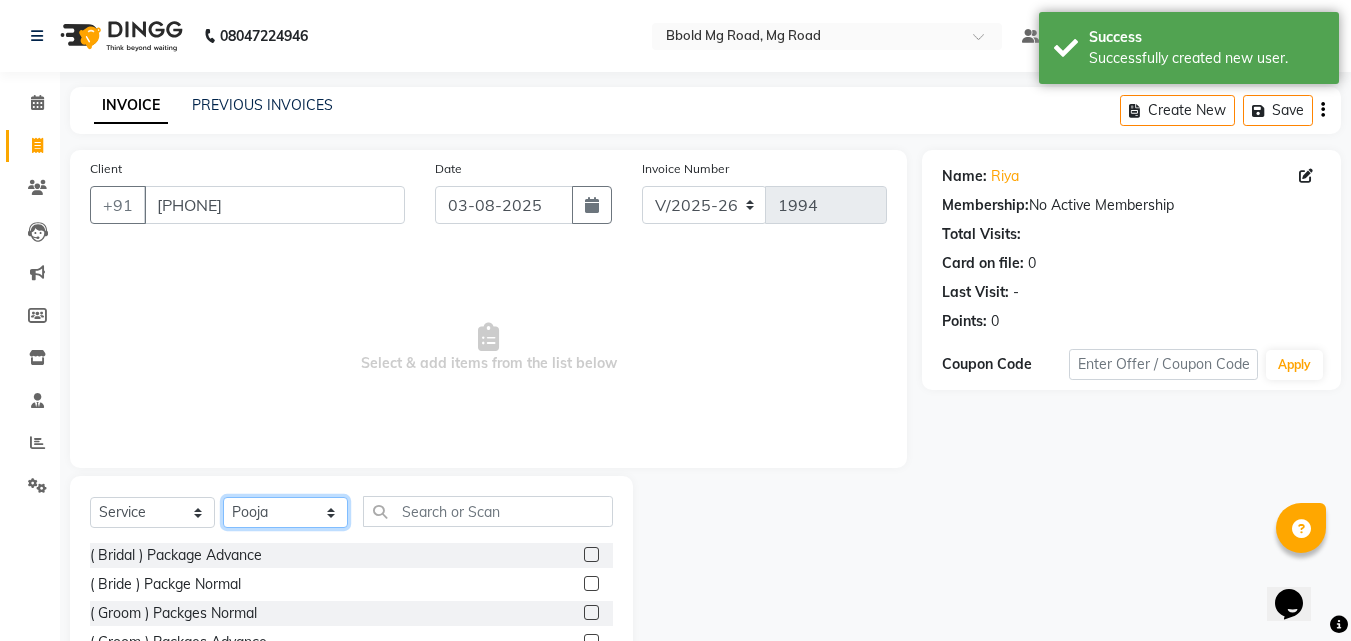 click on "Select Stylist [FIRST] [LAST] [FIRST] [FIRST] [FIRST] [FIRST] [FIRST] [FIRST] [FIRST] [FIRST] [FIRST] [FIRST] [FIRST]" 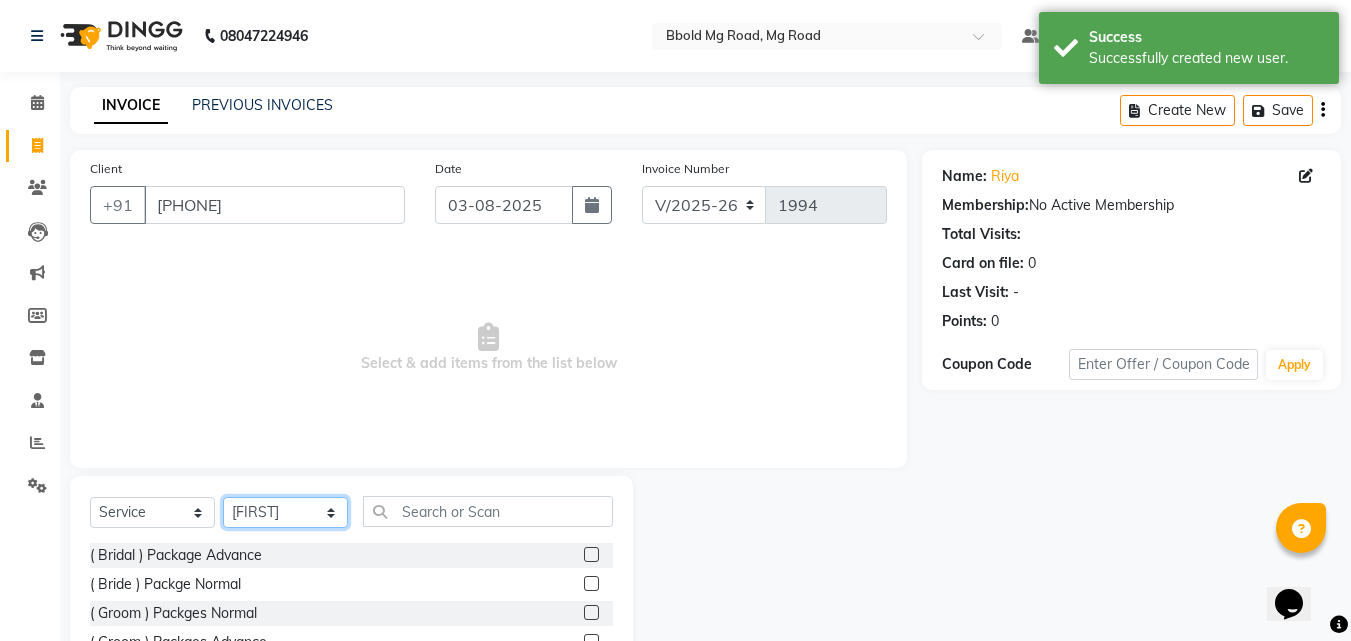 click on "Select Stylist [FIRST] [LAST] [FIRST] [FIRST] [FIRST] [FIRST] [FIRST] [FIRST] [FIRST] [FIRST] [FIRST] [FIRST] [FIRST]" 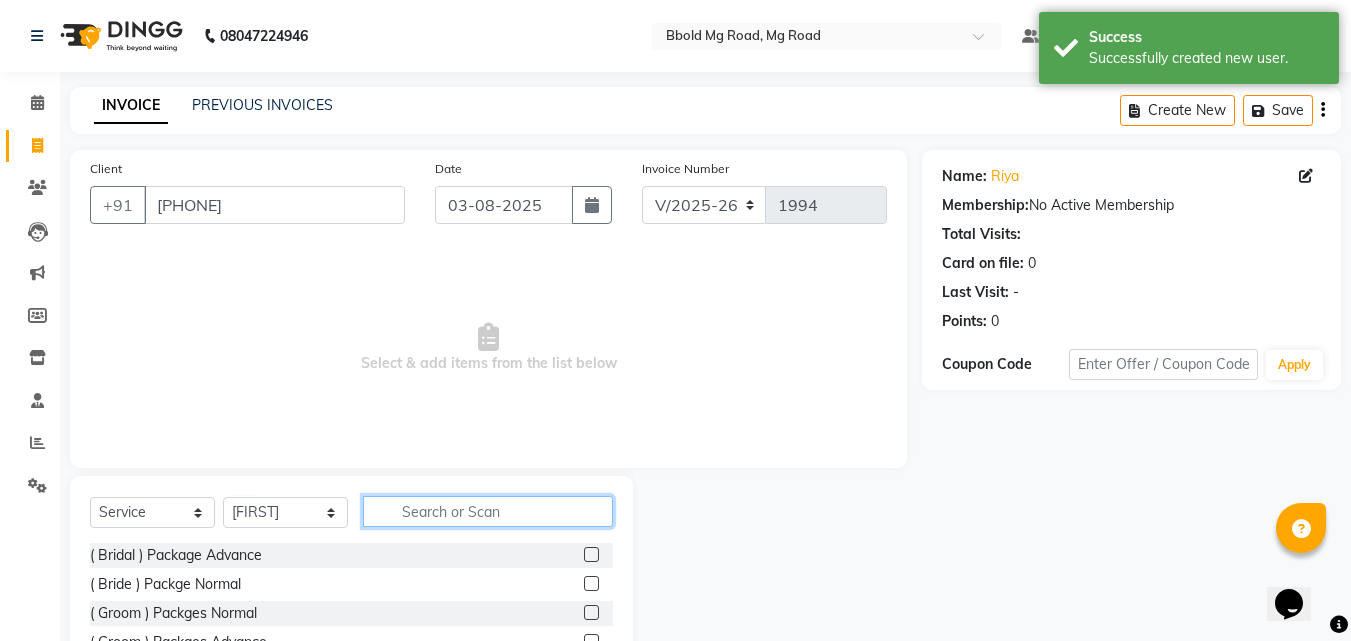 click 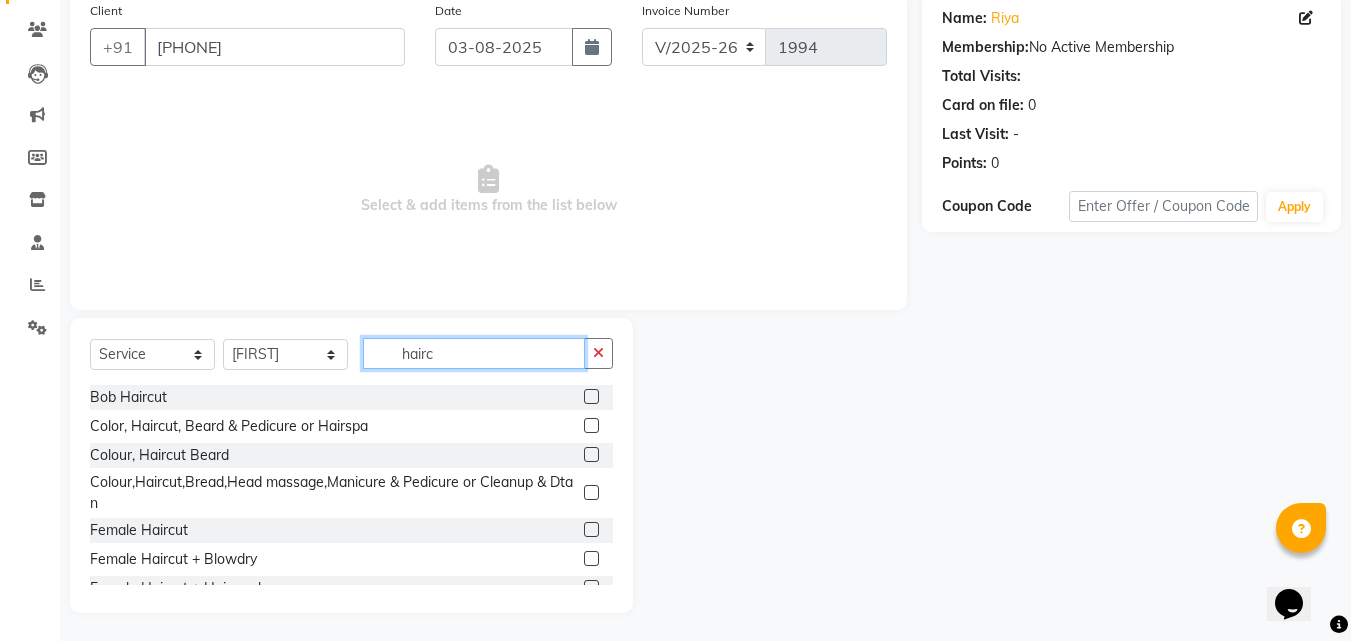 scroll, scrollTop: 155, scrollLeft: 0, axis: vertical 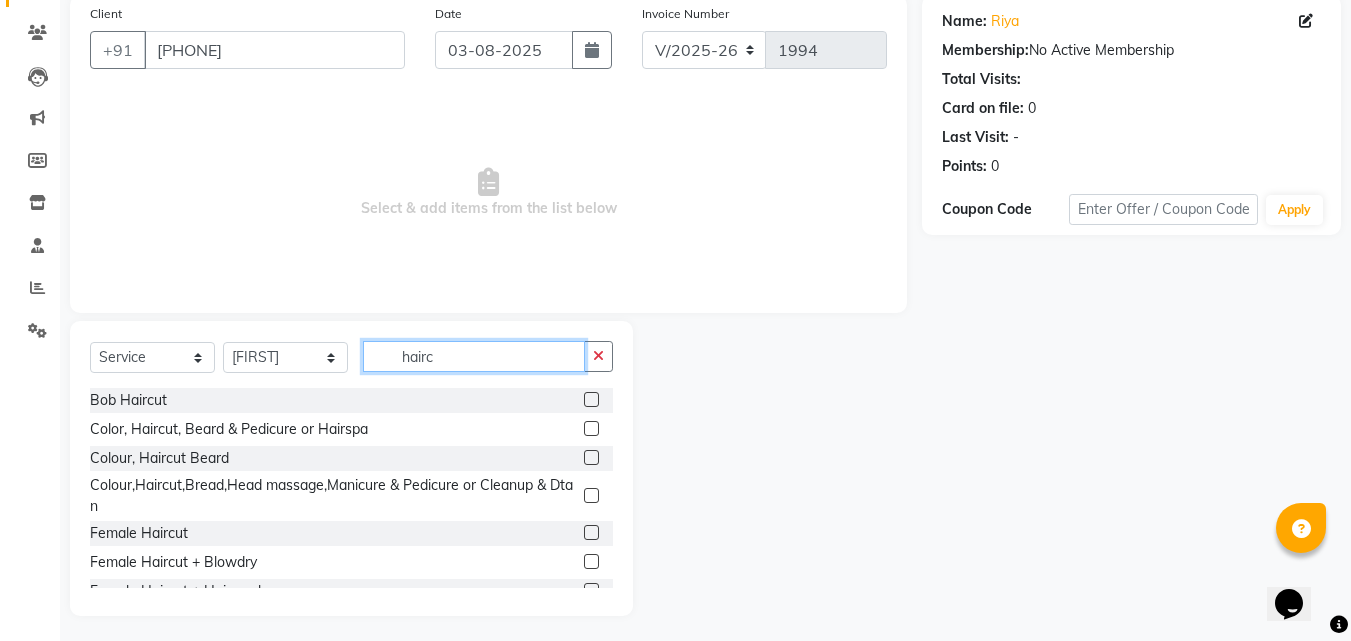 type on "hairc" 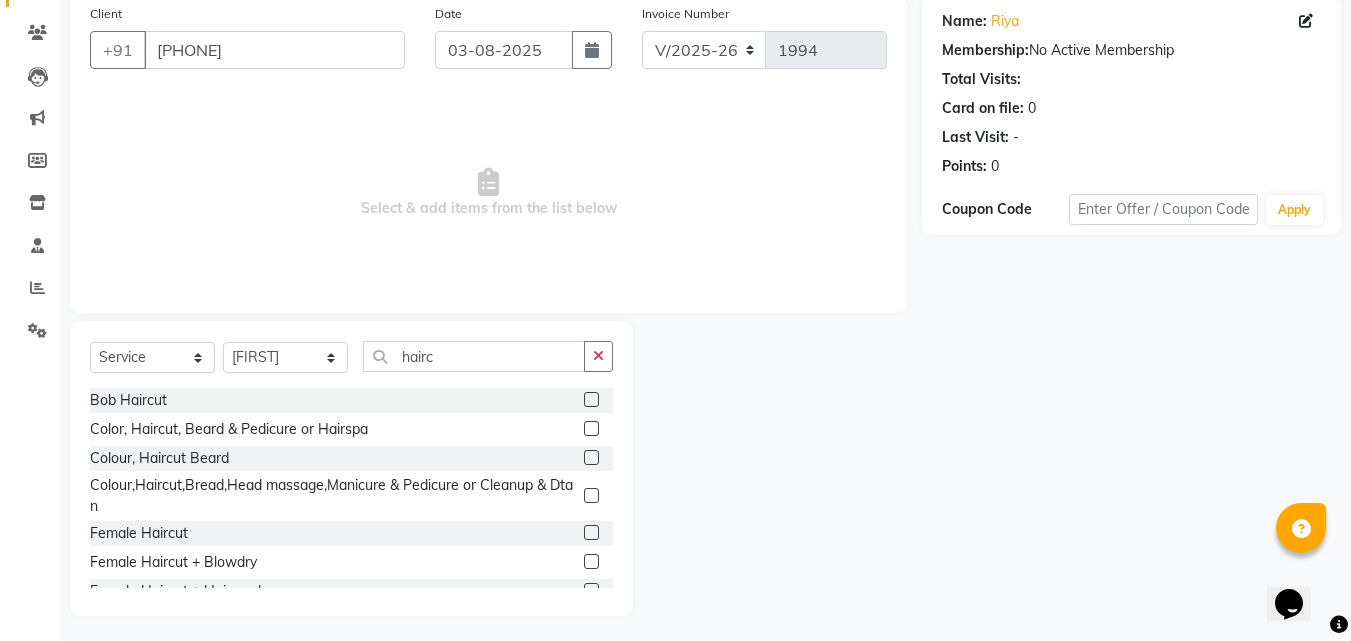click 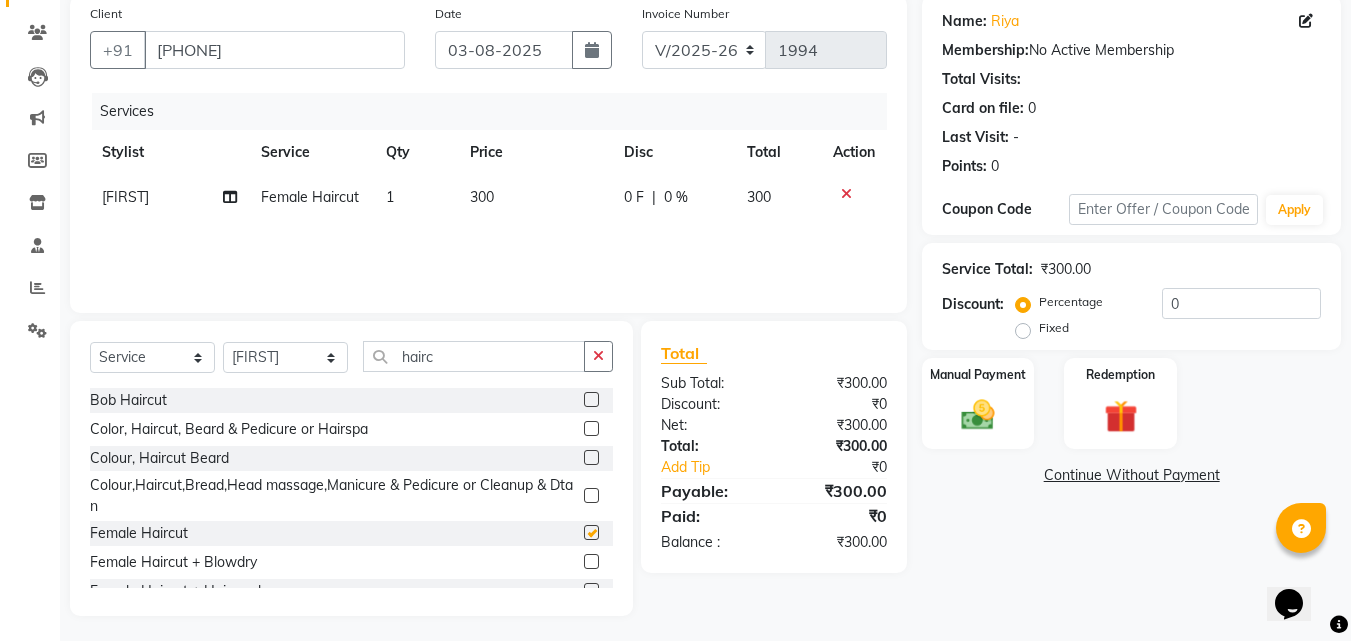 checkbox on "false" 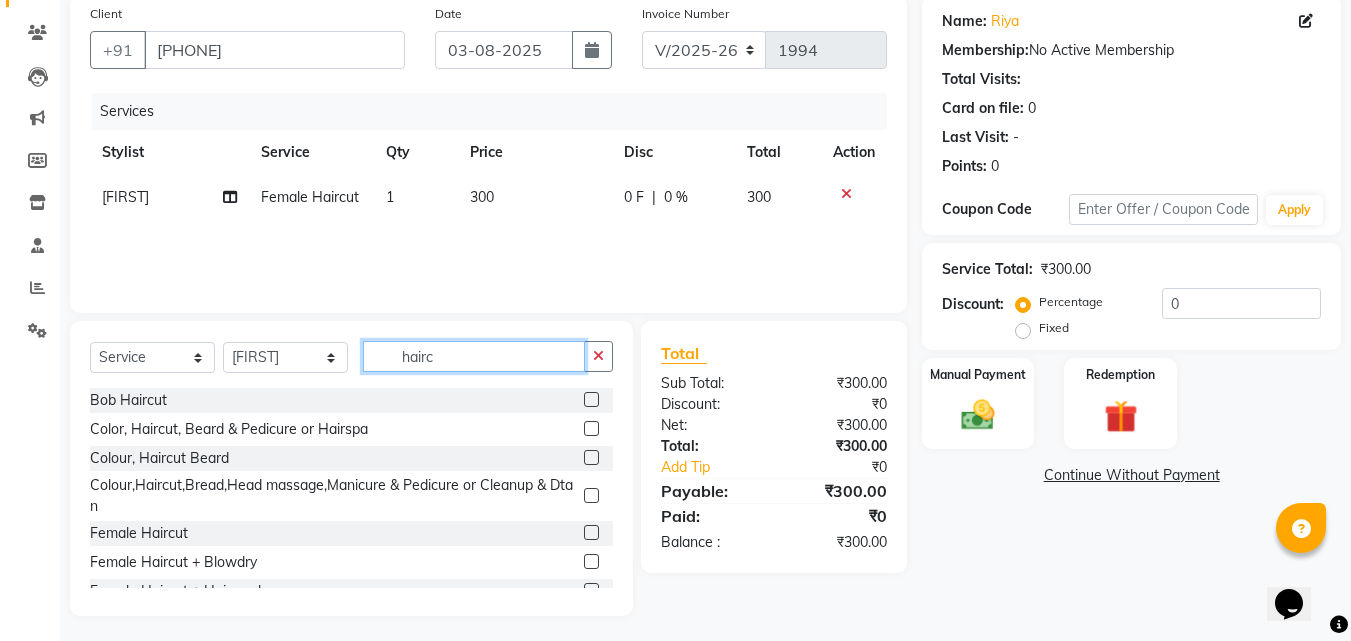 click on "hairc" 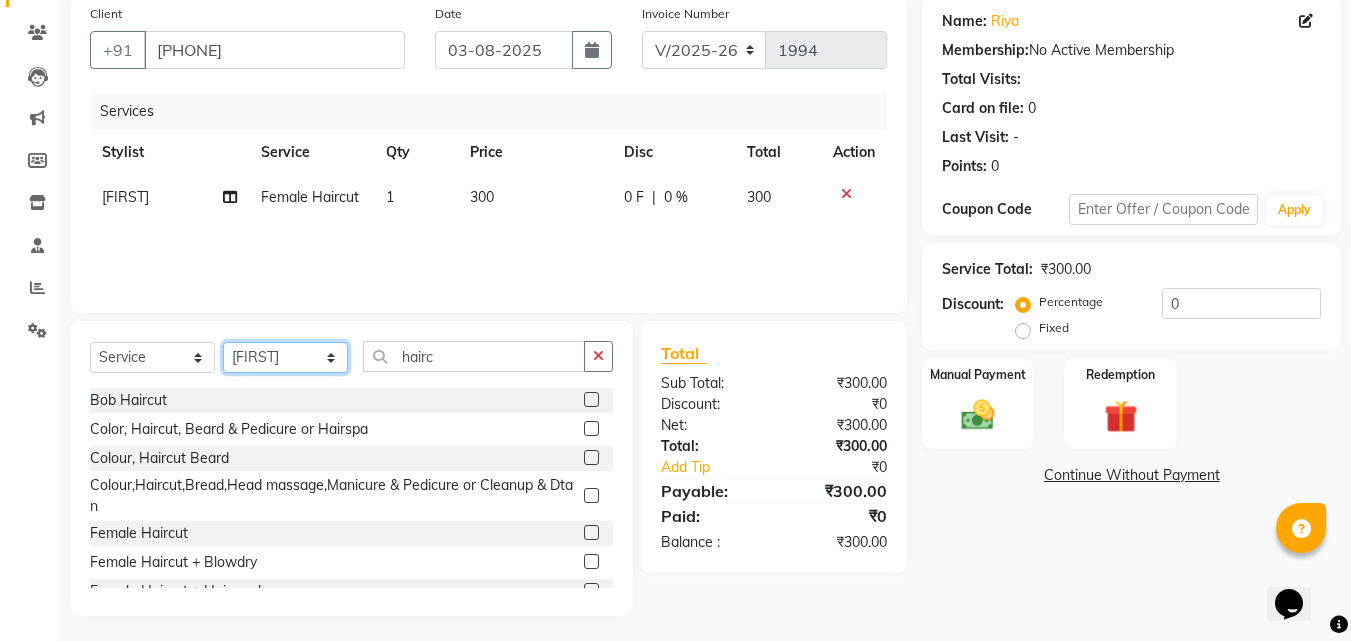 click on "Select Stylist [FIRST] [LAST] [FIRST] [FIRST] [FIRST] [FIRST] [FIRST] [FIRST] [FIRST] [FIRST] [FIRST] [FIRST] [FIRST]" 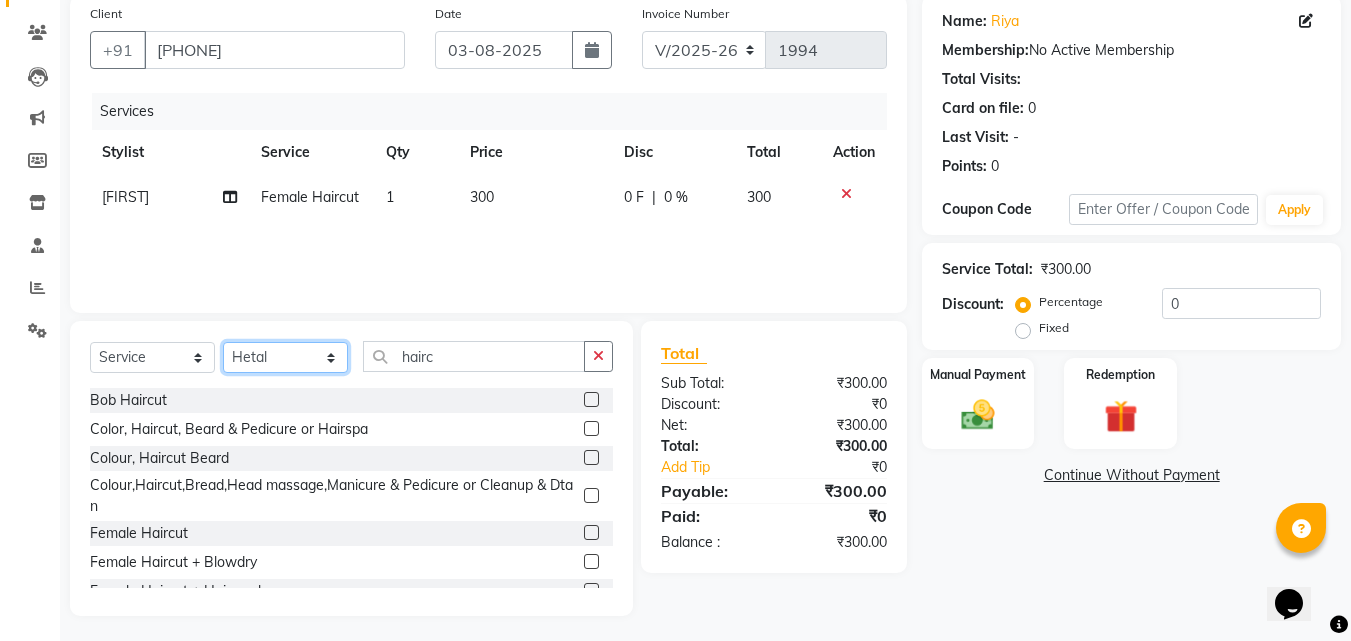 click on "Select Stylist [FIRST] [LAST] [FIRST] [FIRST] [FIRST] [FIRST] [FIRST] [FIRST] [FIRST] [FIRST] [FIRST] [FIRST] [FIRST]" 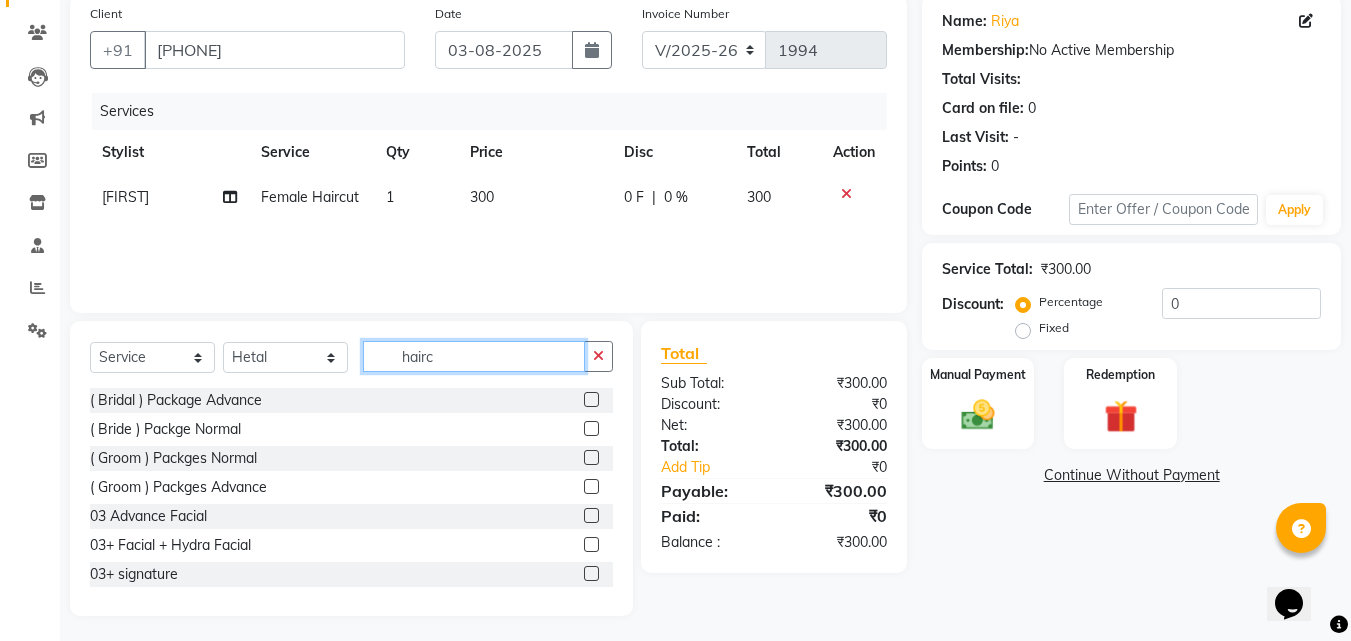 click on "hairc" 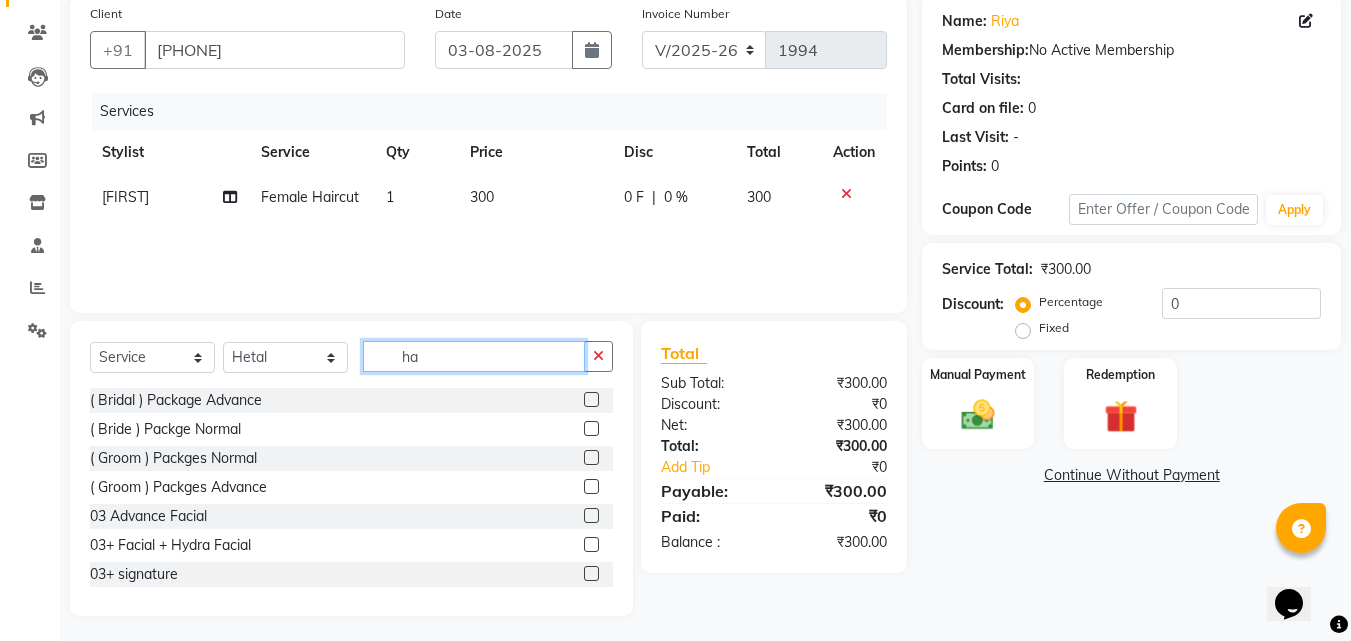 type on "h" 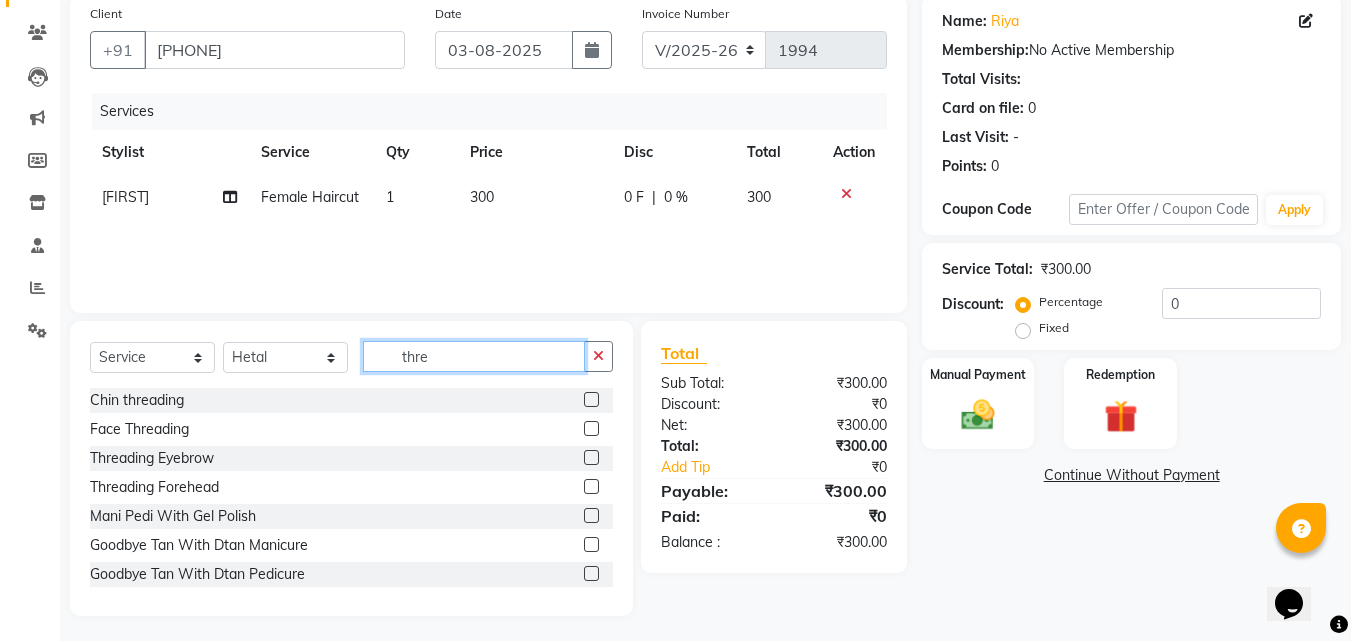 scroll, scrollTop: 117, scrollLeft: 0, axis: vertical 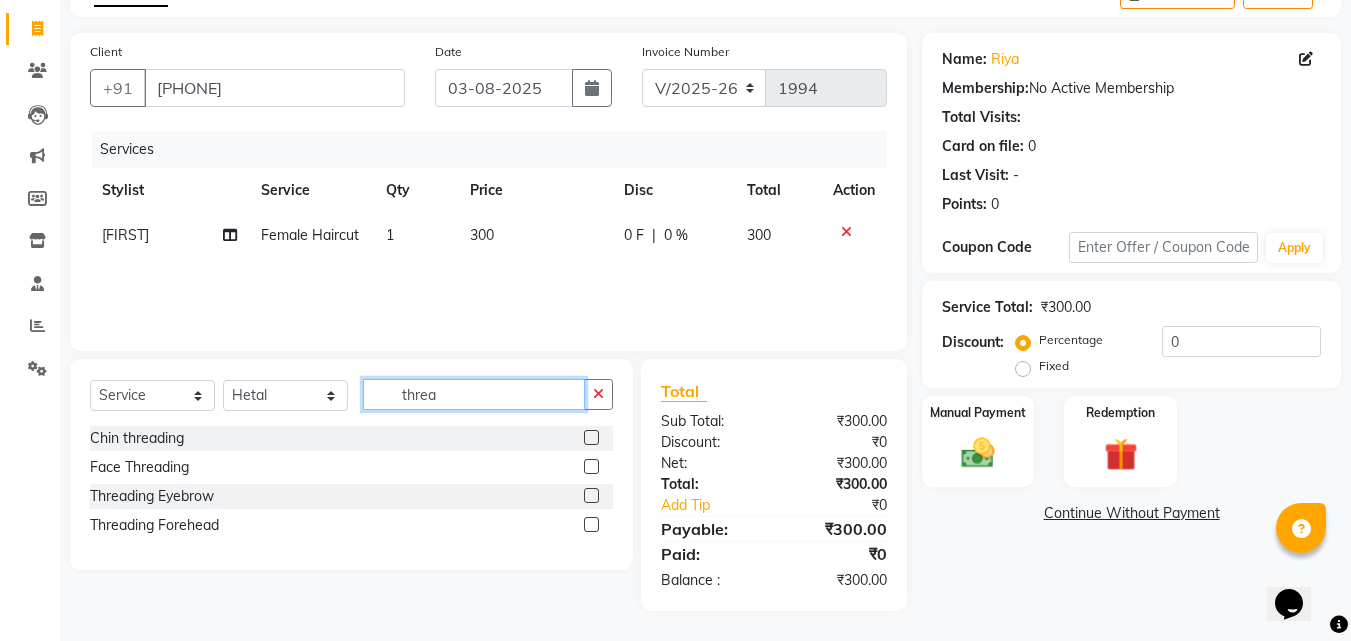 type on "threa" 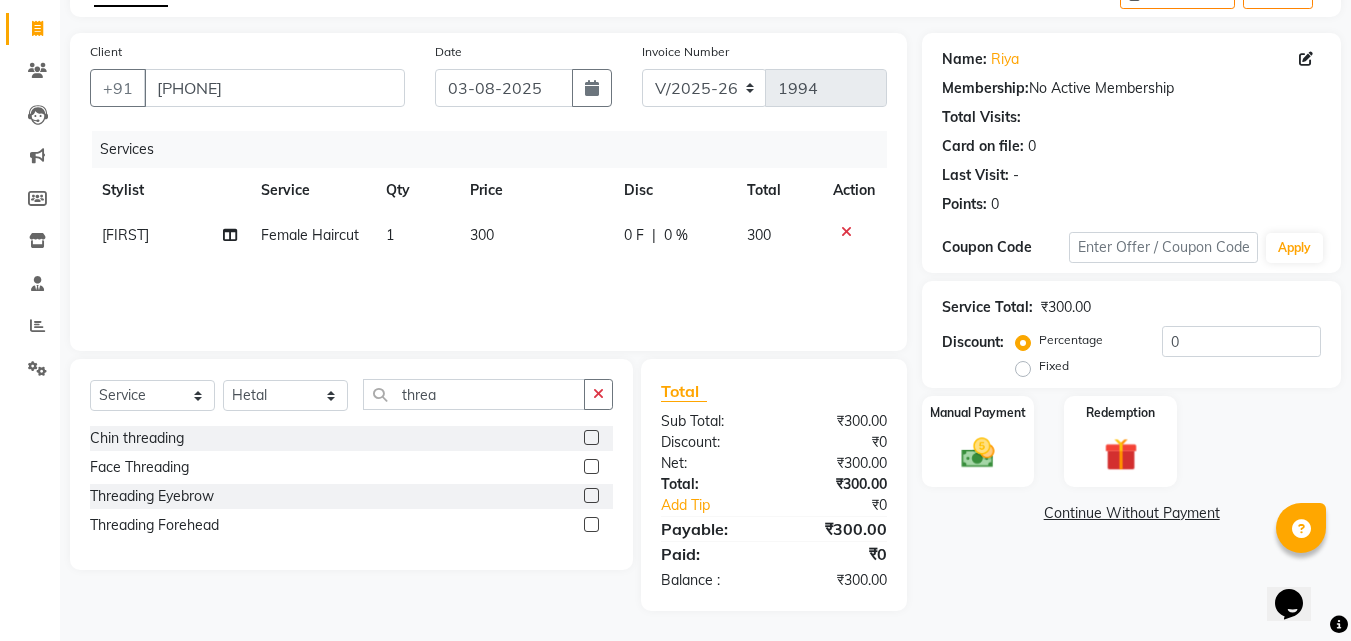 click 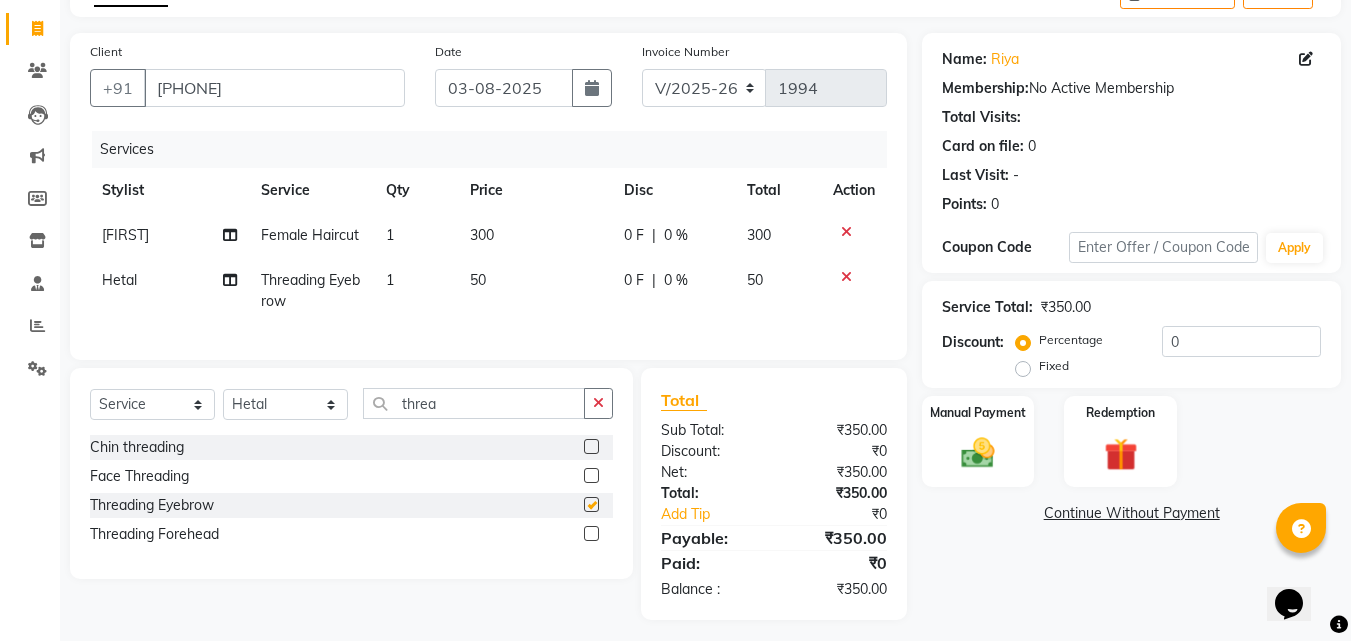 checkbox on "false" 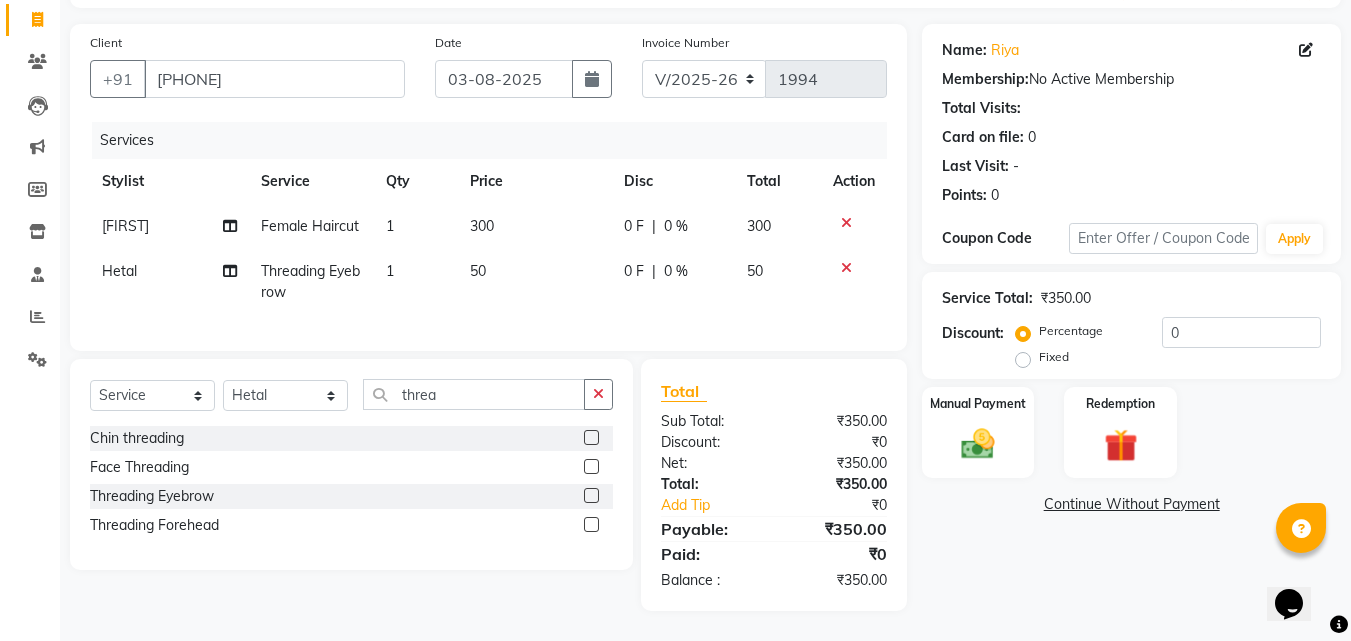 scroll, scrollTop: 141, scrollLeft: 0, axis: vertical 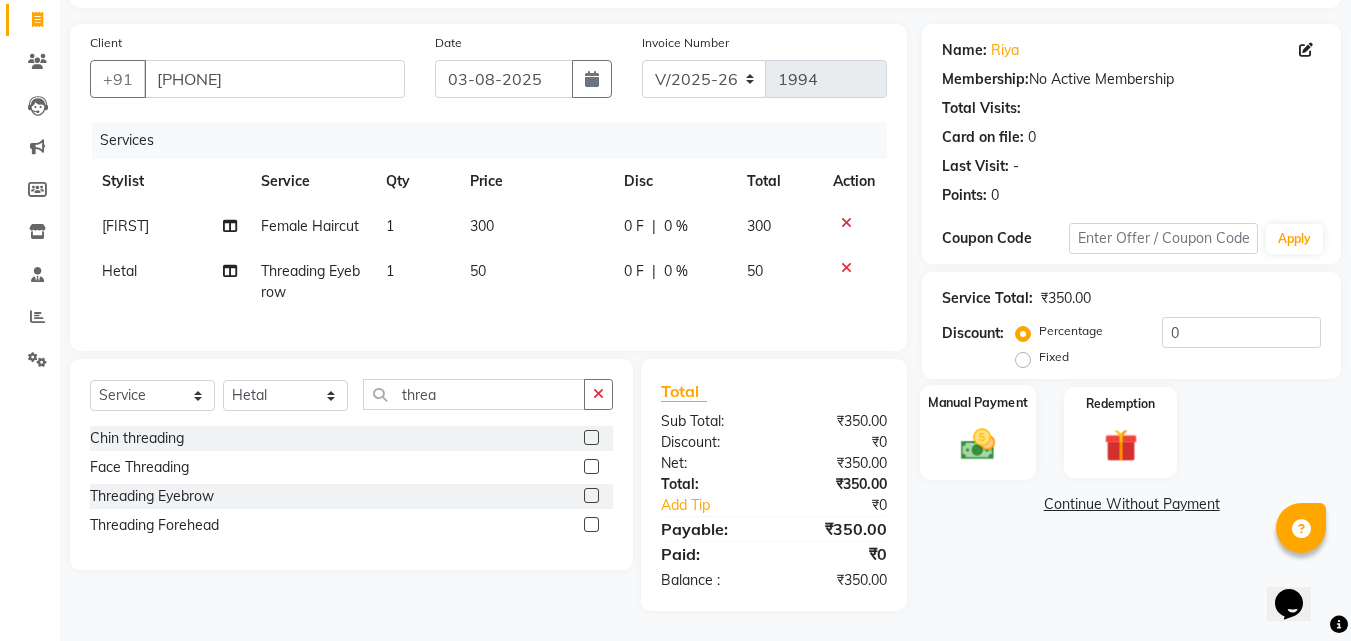 click 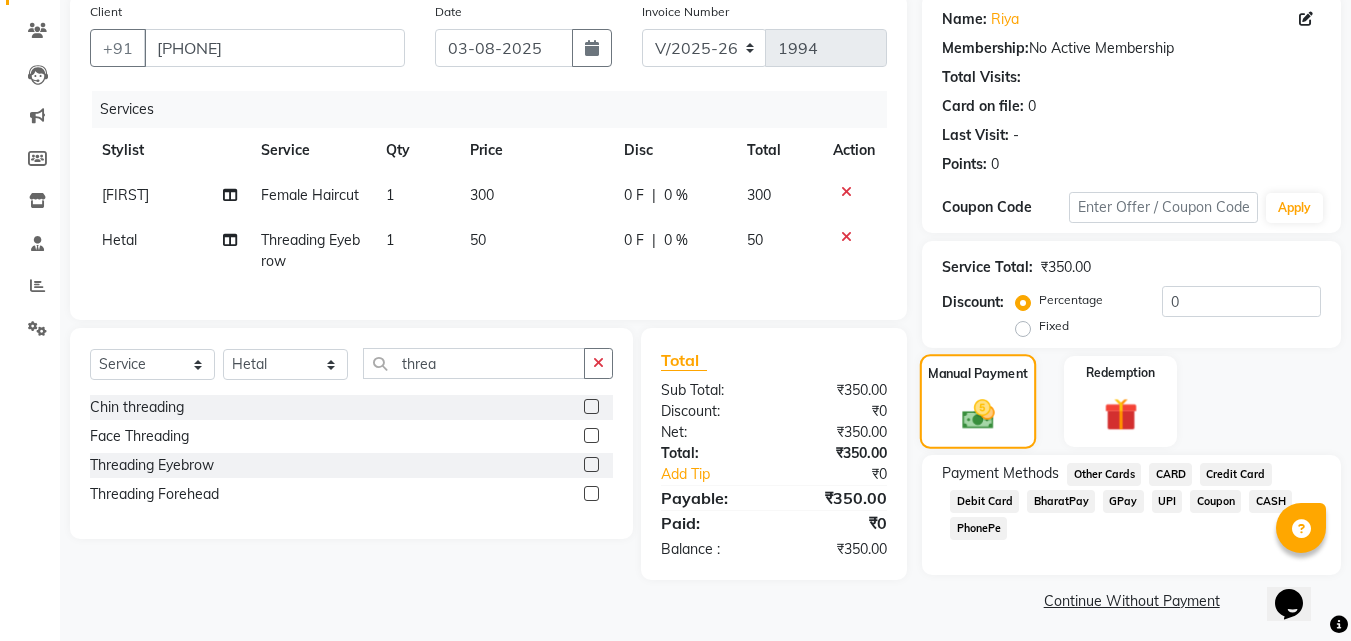 scroll, scrollTop: 162, scrollLeft: 0, axis: vertical 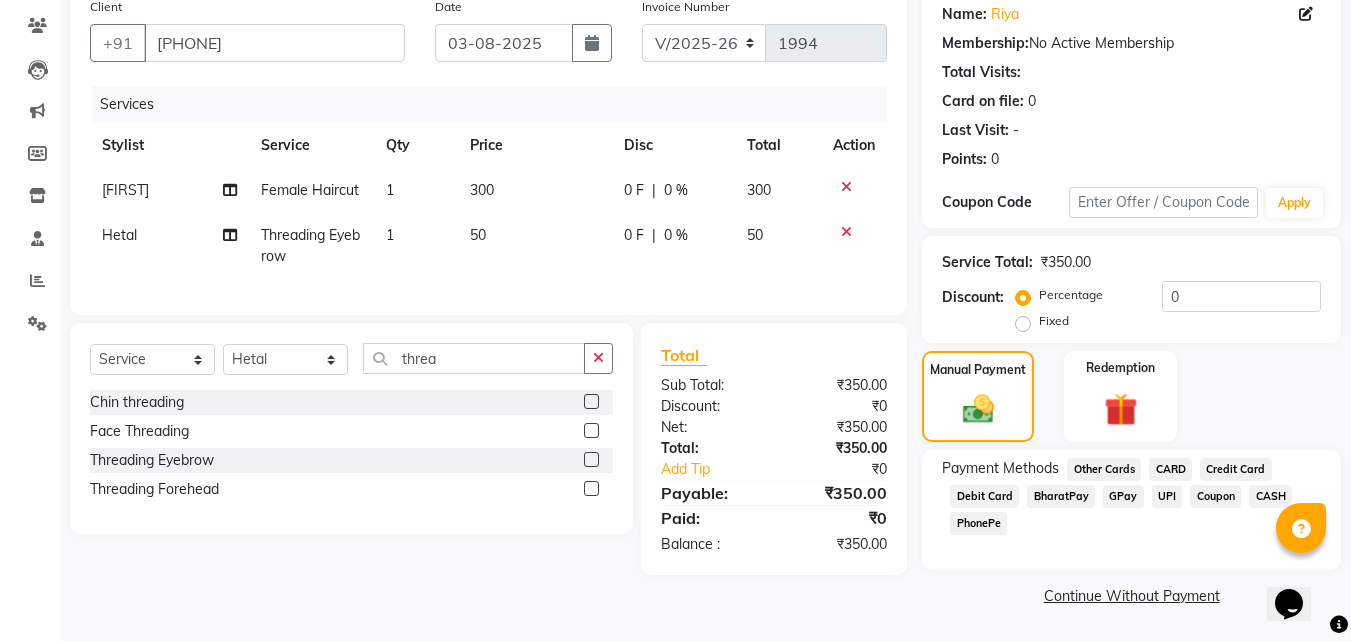 click on "GPay" 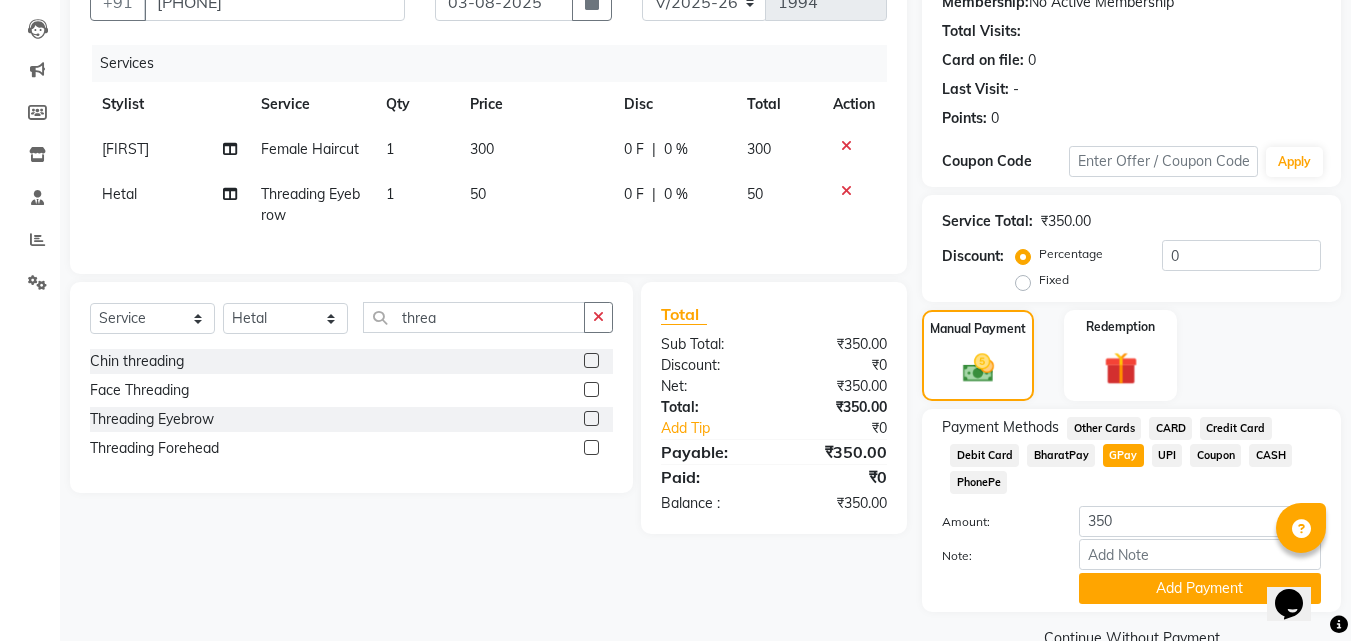 scroll, scrollTop: 245, scrollLeft: 0, axis: vertical 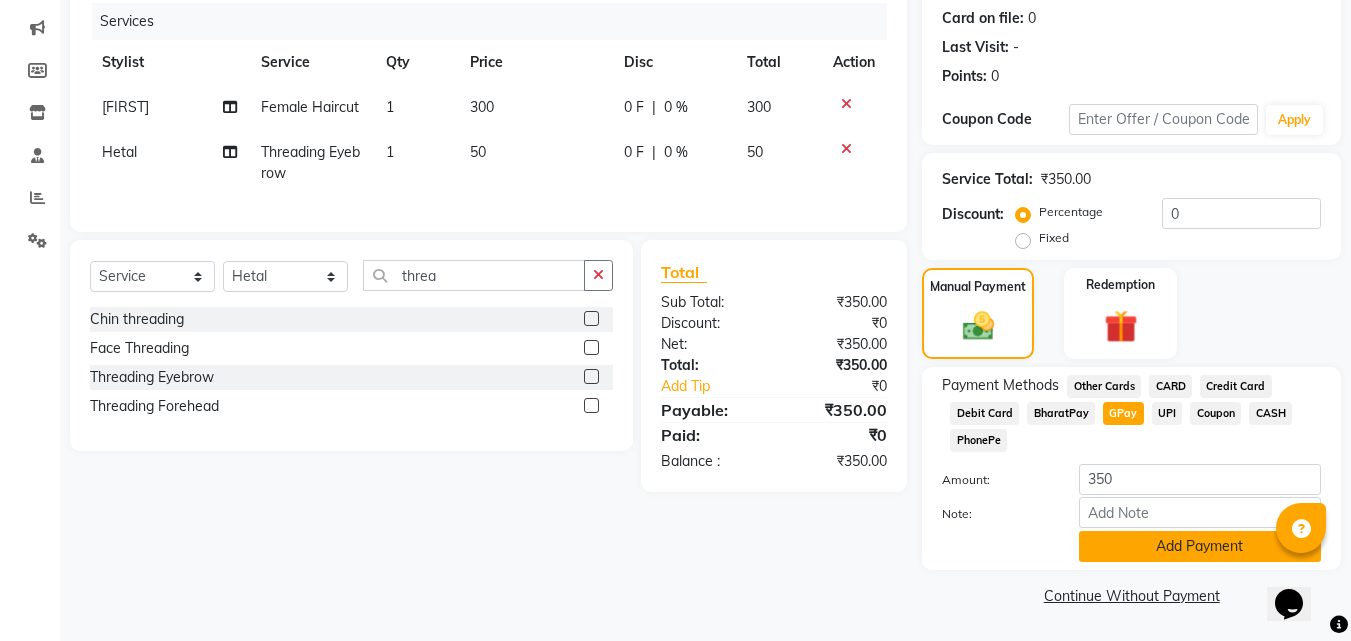 click on "Add Payment" 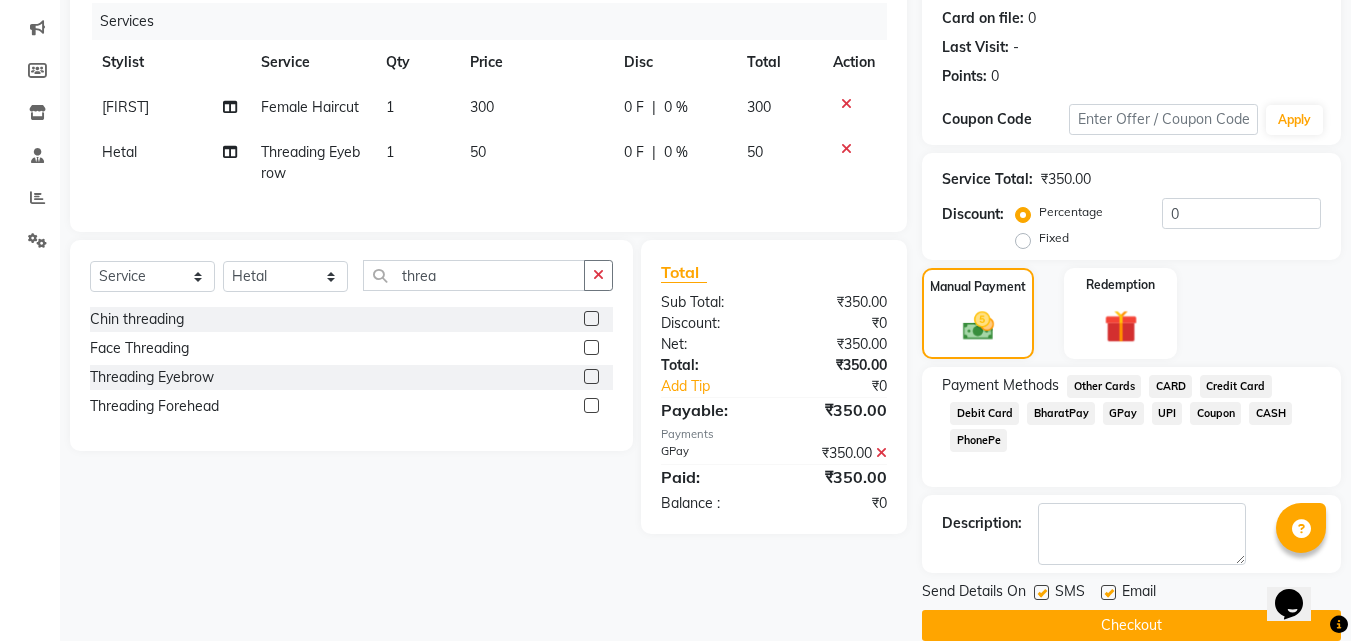 scroll, scrollTop: 275, scrollLeft: 0, axis: vertical 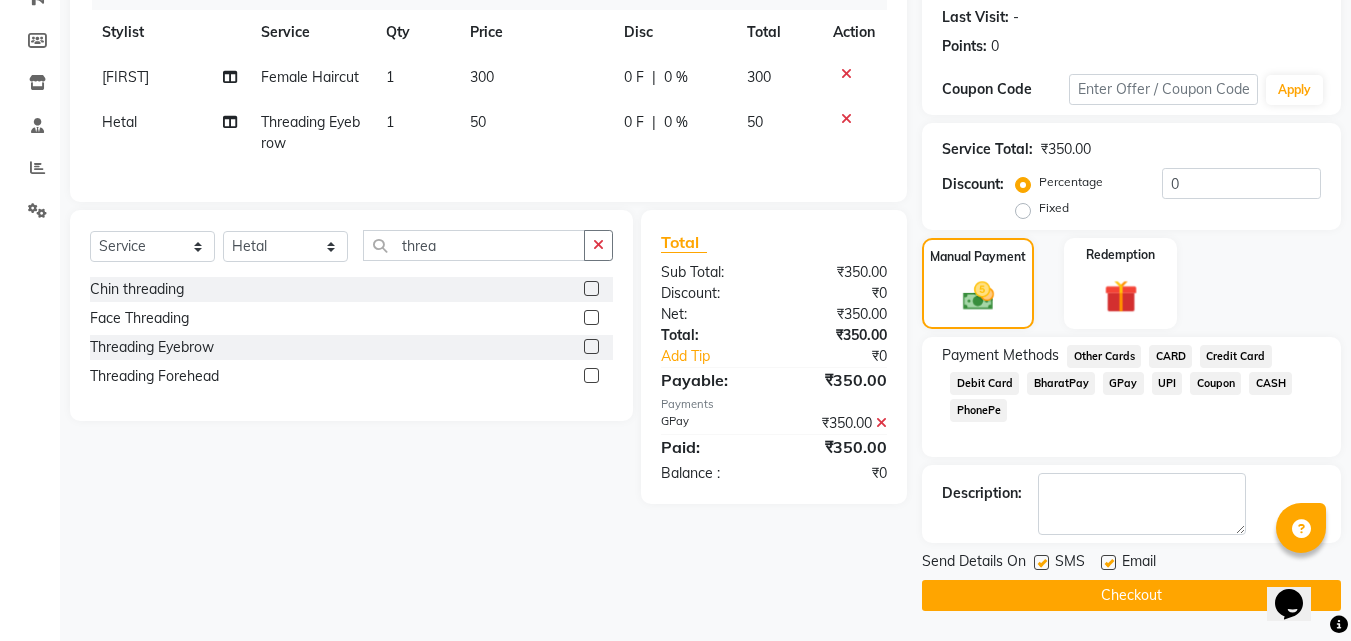 click on "Checkout" 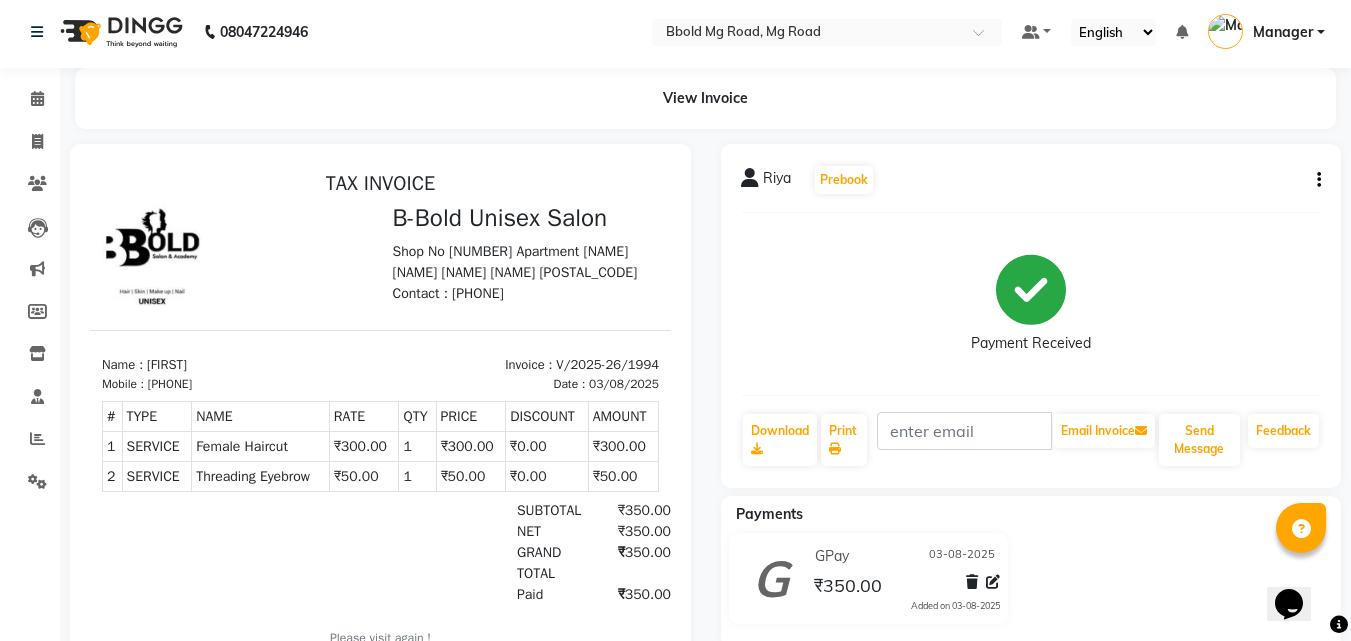 scroll, scrollTop: 0, scrollLeft: 0, axis: both 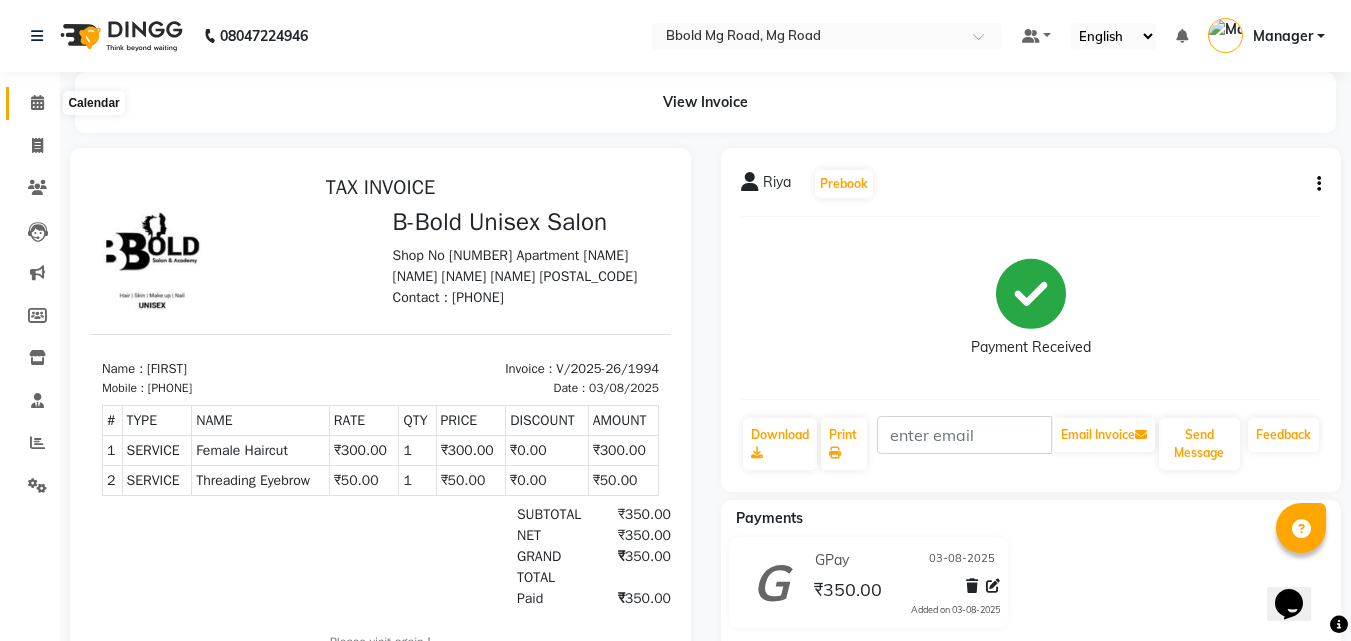 click 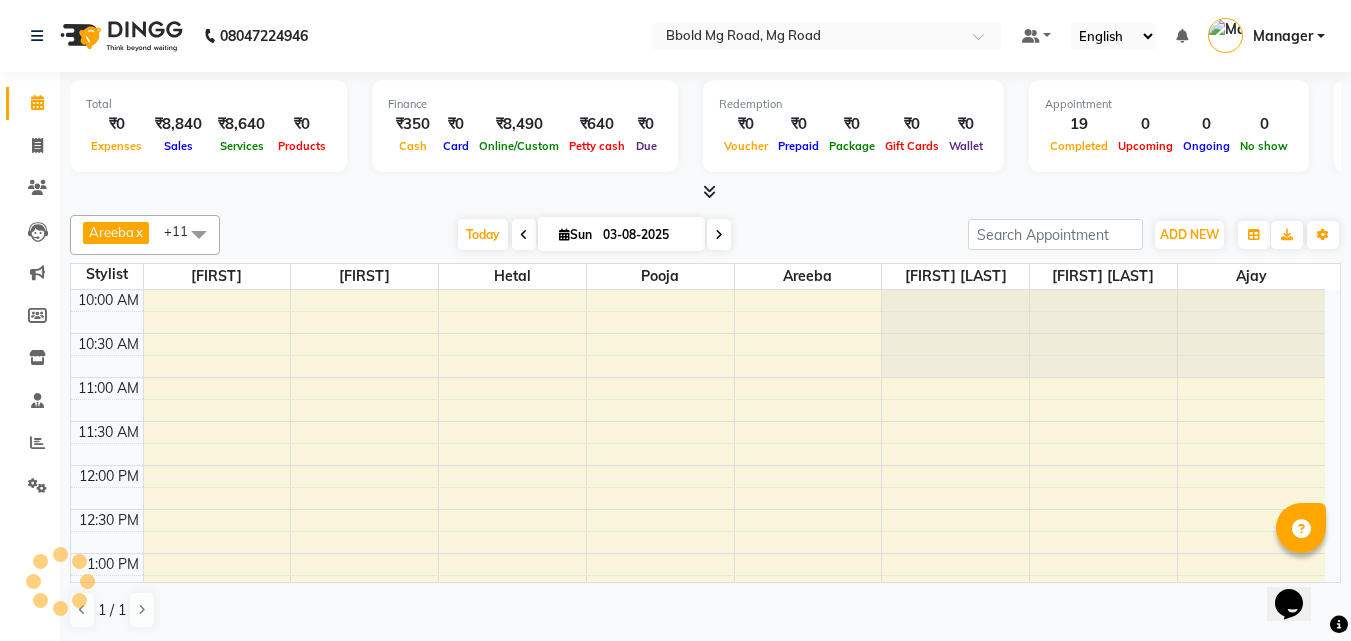 scroll, scrollTop: 793, scrollLeft: 0, axis: vertical 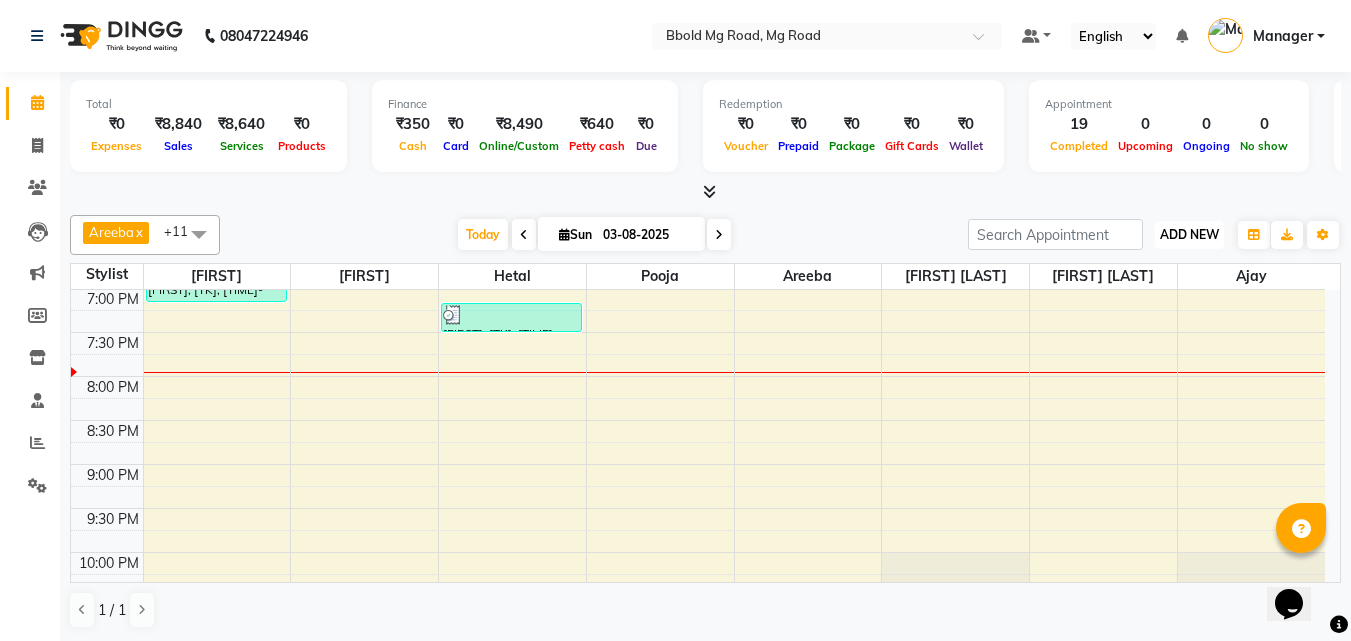 click on "ADD NEW" at bounding box center [1189, 234] 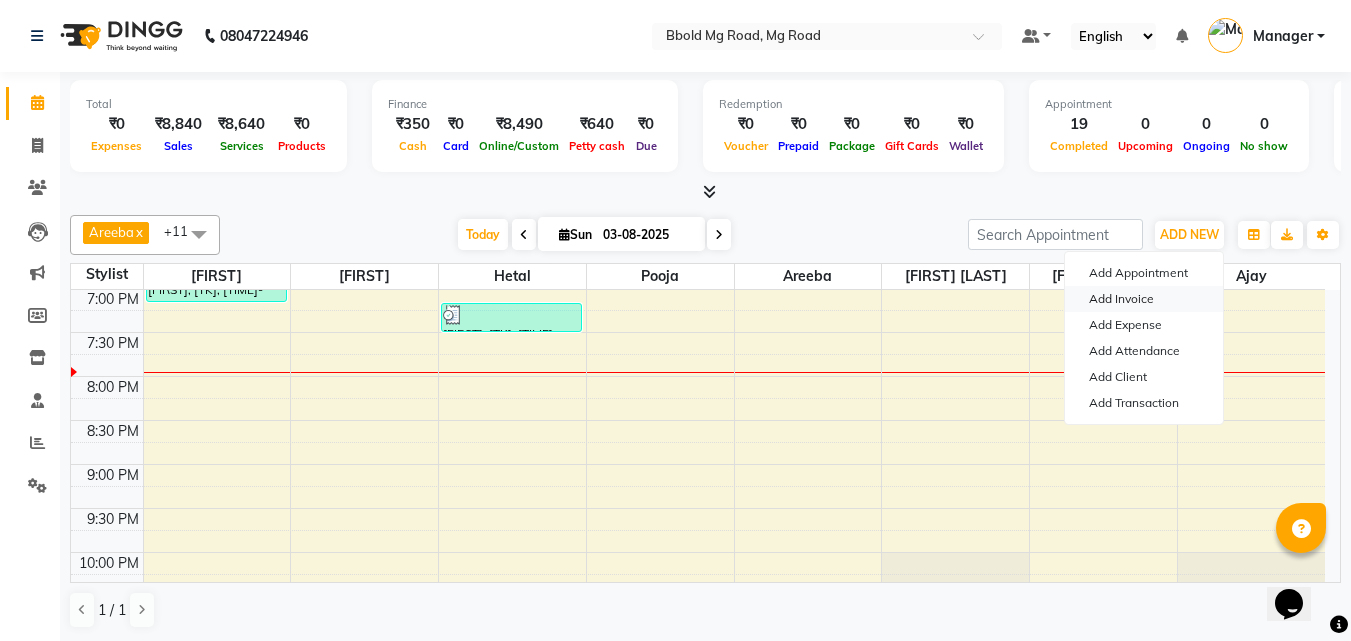 click on "Add Invoice" at bounding box center (1144, 299) 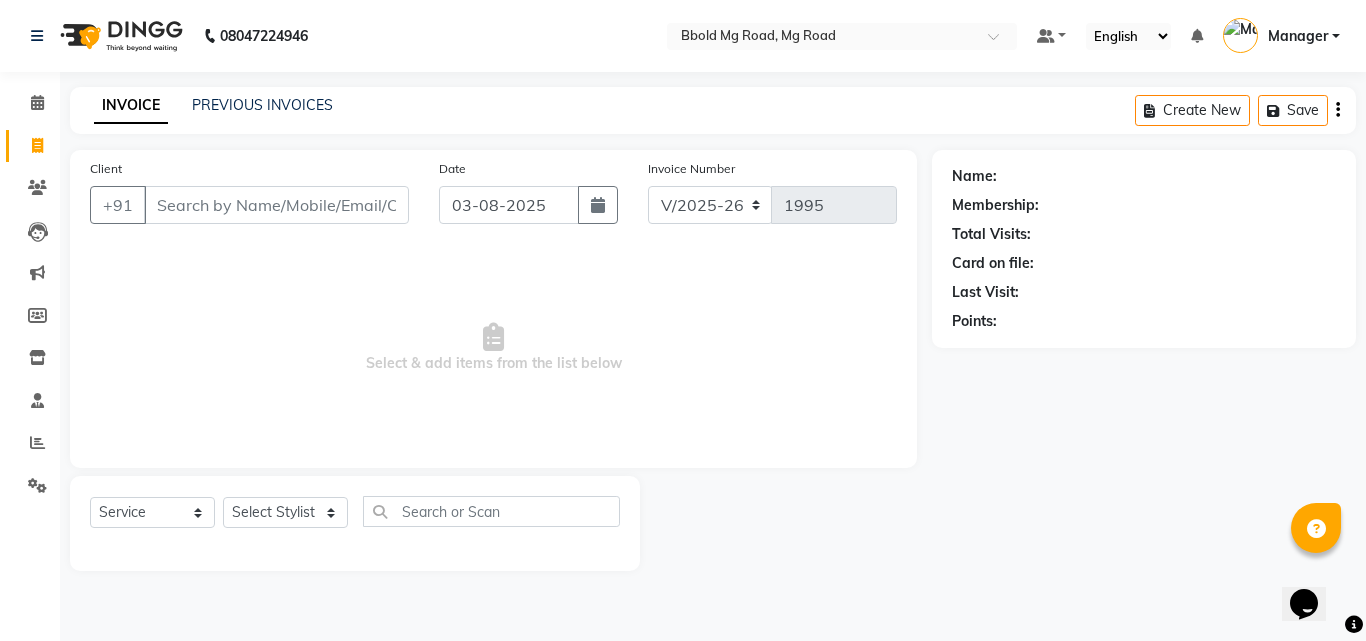 click on "Client" at bounding box center [276, 205] 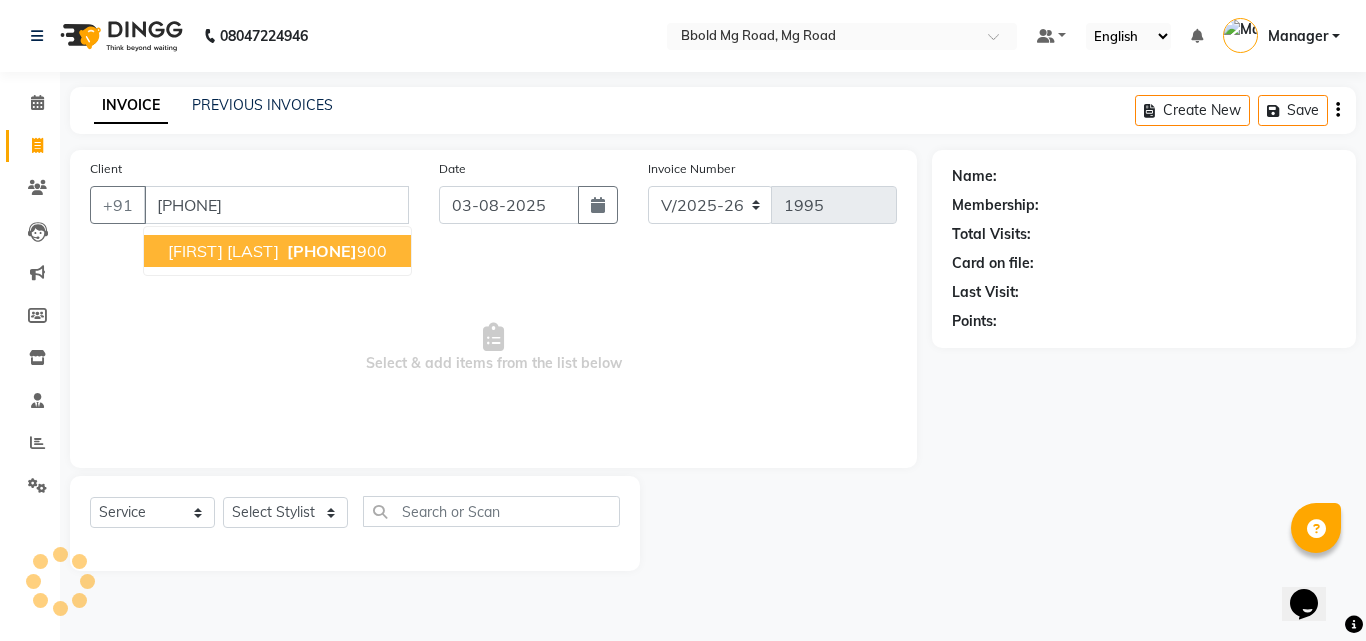 type on "[PHONE]" 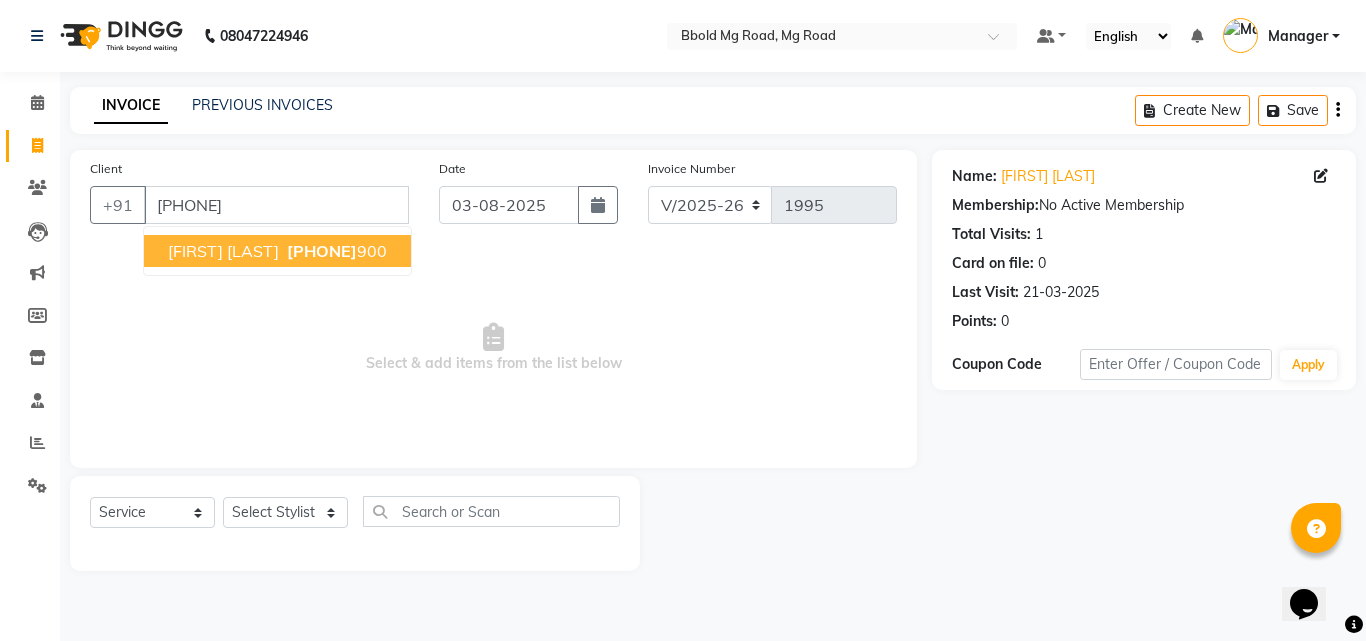click on "[FIRST] [LAST]   [PHONE]" at bounding box center (277, 251) 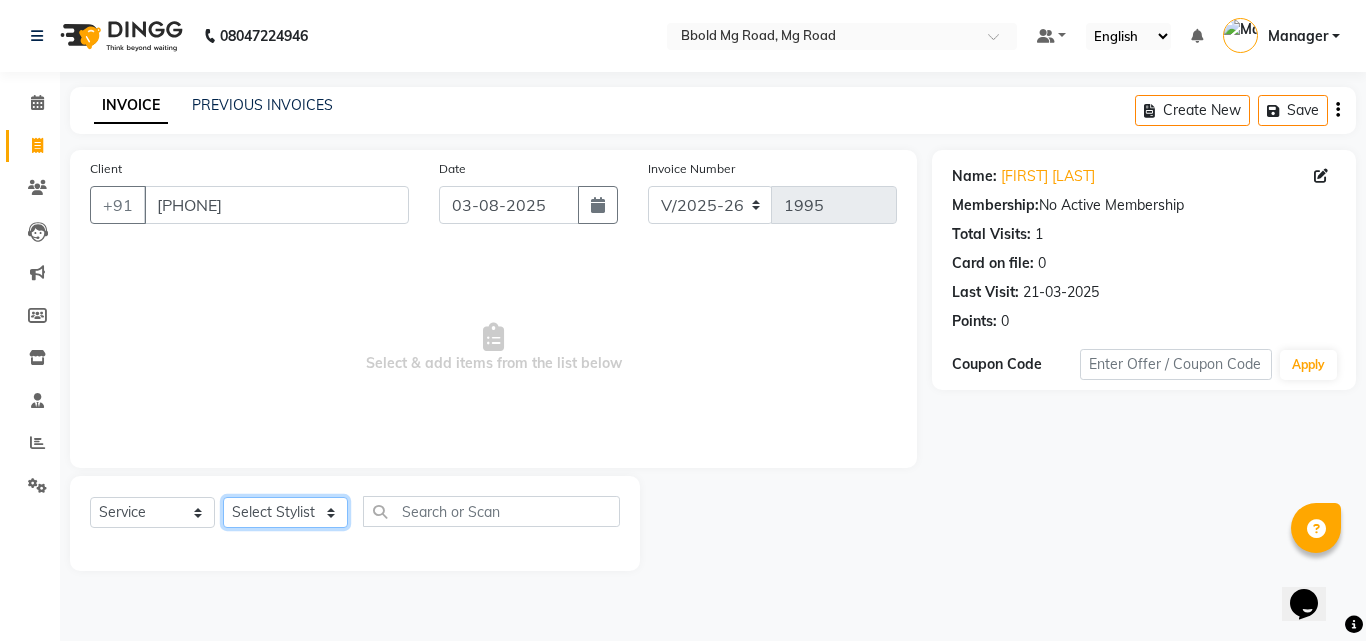 click on "Select Stylist [FIRST] [LAST] [FIRST] [FIRST] [FIRST] [FIRST] [FIRST] [FIRST] [FIRST] [FIRST] [FIRST] [FIRST] [FIRST]" 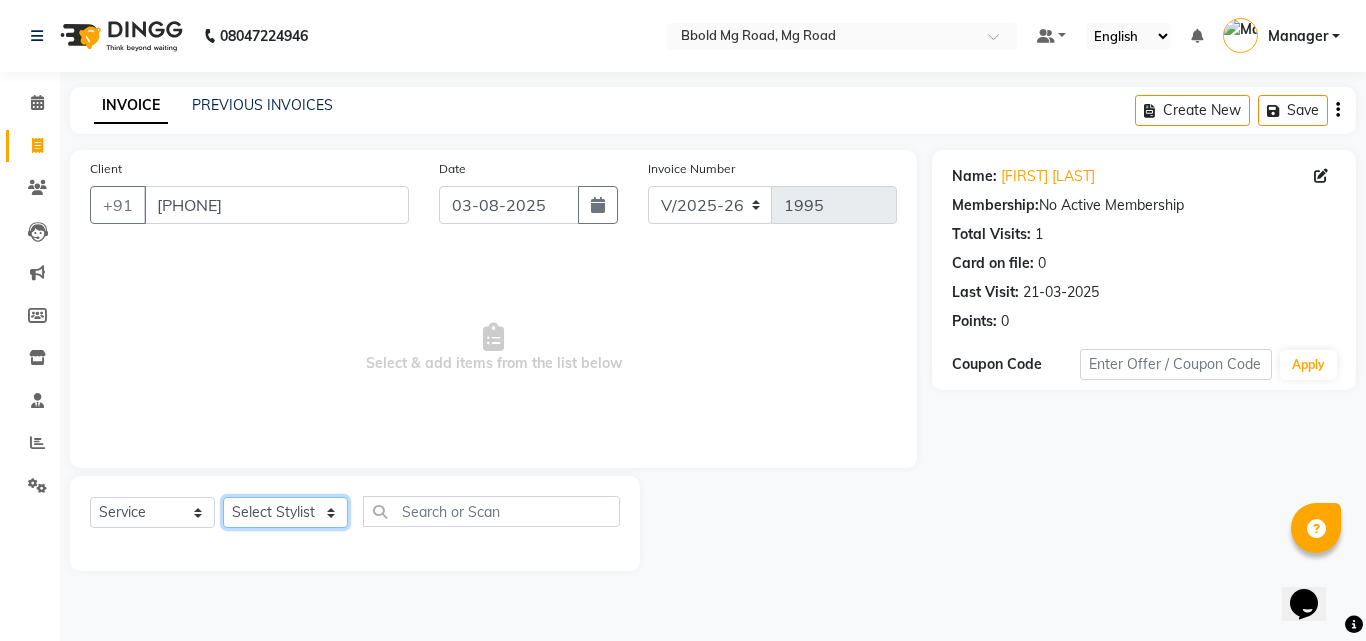 select on "86662" 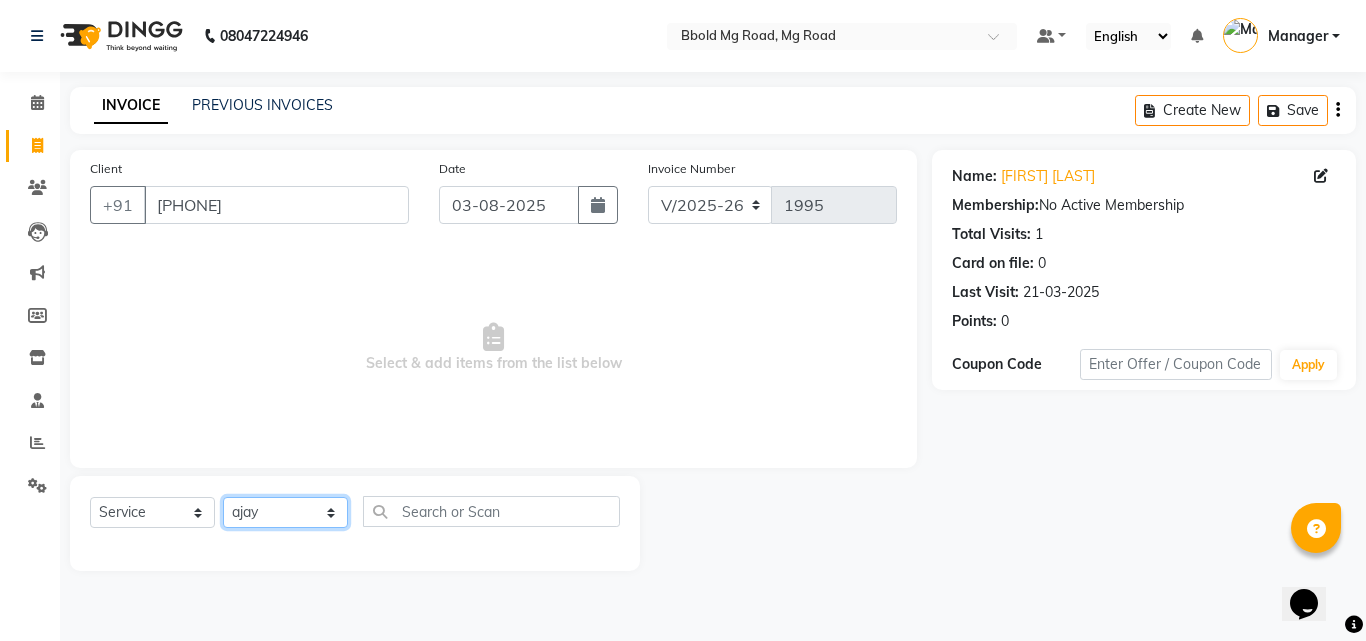 click on "Select Stylist [FIRST] [LAST] [FIRST] [FIRST] [FIRST] [FIRST] [FIRST] [FIRST] [FIRST] [FIRST] [FIRST] [FIRST] [FIRST]" 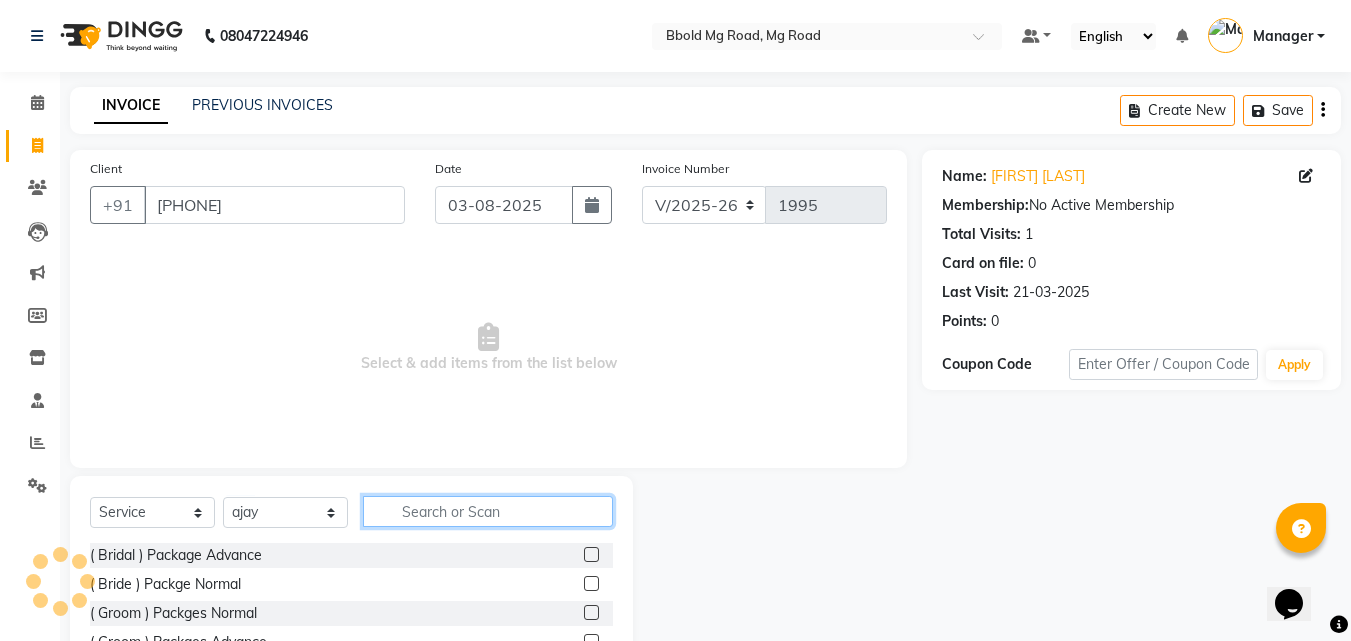 click 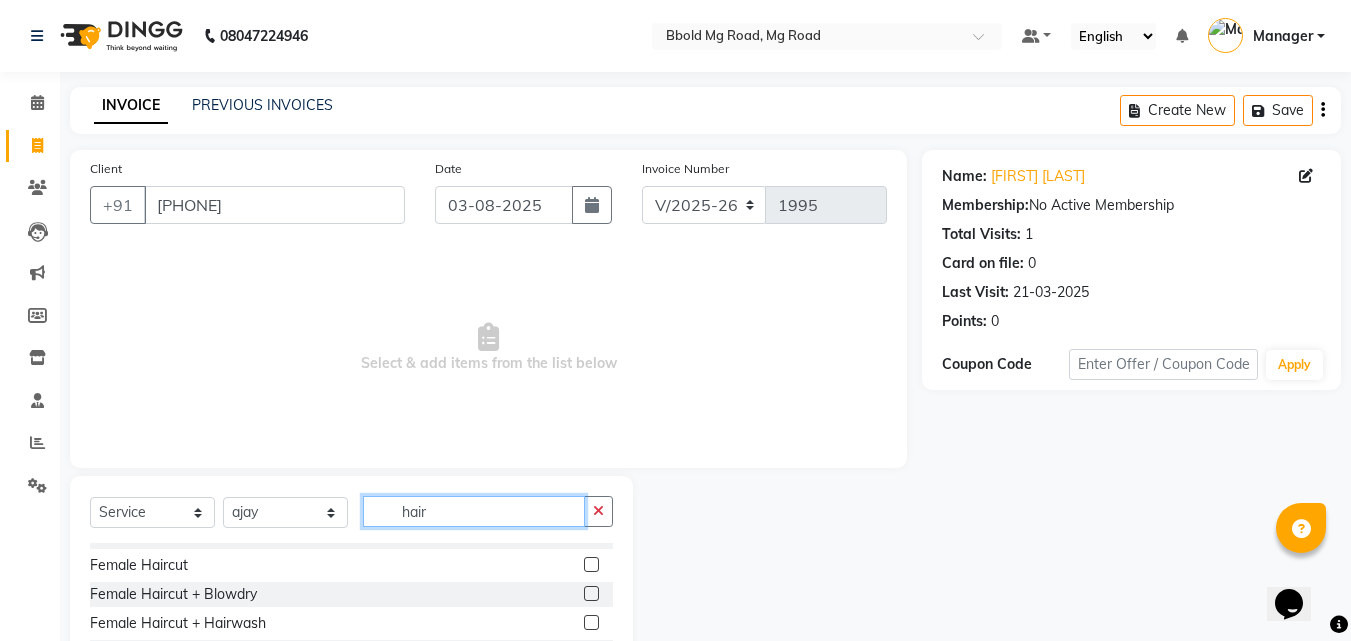scroll, scrollTop: 154, scrollLeft: 0, axis: vertical 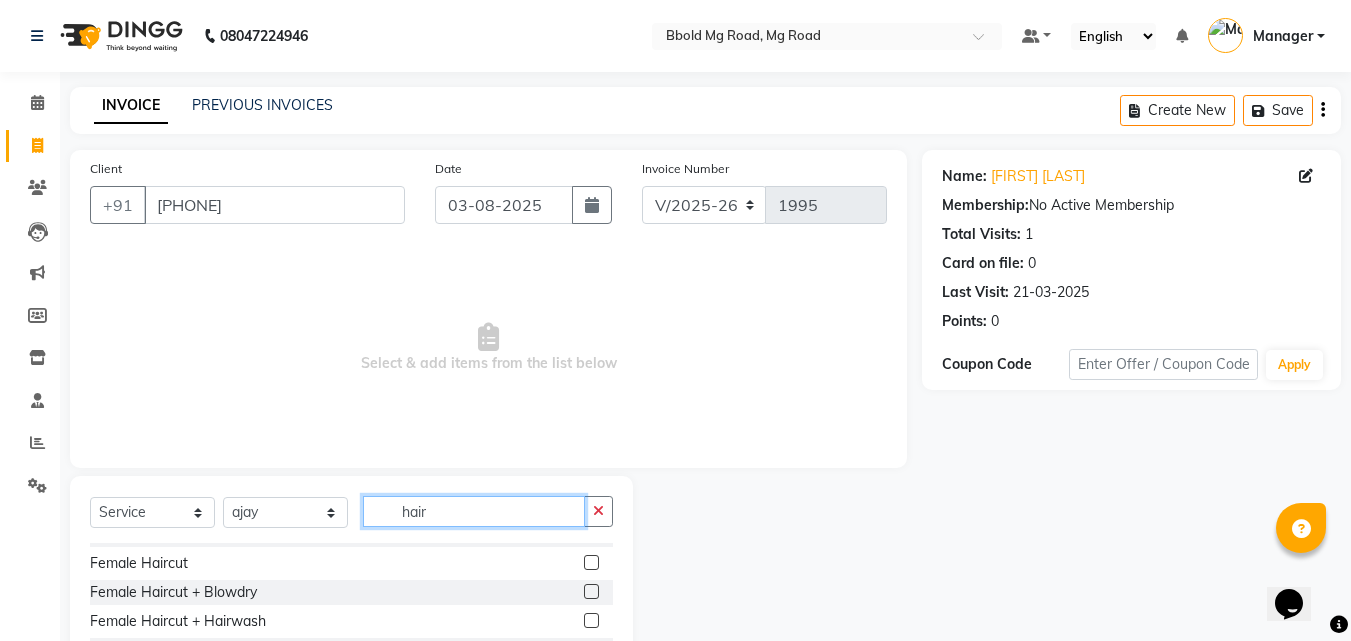 type on "hair" 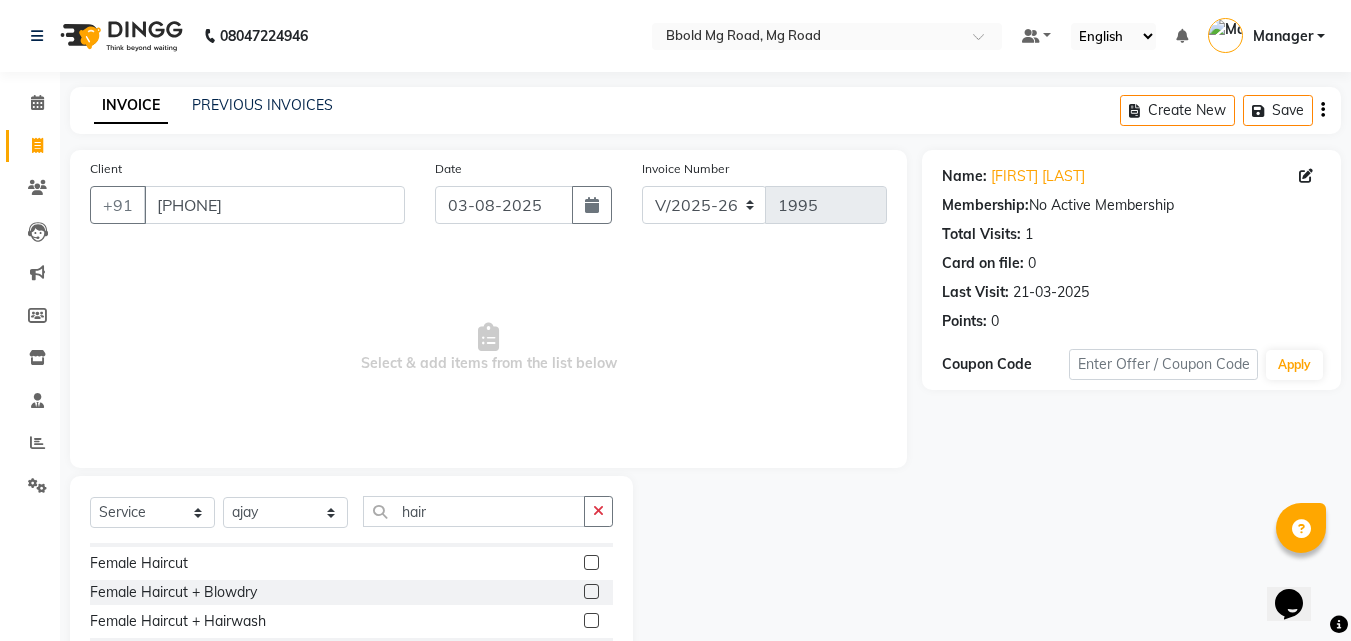 click 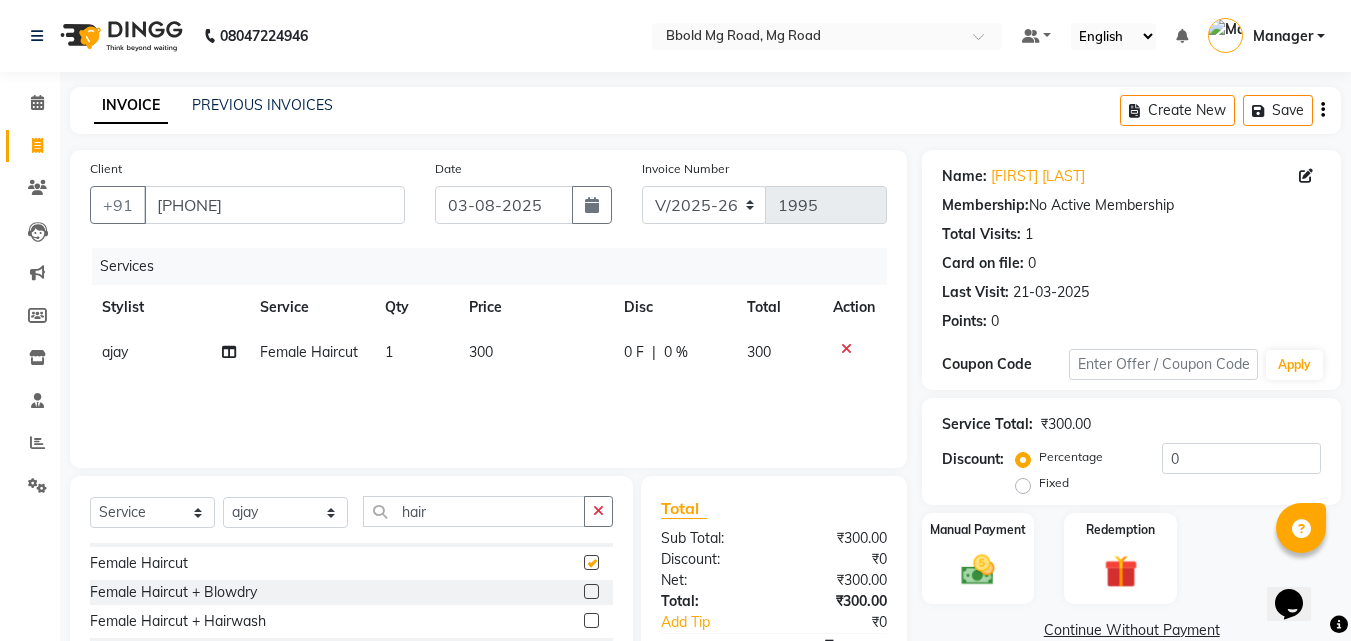 checkbox on "false" 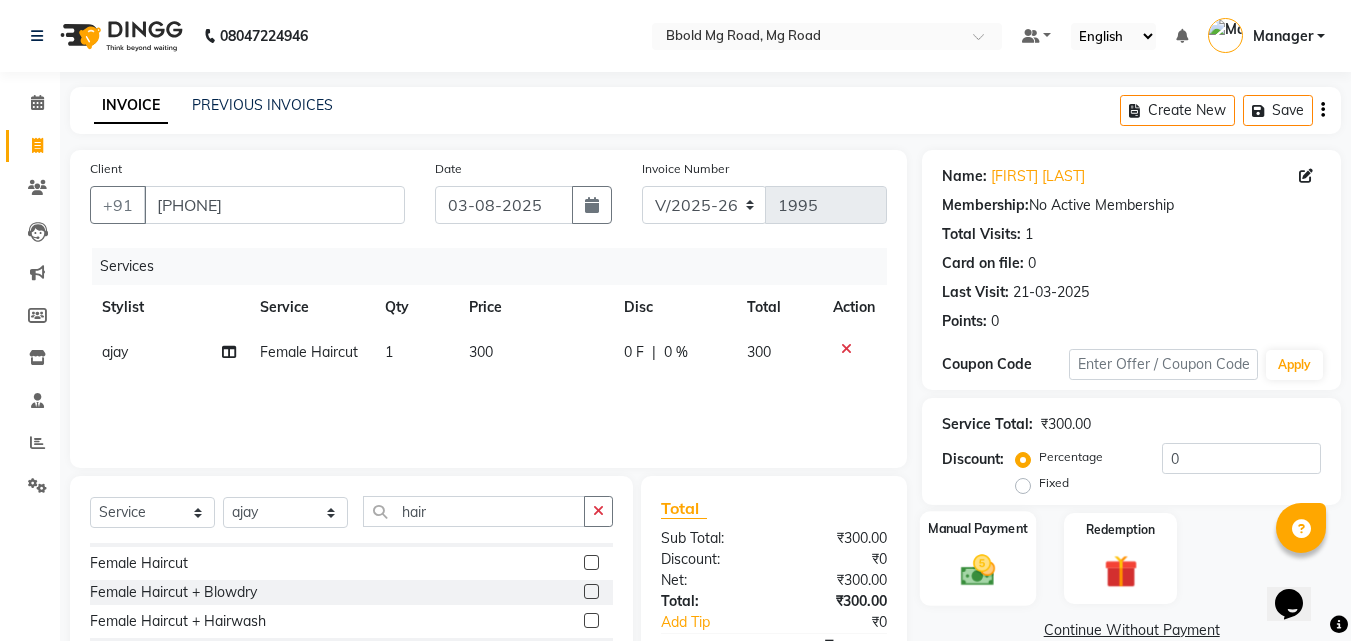 click on "Manual Payment" 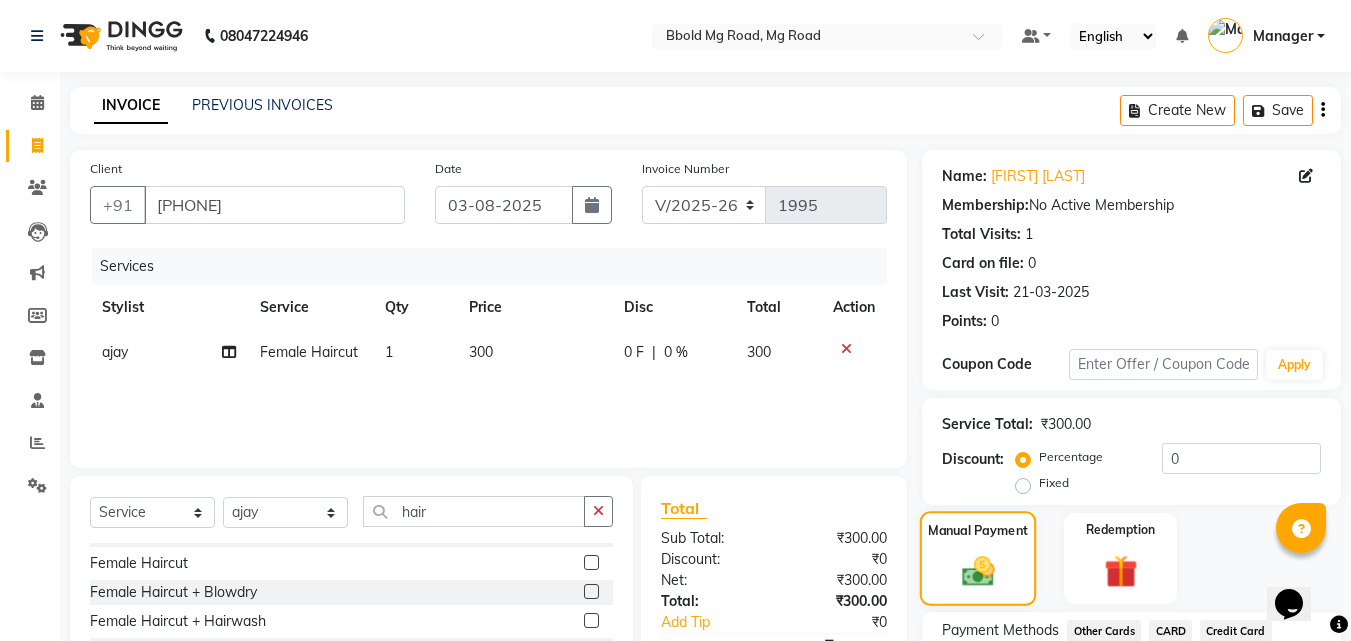 scroll, scrollTop: 162, scrollLeft: 0, axis: vertical 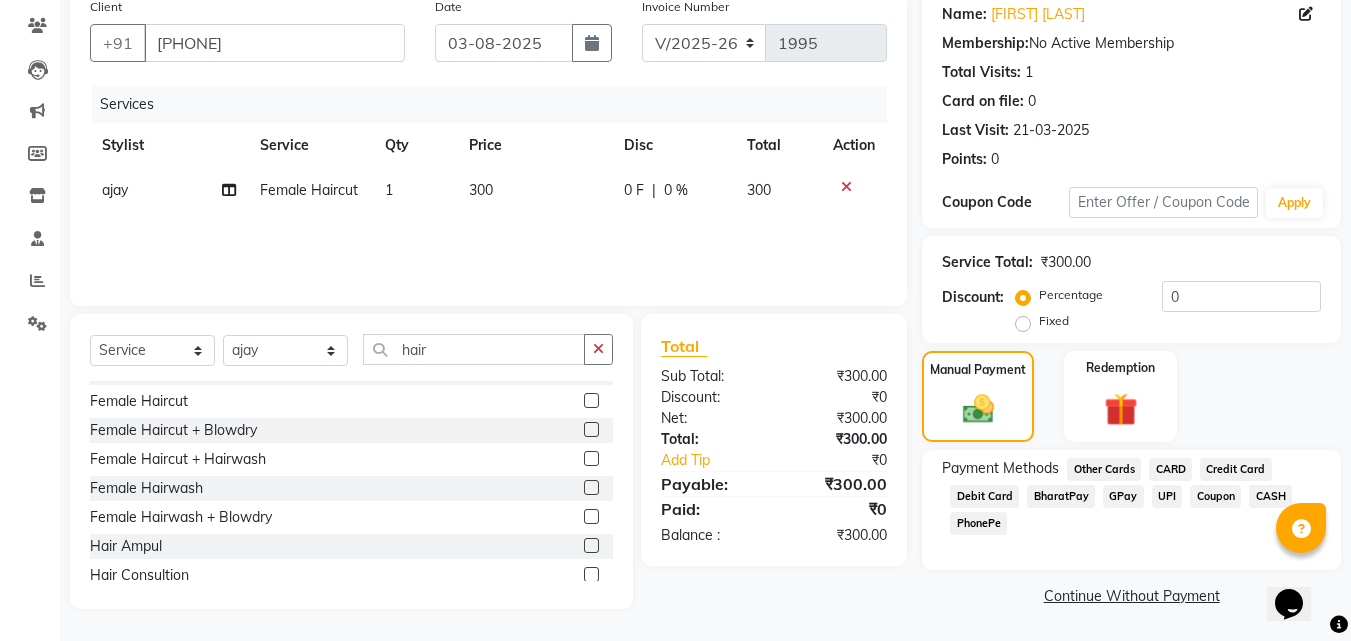 click on "GPay" 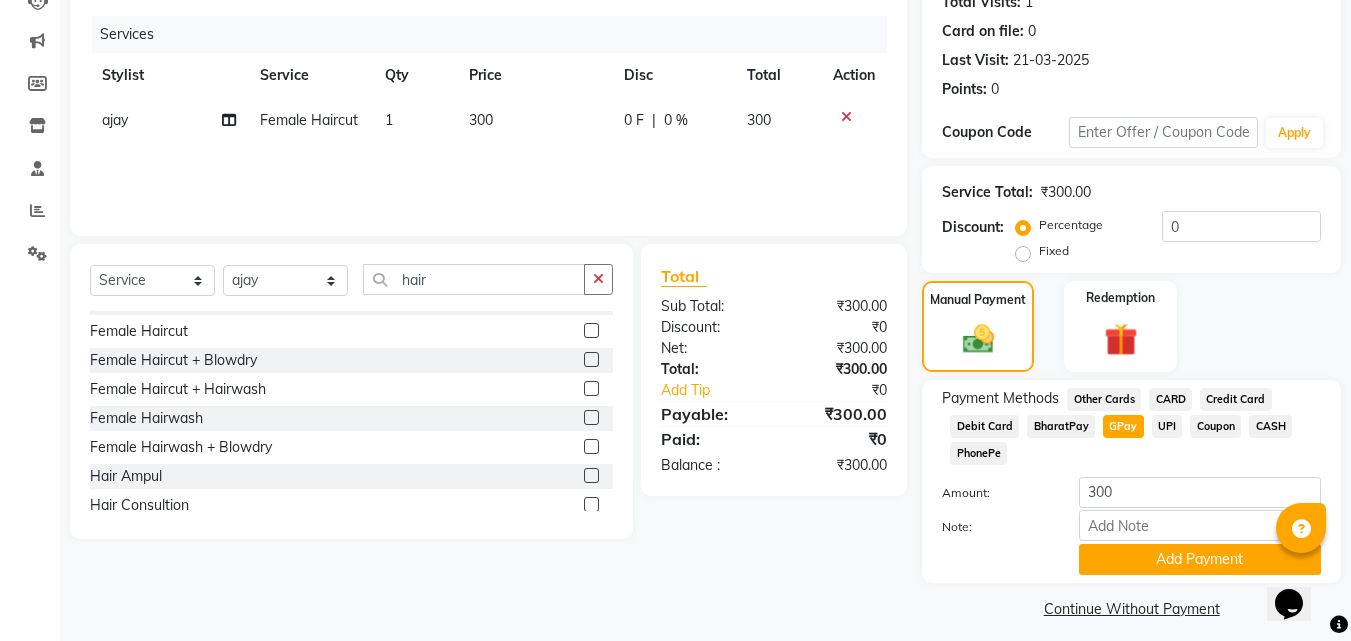 scroll, scrollTop: 245, scrollLeft: 0, axis: vertical 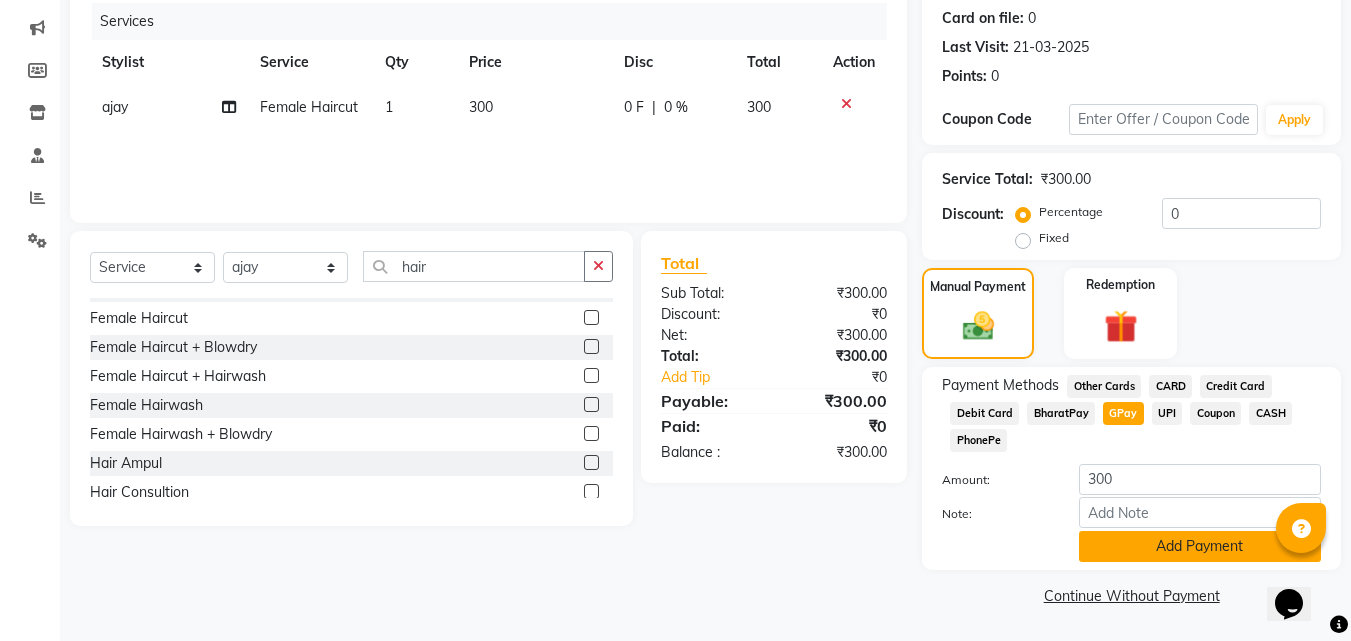 click on "Add Payment" 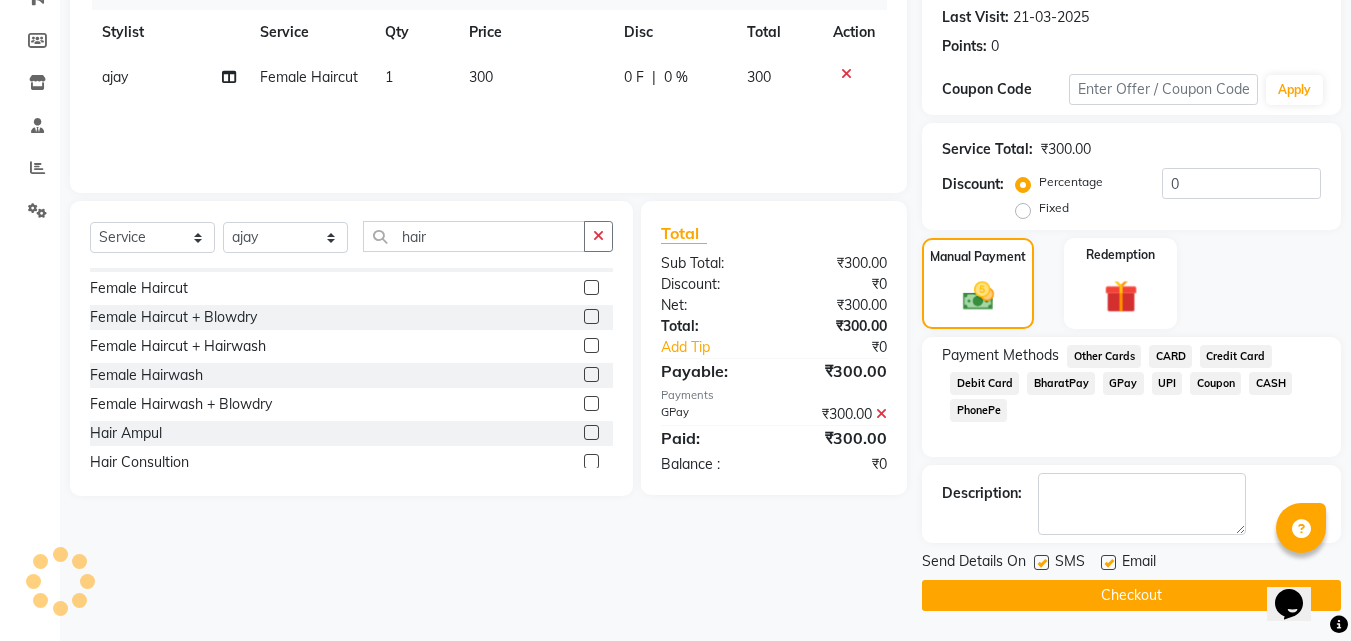 scroll, scrollTop: 273, scrollLeft: 0, axis: vertical 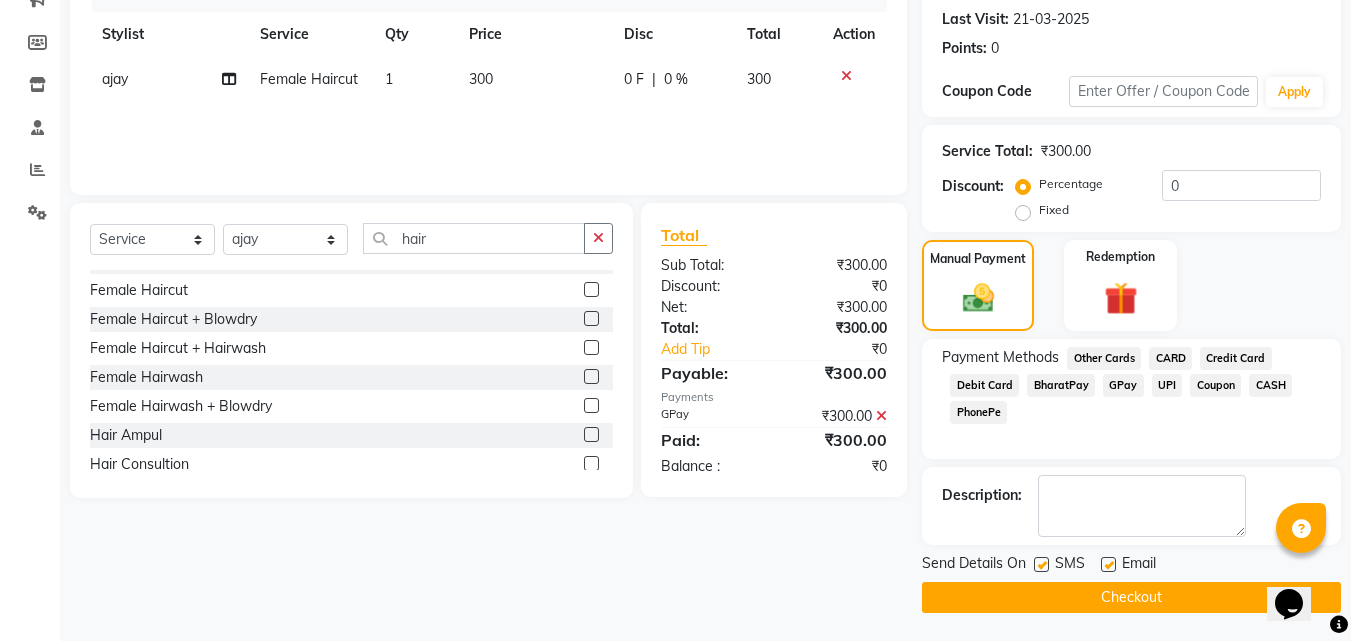 click on "Checkout" 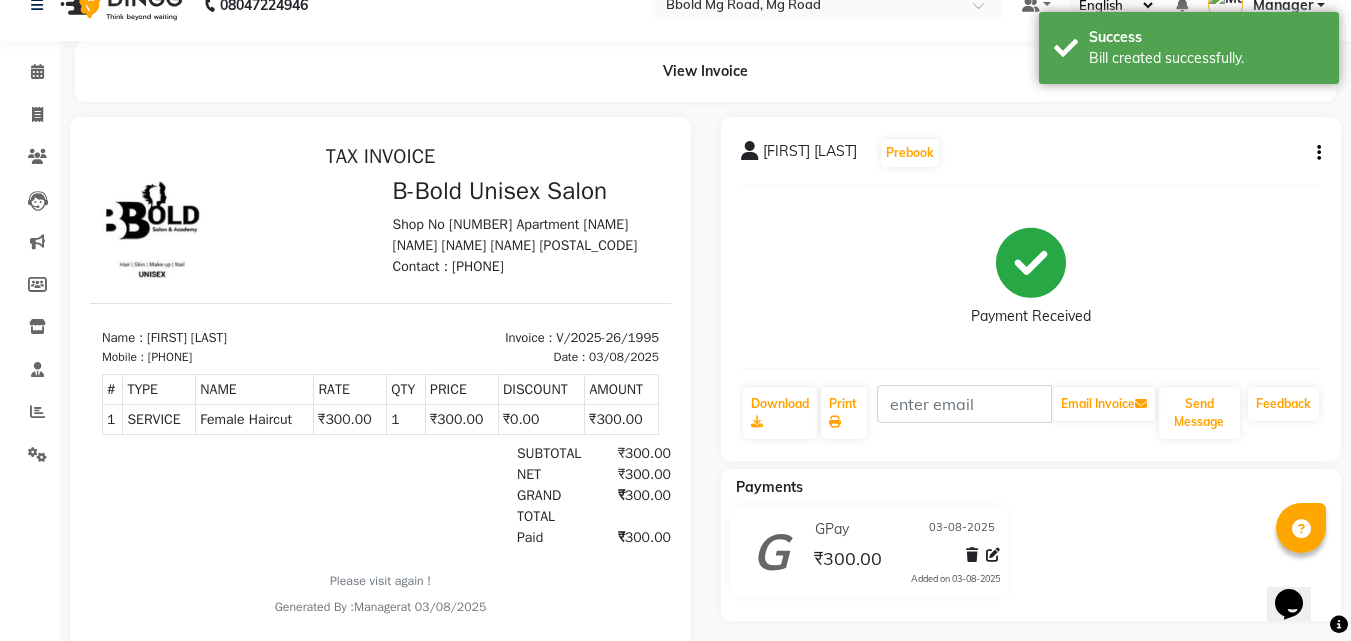 scroll, scrollTop: 0, scrollLeft: 0, axis: both 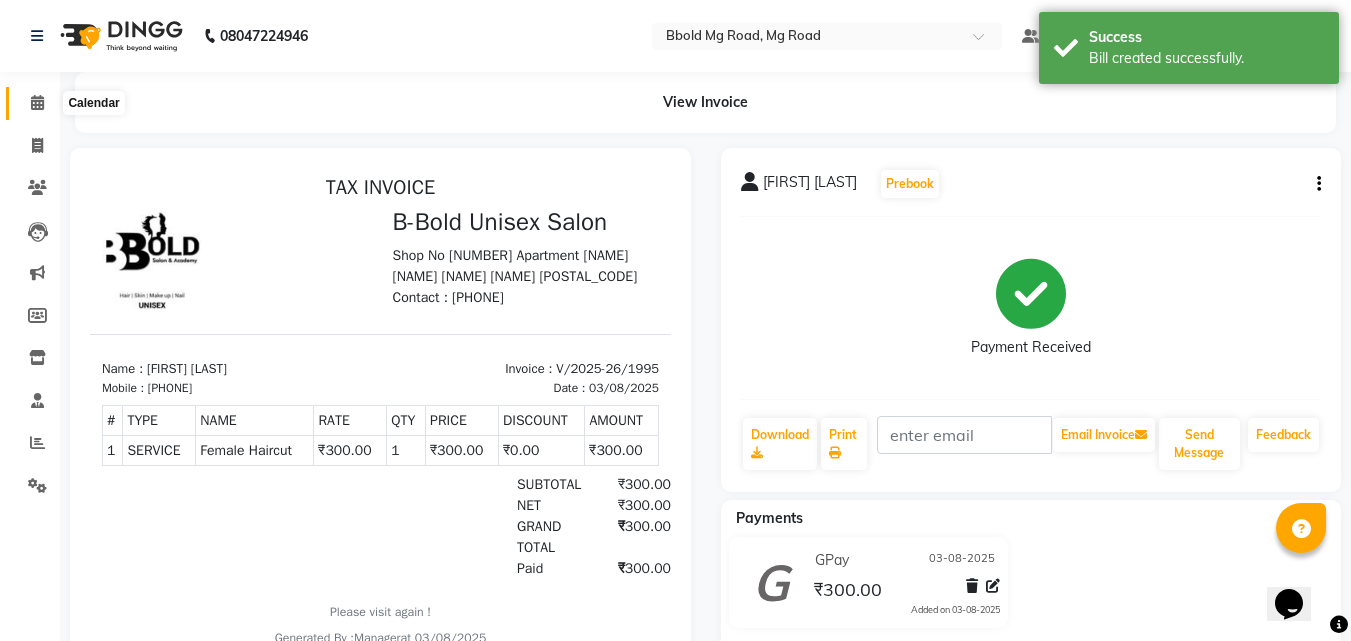 click 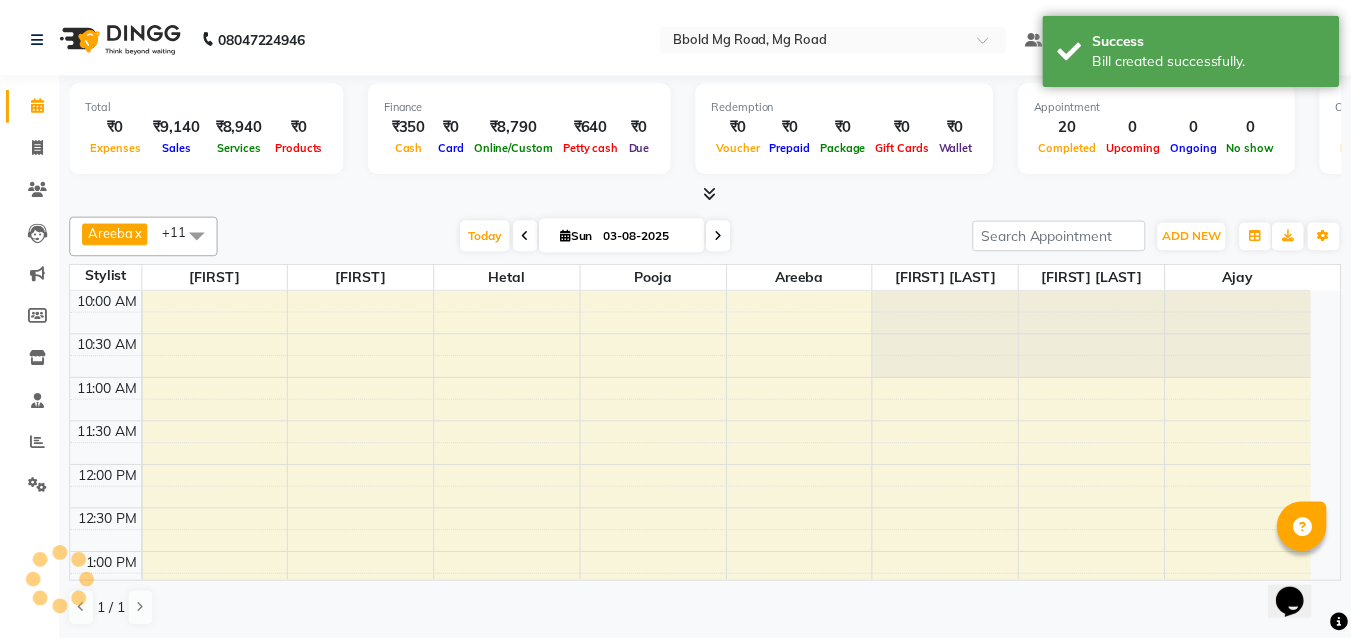 scroll, scrollTop: 0, scrollLeft: 0, axis: both 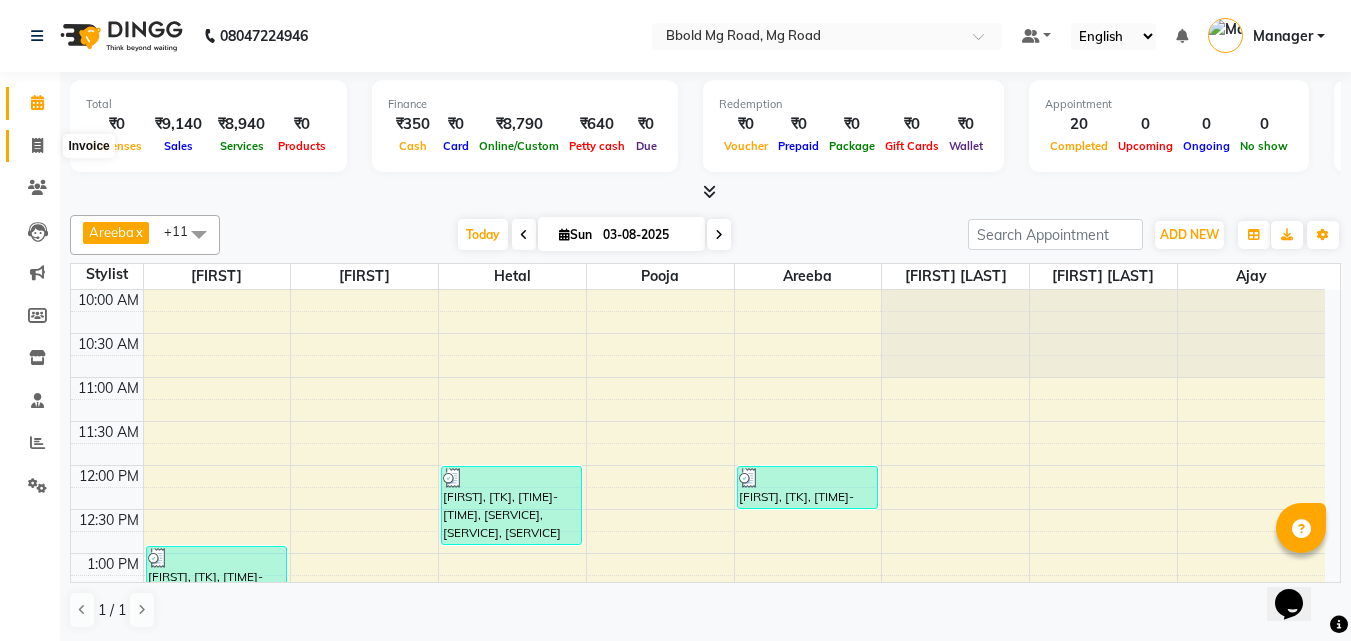 click 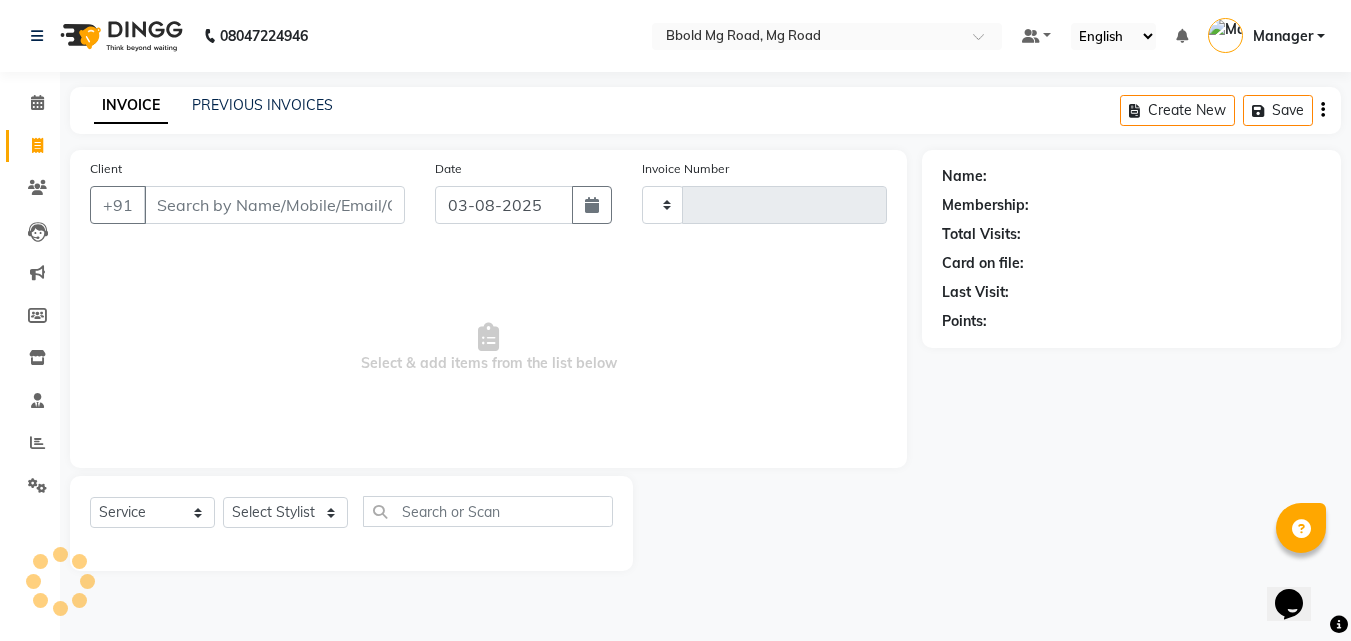 type on "1996" 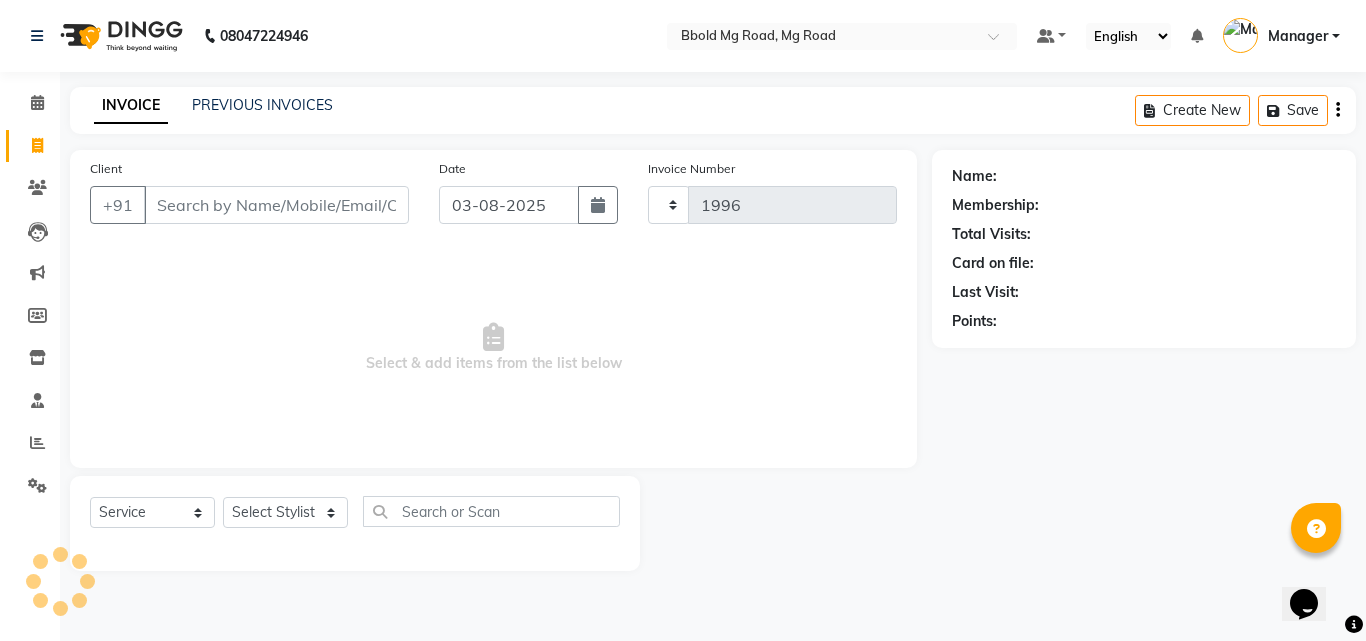 select on "7353" 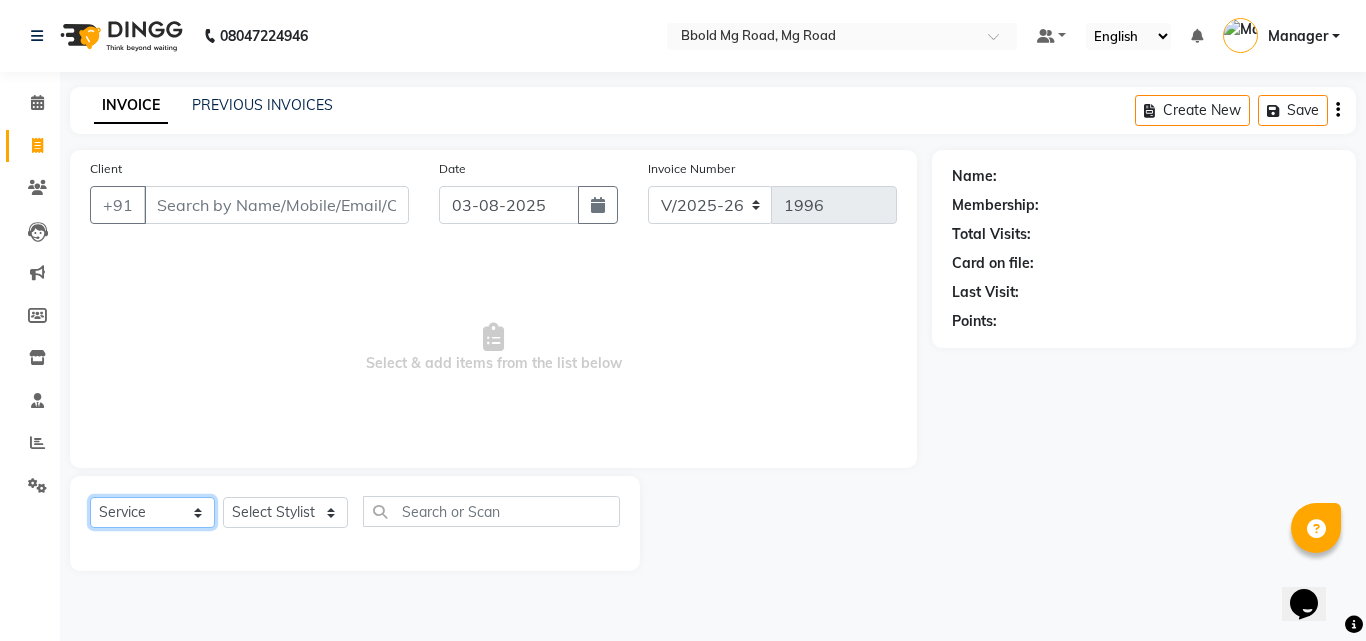 click on "Select  Service  Product  Membership  Package Voucher Prepaid Gift Card" 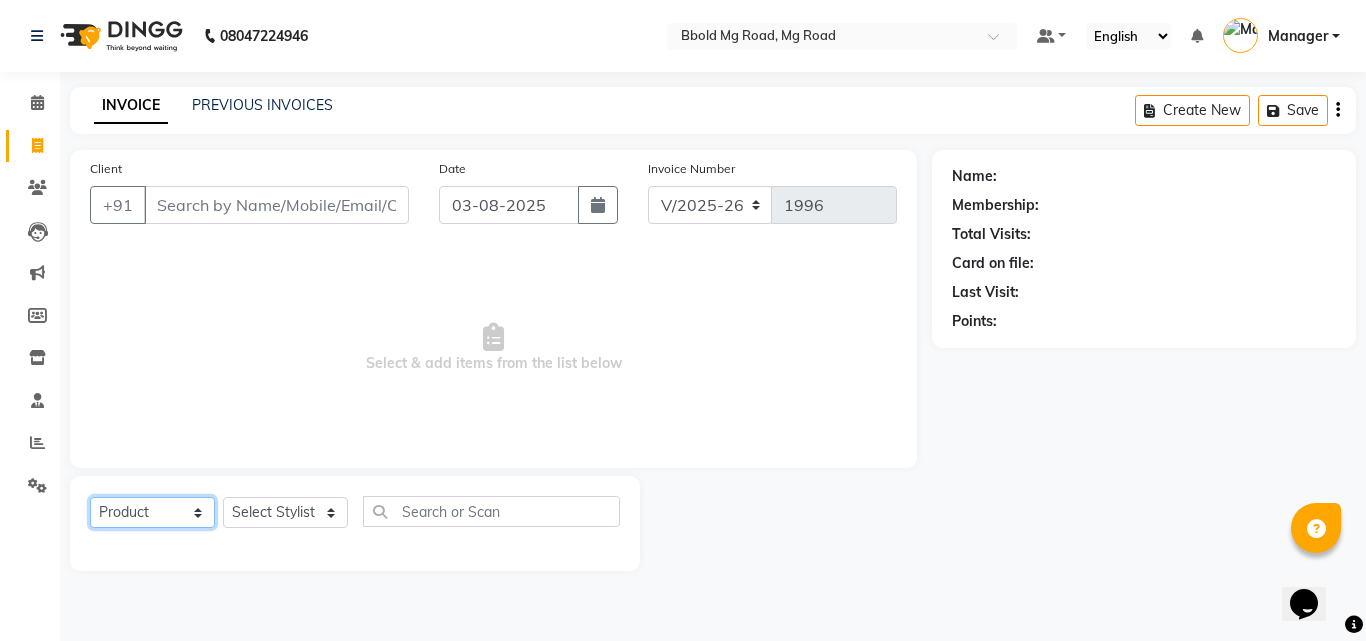 click on "Select  Service  Product  Membership  Package Voucher Prepaid Gift Card" 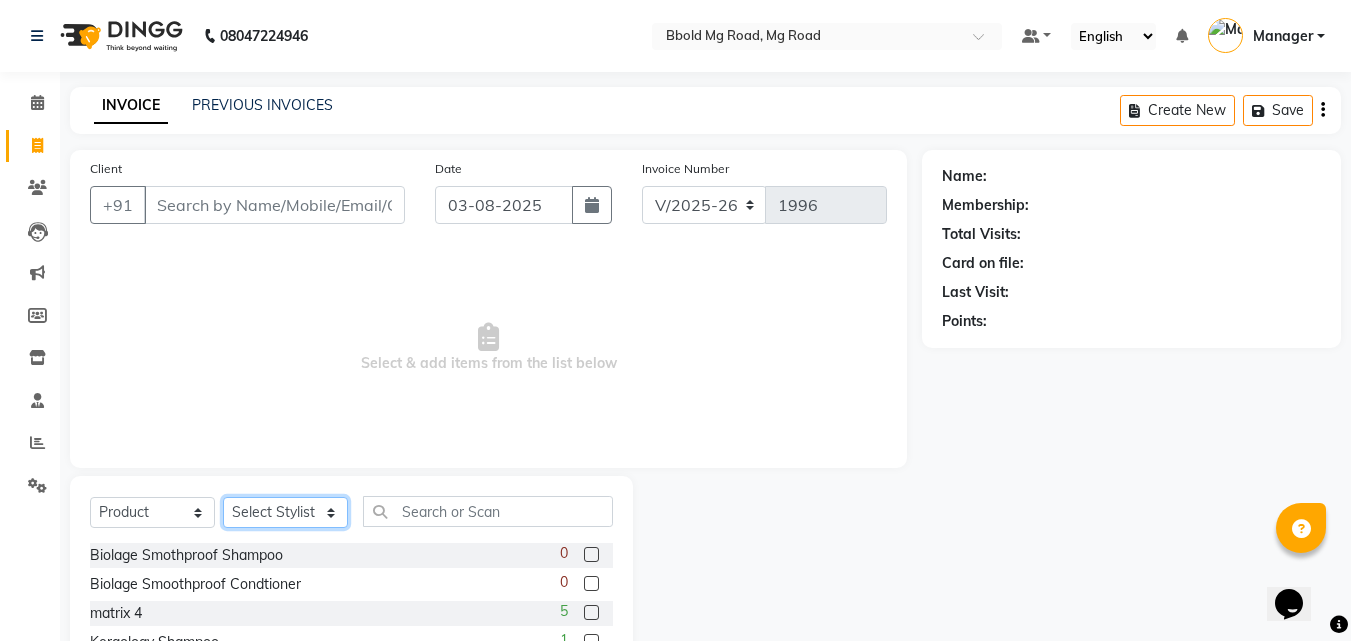 click on "Select Stylist [FIRST] [LAST] [FIRST] [FIRST] [FIRST] [FIRST] [FIRST] [FIRST] [FIRST] [FIRST] [FIRST] [FIRST] [FIRST]" 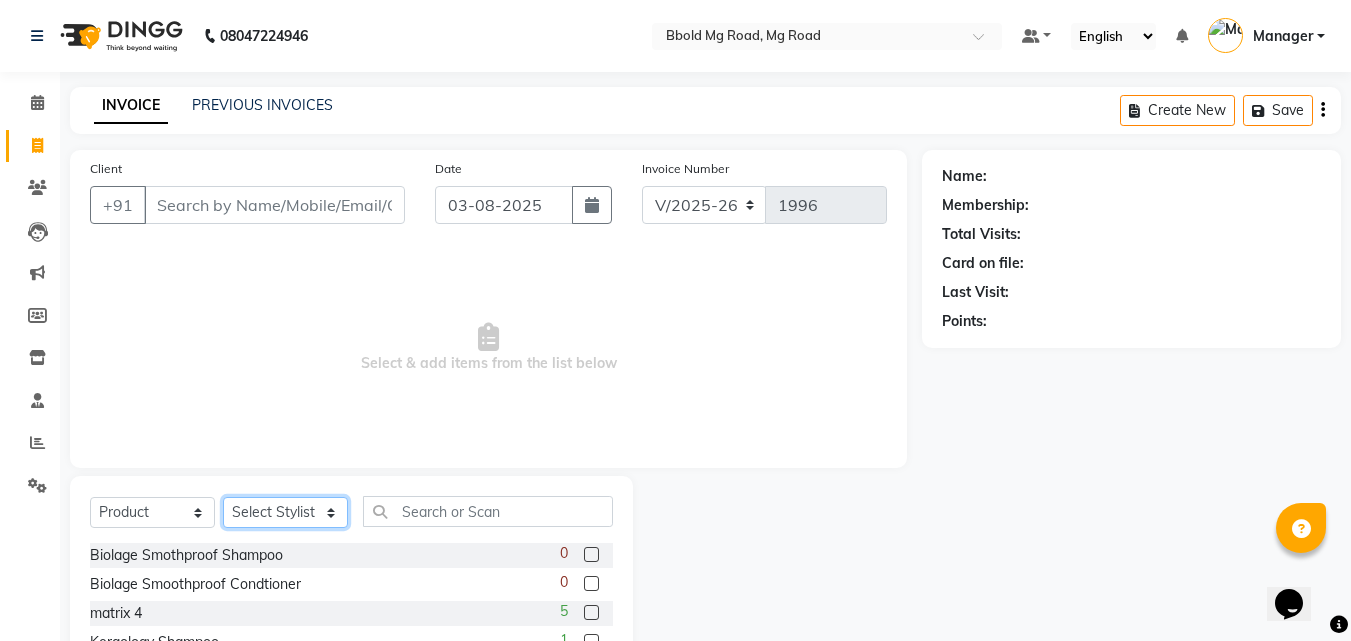 select on "63645" 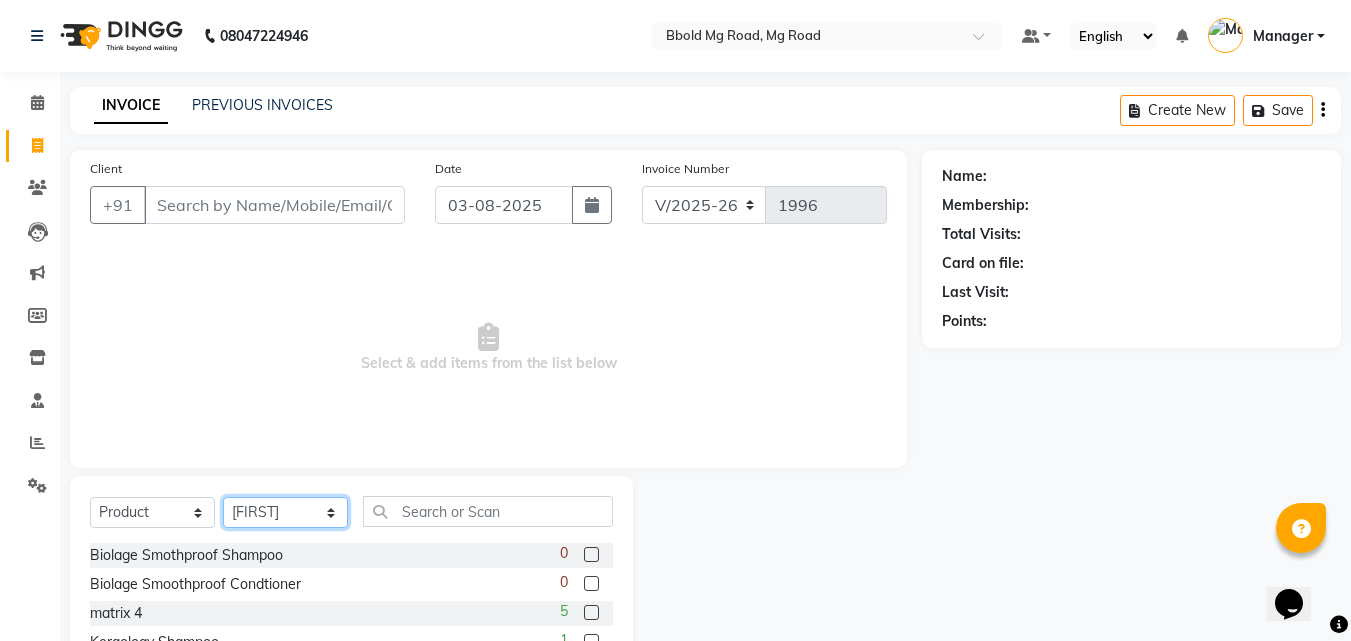 click on "Select Stylist [FIRST] [LAST] [FIRST] [FIRST] [FIRST] [FIRST] [FIRST] [FIRST] [FIRST] [FIRST] [FIRST] [FIRST] [FIRST]" 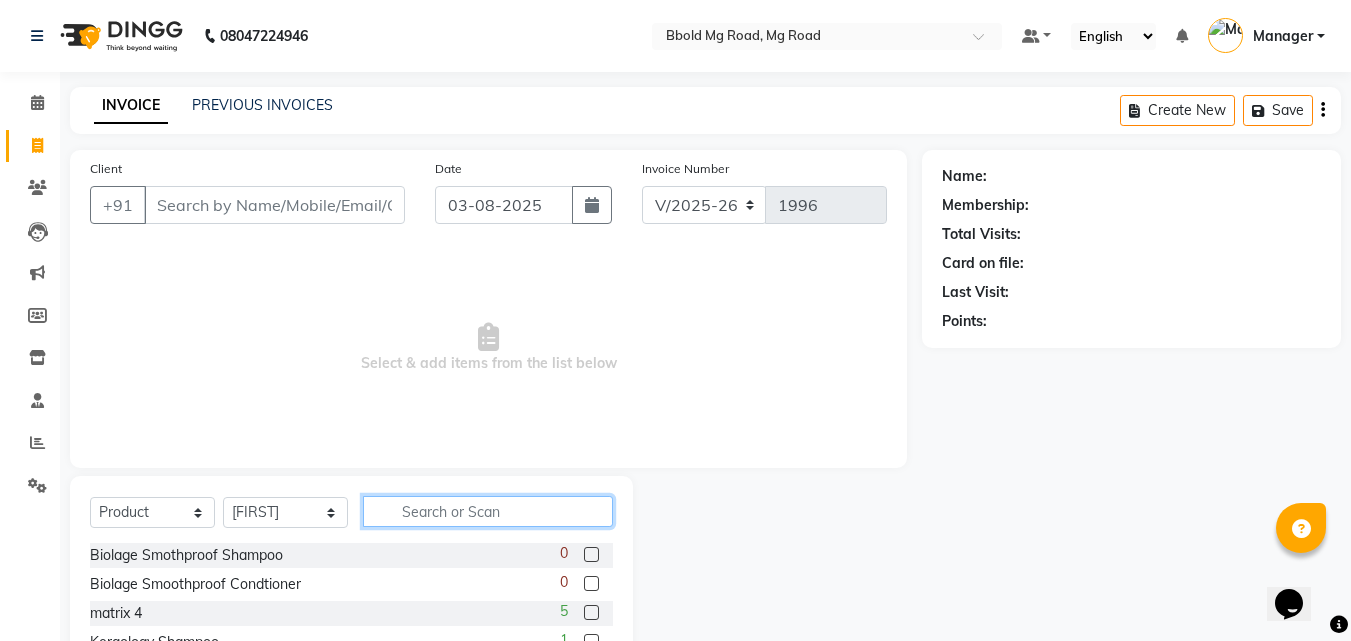 click 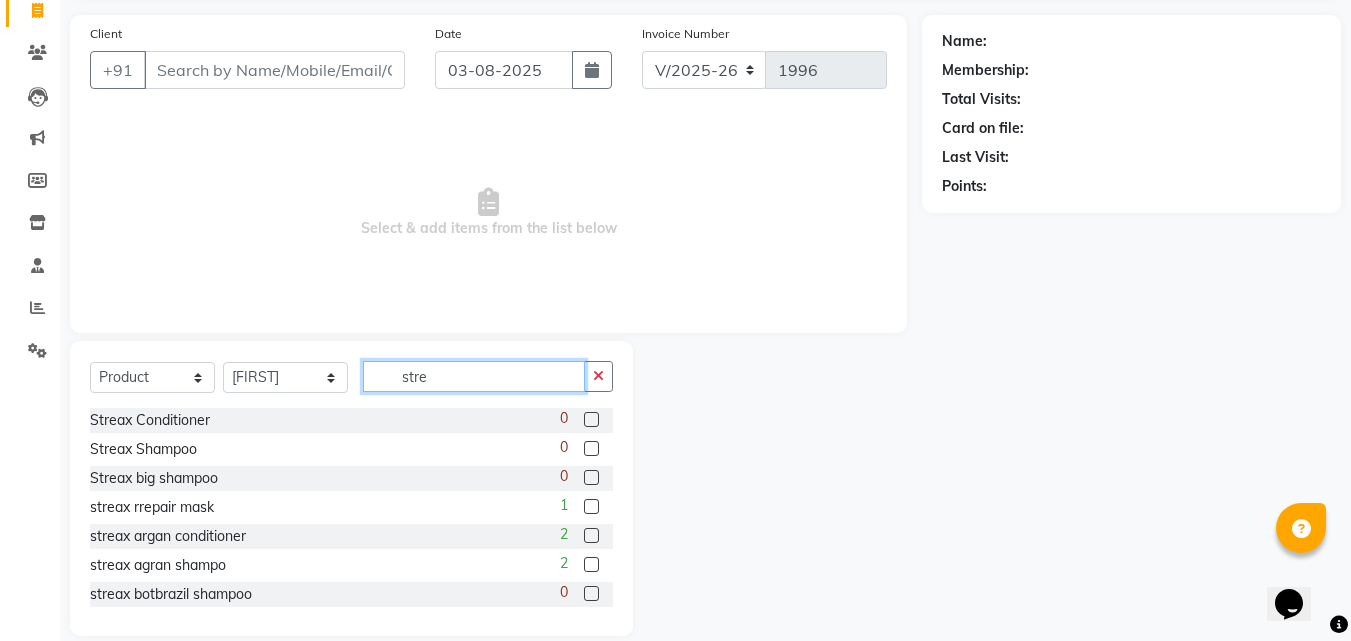 scroll, scrollTop: 132, scrollLeft: 0, axis: vertical 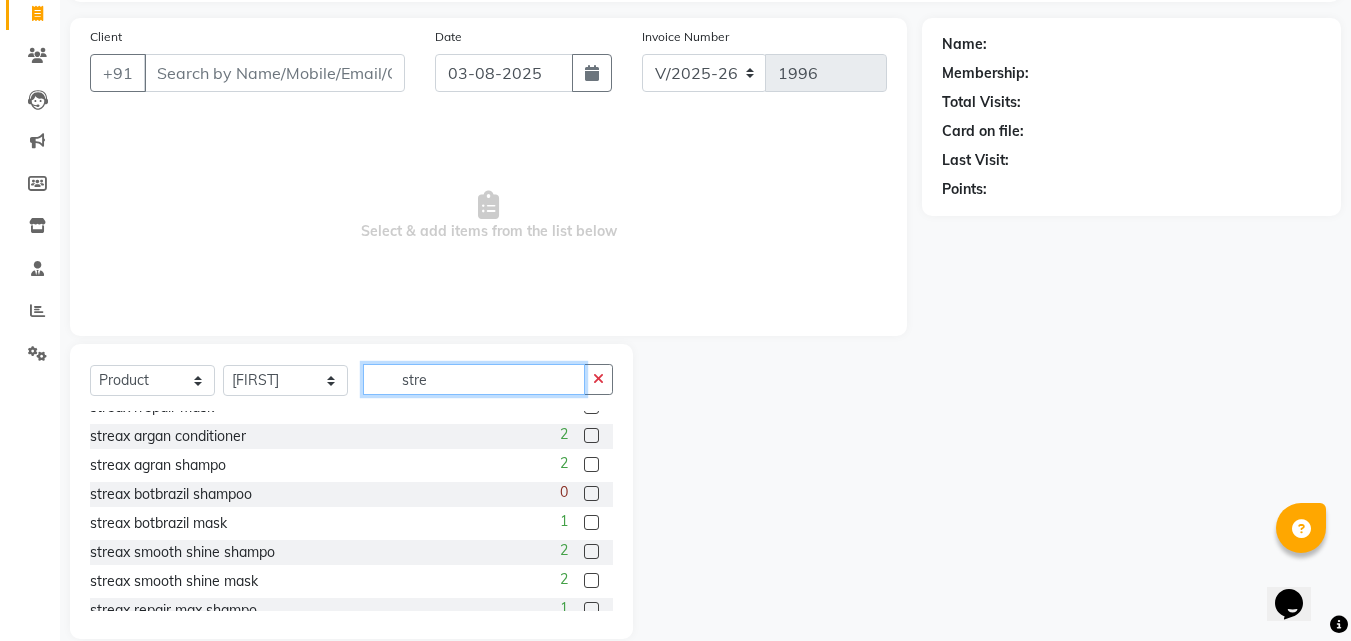 type on "stre" 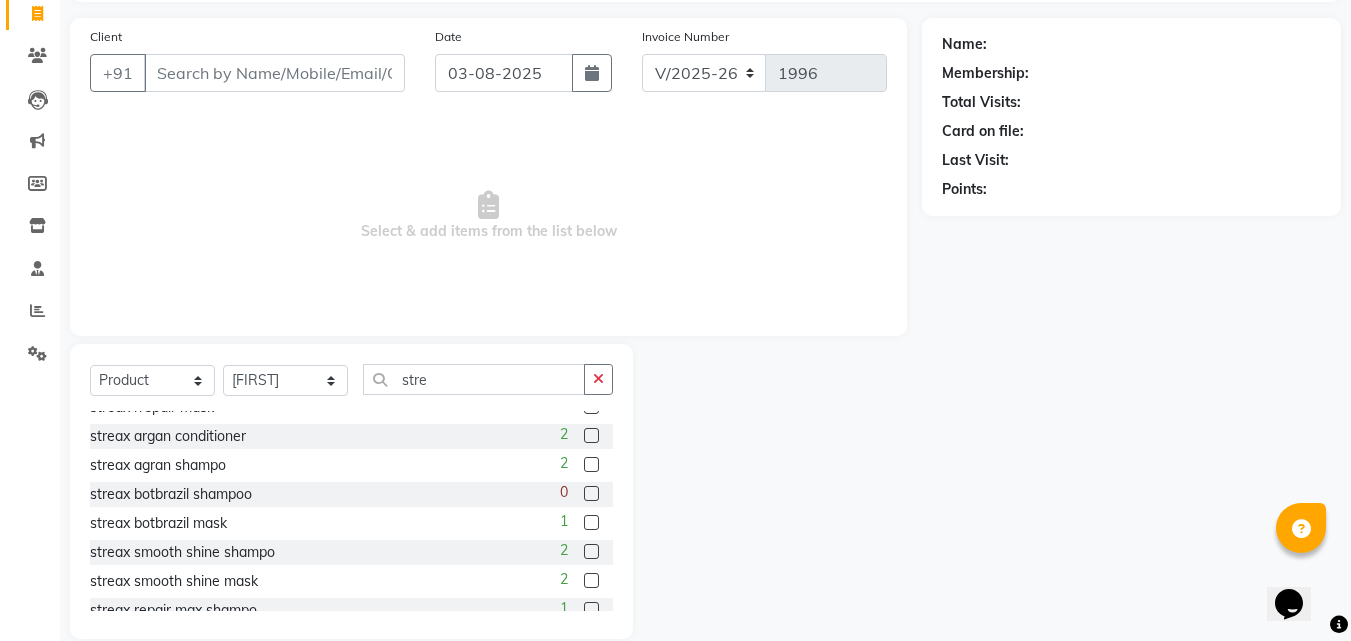 click 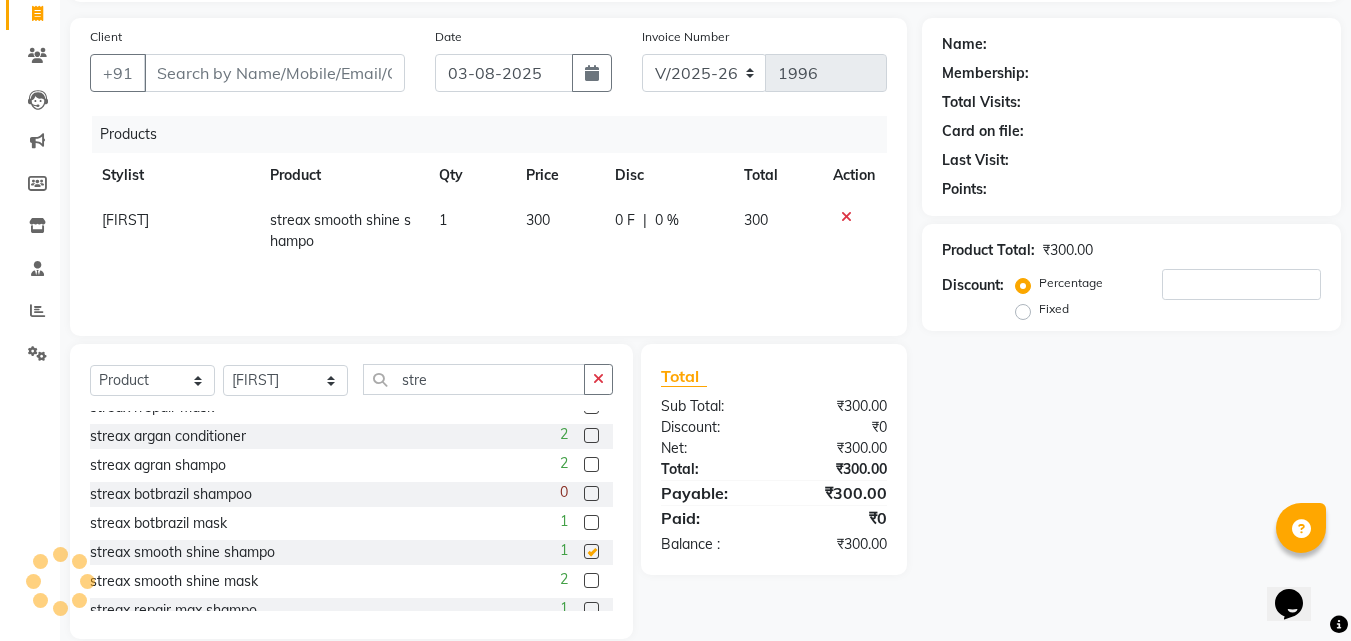 checkbox on "false" 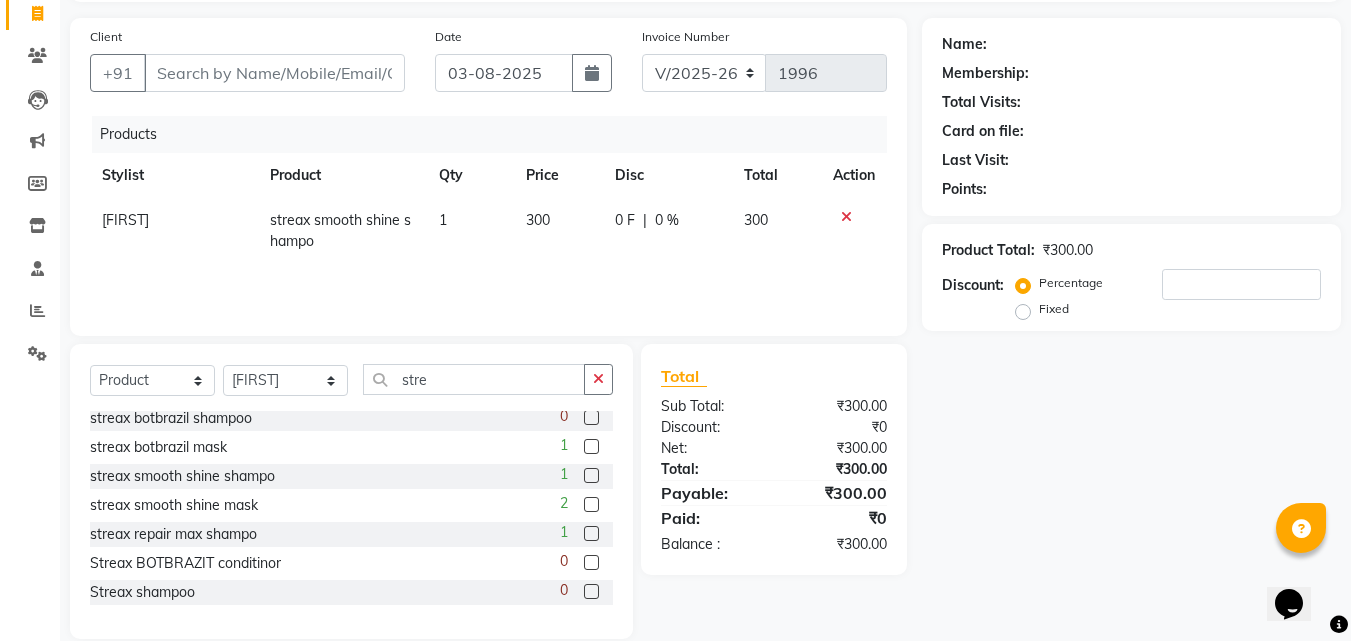scroll, scrollTop: 176, scrollLeft: 0, axis: vertical 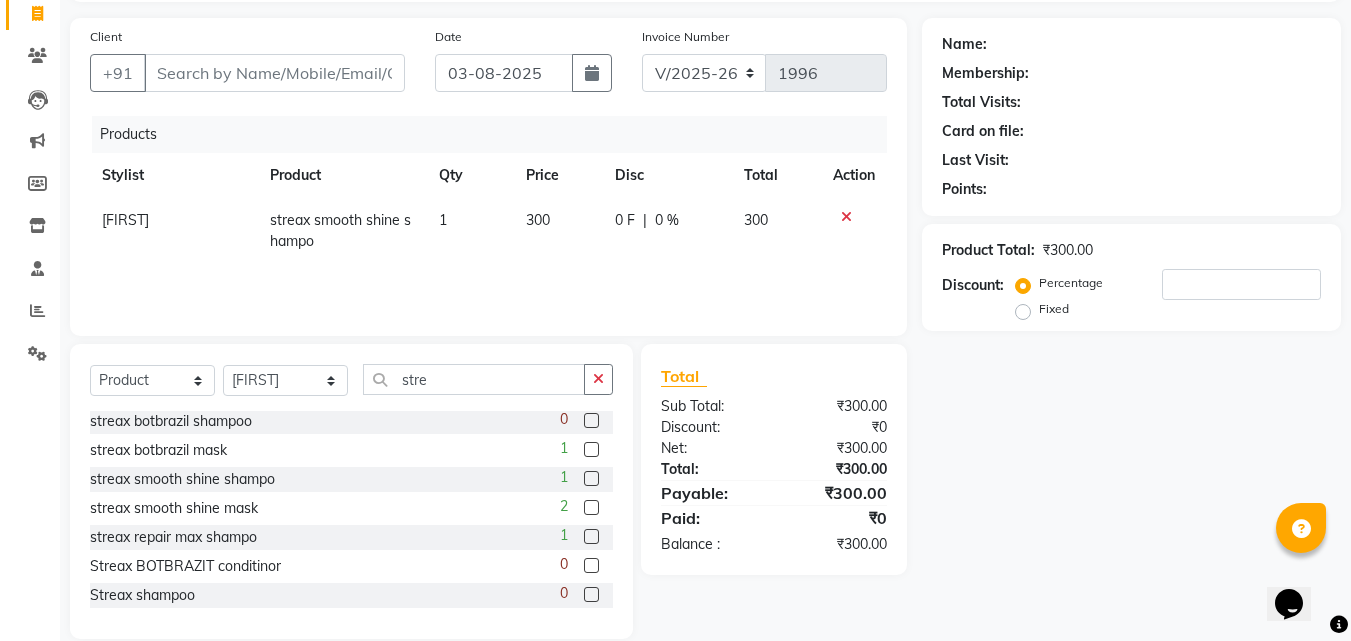 click 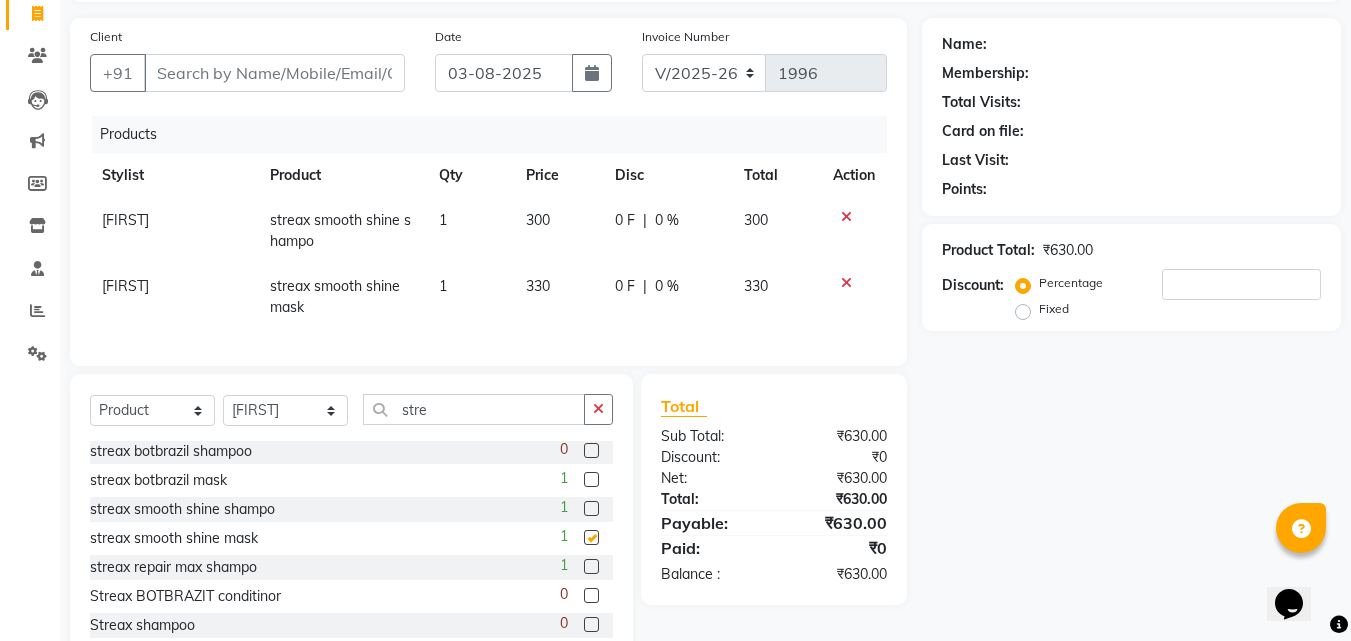 checkbox on "false" 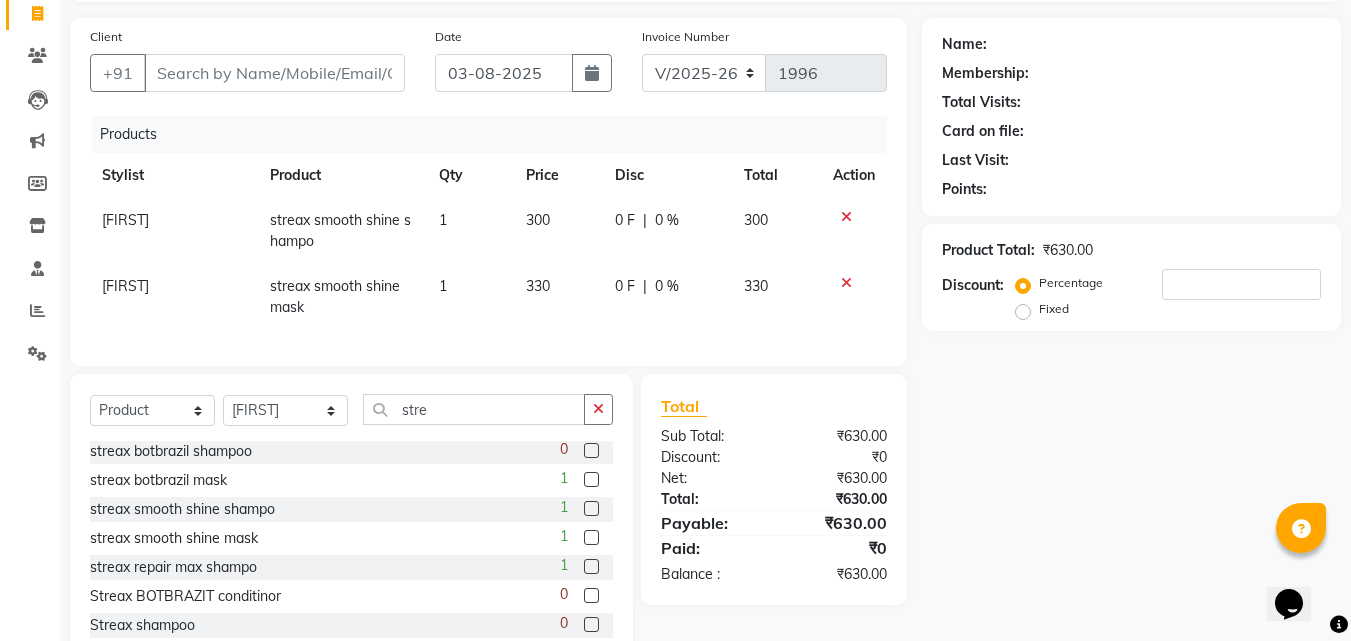 click 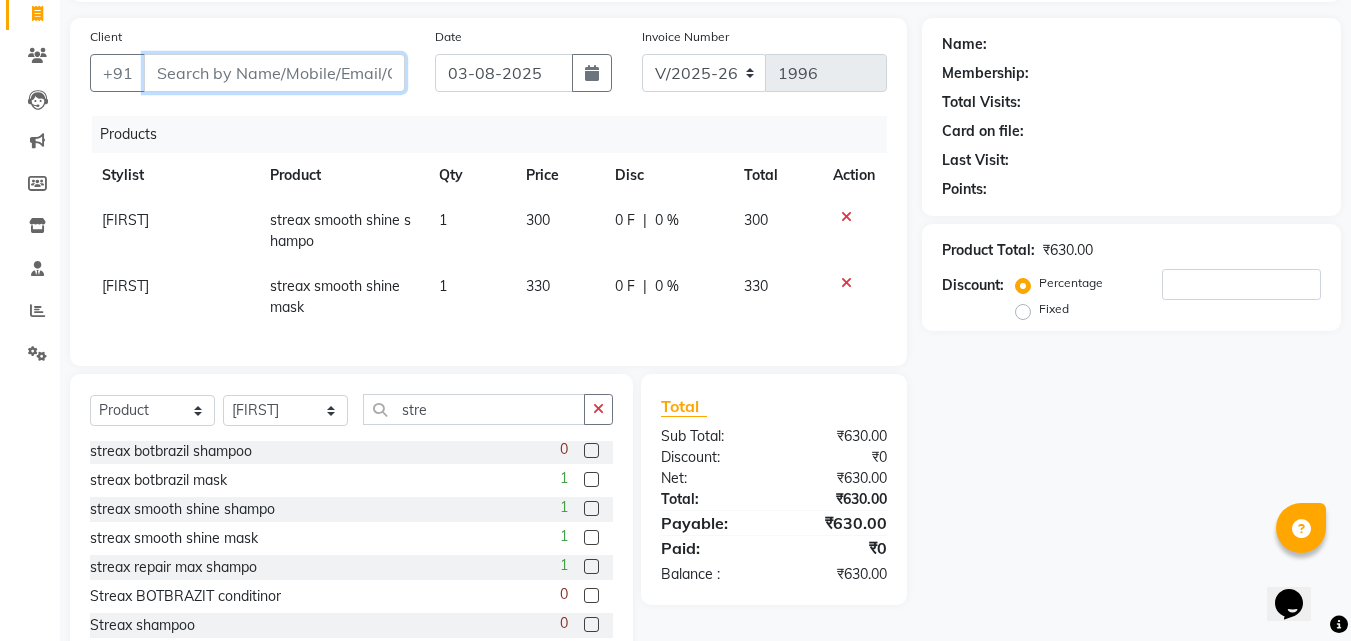 click on "Client" at bounding box center [274, 73] 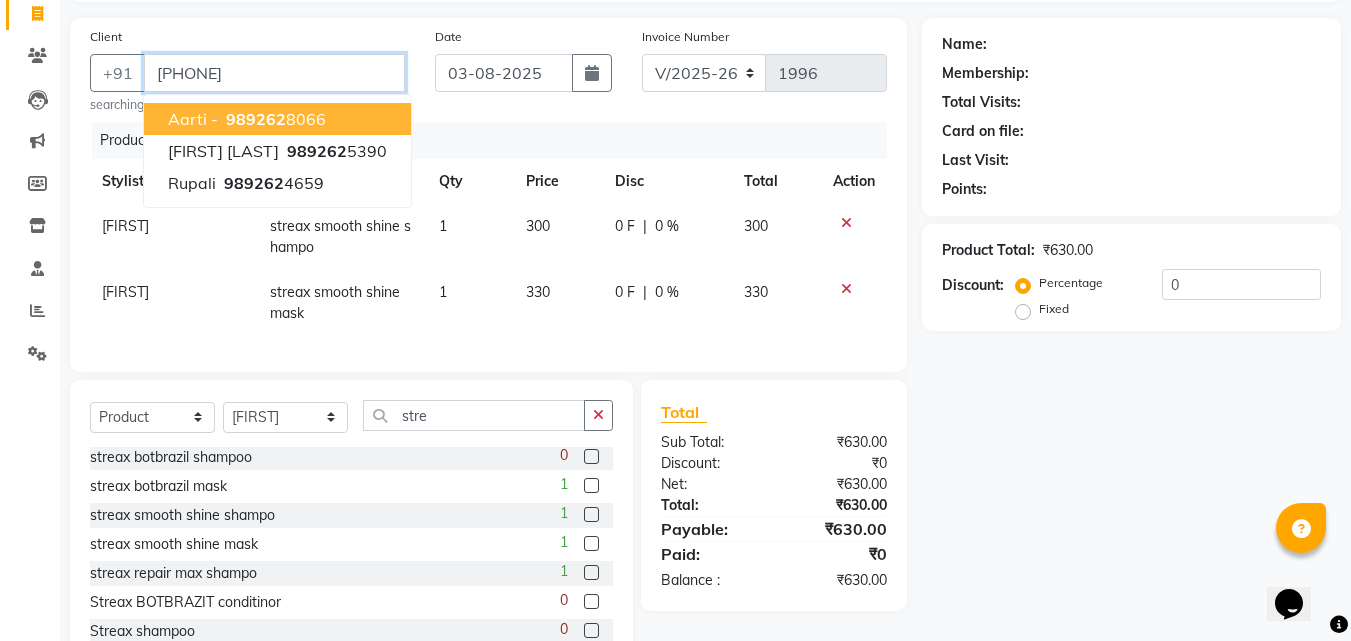type on "[PHONE]" 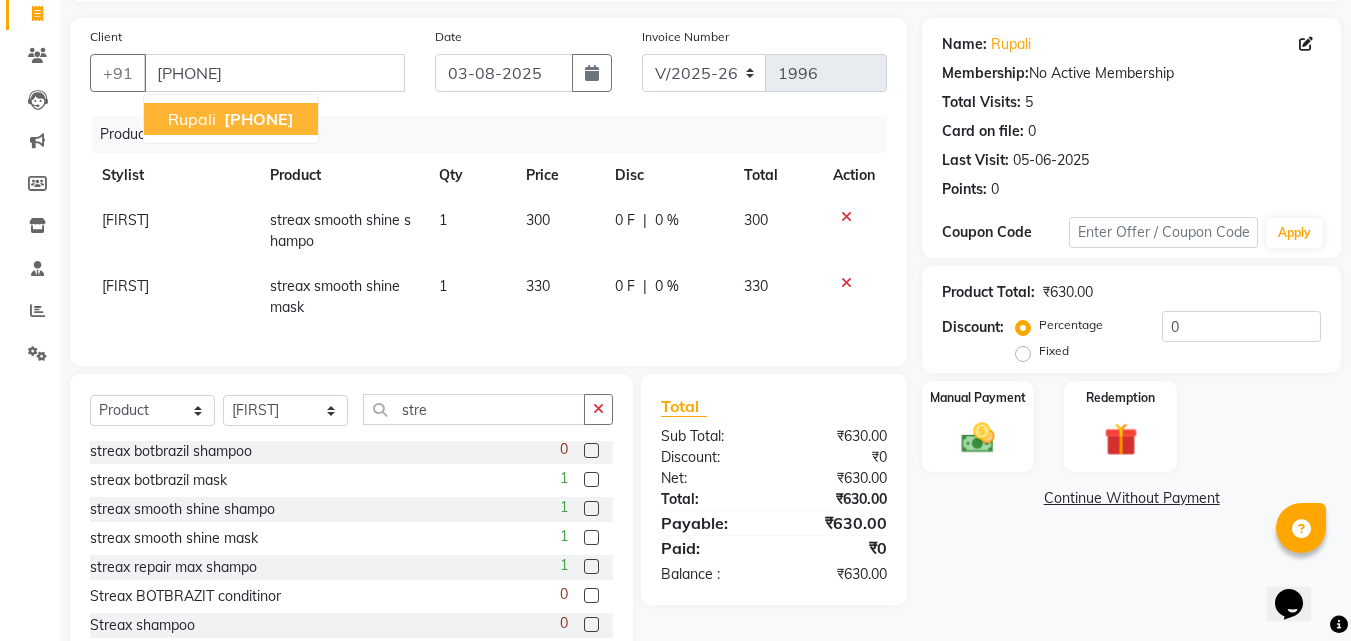 click on "[PHONE]" at bounding box center [259, 119] 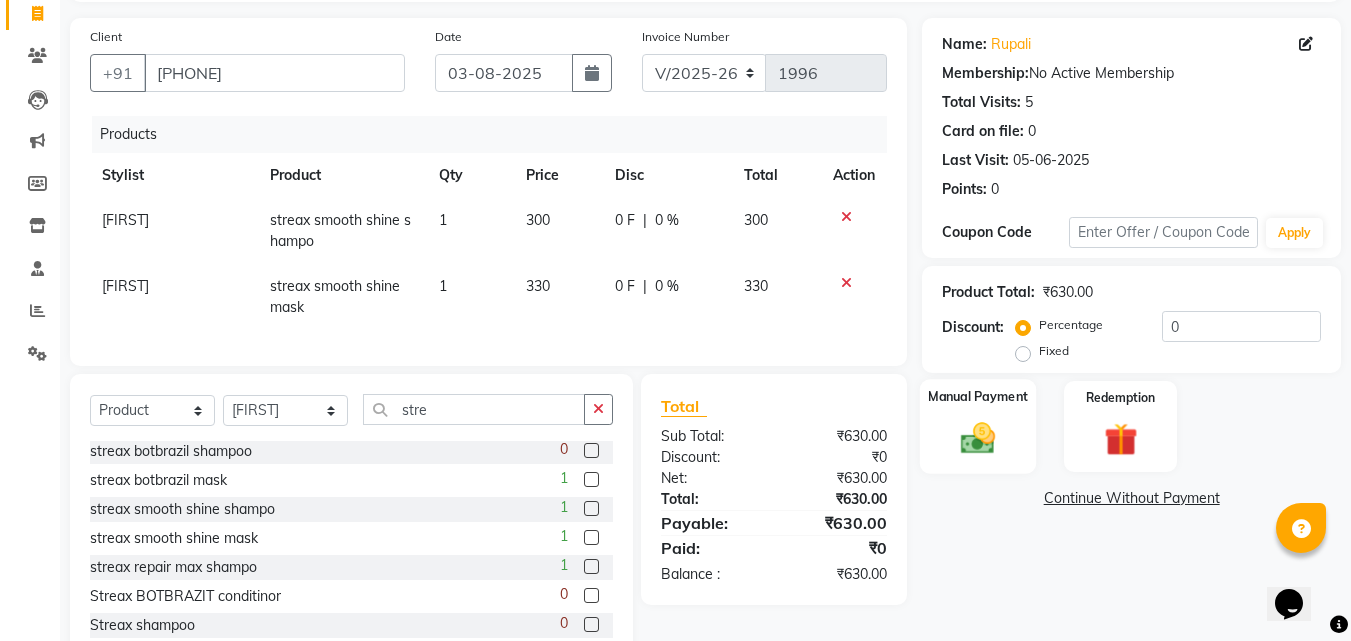 click 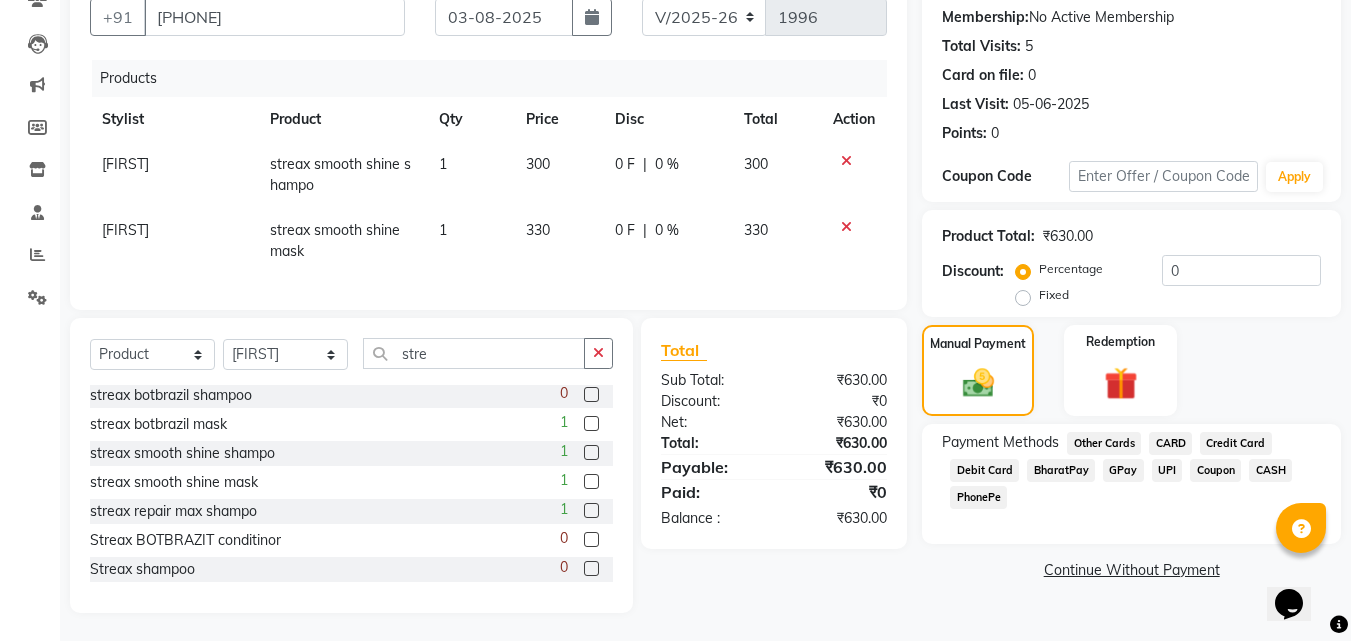 scroll, scrollTop: 183, scrollLeft: 0, axis: vertical 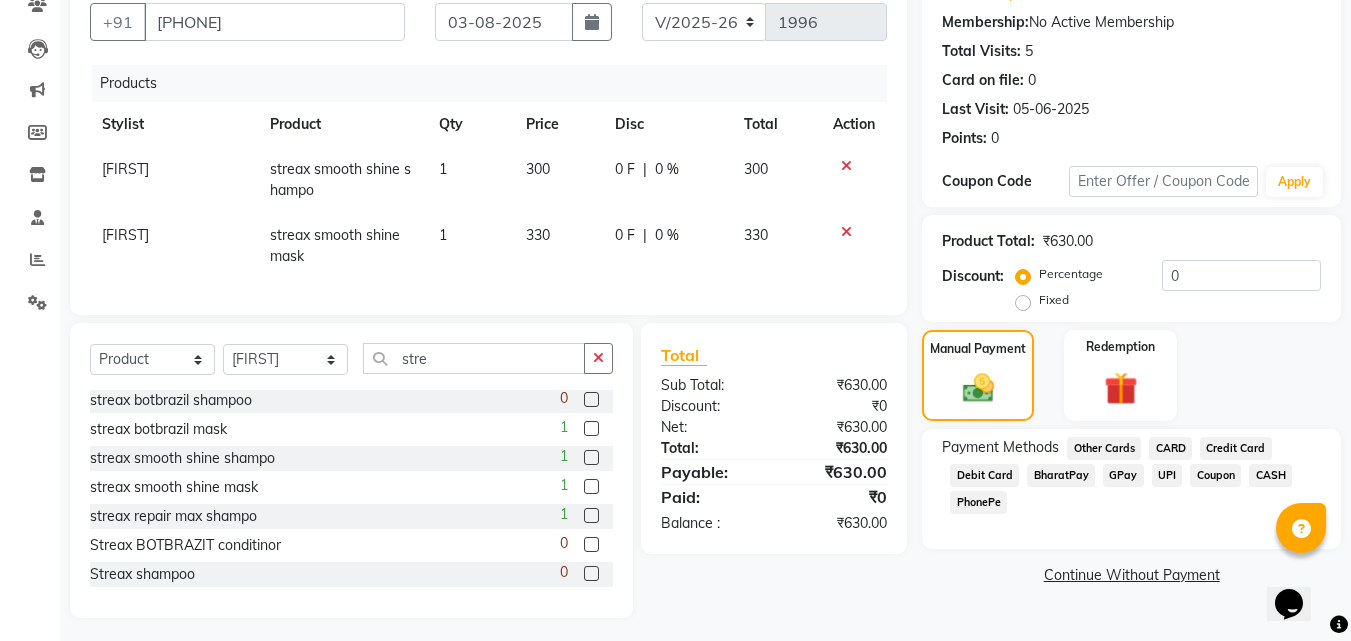 click on "CASH" 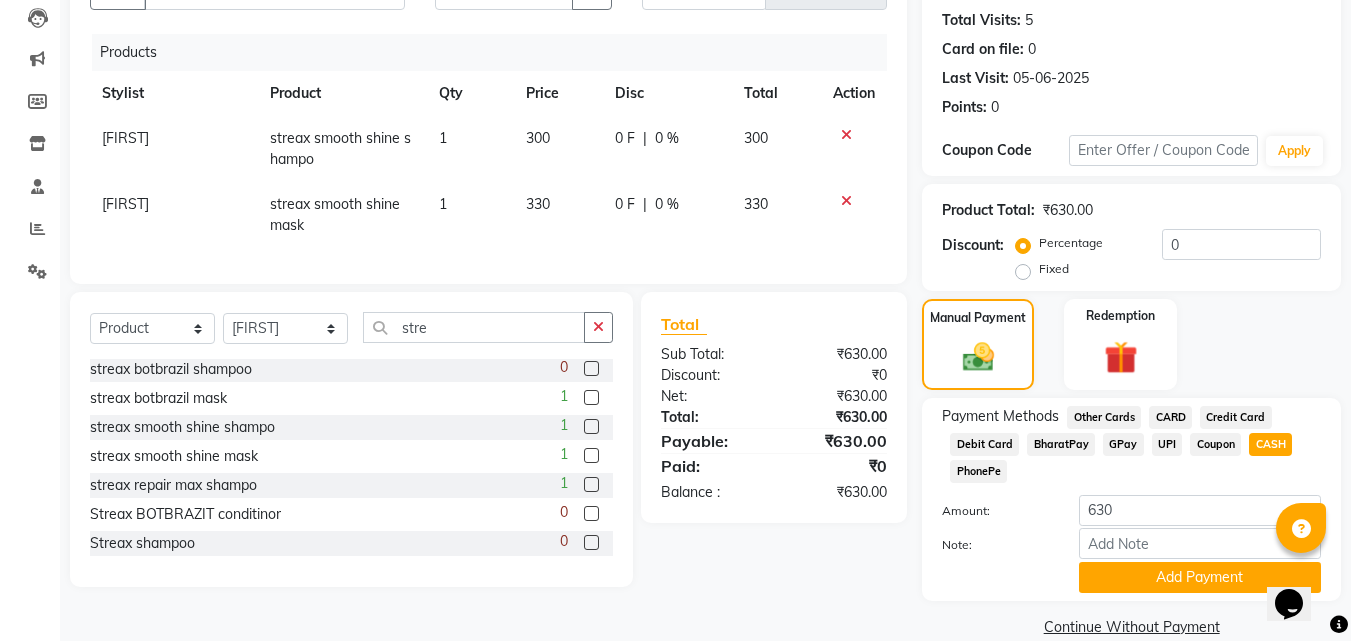 scroll, scrollTop: 212, scrollLeft: 0, axis: vertical 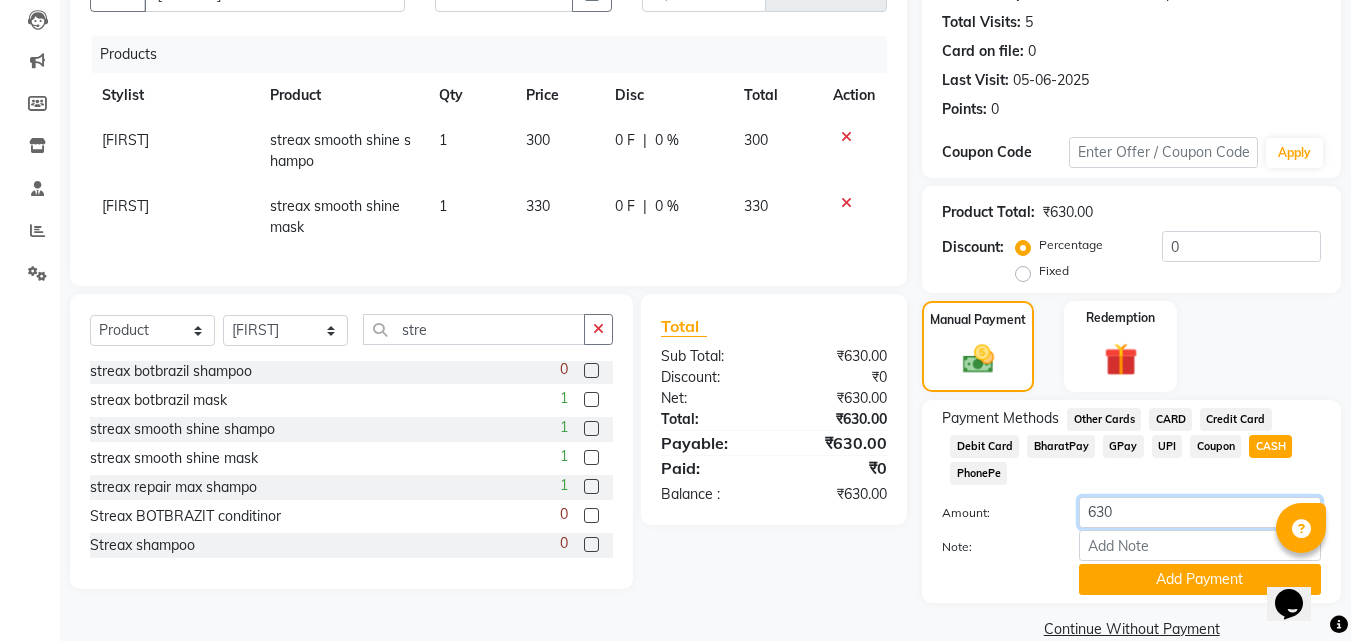click on "630" 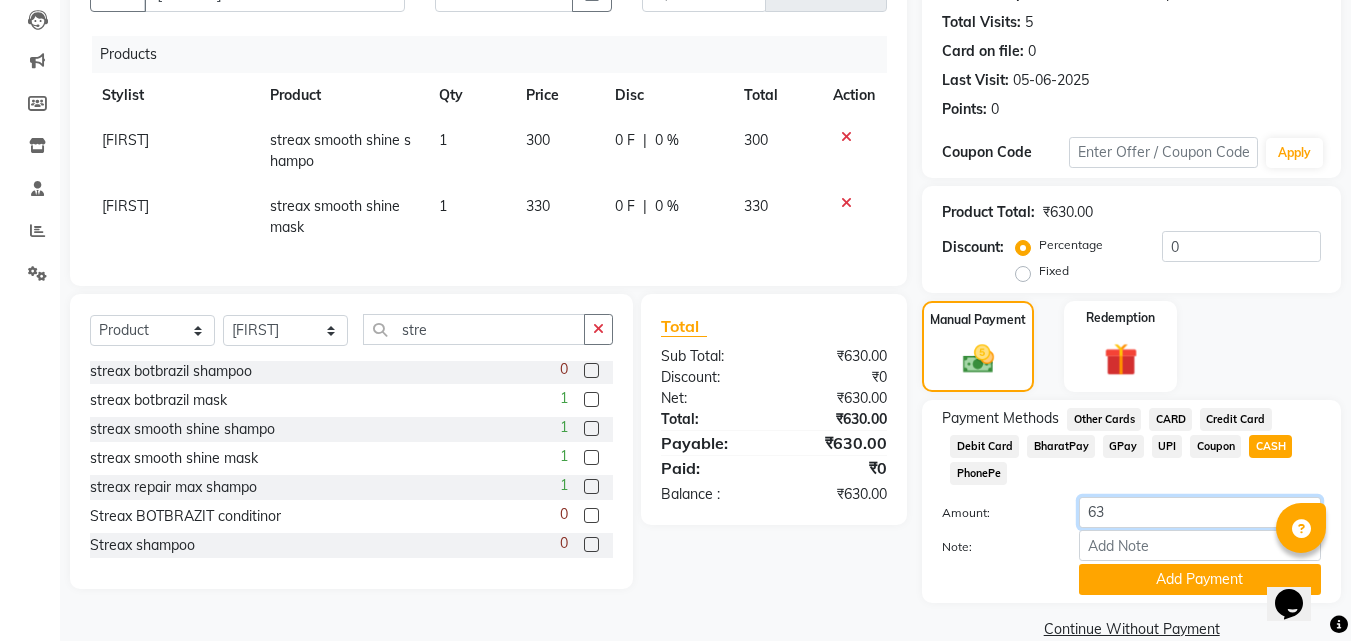 type on "6" 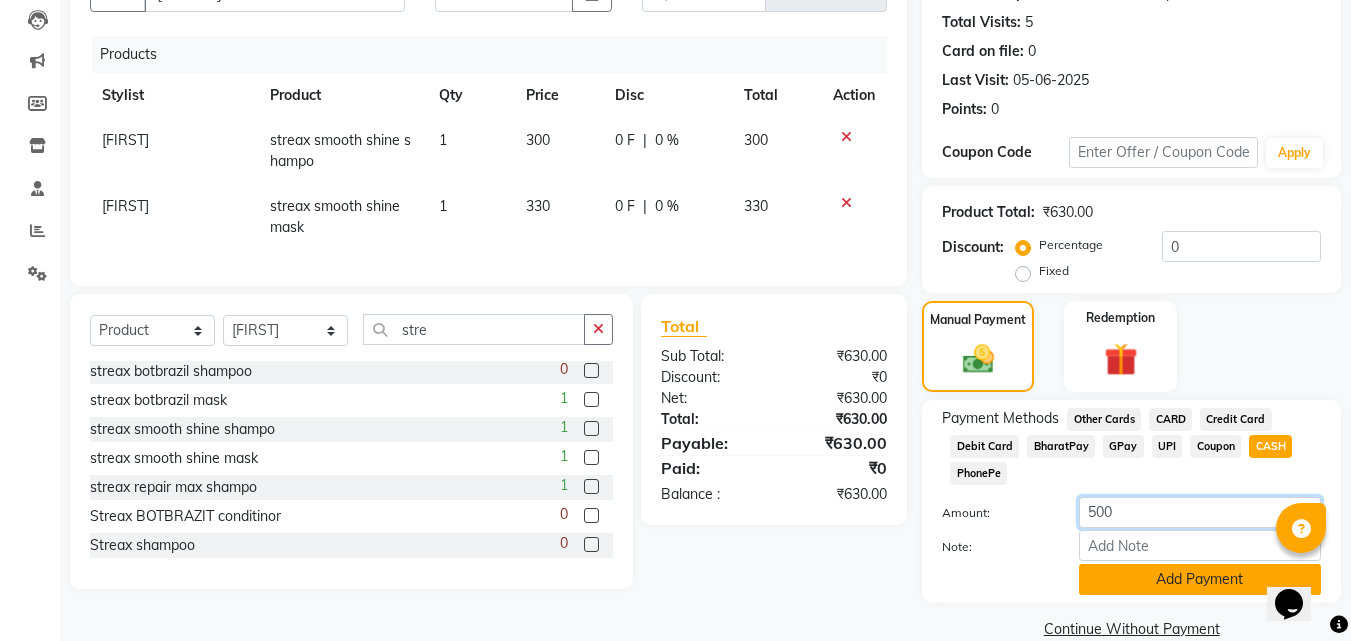 type on "500" 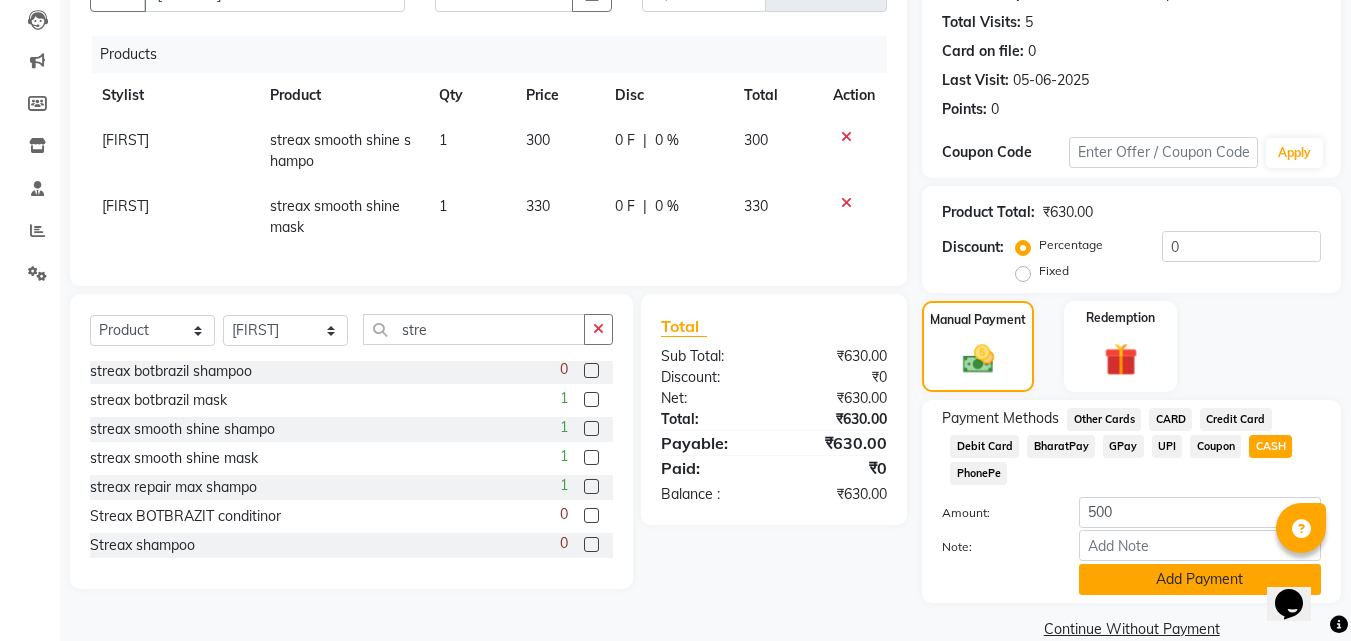 click on "Add Payment" 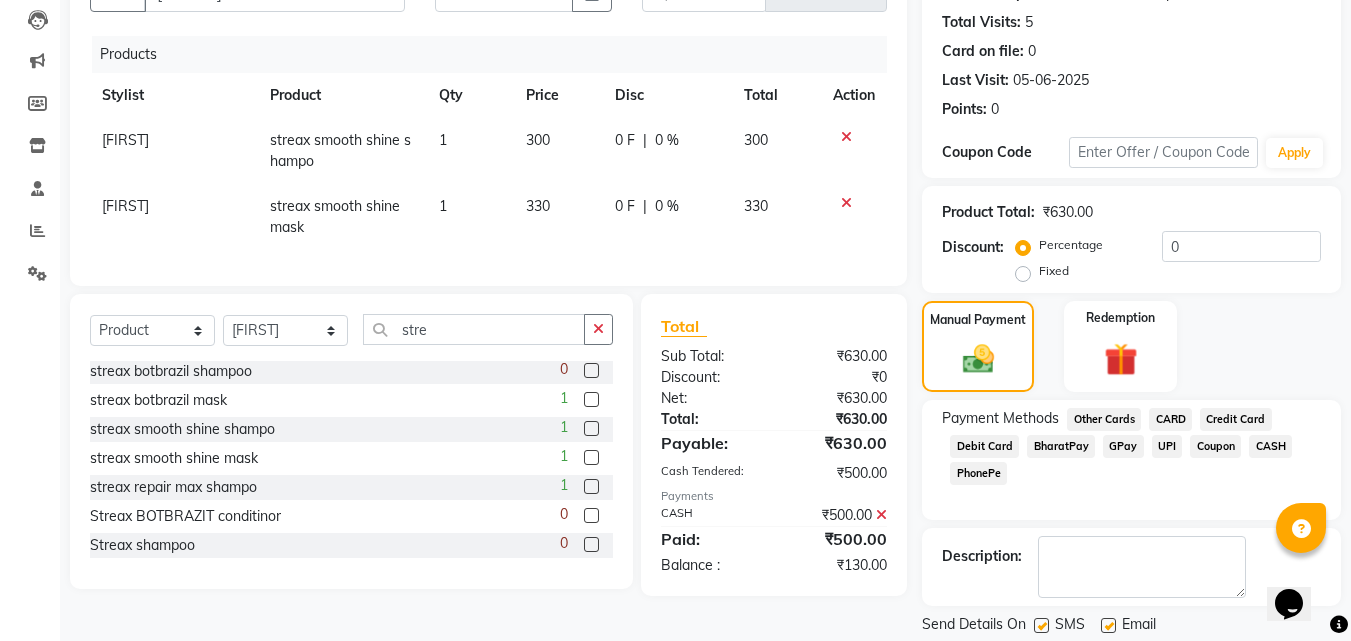 scroll, scrollTop: 275, scrollLeft: 0, axis: vertical 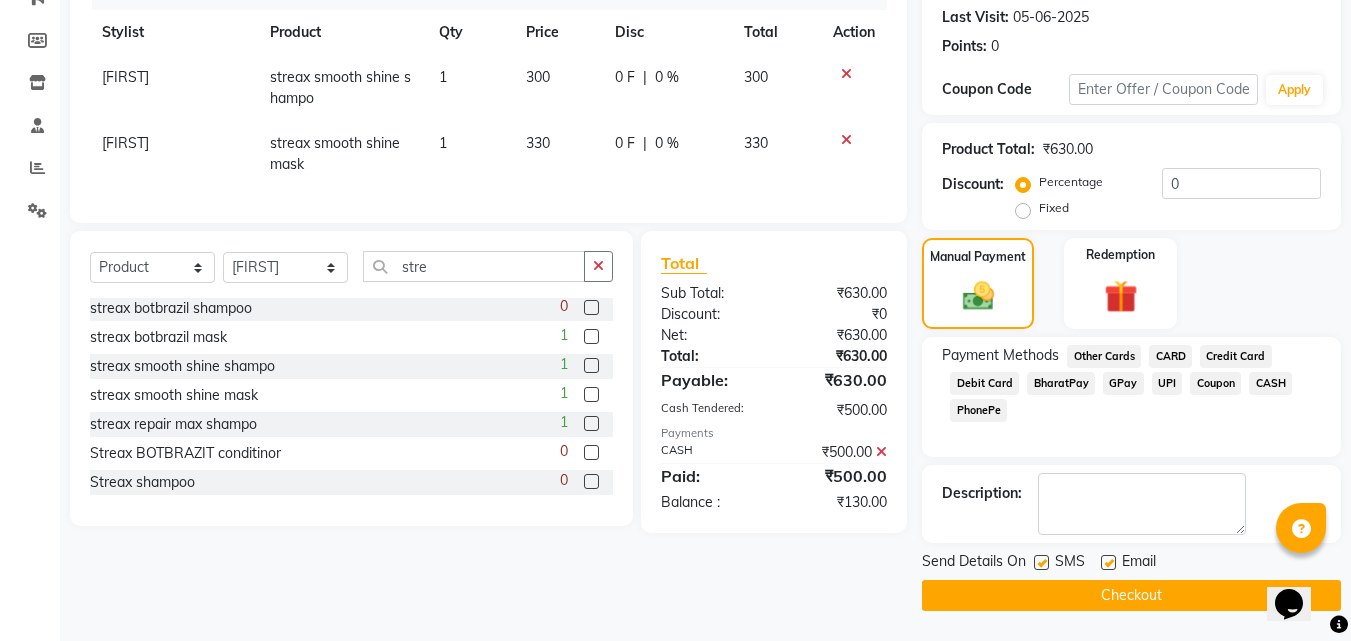 click on "GPay" 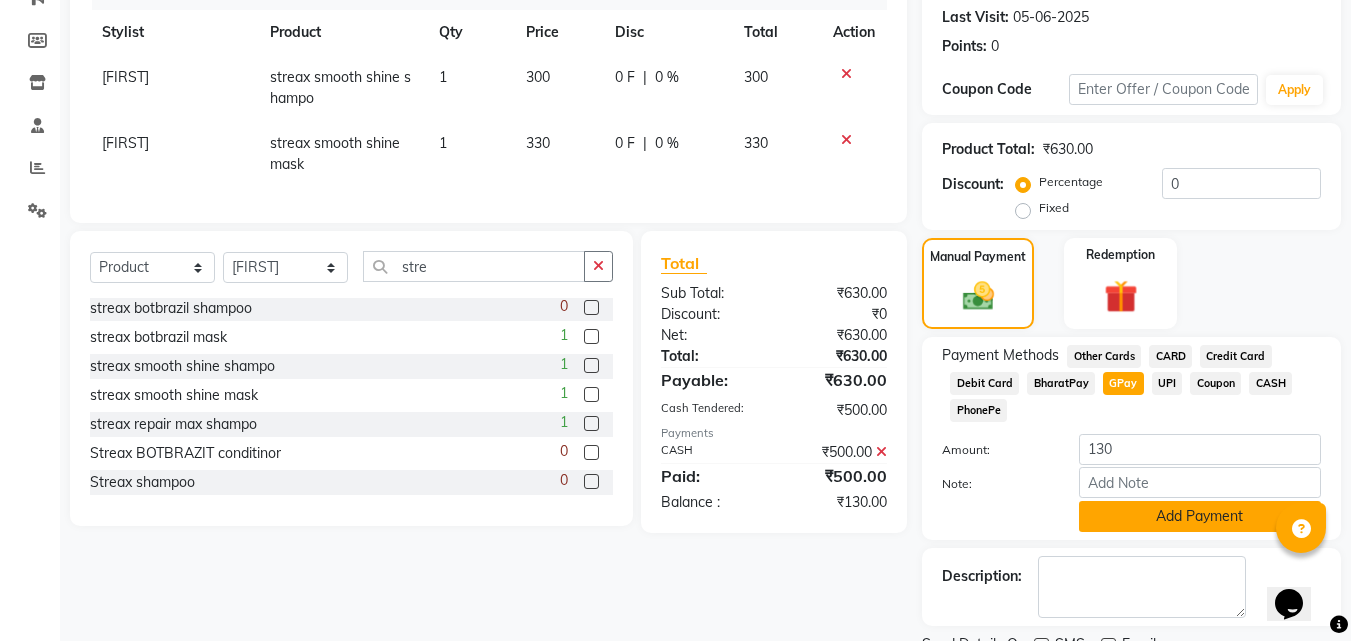 click on "Add Payment" 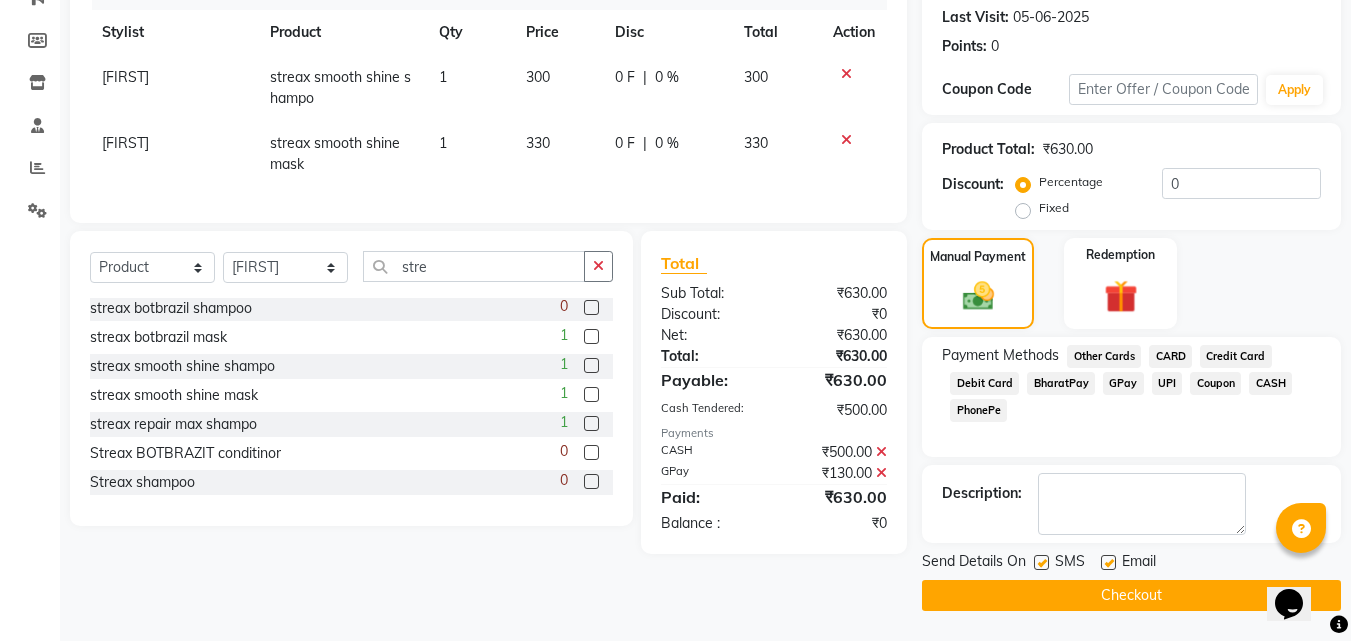 click on "Checkout" 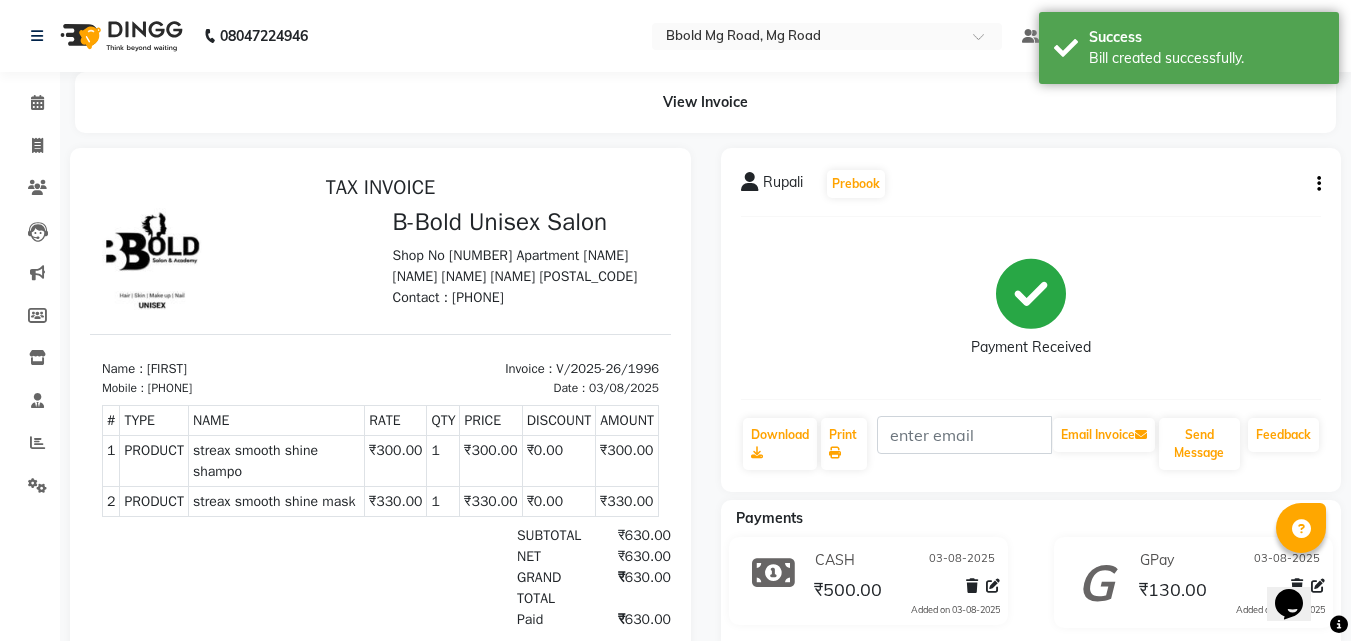 scroll, scrollTop: 0, scrollLeft: 0, axis: both 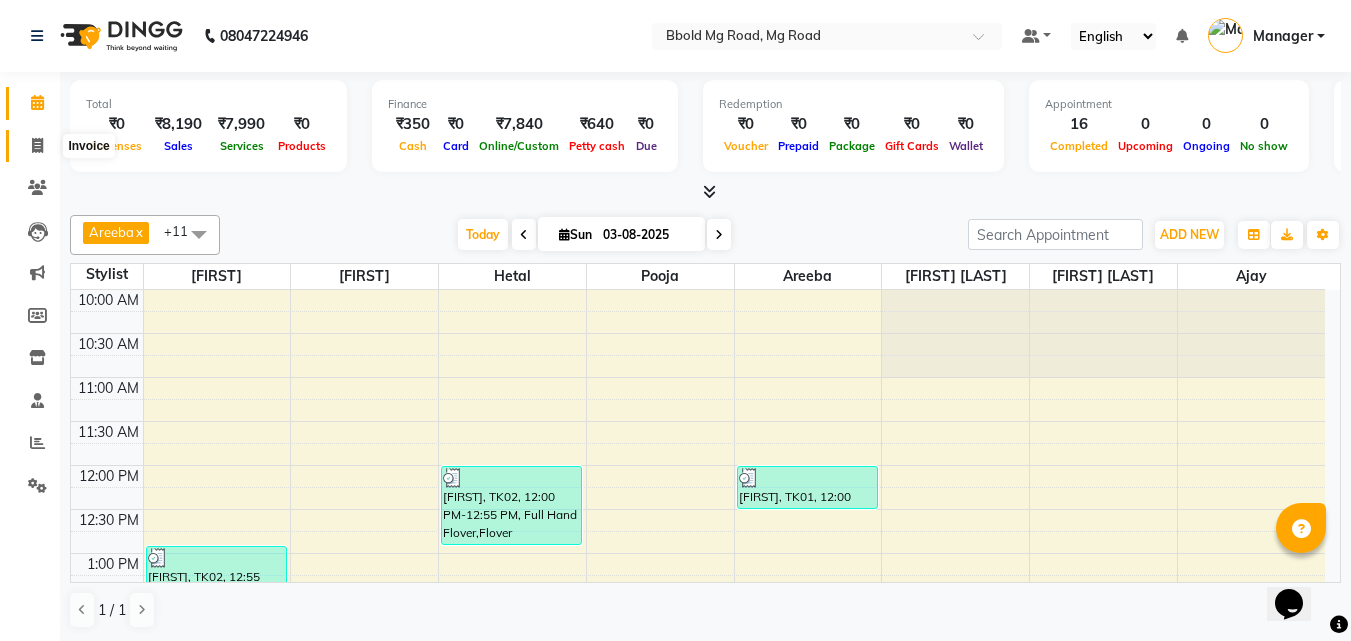 click 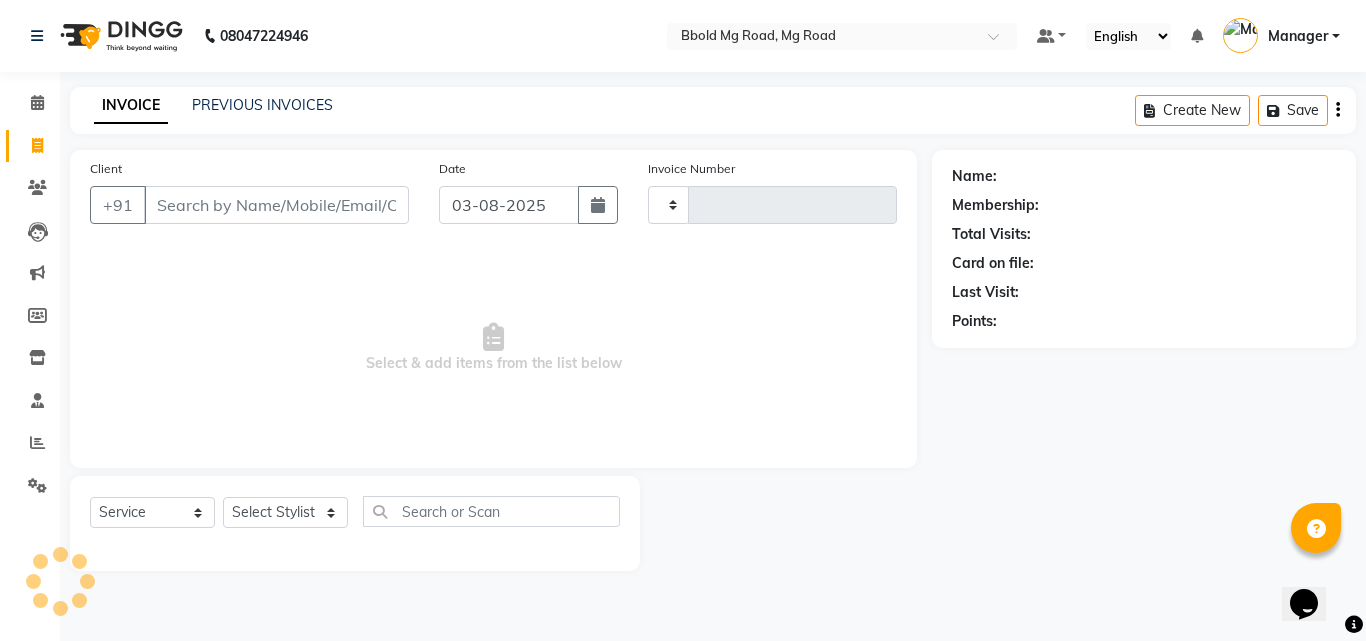 type on "1997" 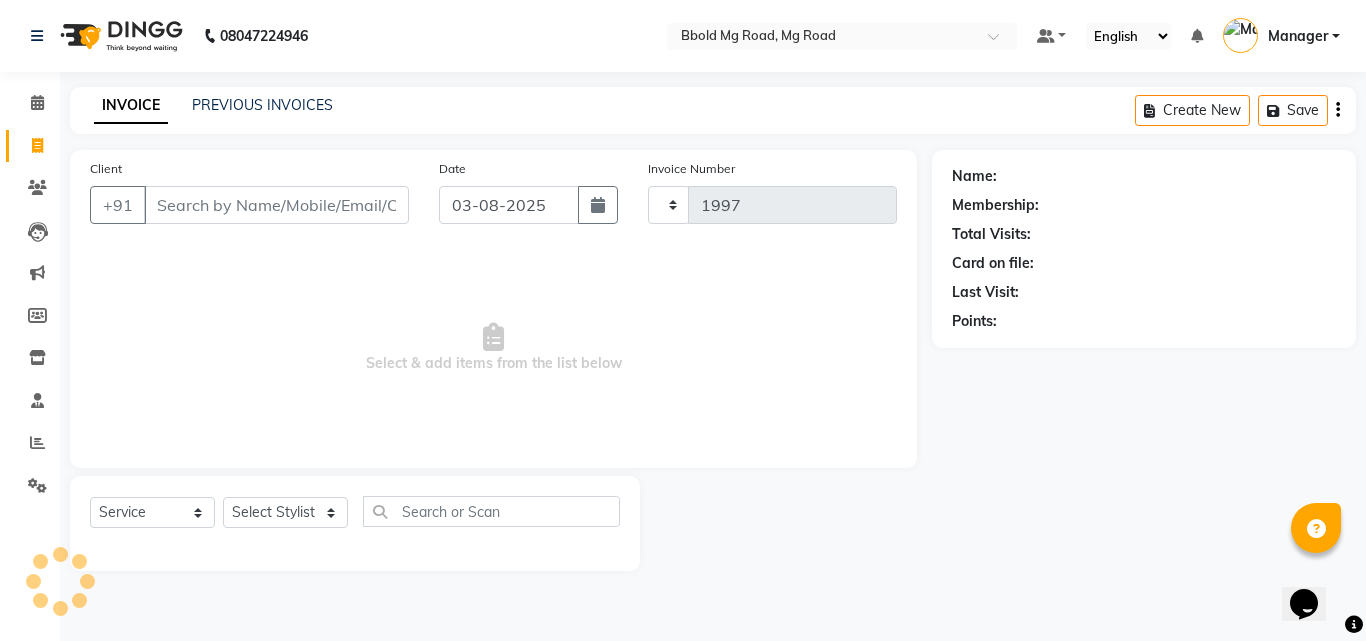 select on "7353" 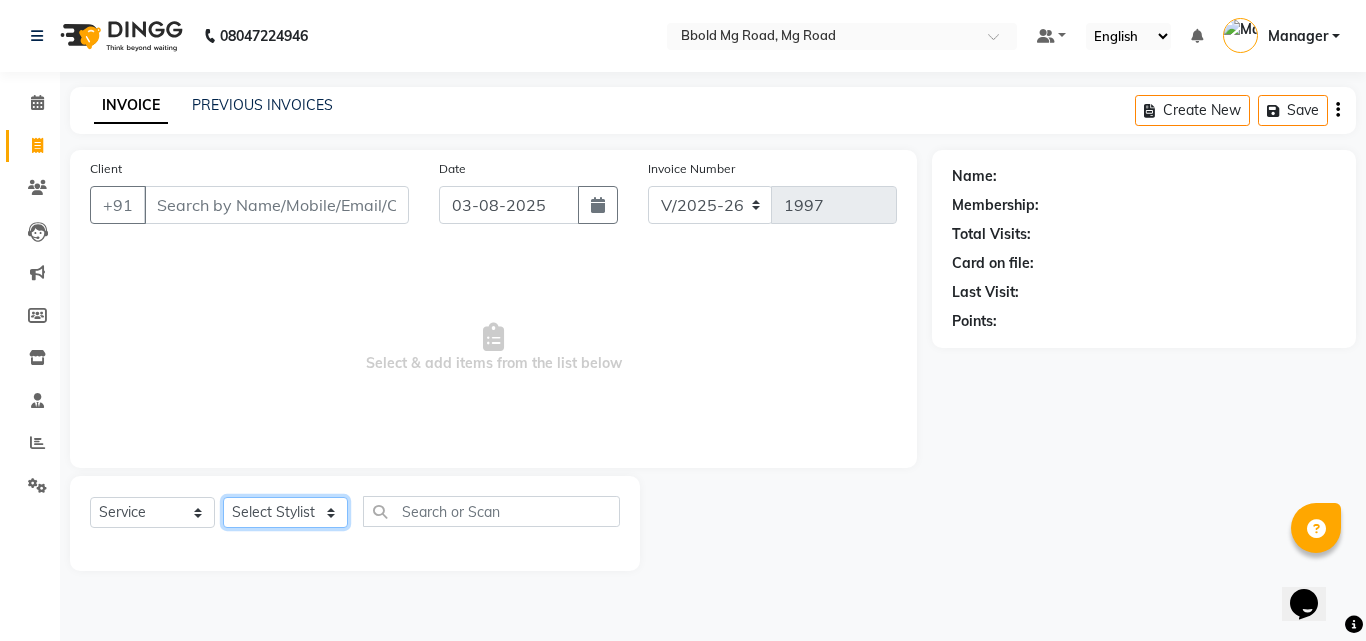click on "Select Stylist" 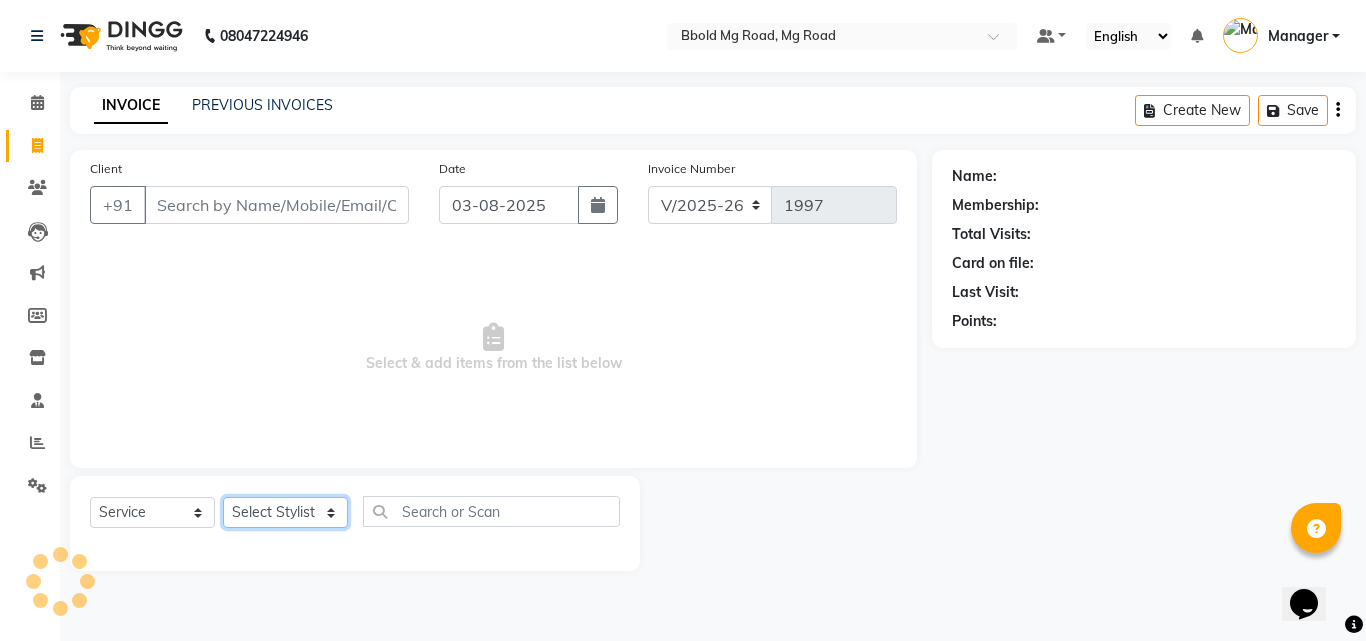 select on "63647" 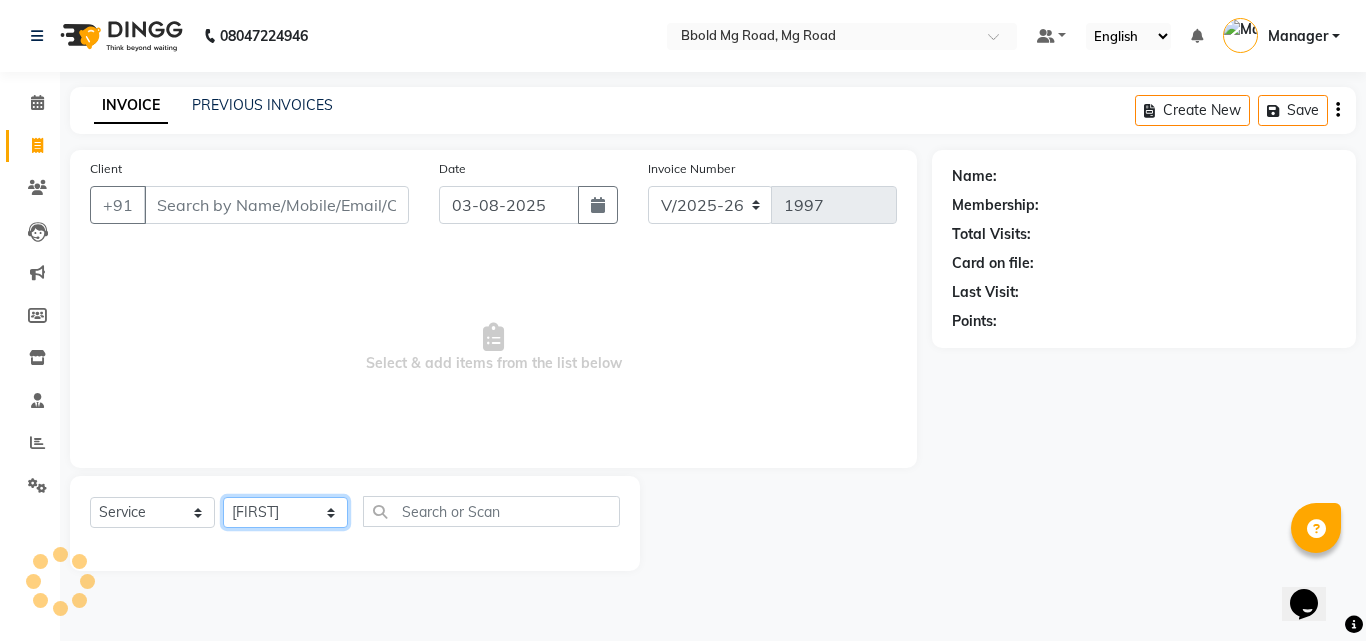 click on "Select Stylist [FIRST] [LAST] ajay Areeba Hetal  karan [FIRST] [LAST] Manager Nadeem  Pooja  priya mangr [FIRST]  [FIRST] Soni  [FIRST]" 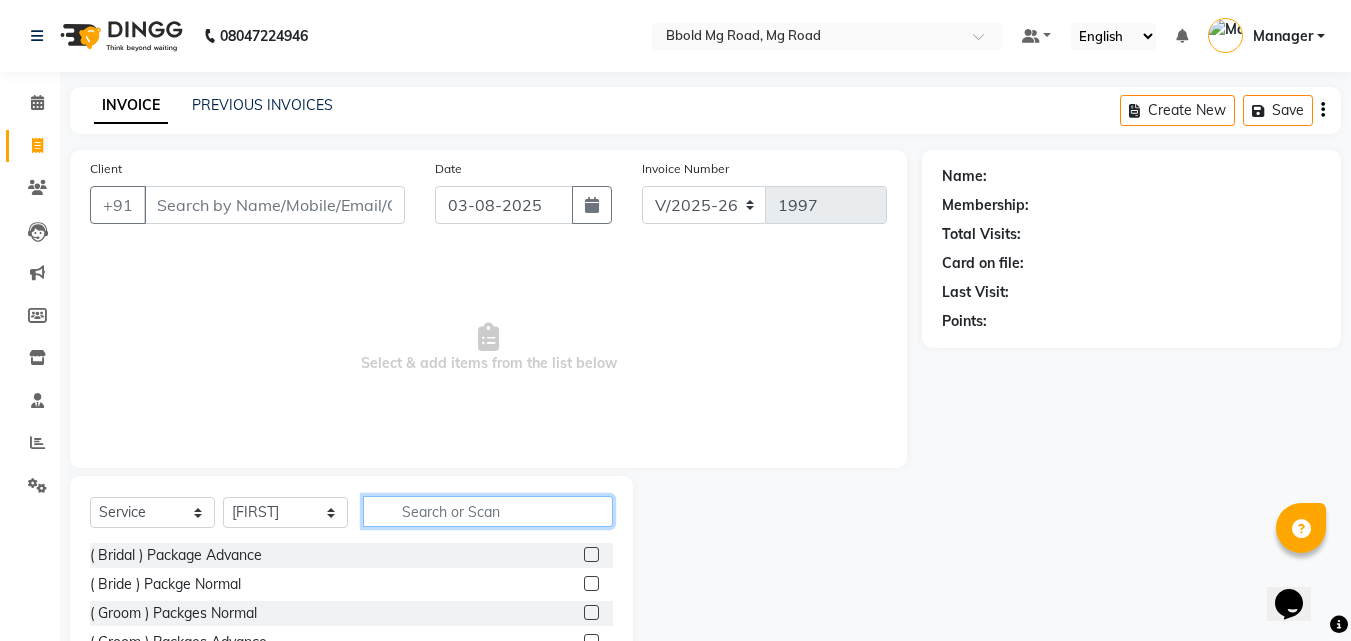 click 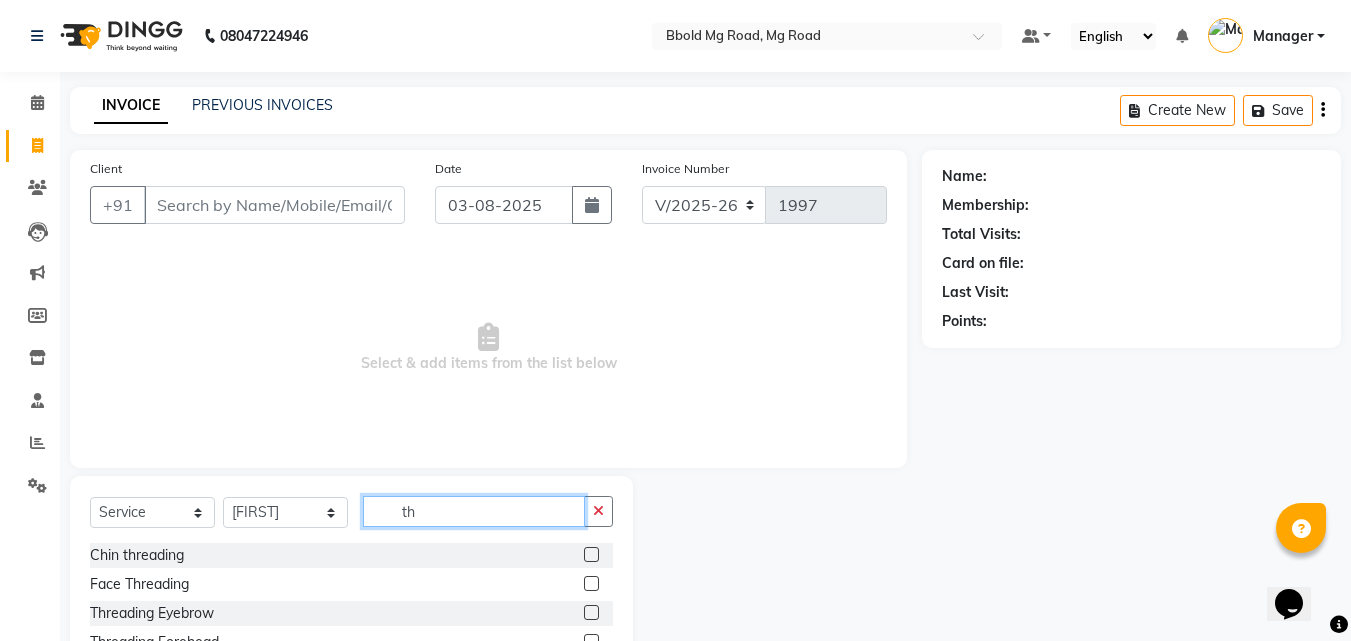 type on "th" 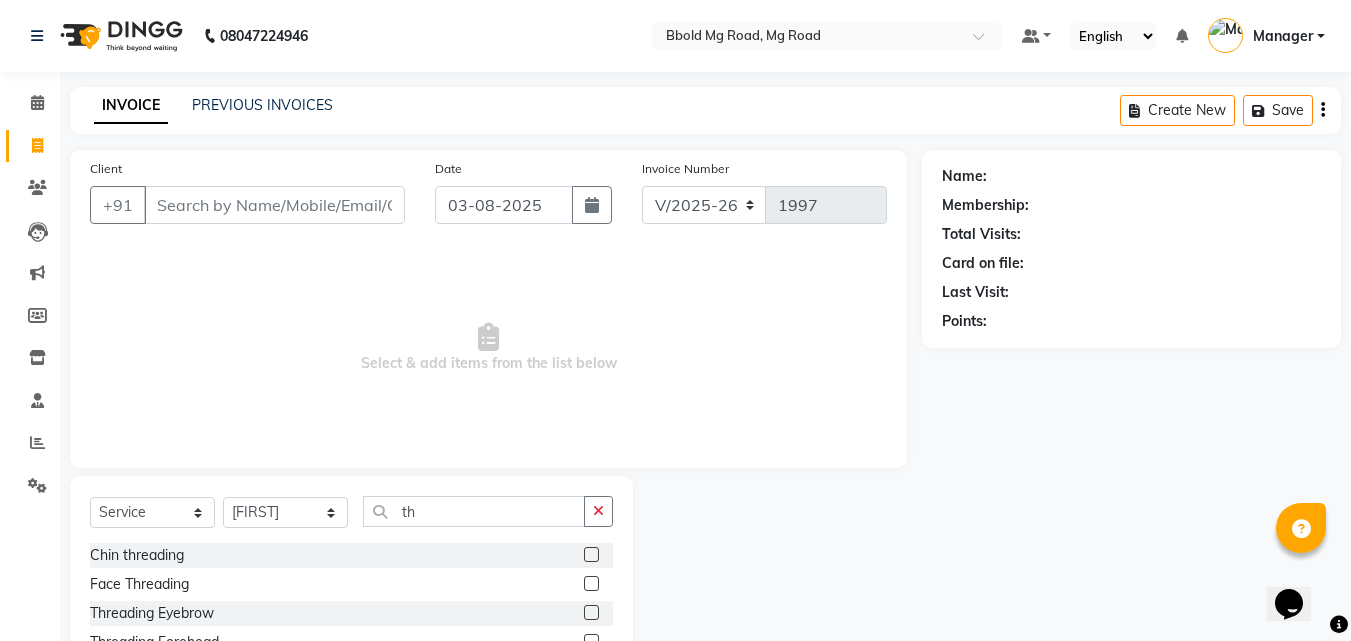 click 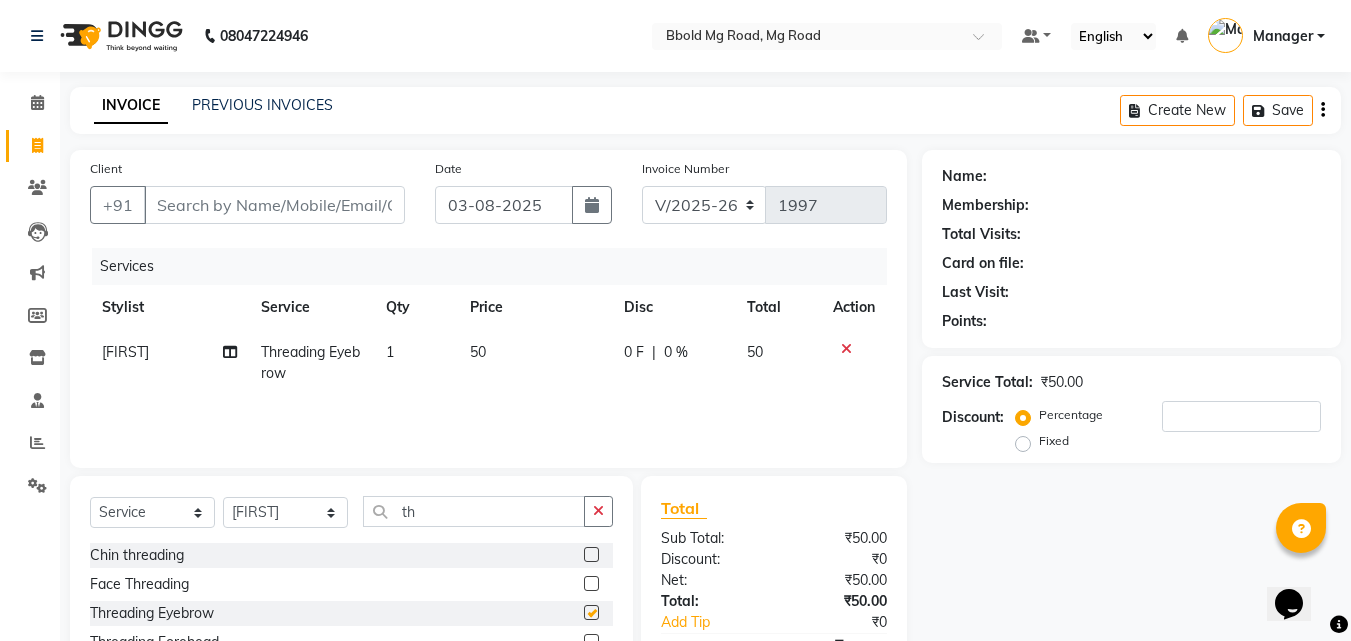 checkbox on "false" 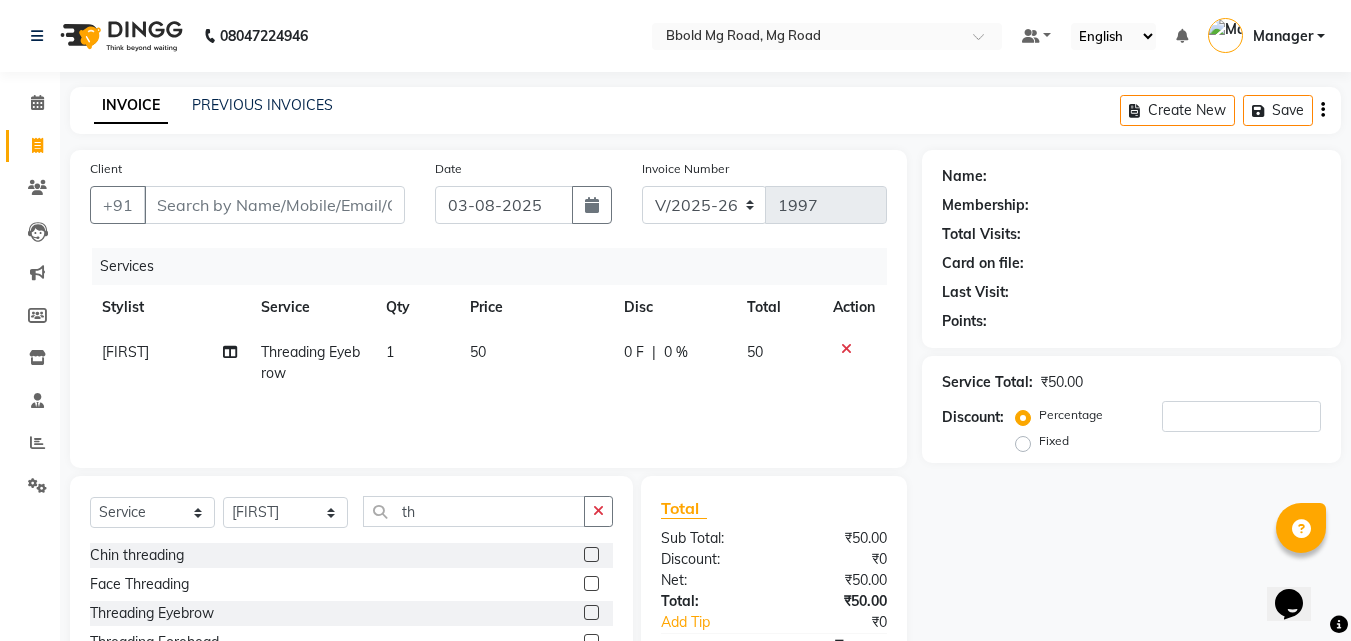 click on "50" 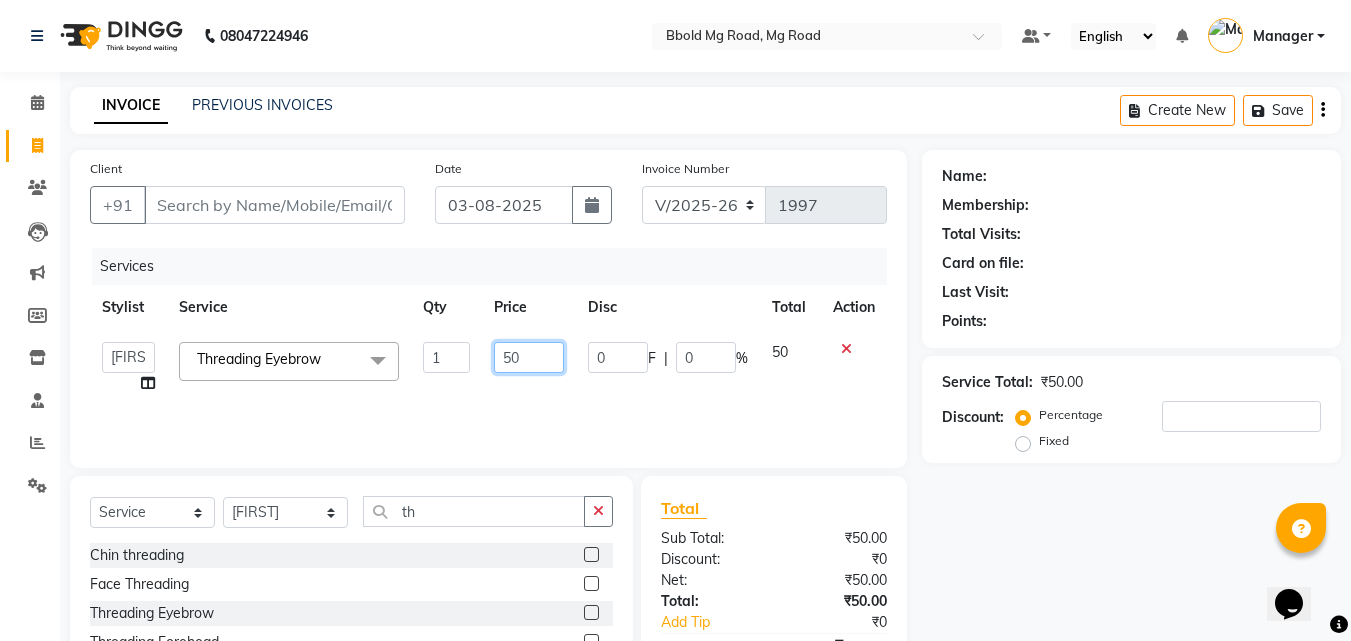 click on "50" 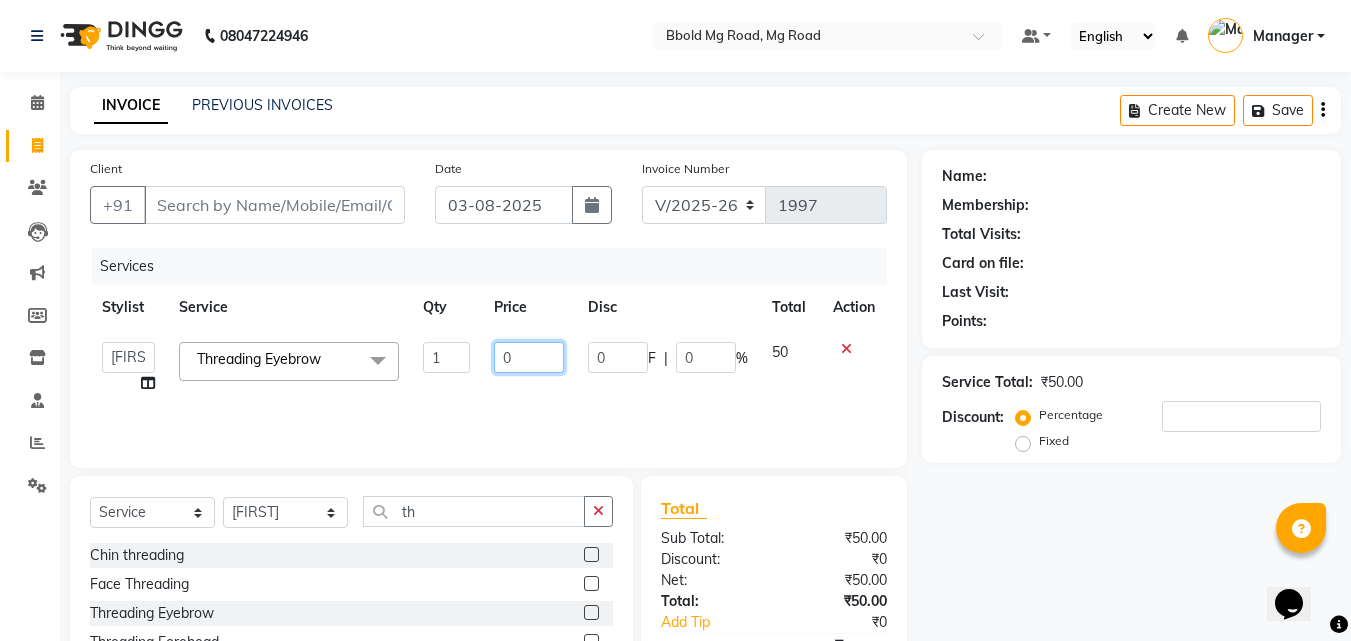type on "80" 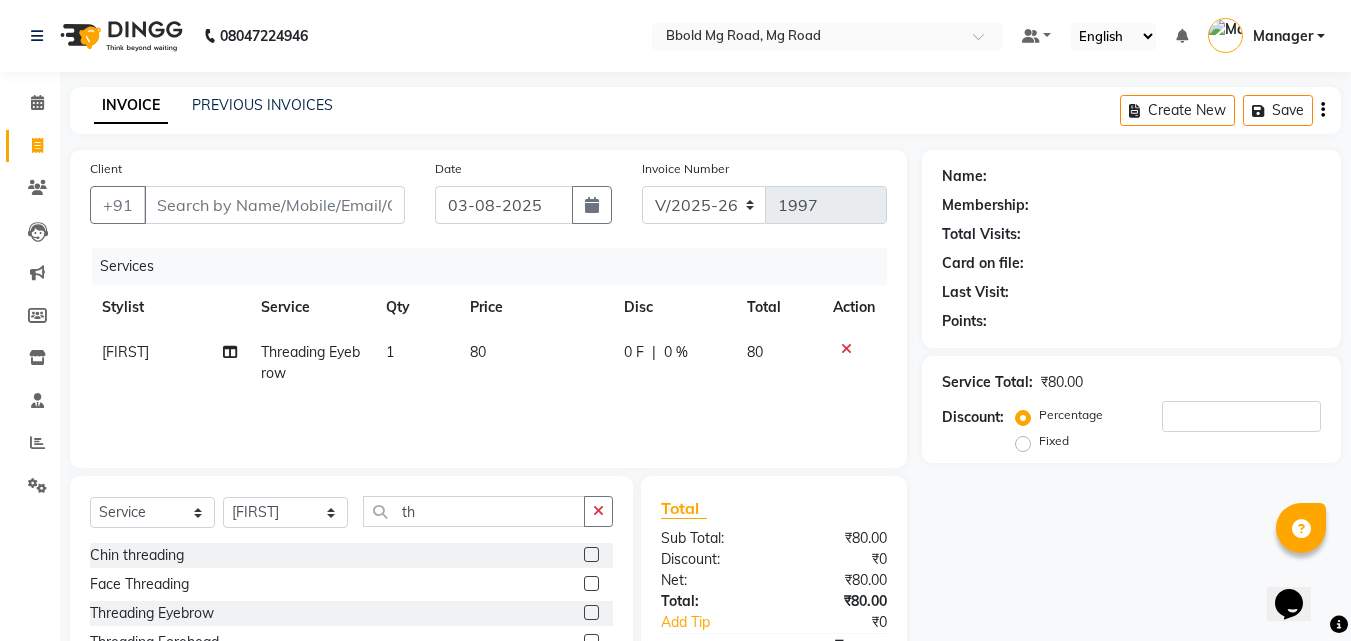 click on "80" 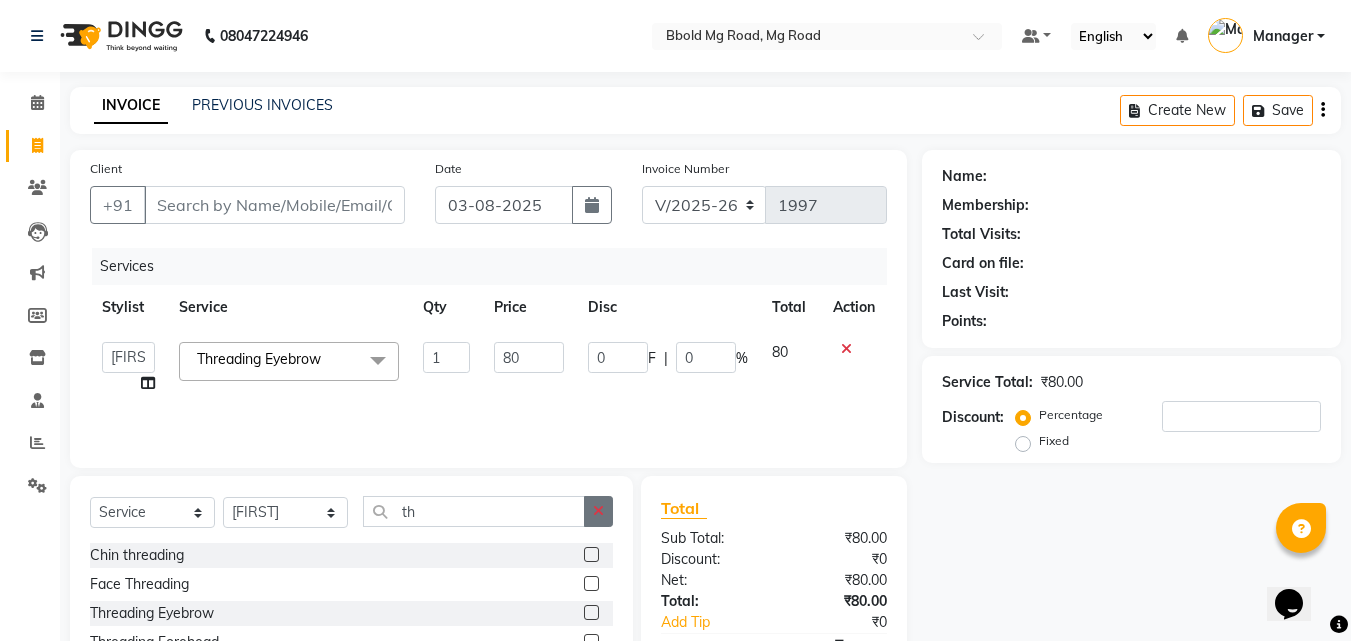 click 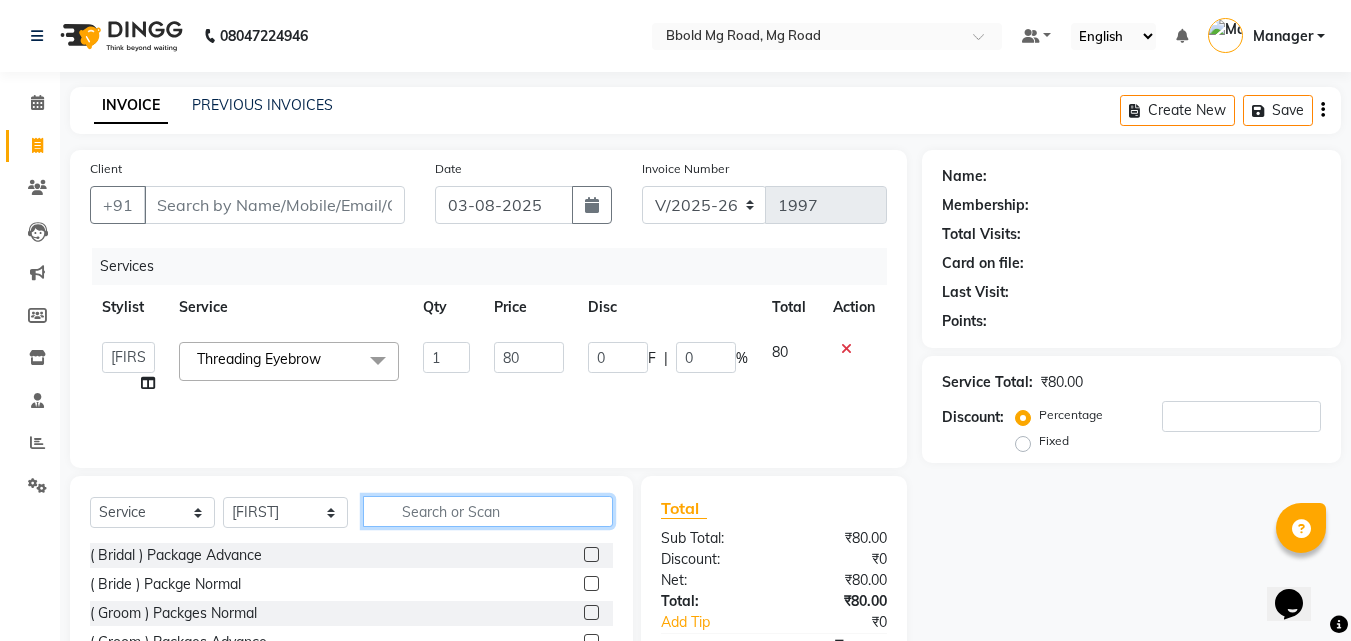 click 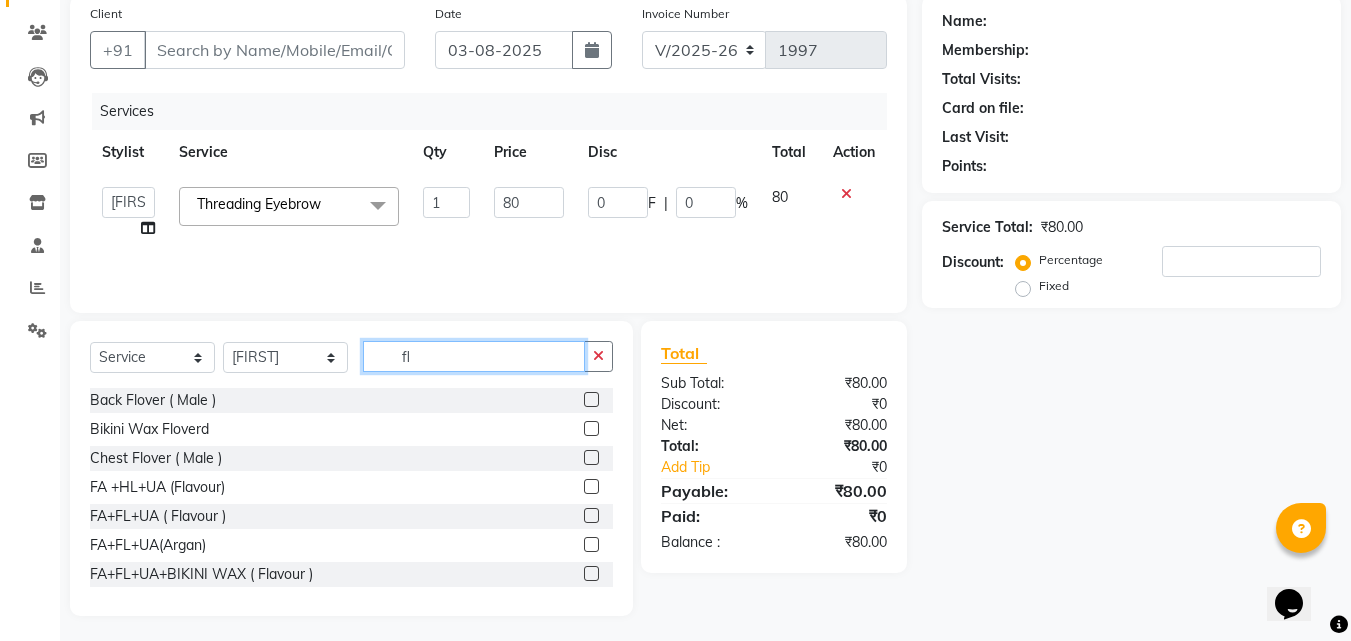 scroll, scrollTop: 137, scrollLeft: 0, axis: vertical 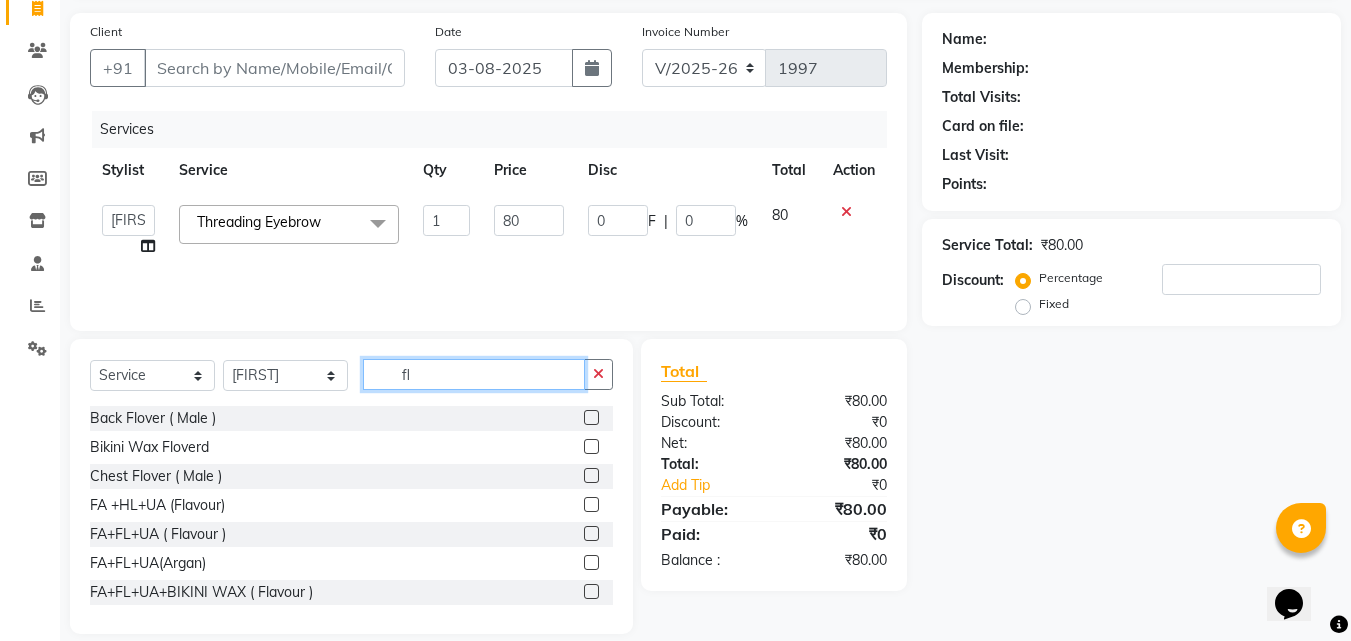 type on "fl" 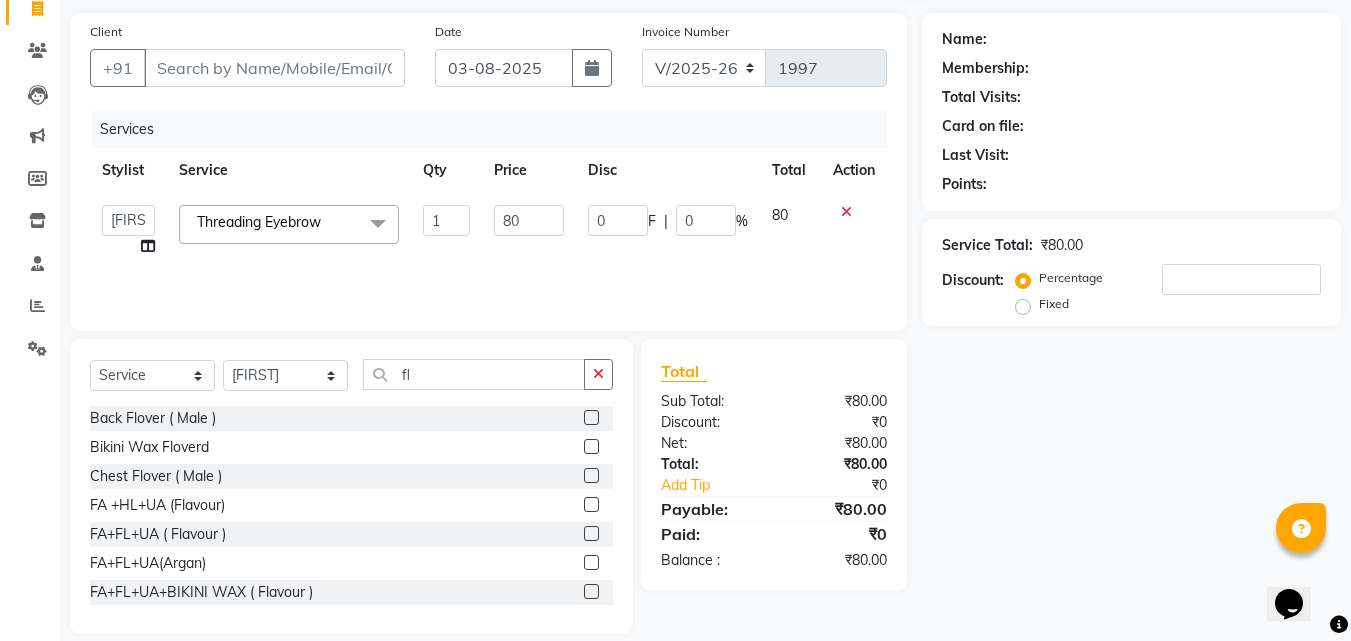 click 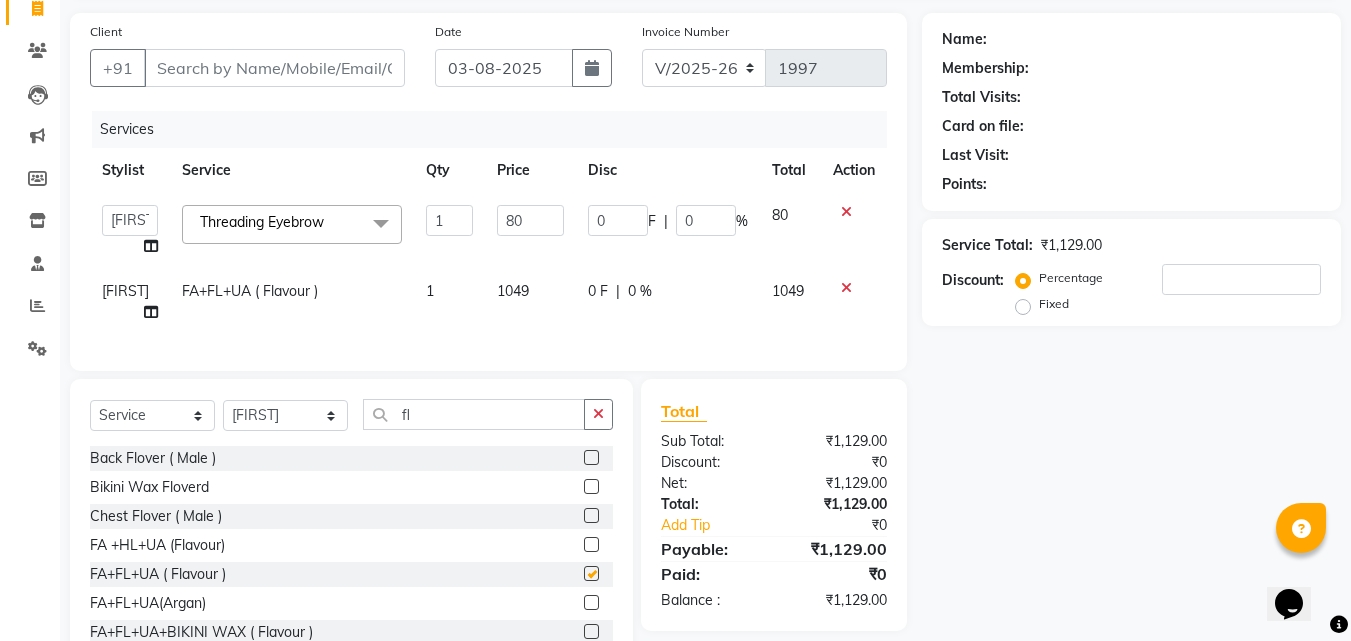 checkbox on "false" 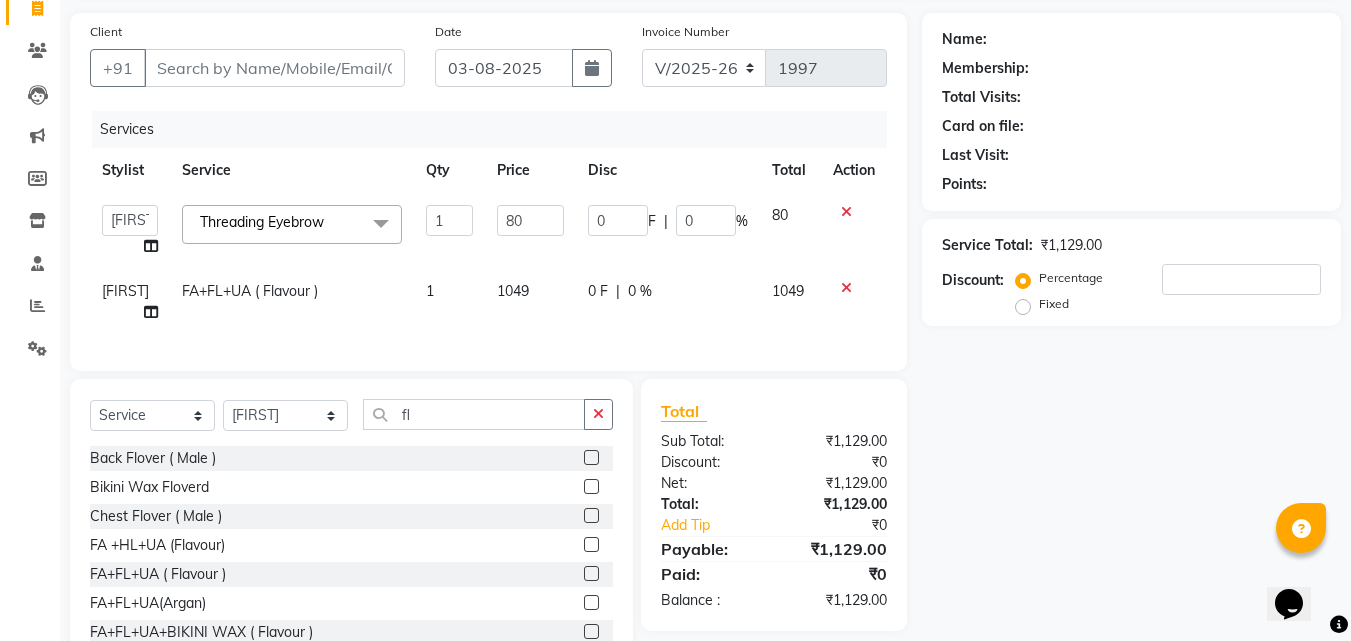 click on "1049" 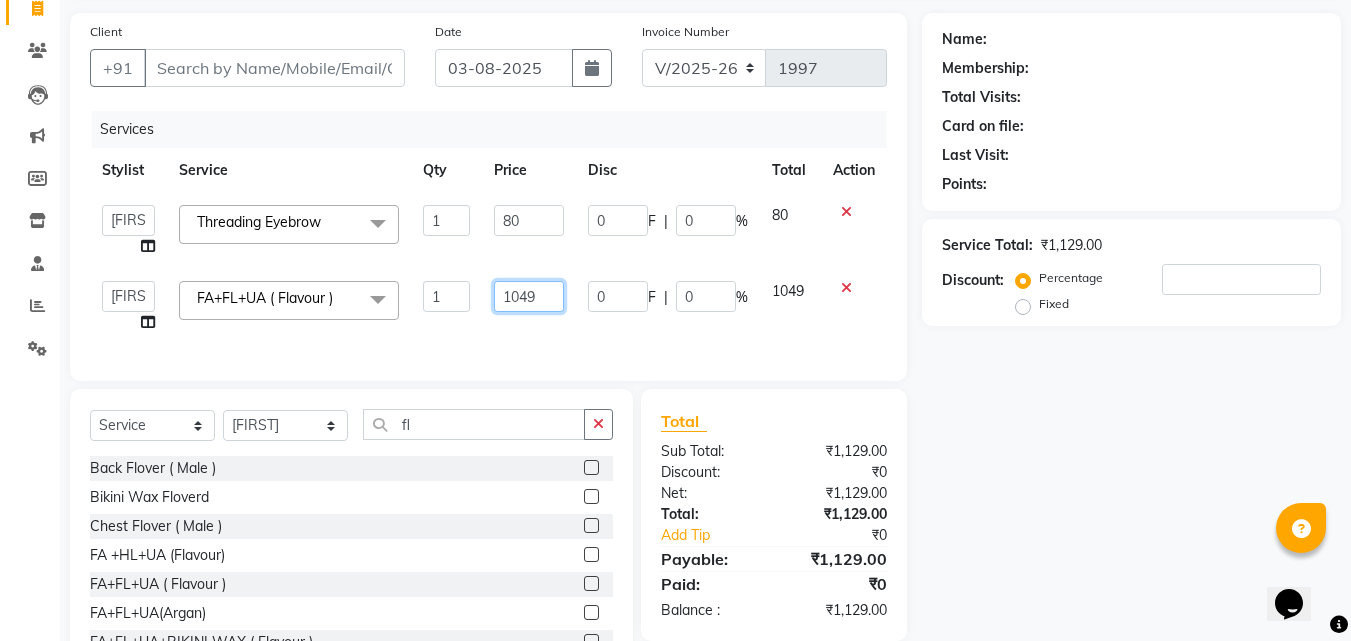 click on "1049" 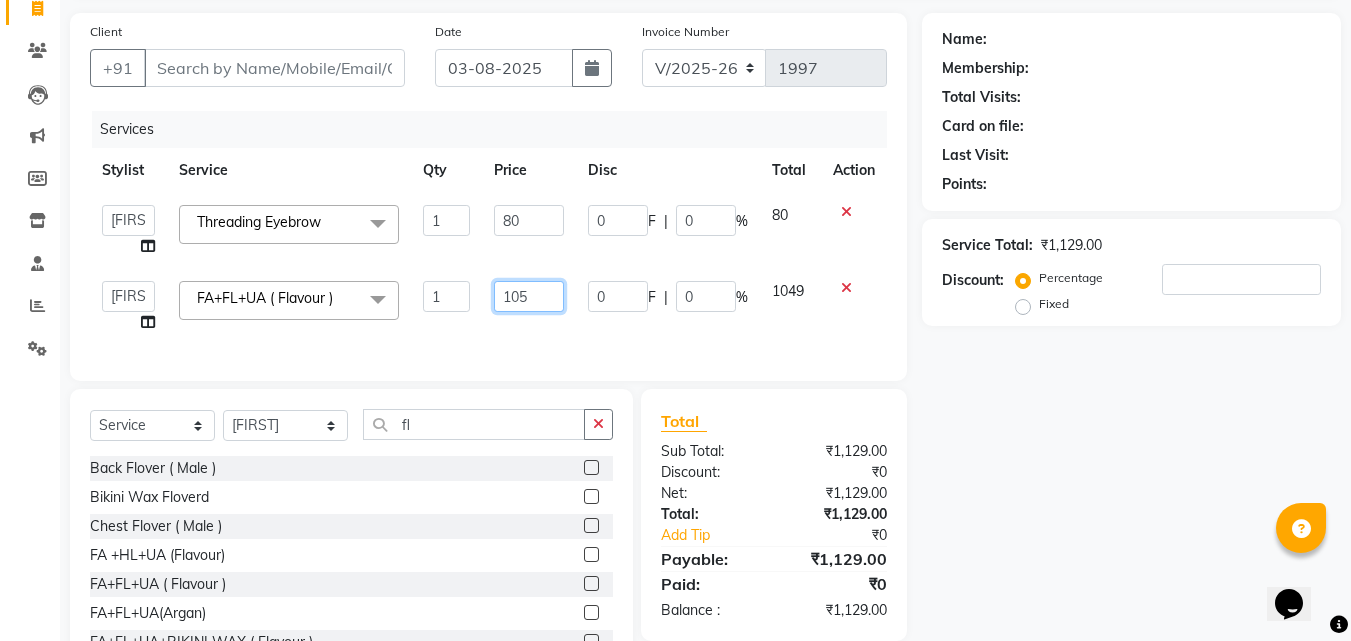 type on "1050" 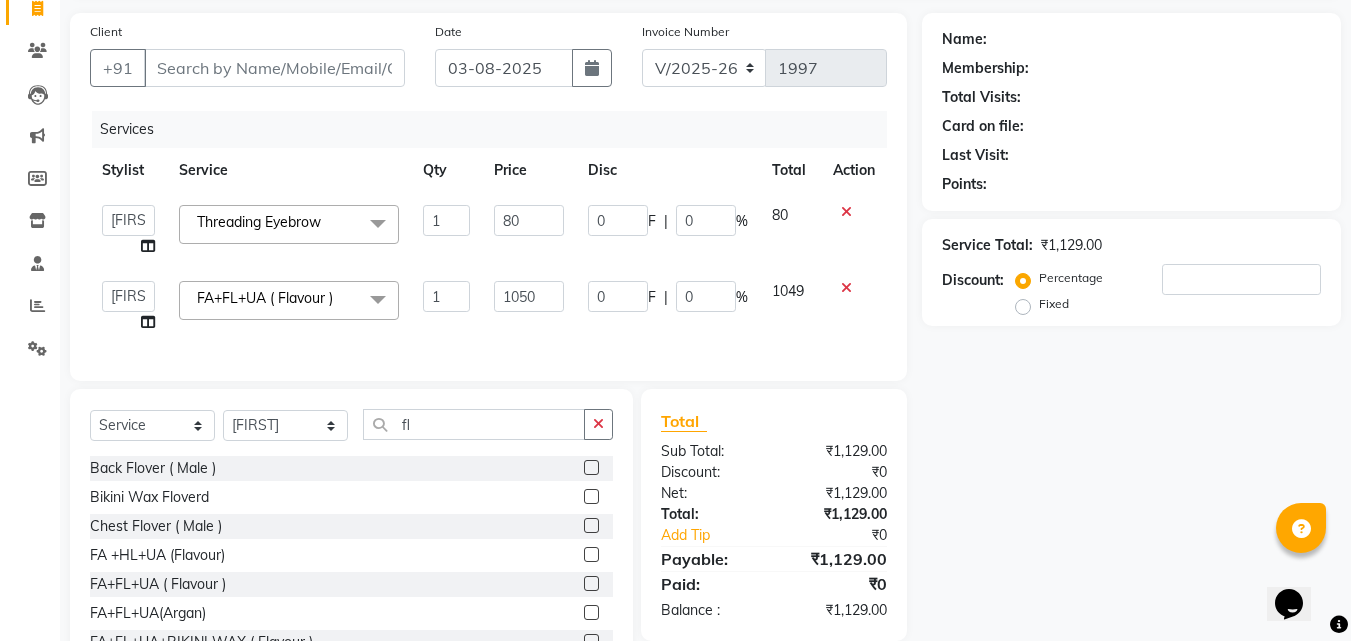 click on "1050" 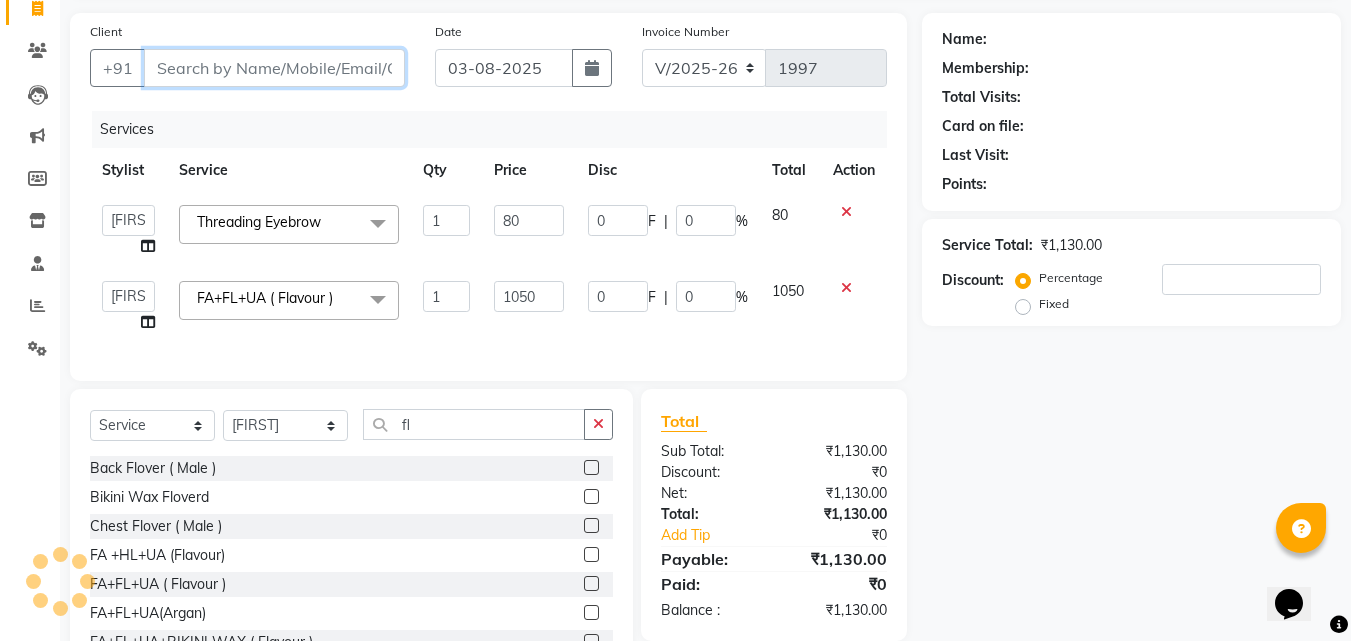 click on "Client" at bounding box center (274, 68) 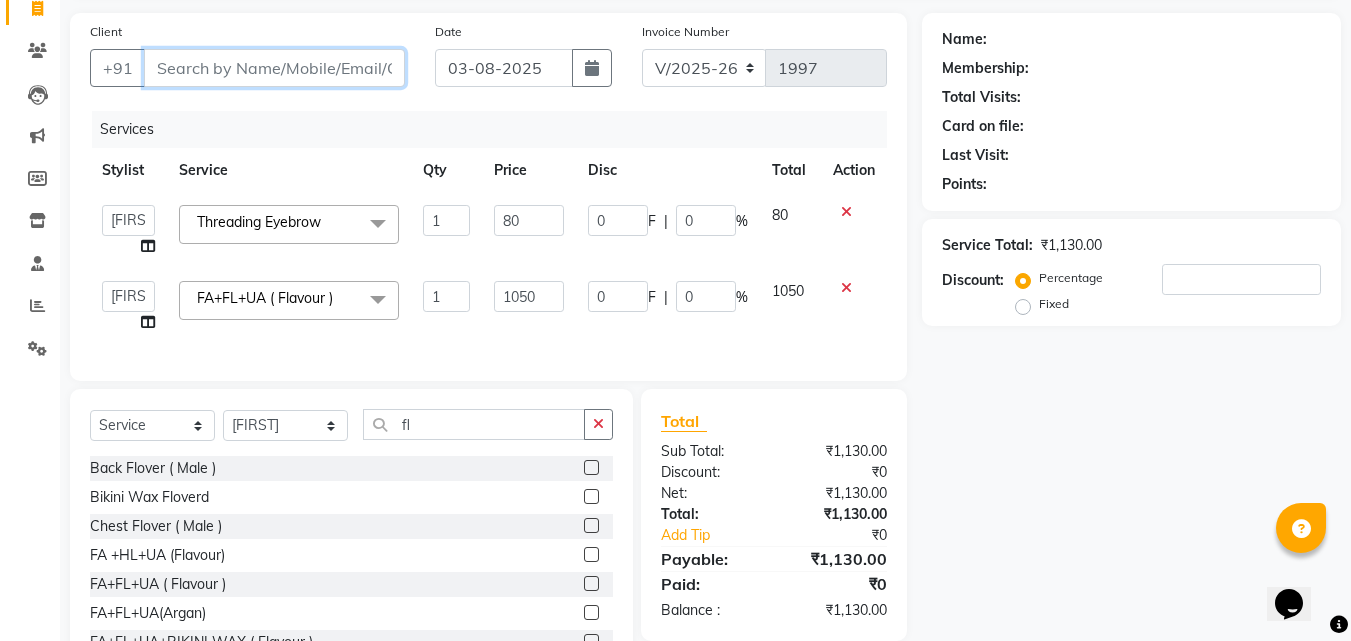 type on "7" 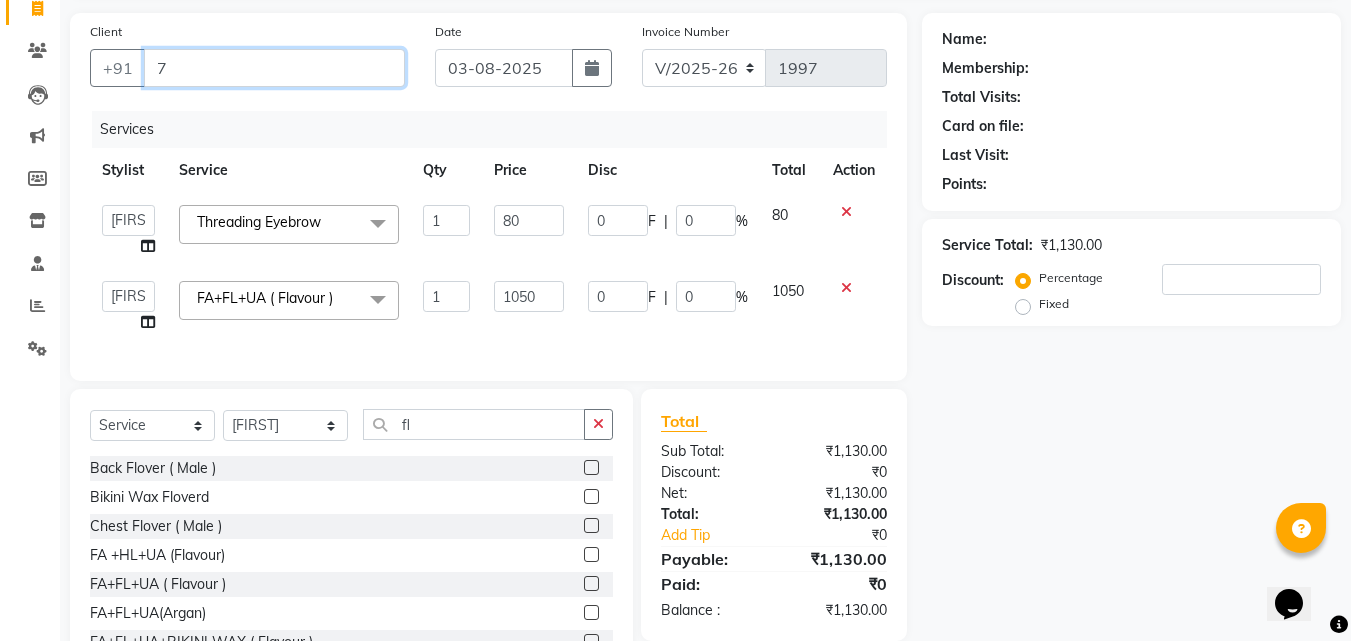 type on "0" 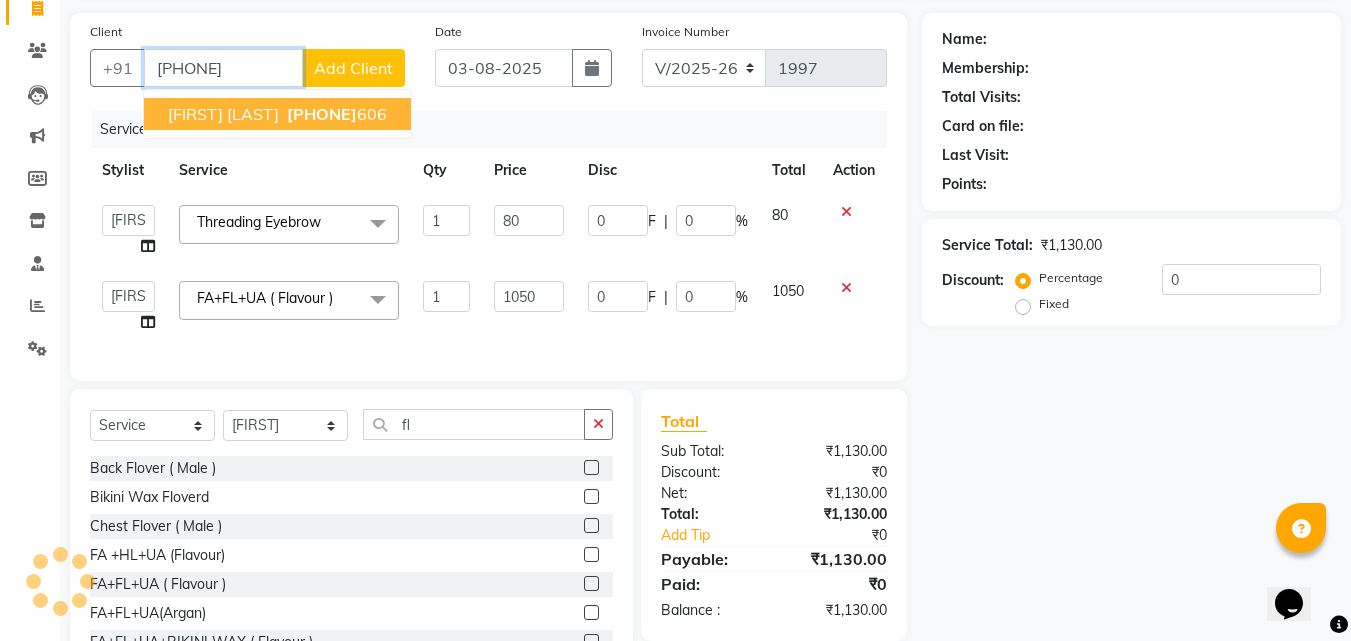 click on "Krupa Vora   7045565 606" at bounding box center [277, 114] 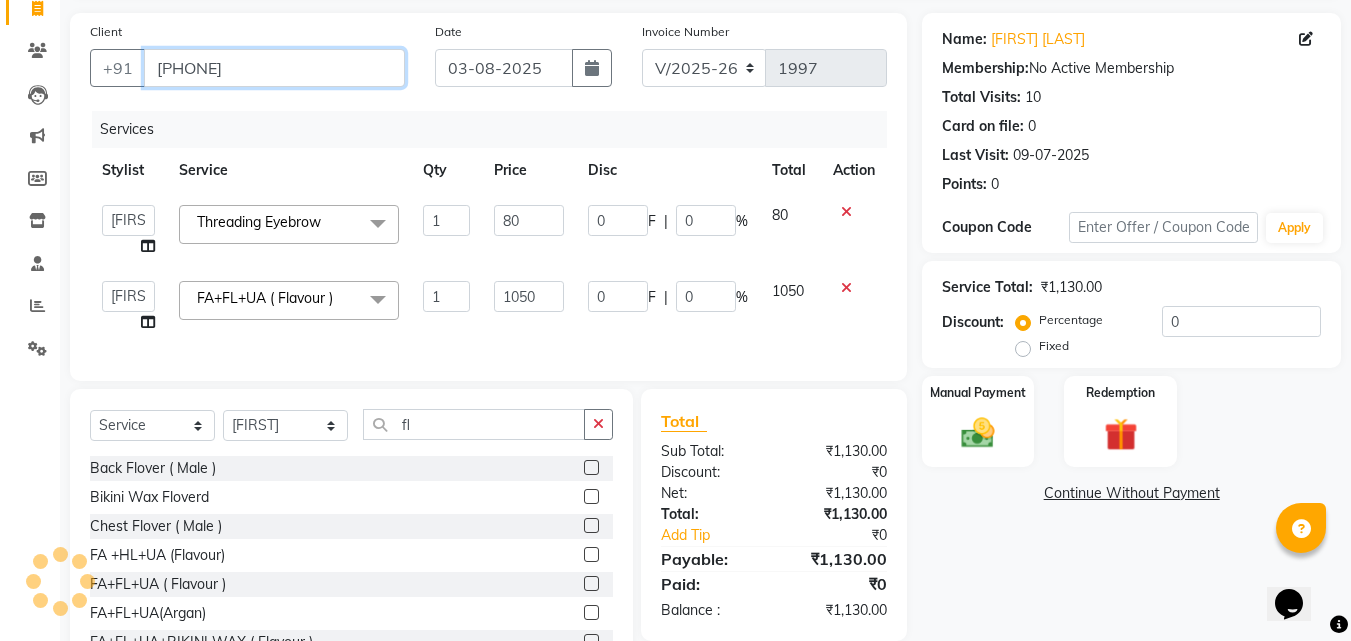 click on "7045565606" at bounding box center (274, 68) 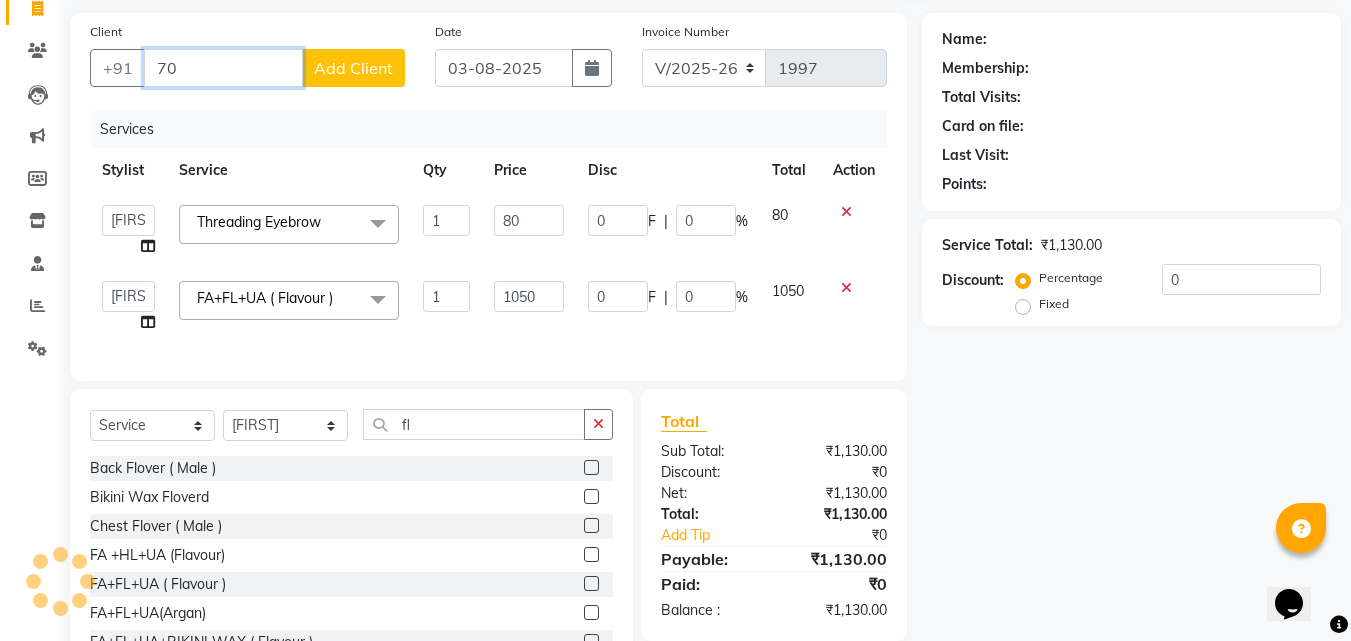 type on "7" 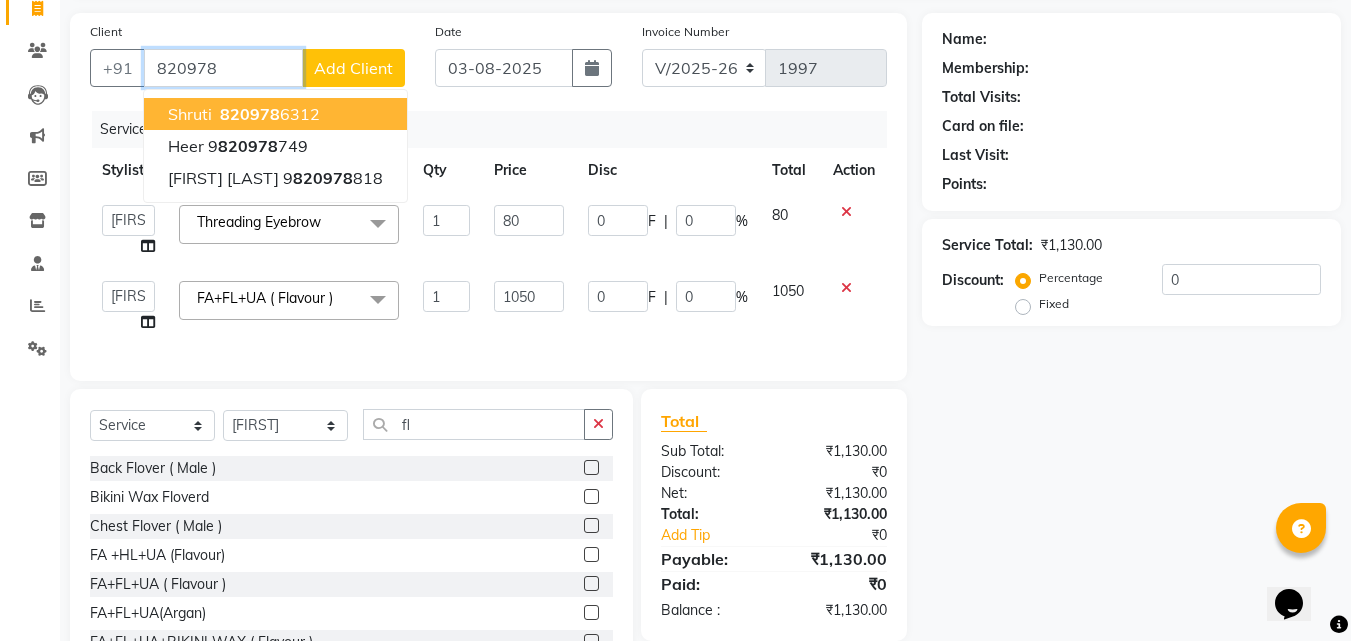 click on "820978" at bounding box center (250, 114) 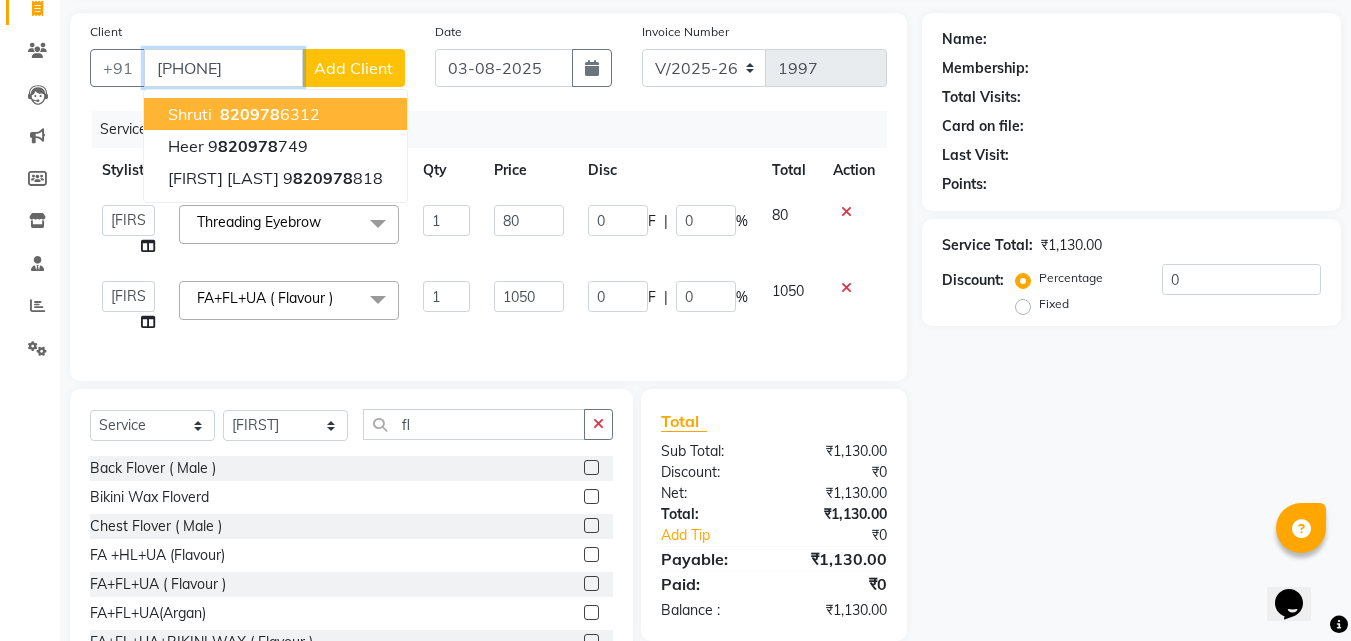 type on "8209786312" 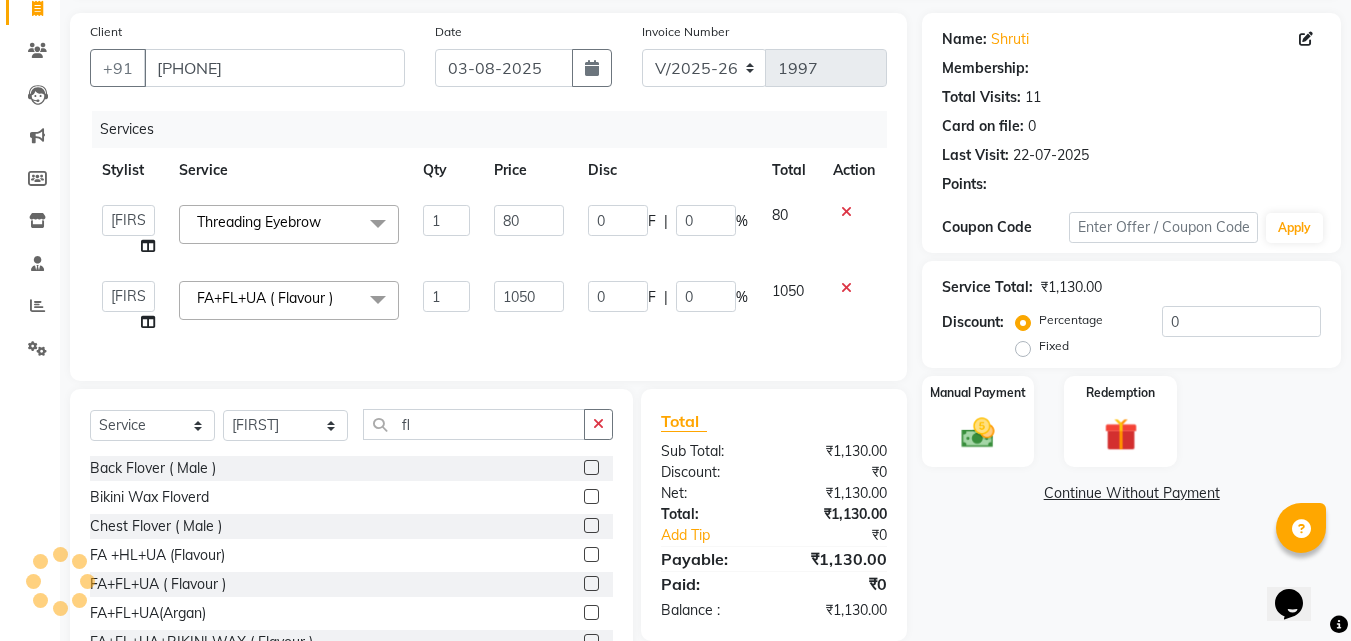 type on "8" 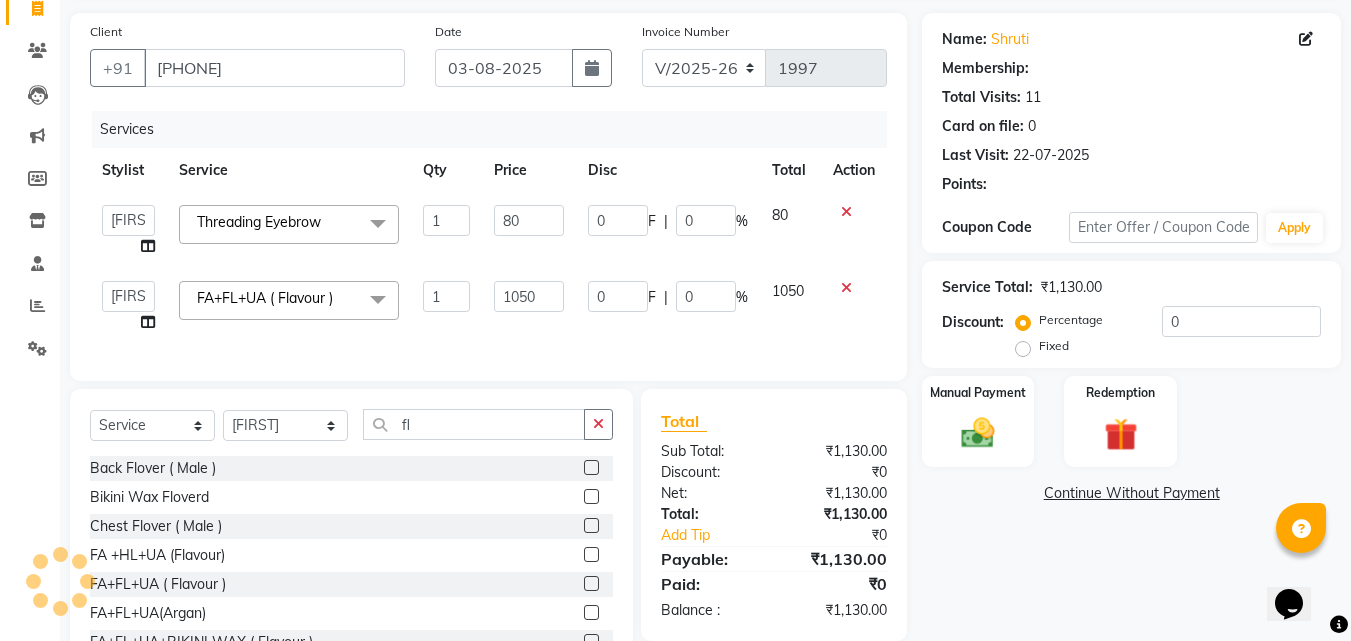 type on "10" 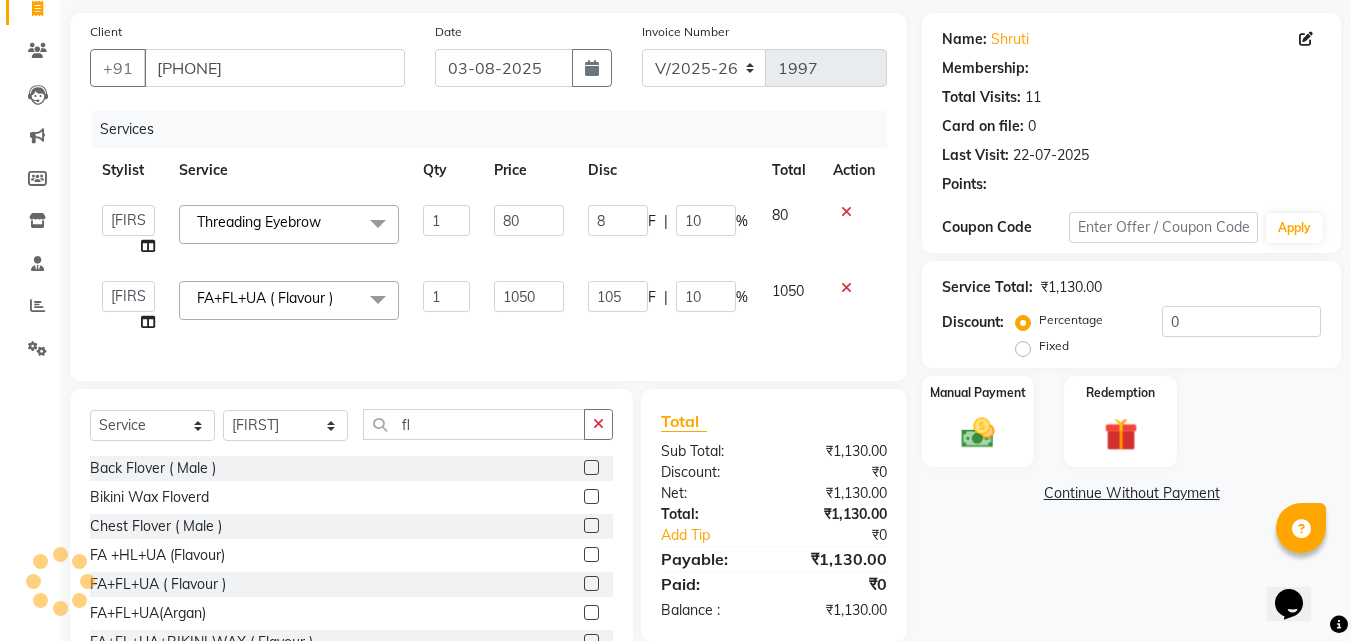 type on "10" 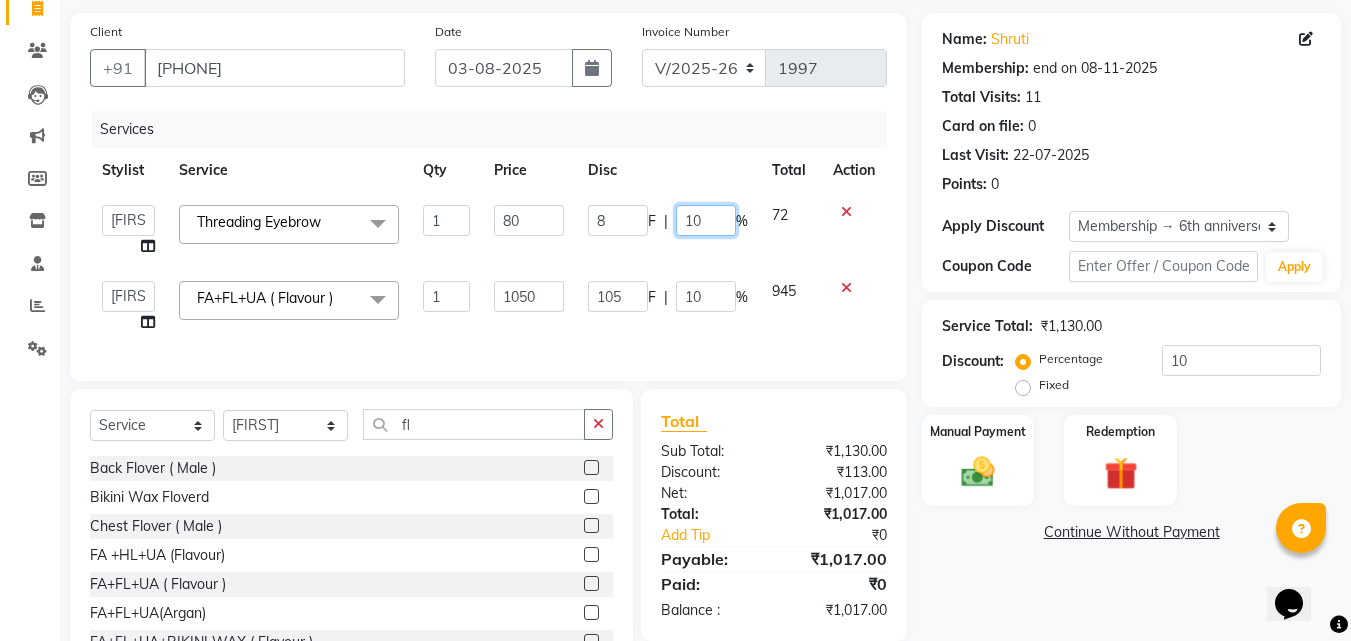 click on "10" 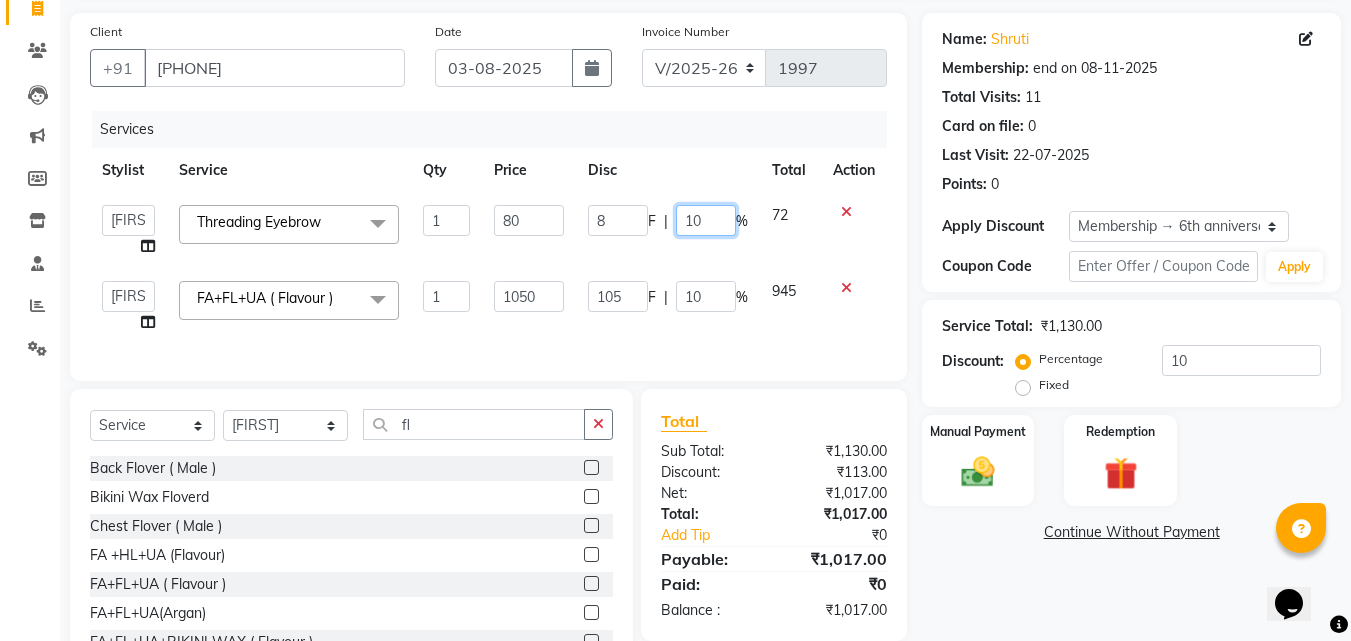 type on "1" 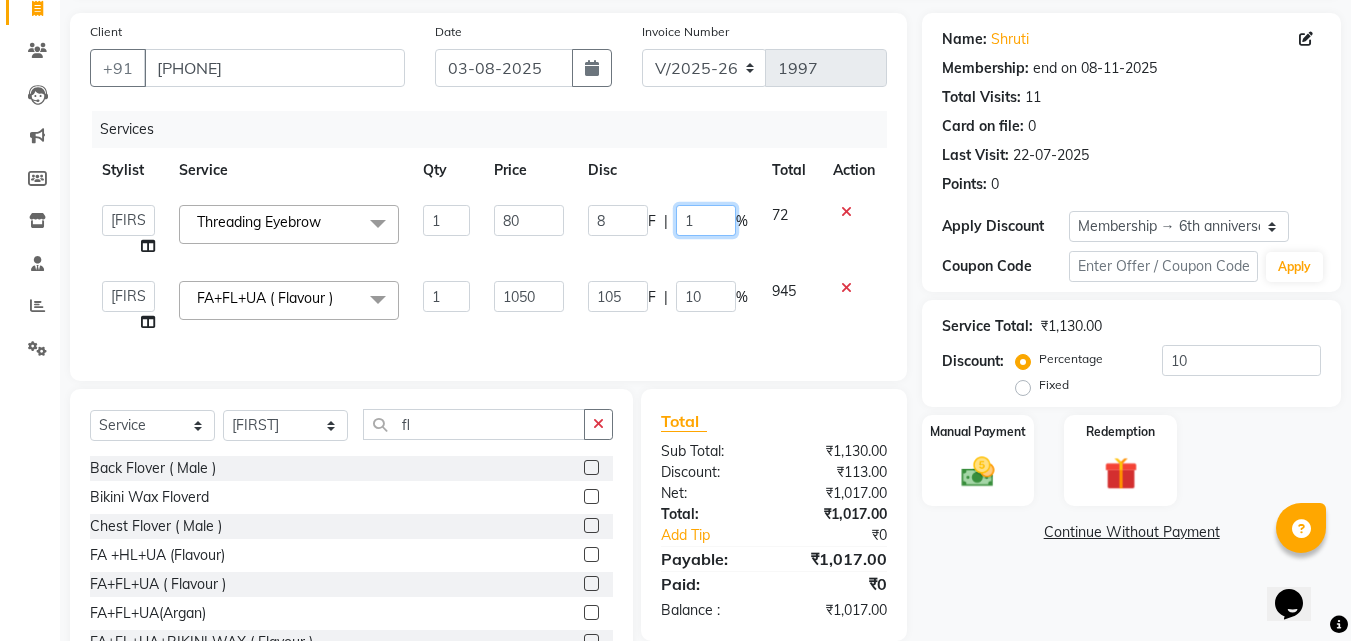 type 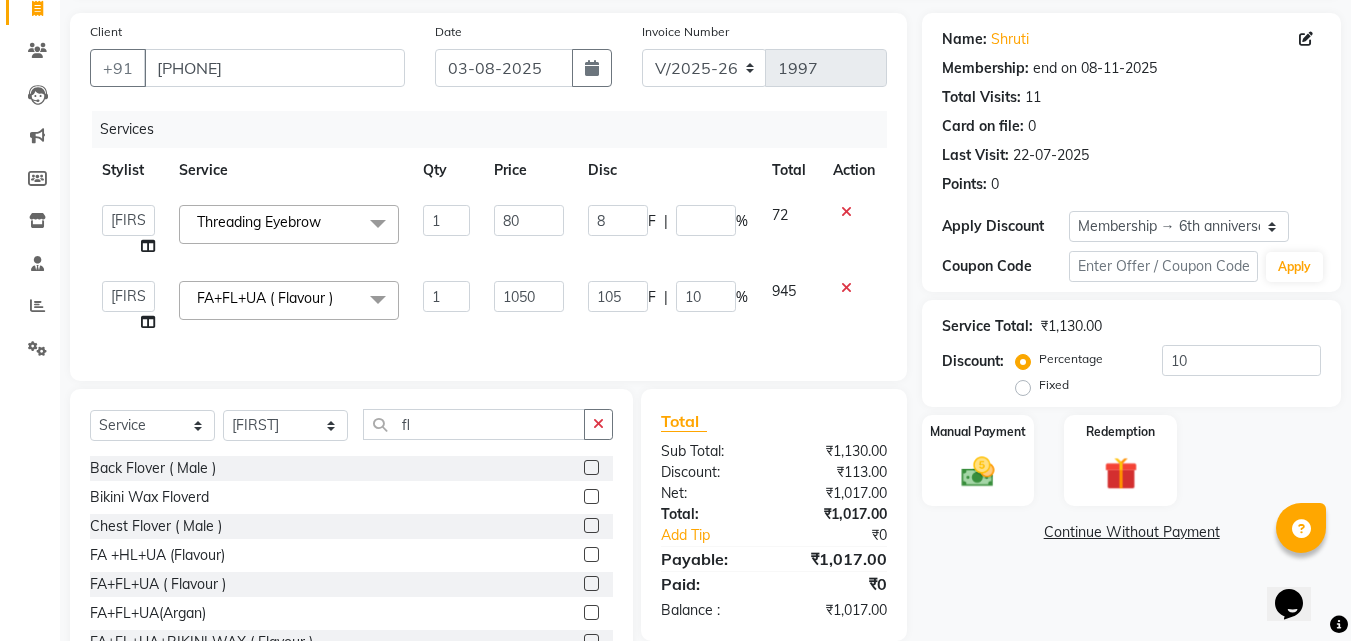 click on "945" 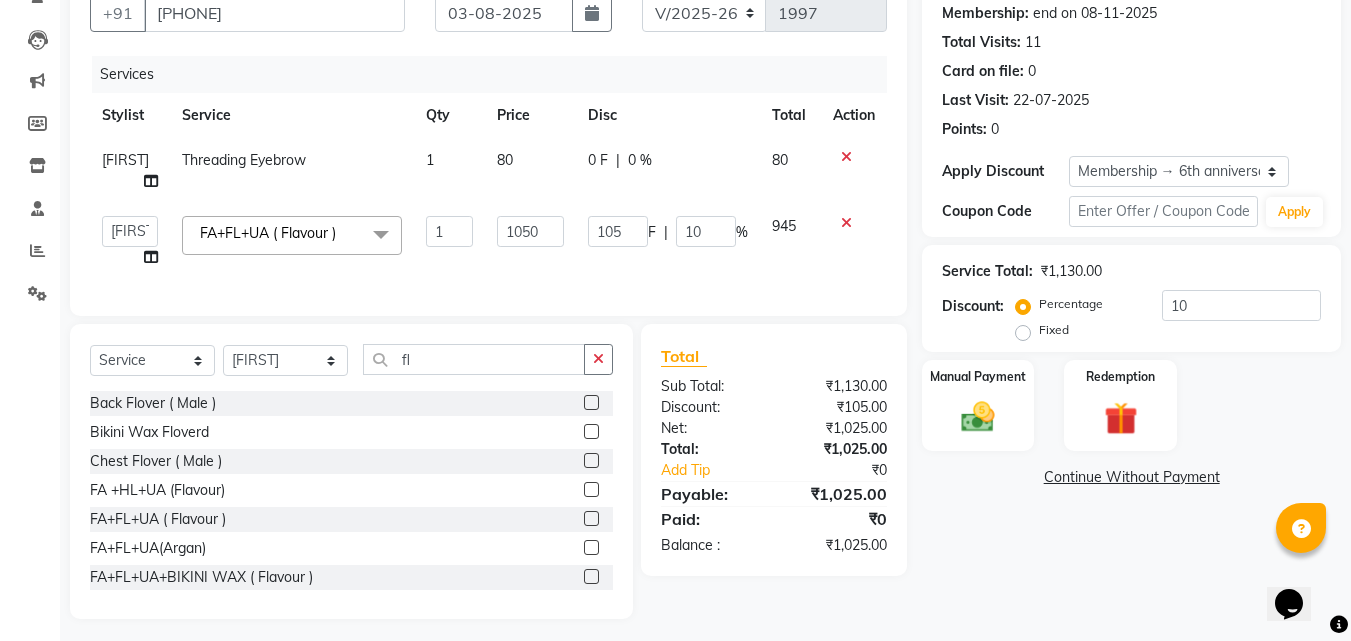 scroll, scrollTop: 187, scrollLeft: 0, axis: vertical 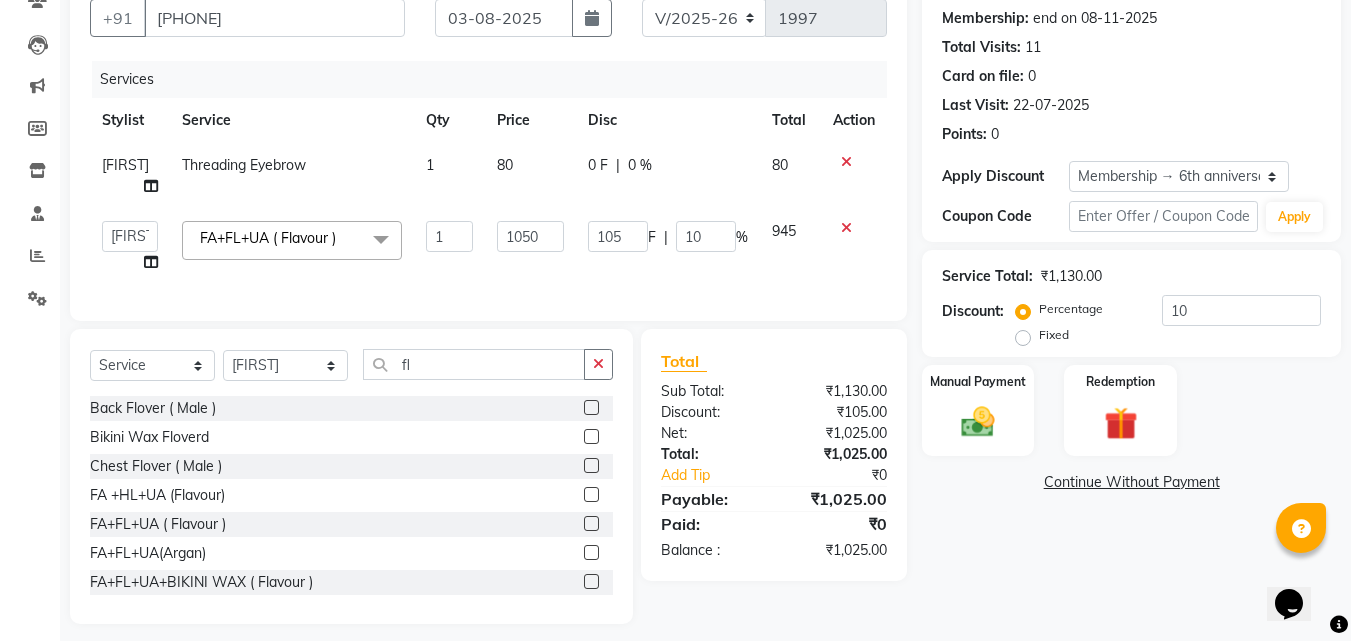 click on "0 %" 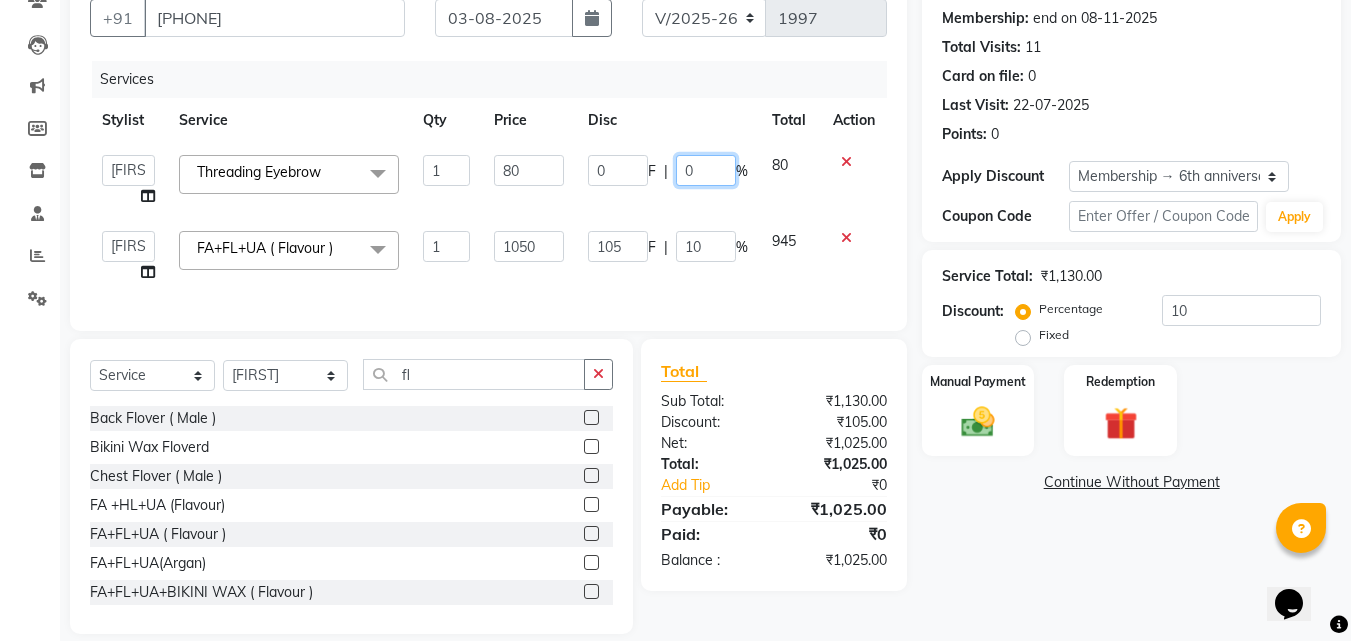 click on "0" 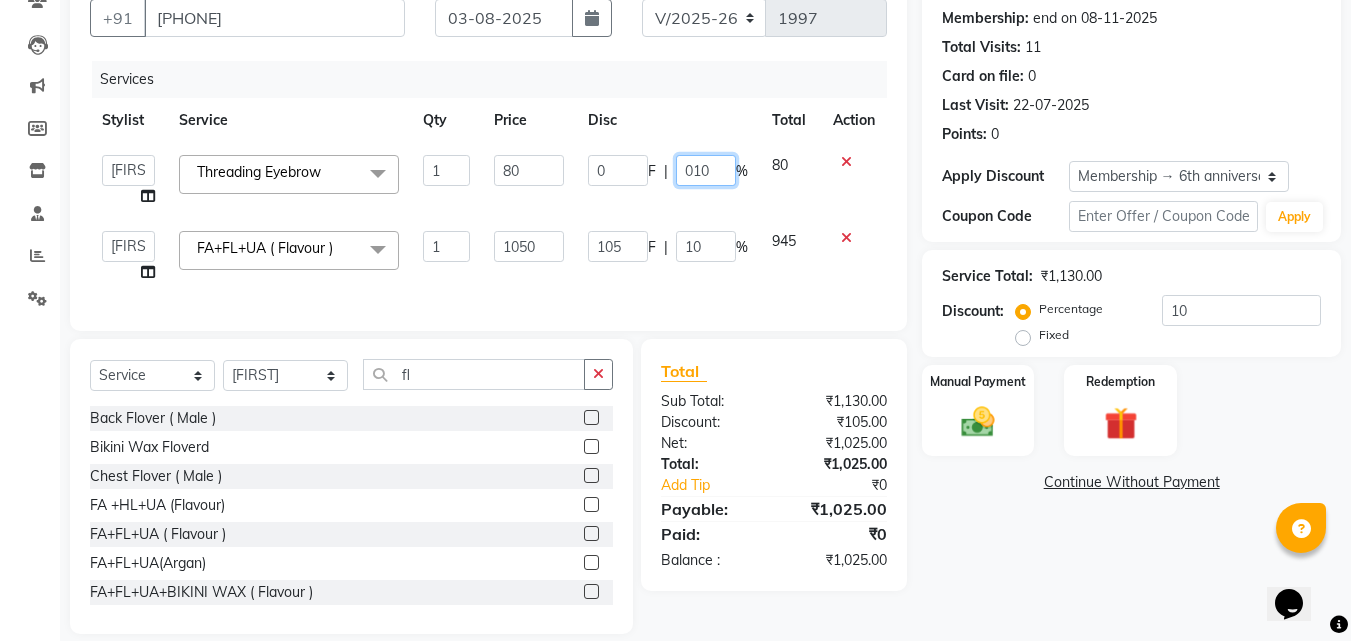 click on "010" 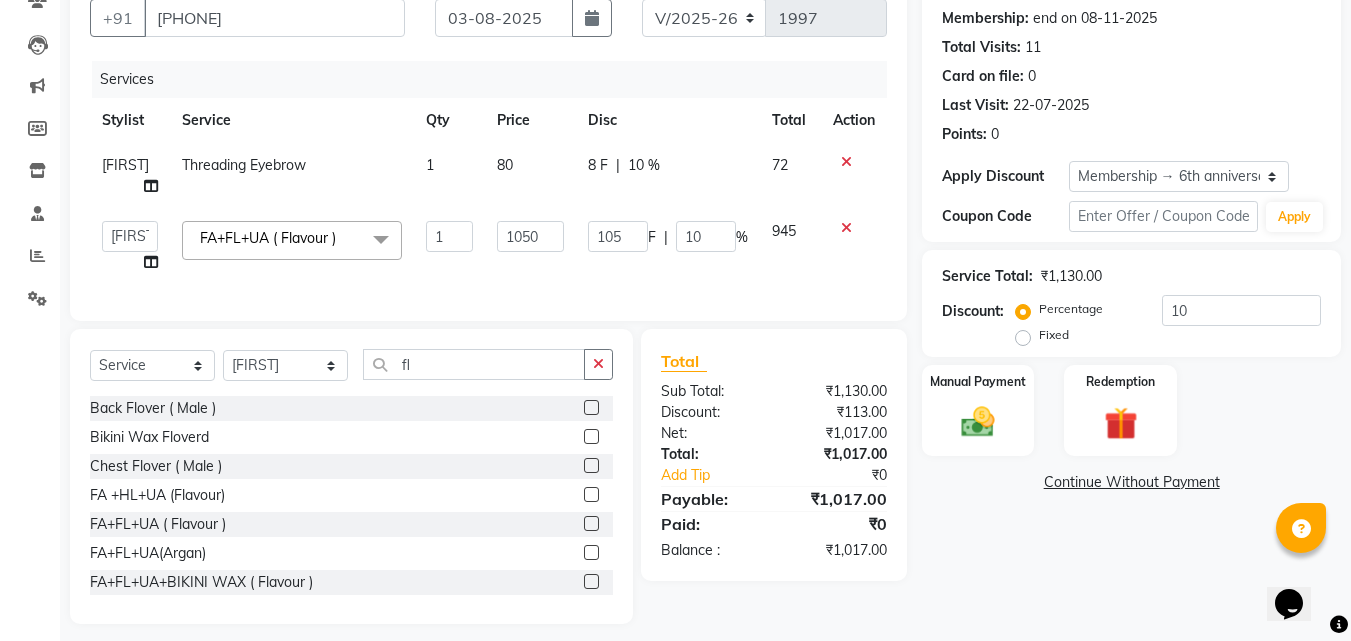 click on "945" 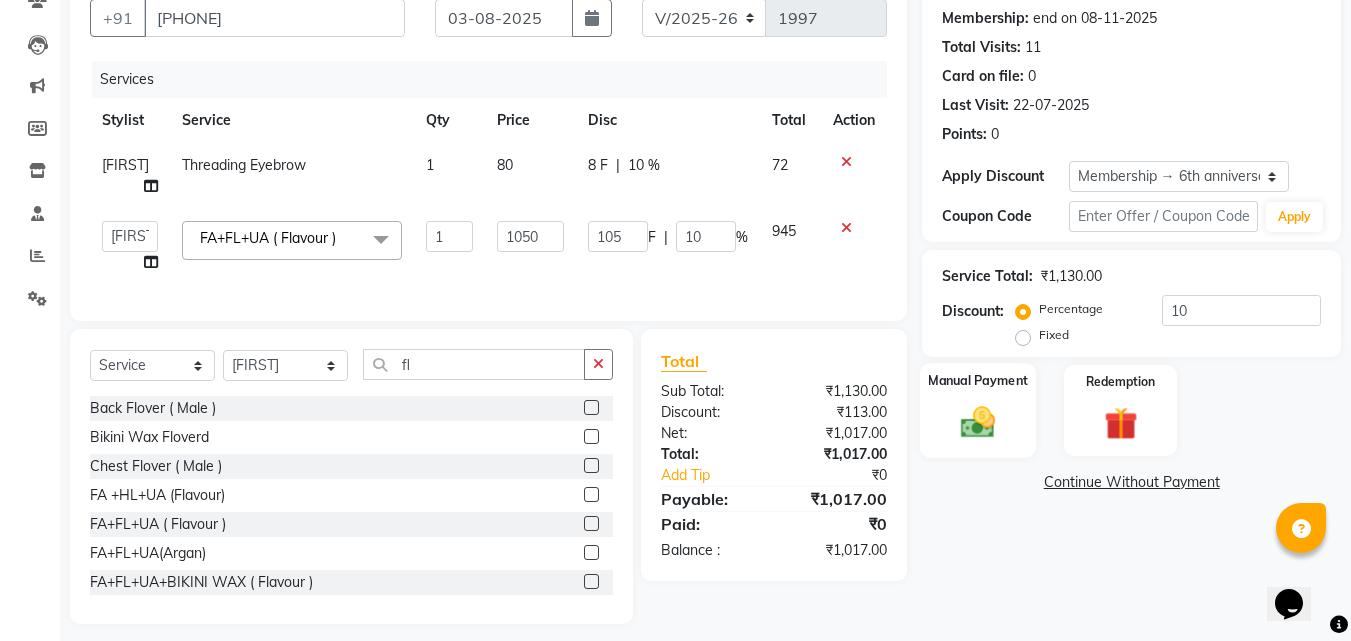 click on "Manual Payment" 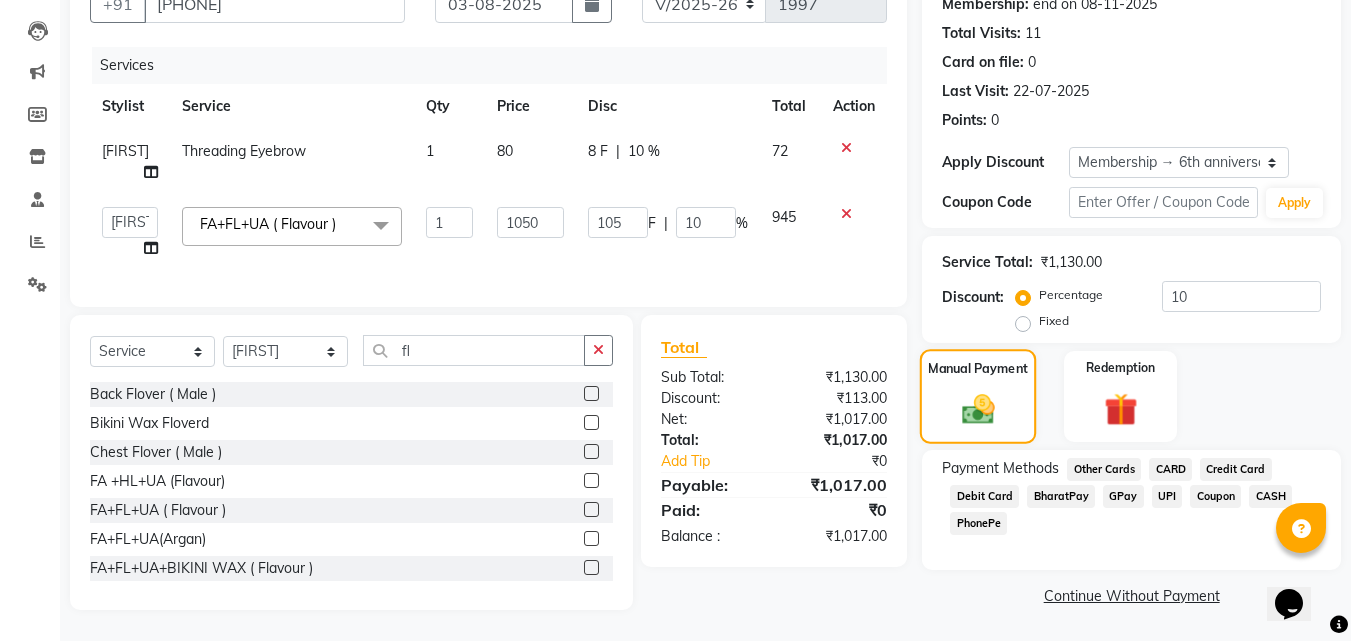 scroll, scrollTop: 215, scrollLeft: 0, axis: vertical 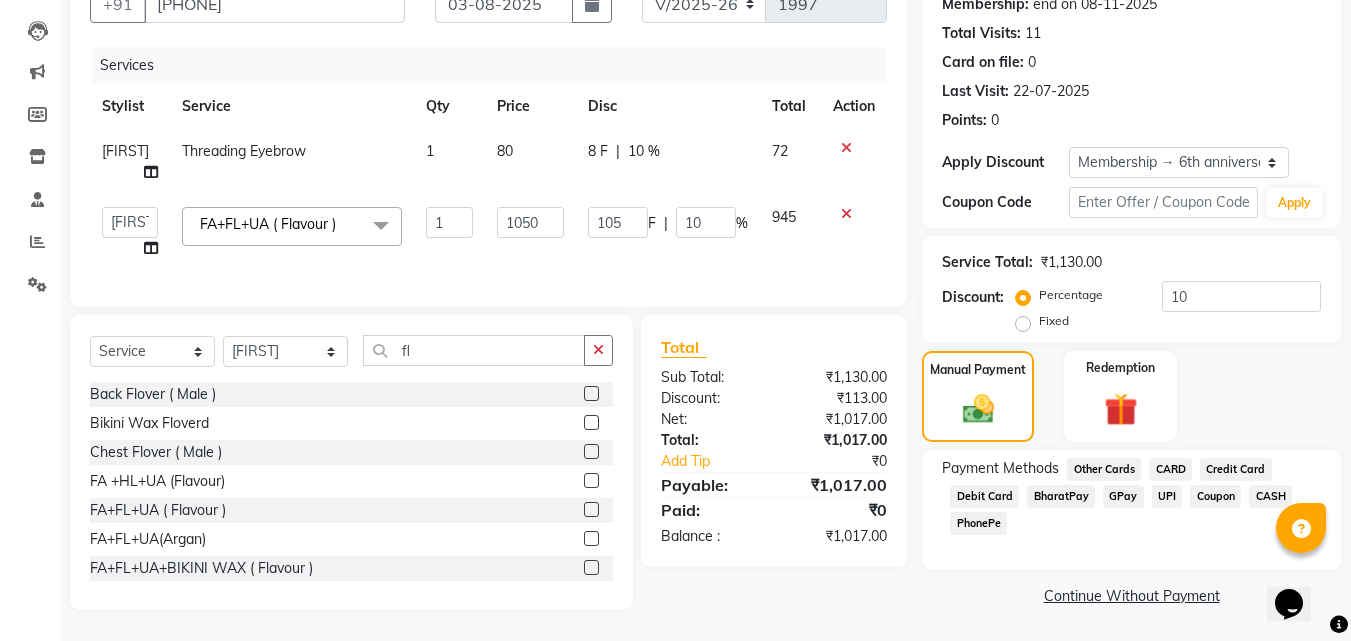 click on "GPay" 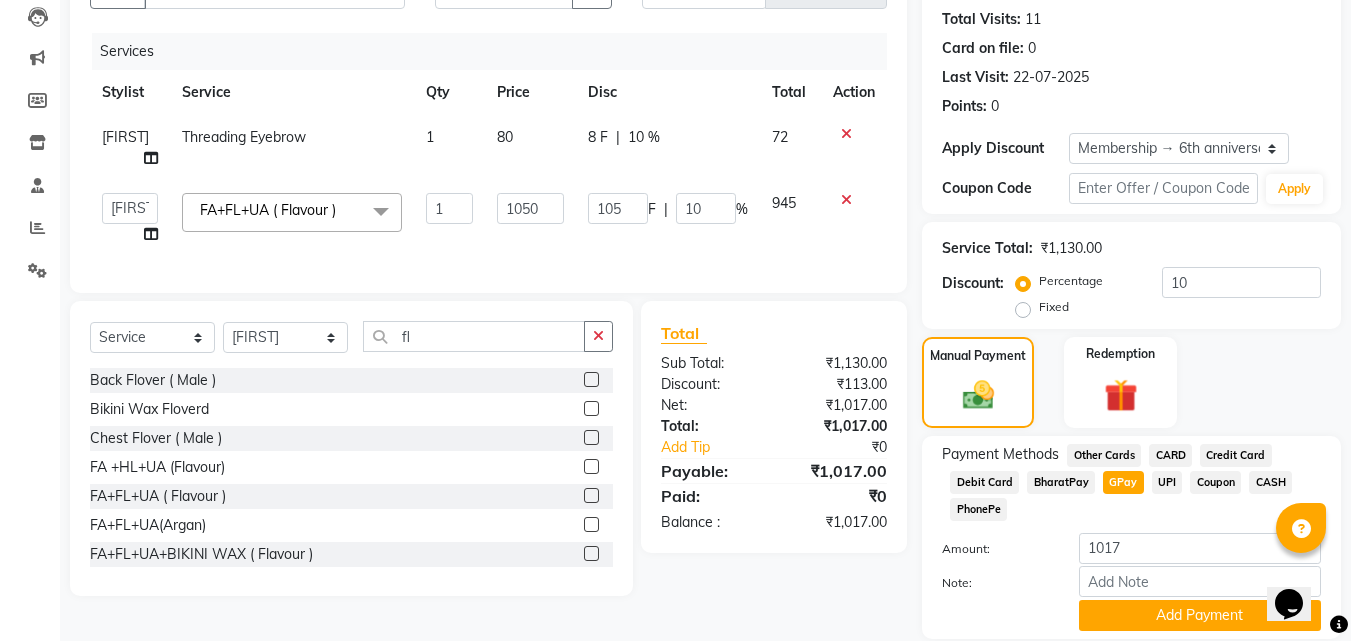 scroll, scrollTop: 284, scrollLeft: 0, axis: vertical 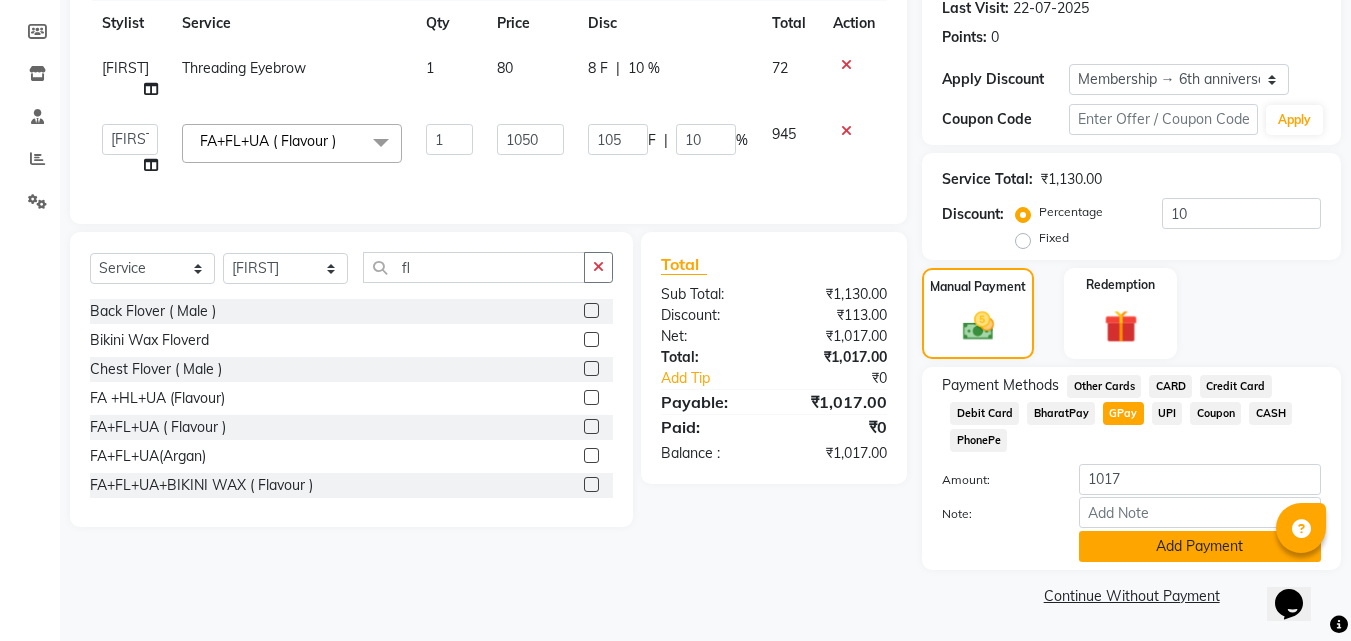 click on "Add Payment" 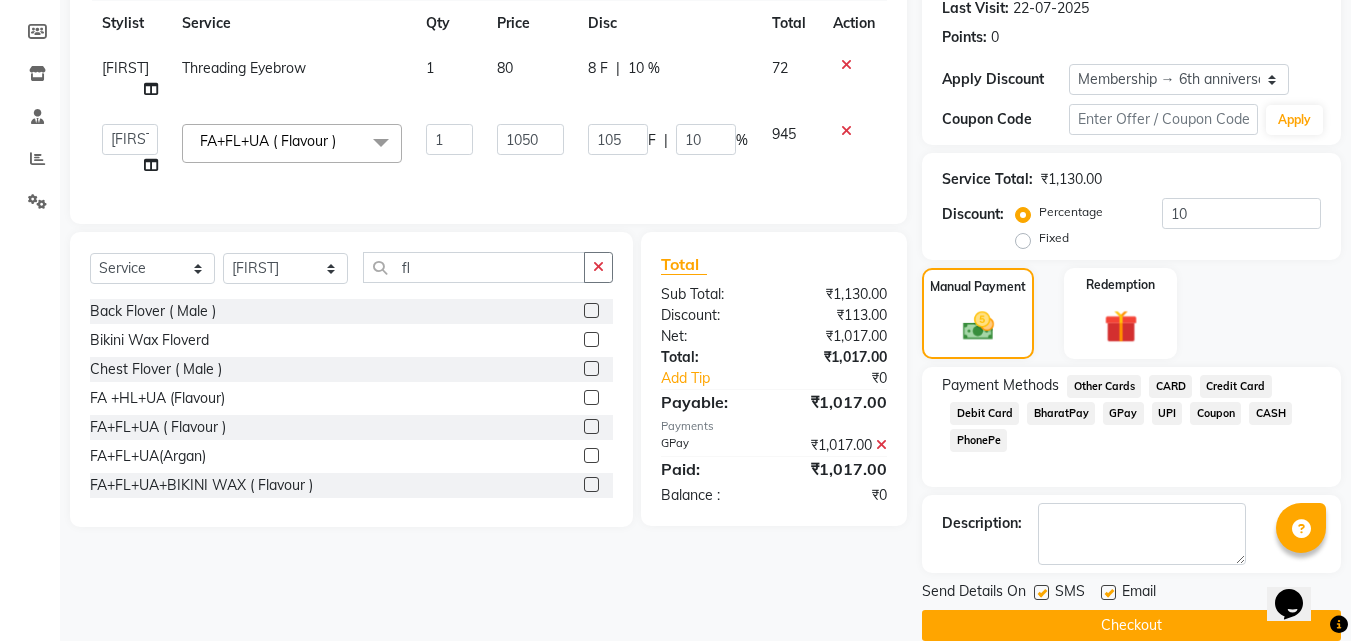 scroll, scrollTop: 314, scrollLeft: 0, axis: vertical 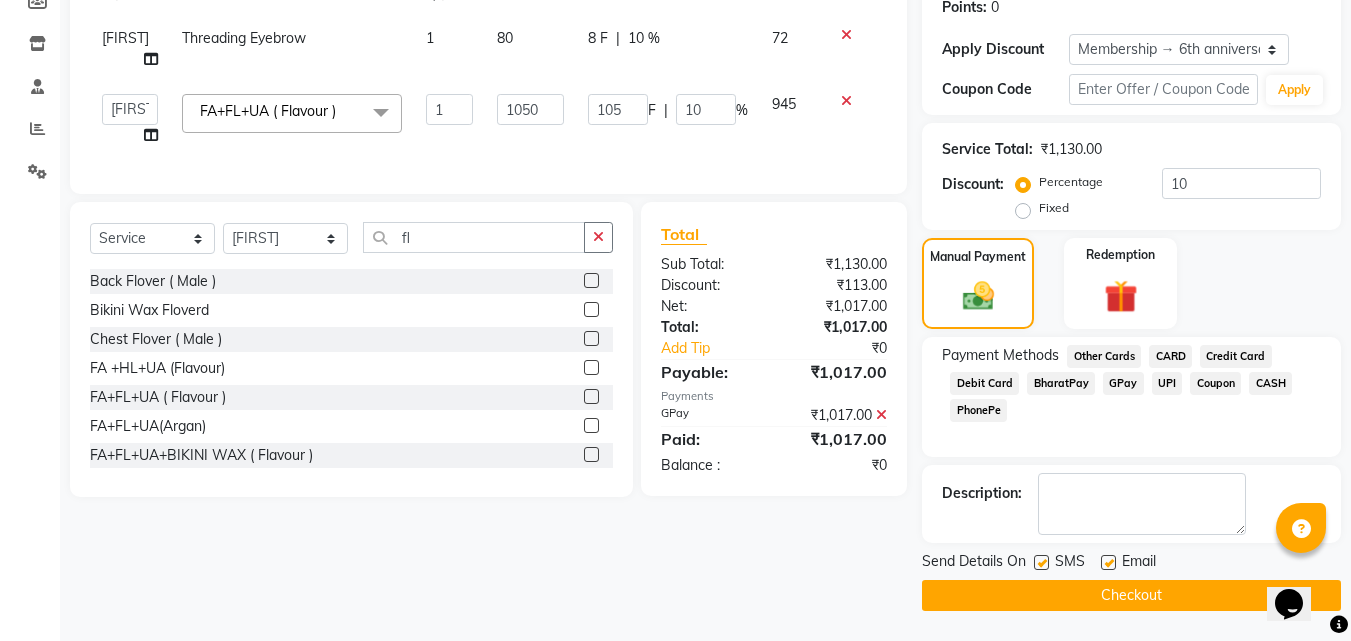 click on "Checkout" 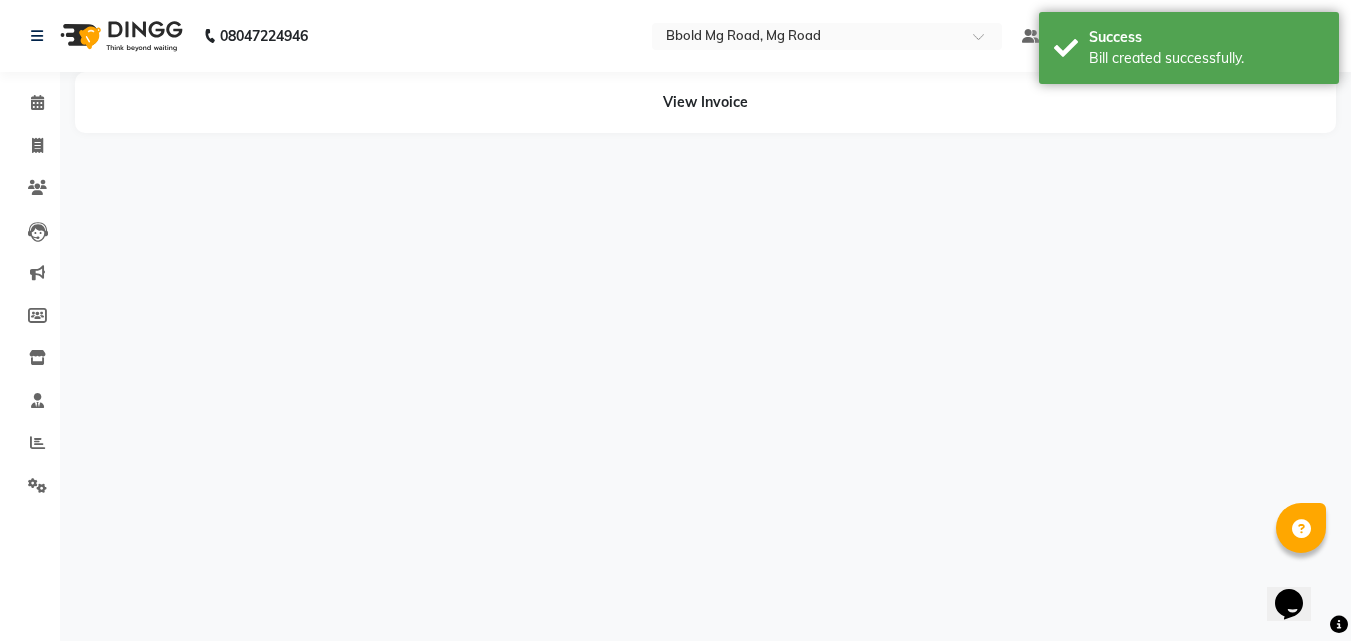 scroll, scrollTop: 0, scrollLeft: 0, axis: both 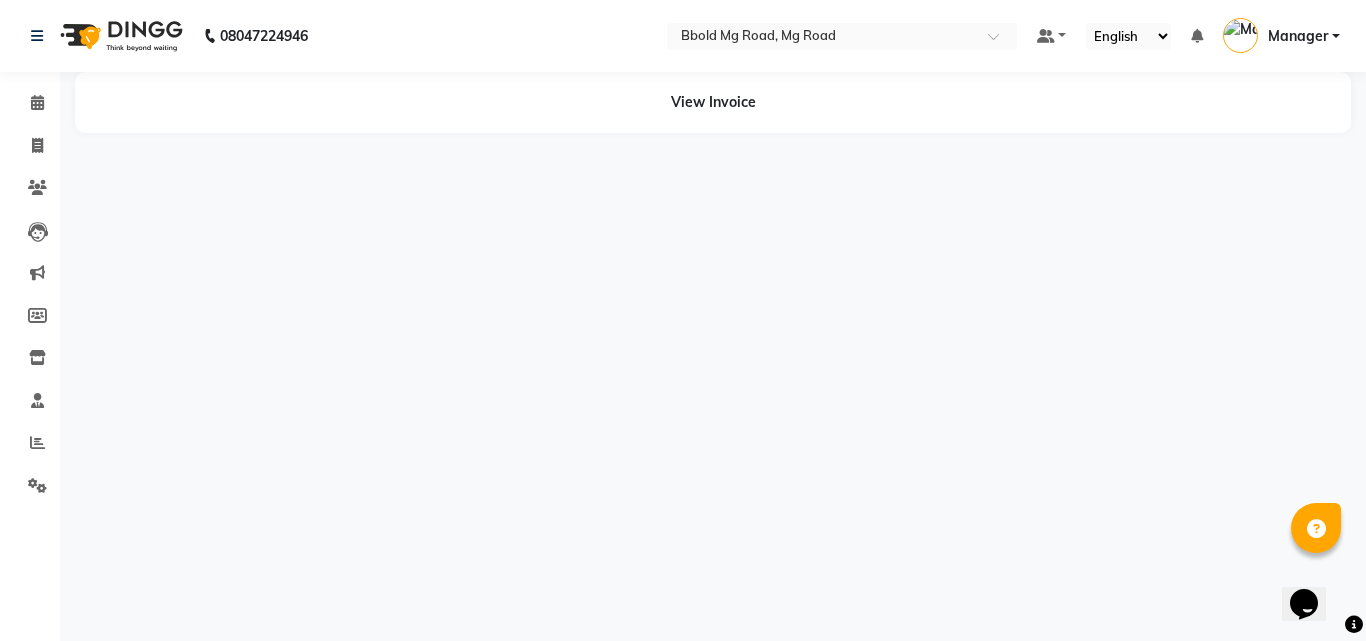 click on "08047224946 Select Location × Bbold Mg Road, Mg Road Default Panel My Panel English ENGLISH Español العربية मराठी हिंदी ગુજરાતી தமிழ் 中文 Notifications nothing to show Manager Manage Profile Change Password Sign out  Version:3.15.11  ☀ Bbold Mg Road, Mg Road  Calendar  Invoice  Clients  Leads   Marketing  Members  Inventory  Staff  Reports  Settings Completed InProgress Upcoming Dropped Tentative Check-In Confirm Bookings Generate Report Segments Page Builder  View Invoice" at bounding box center [683, 320] 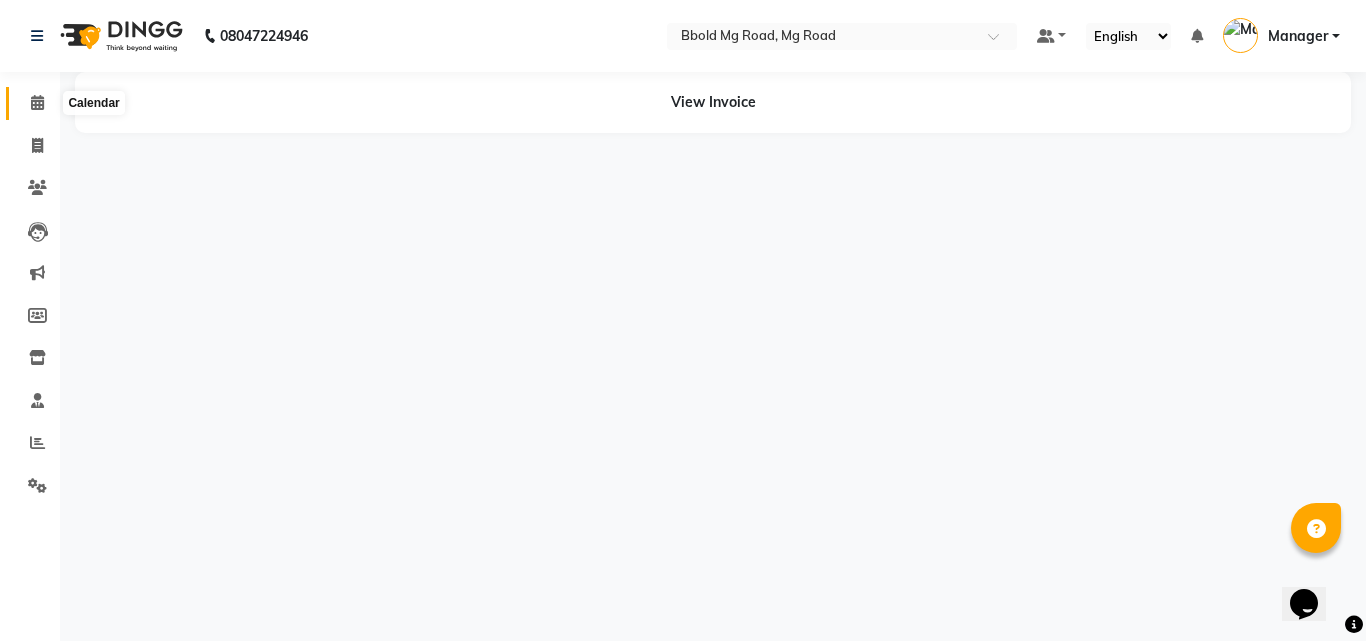 click 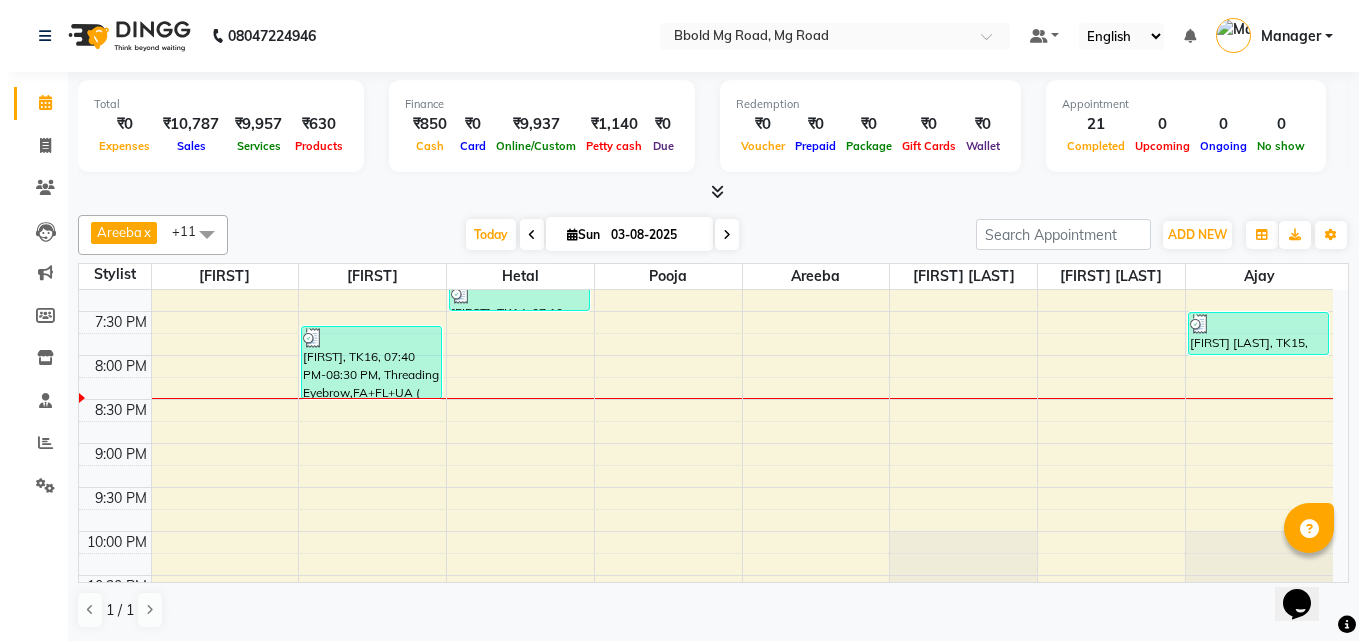 scroll, scrollTop: 812, scrollLeft: 0, axis: vertical 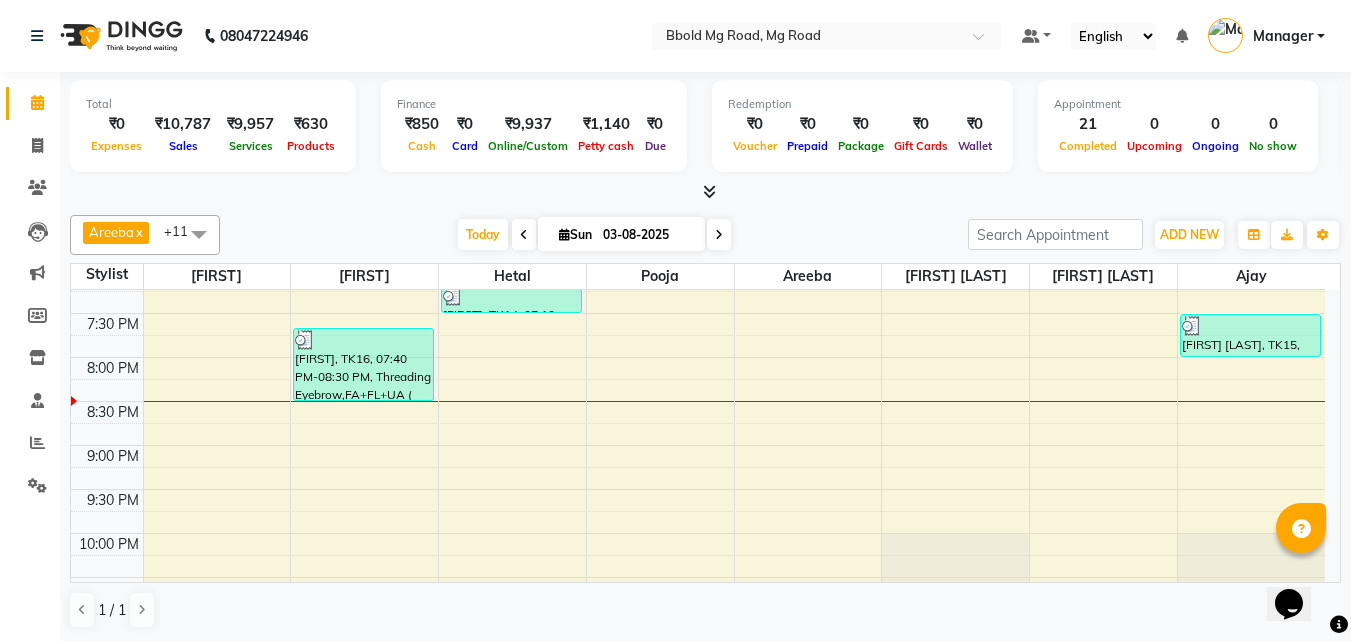 click on "1 / 1" at bounding box center (705, 610) 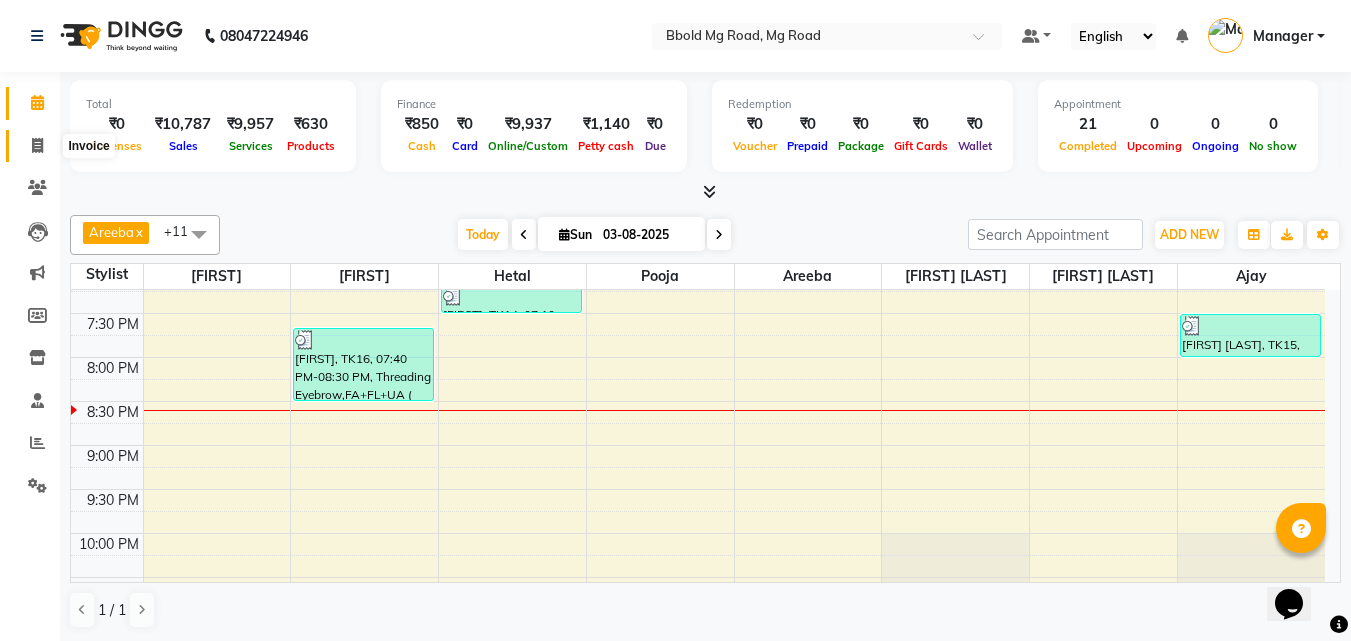 click 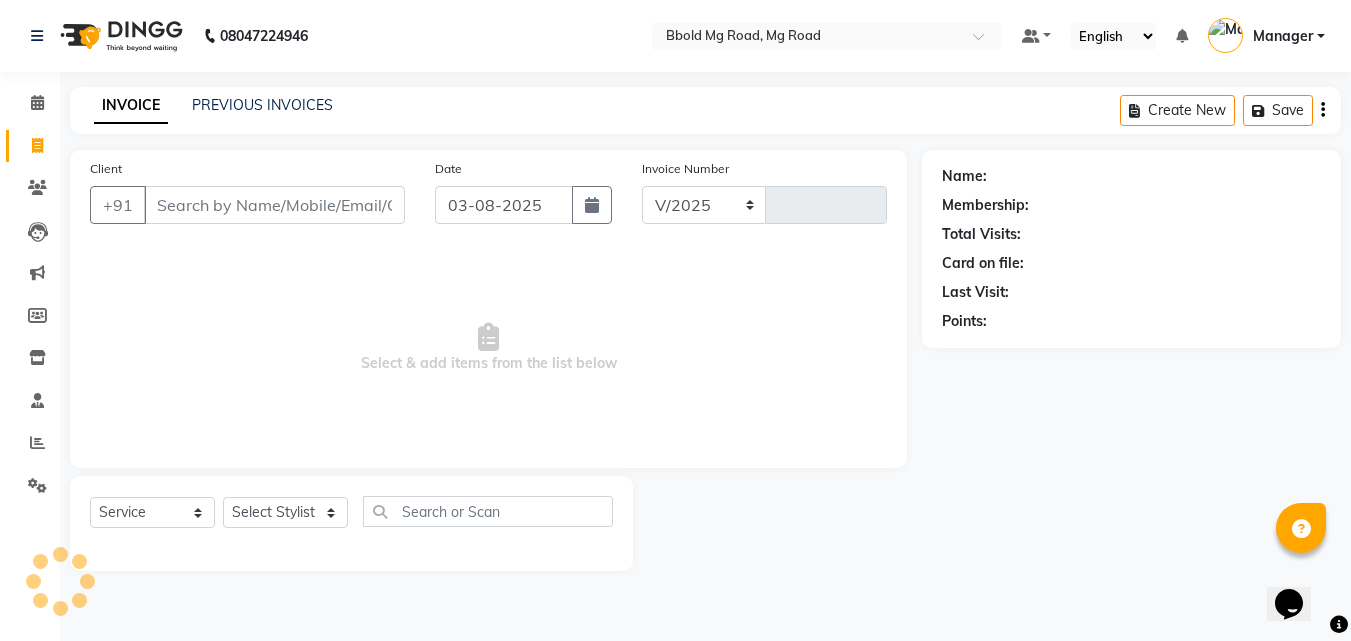 select on "7353" 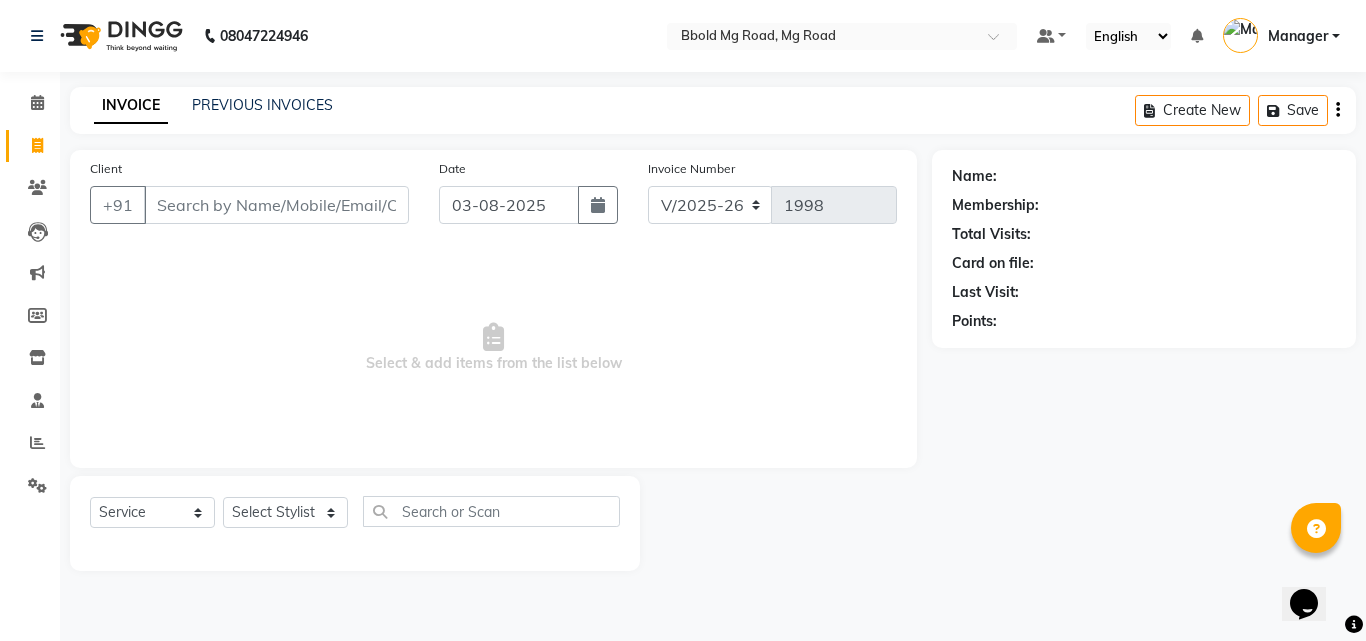 click on "Client" at bounding box center [276, 205] 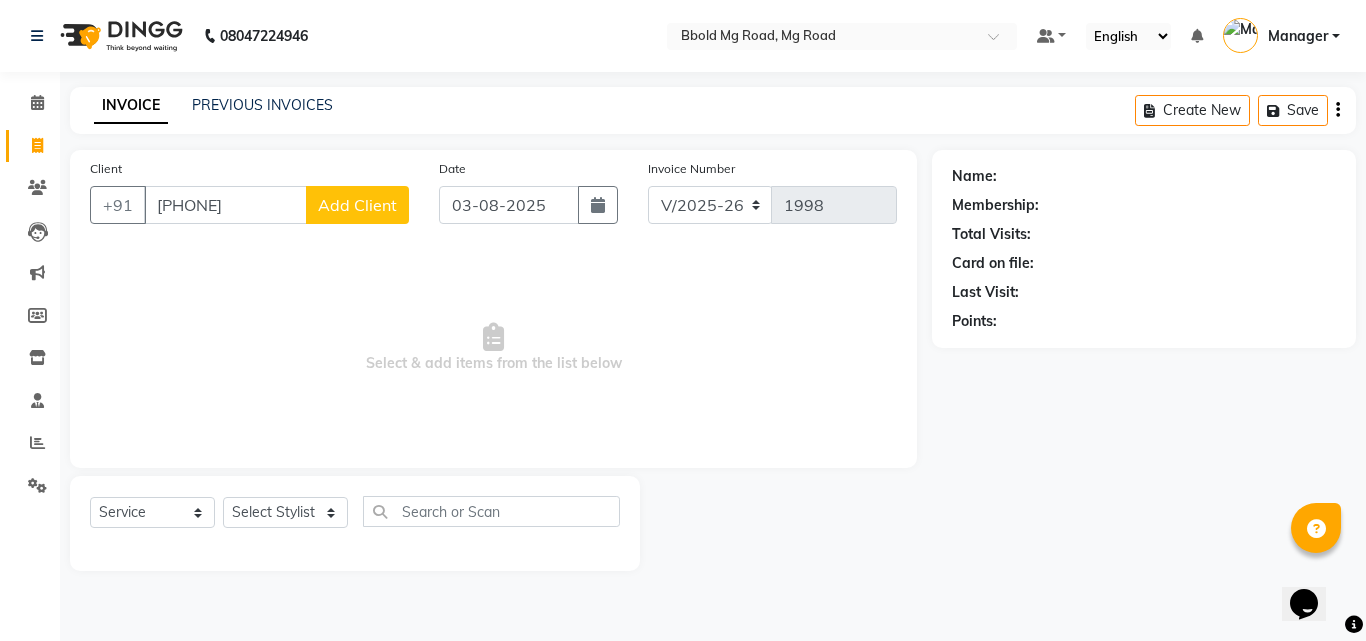 type on "9821152942" 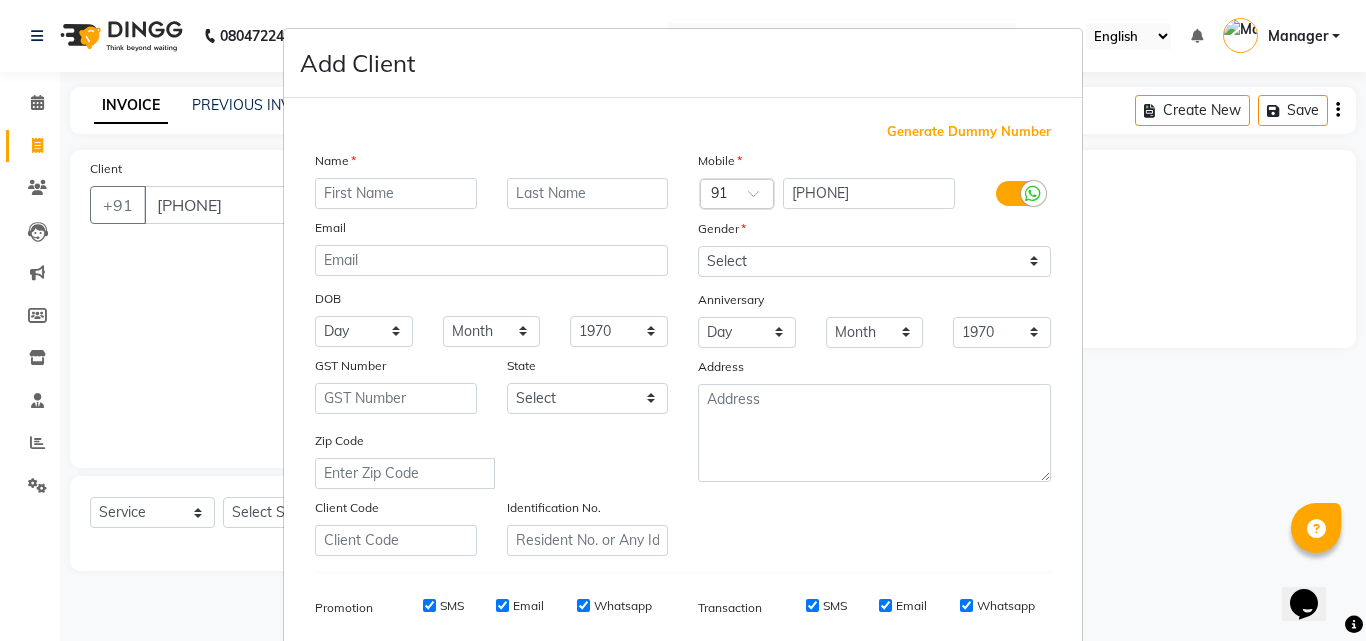 click at bounding box center [396, 193] 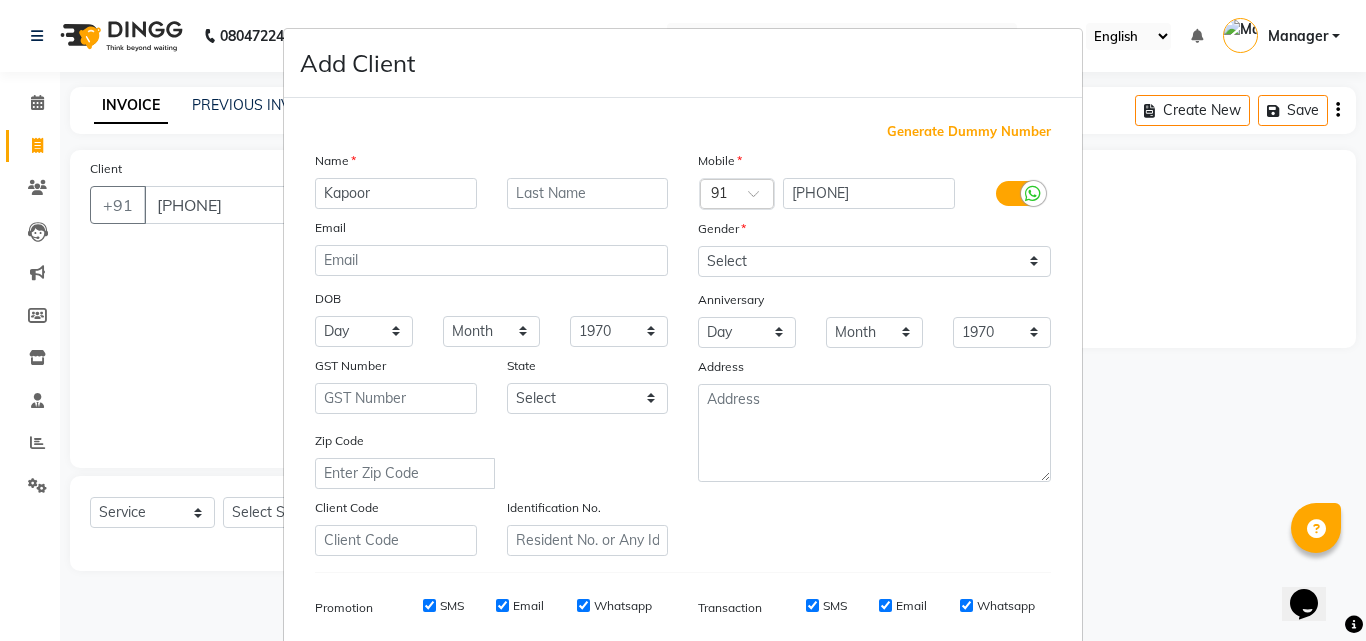type on "Kapoor" 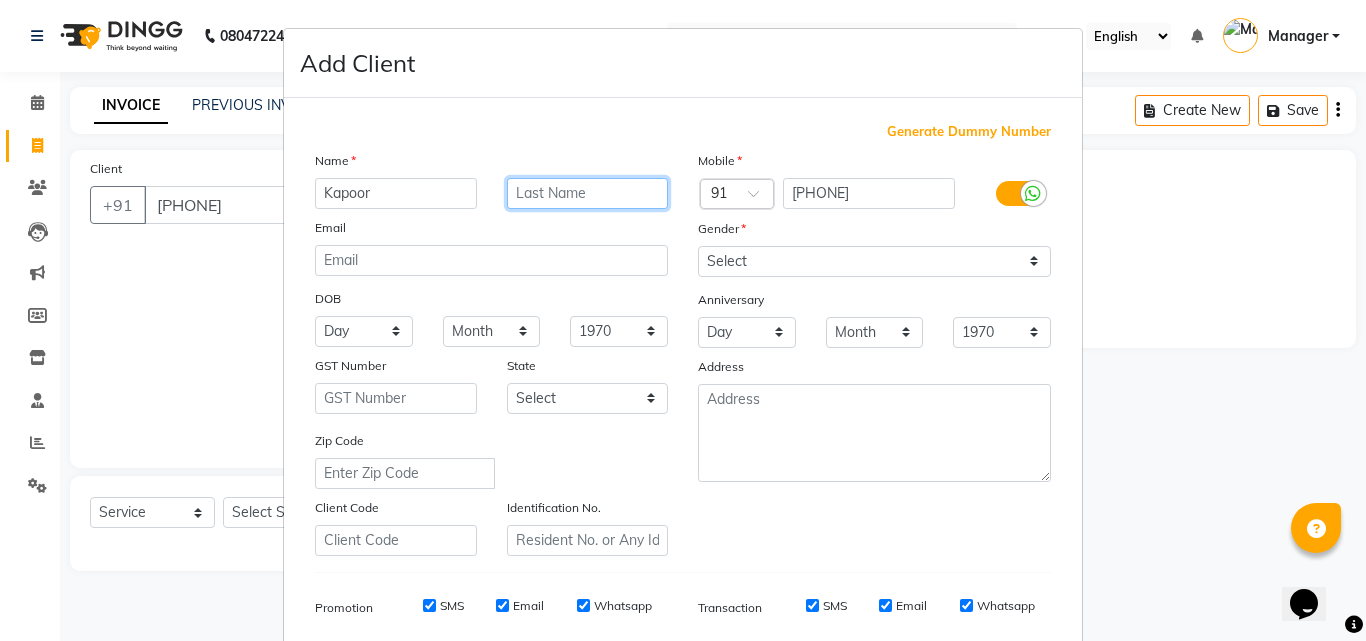 click at bounding box center [588, 193] 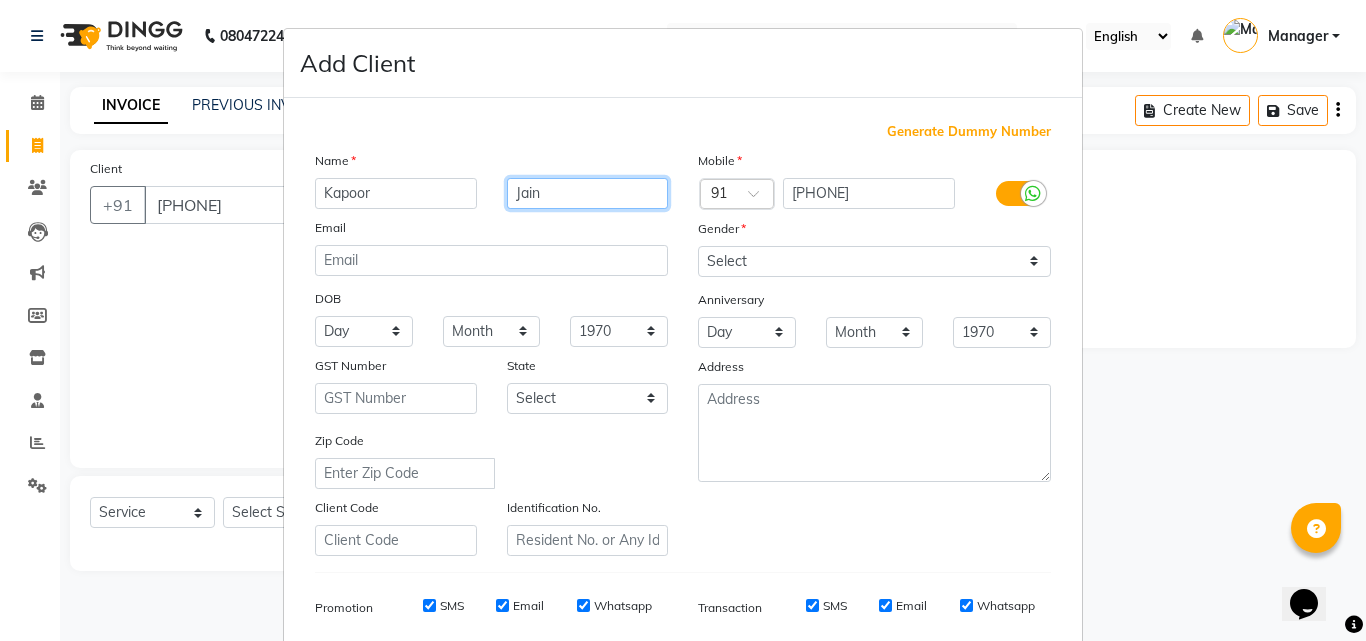 type on "Jain" 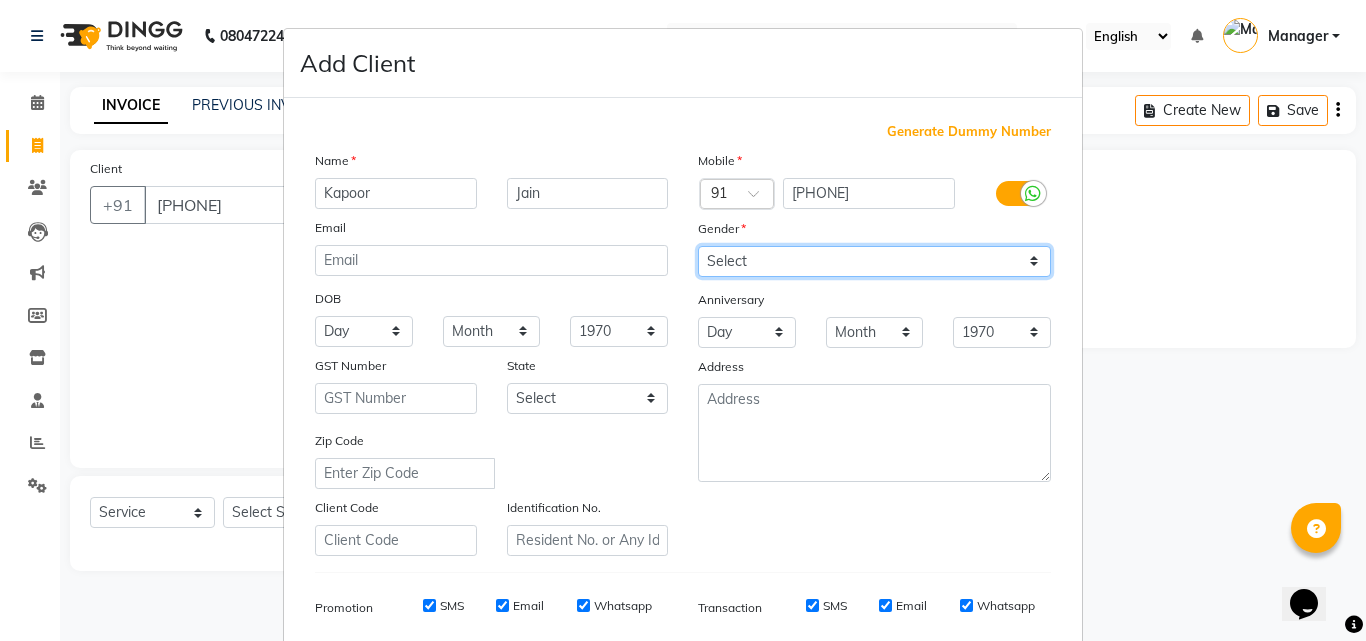 click on "Select Male Female Other Prefer Not To Say" at bounding box center (874, 261) 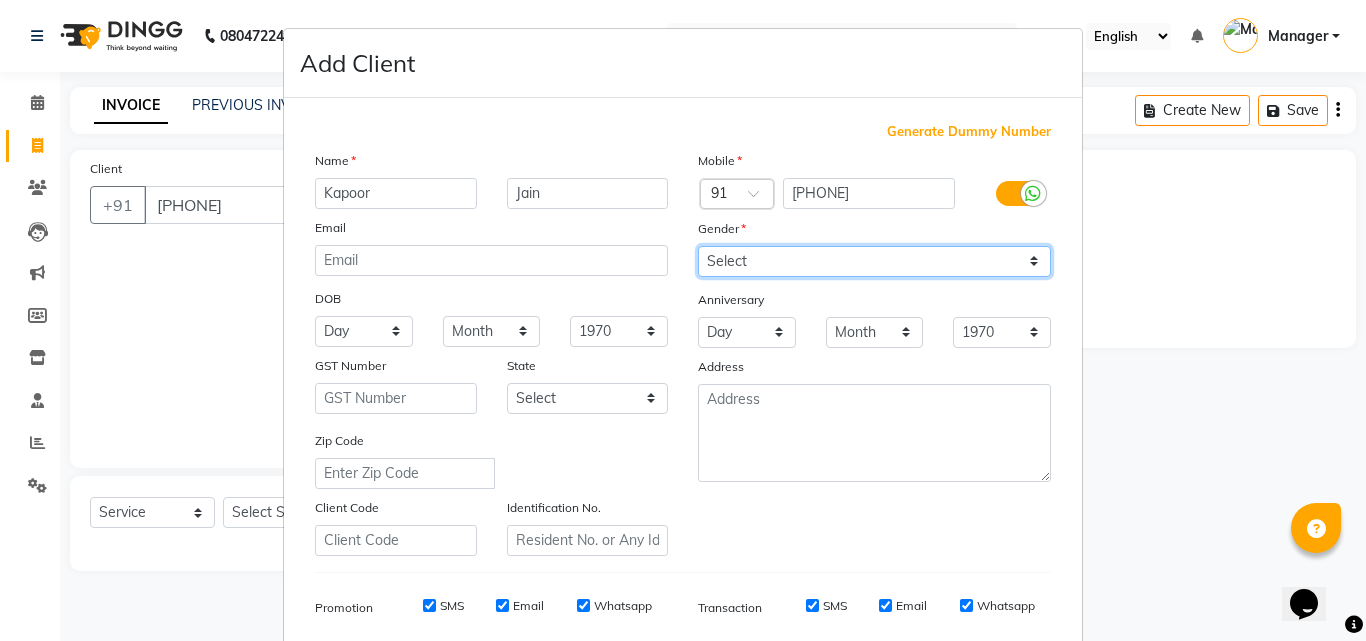 select on "male" 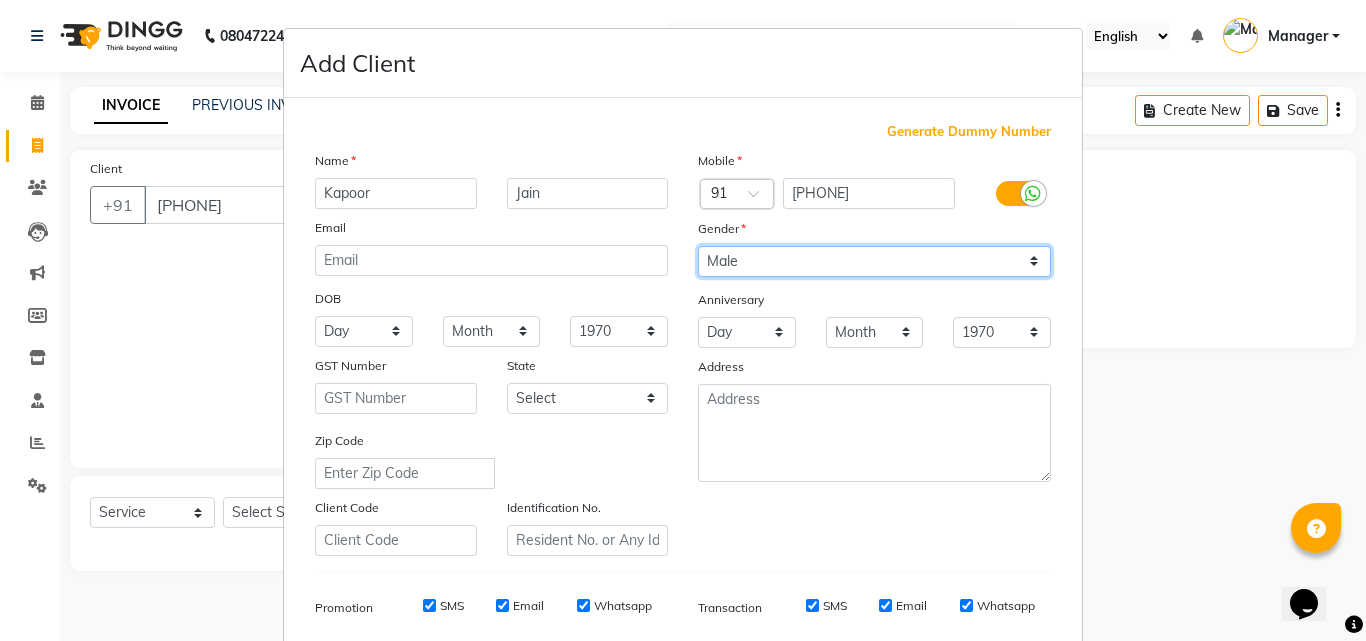 click on "Select Male Female Other Prefer Not To Say" at bounding box center (874, 261) 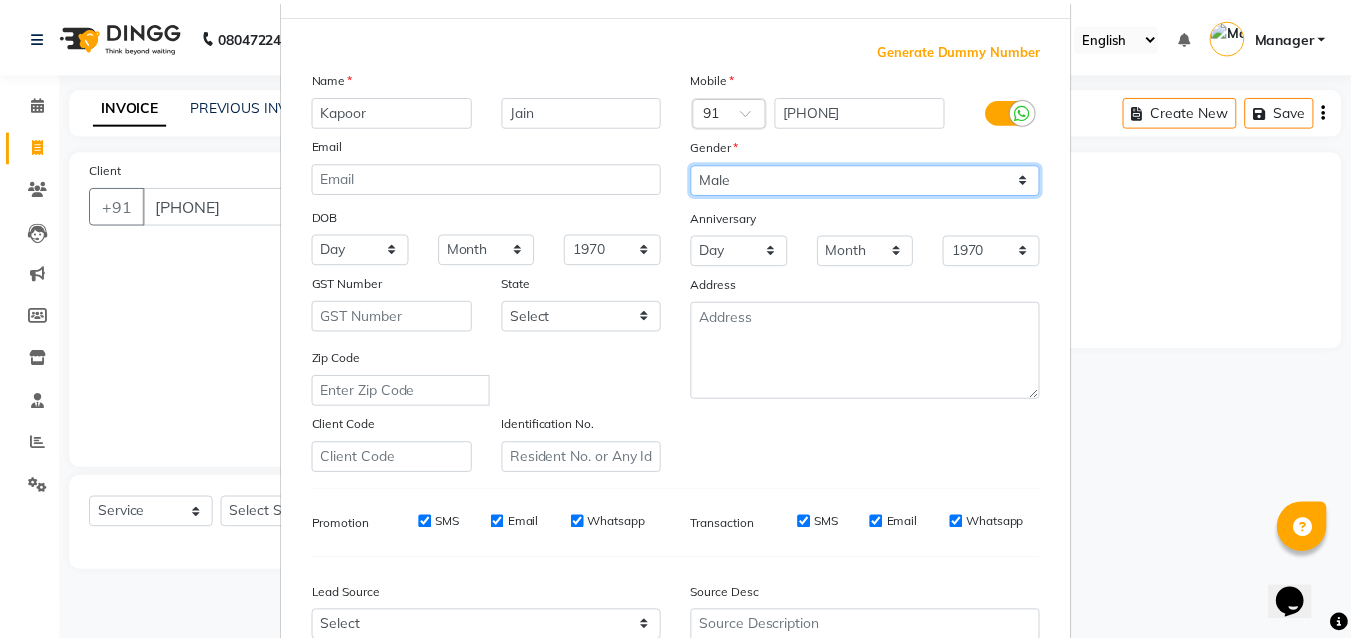scroll, scrollTop: 282, scrollLeft: 0, axis: vertical 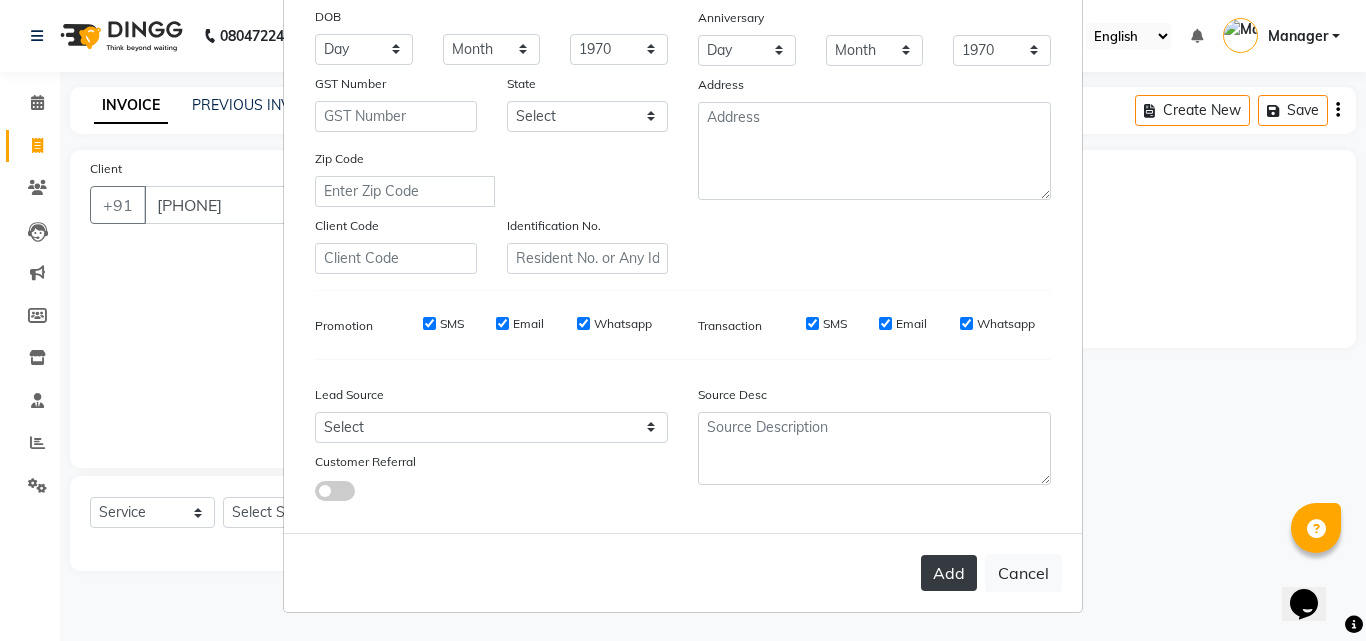 click on "Add" at bounding box center [949, 573] 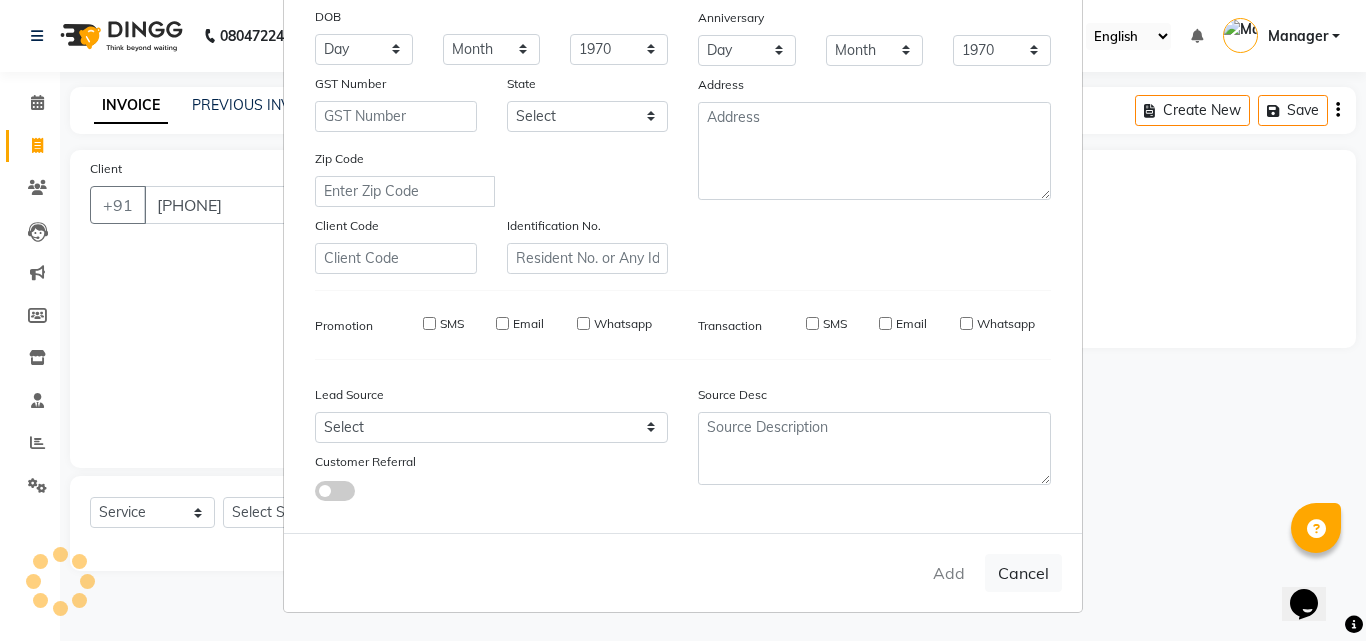type 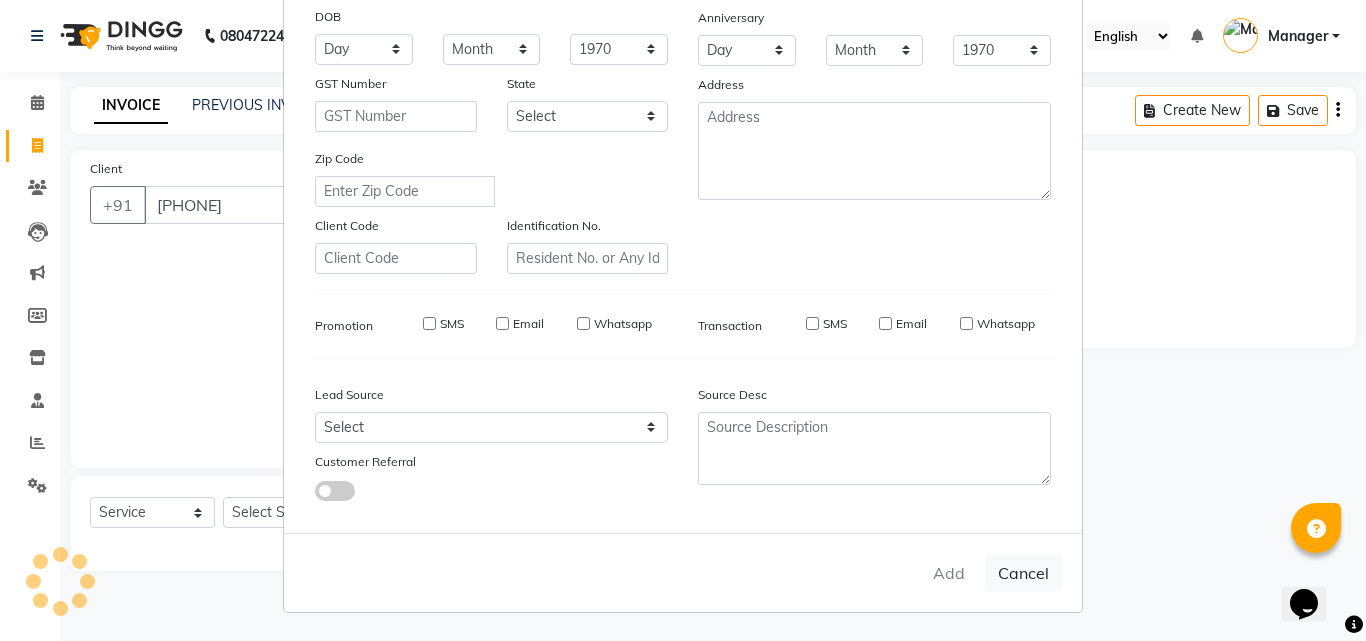 type 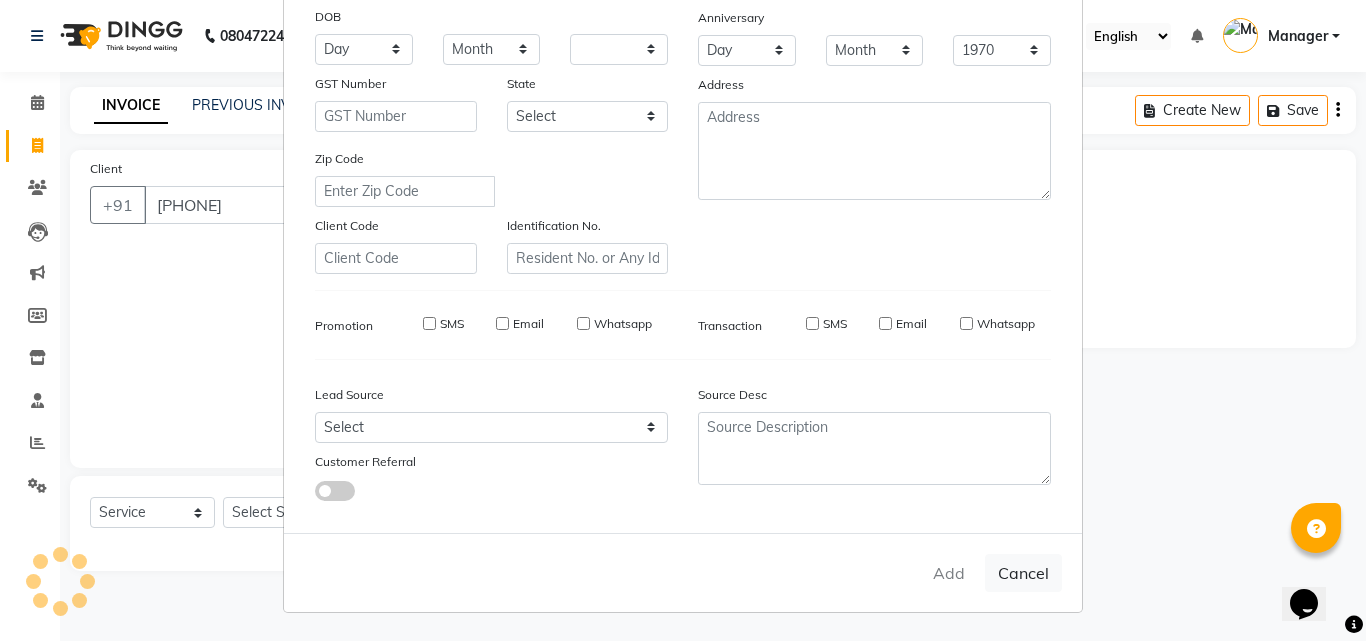 select 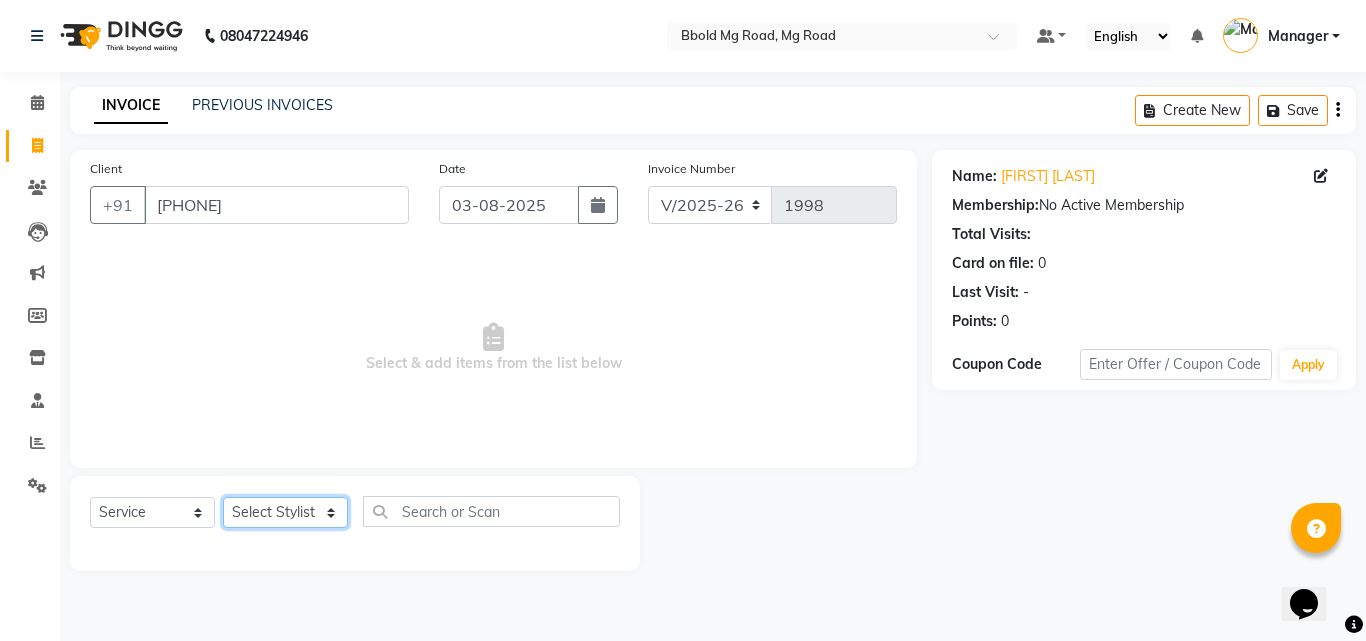 click on "Select Stylist [FIRST] [LAST] [FIRST] [FIRST] [FIRST] [FIRST] [FIRST] [FIRST] [FIRST] [FIRST] [FIRST] [FIRST] [FIRST]" 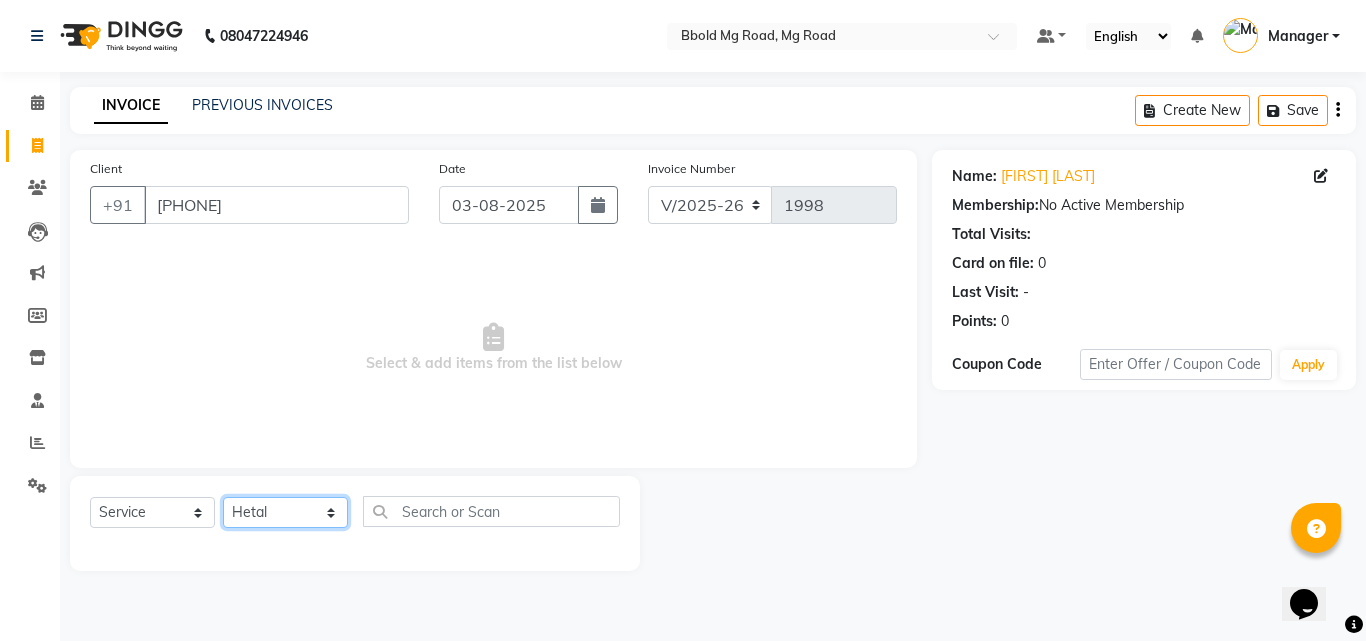 click on "Select Stylist [FIRST] [LAST] [FIRST] [FIRST] [FIRST] [FIRST] [FIRST] [FIRST] [FIRST] [FIRST] [FIRST] [FIRST] [FIRST]" 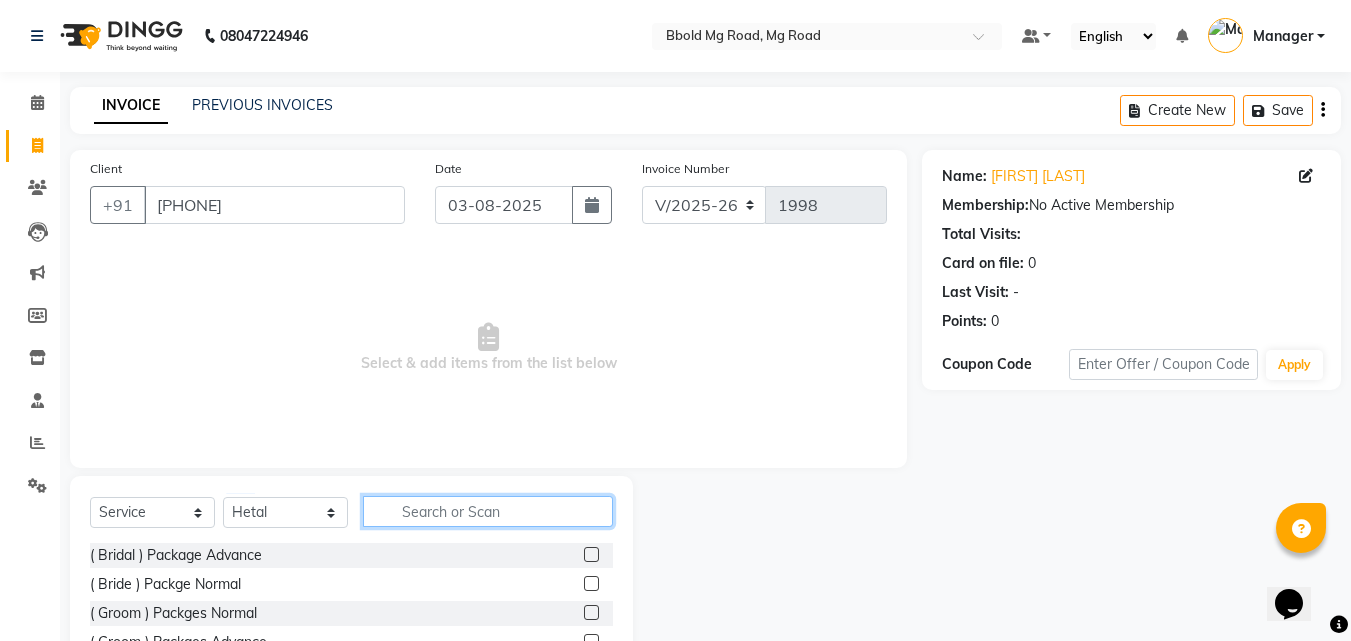 click 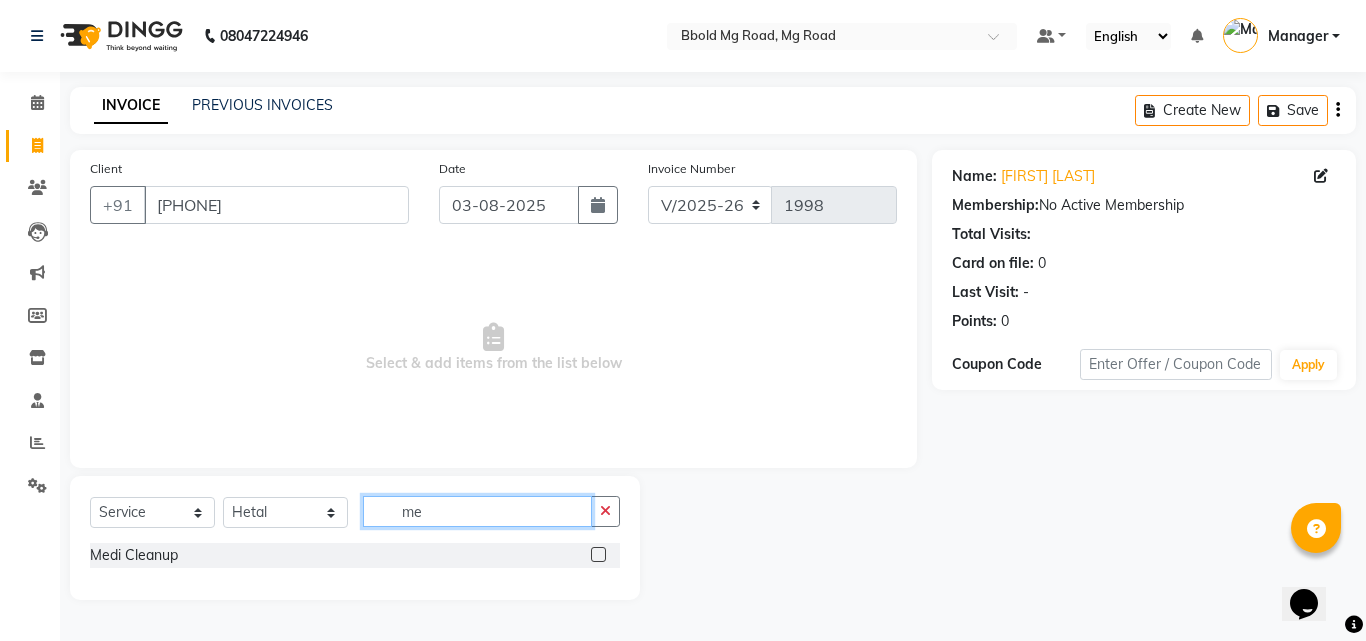 type on "m" 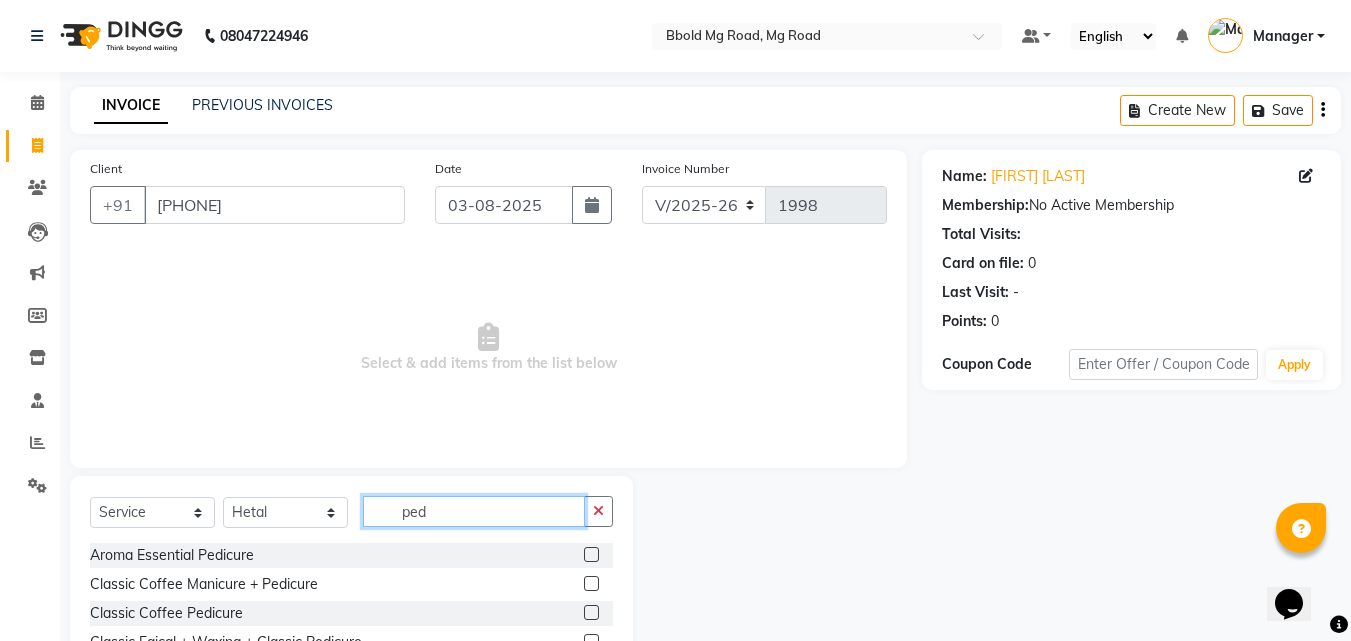scroll, scrollTop: 134, scrollLeft: 0, axis: vertical 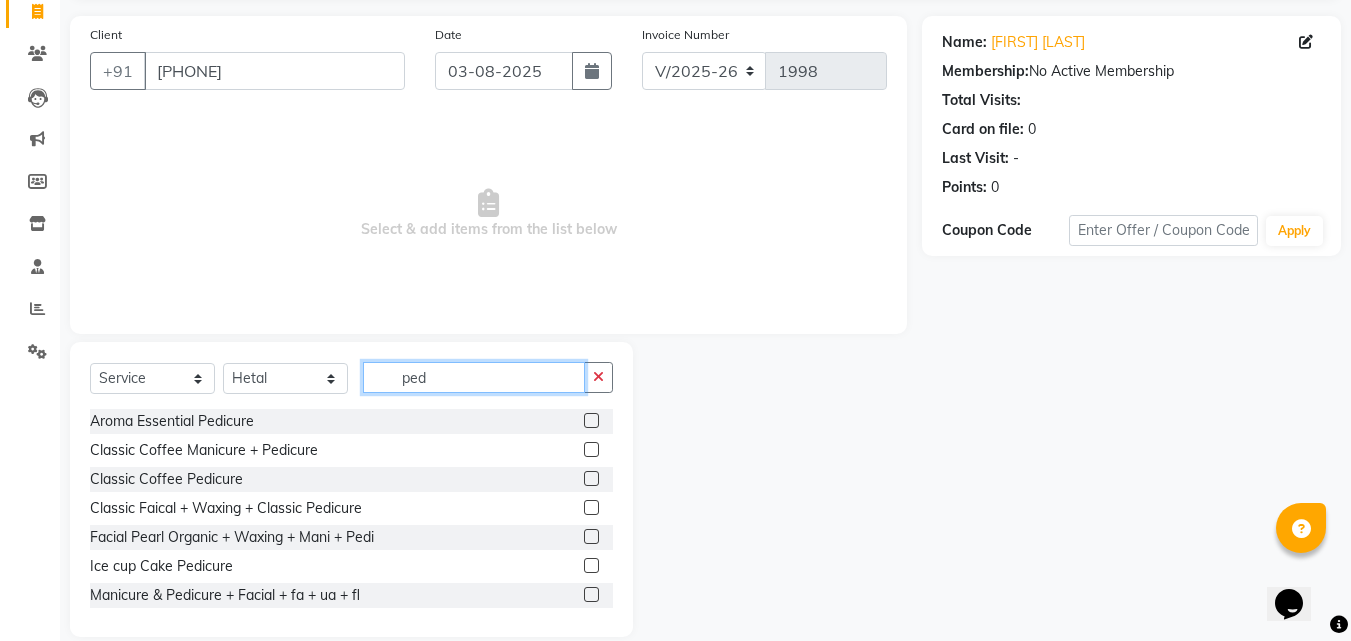 type on "ped" 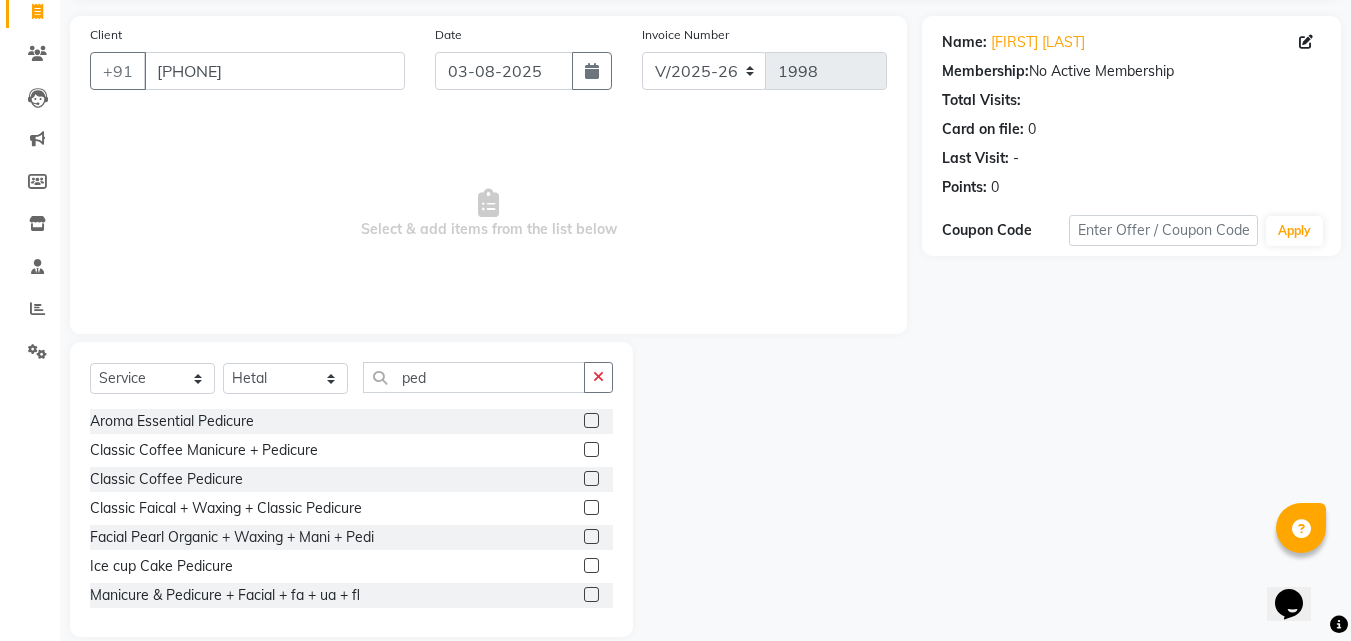 click 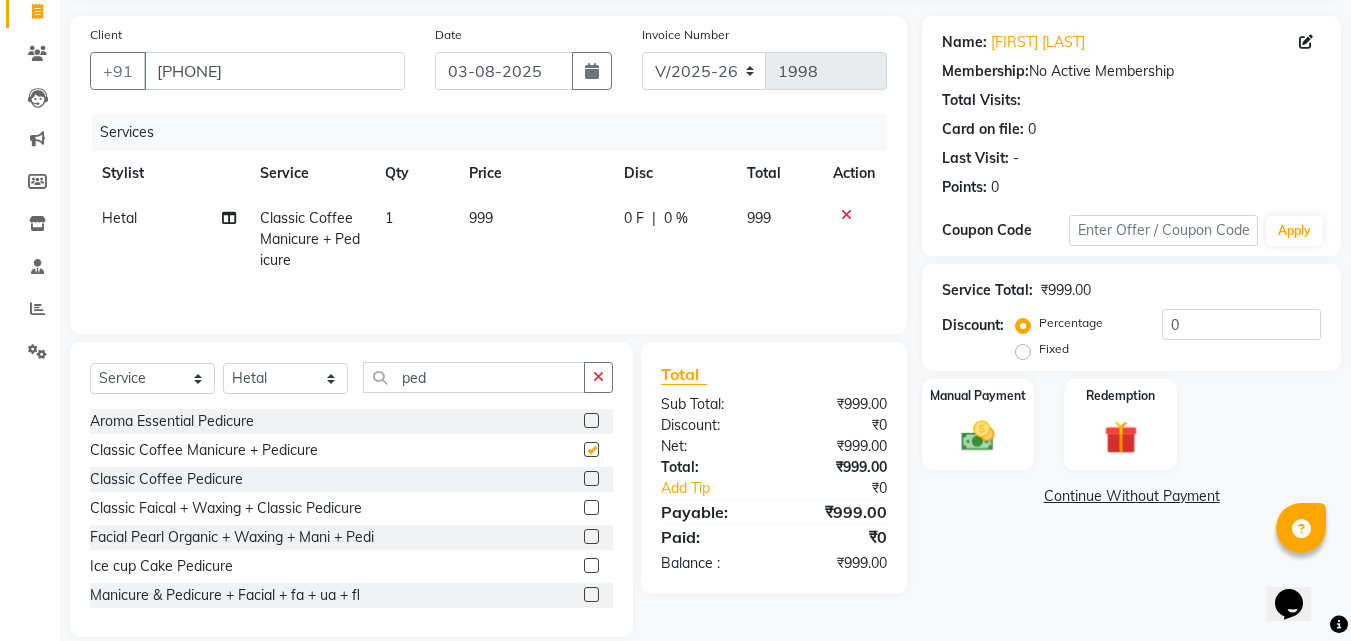 checkbox on "false" 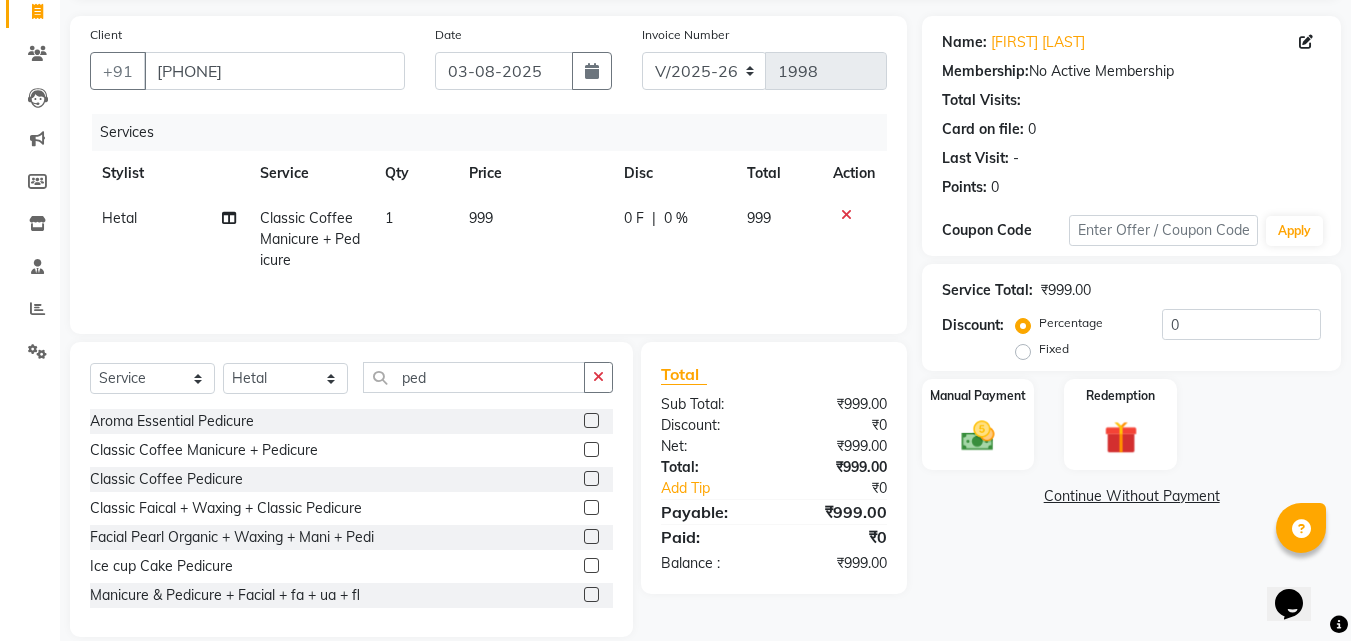 click on "999" 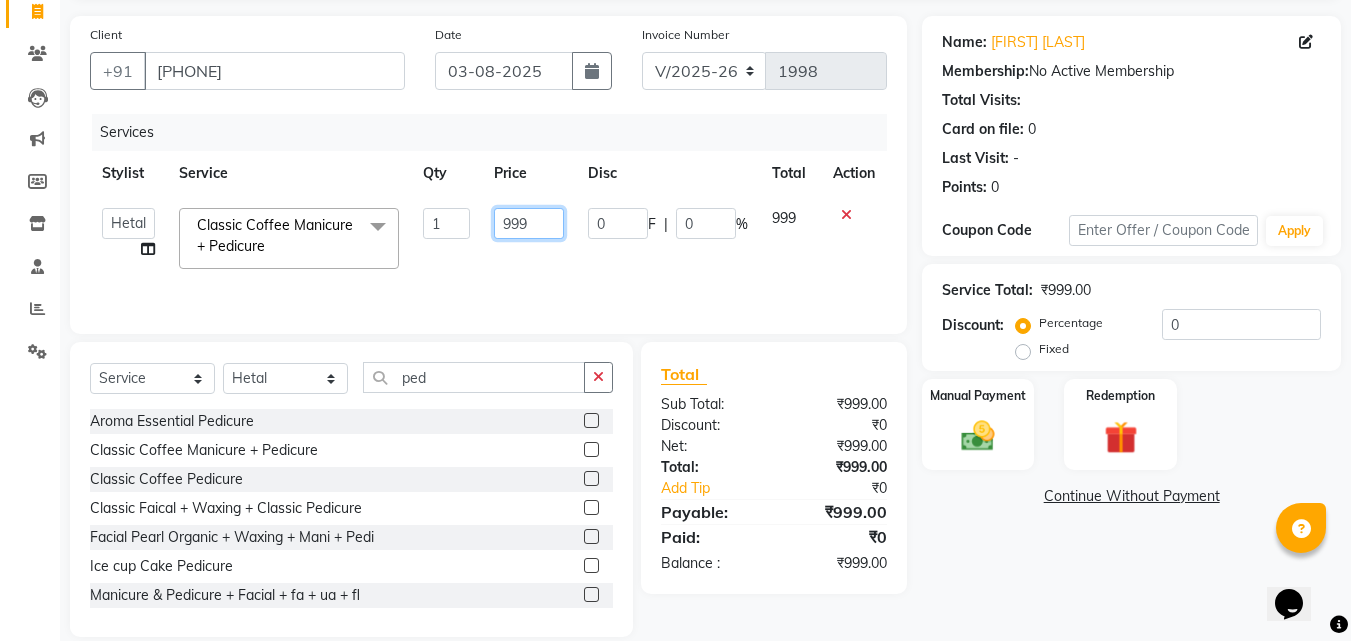 click on "999" 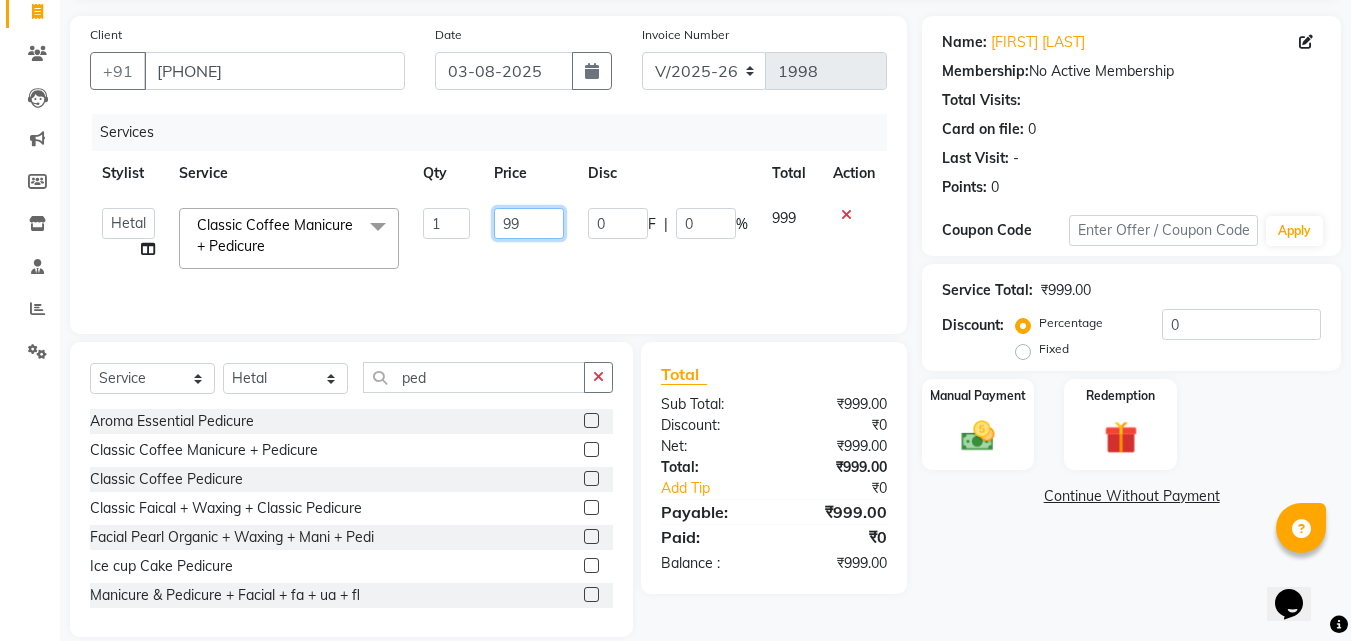 type on "9" 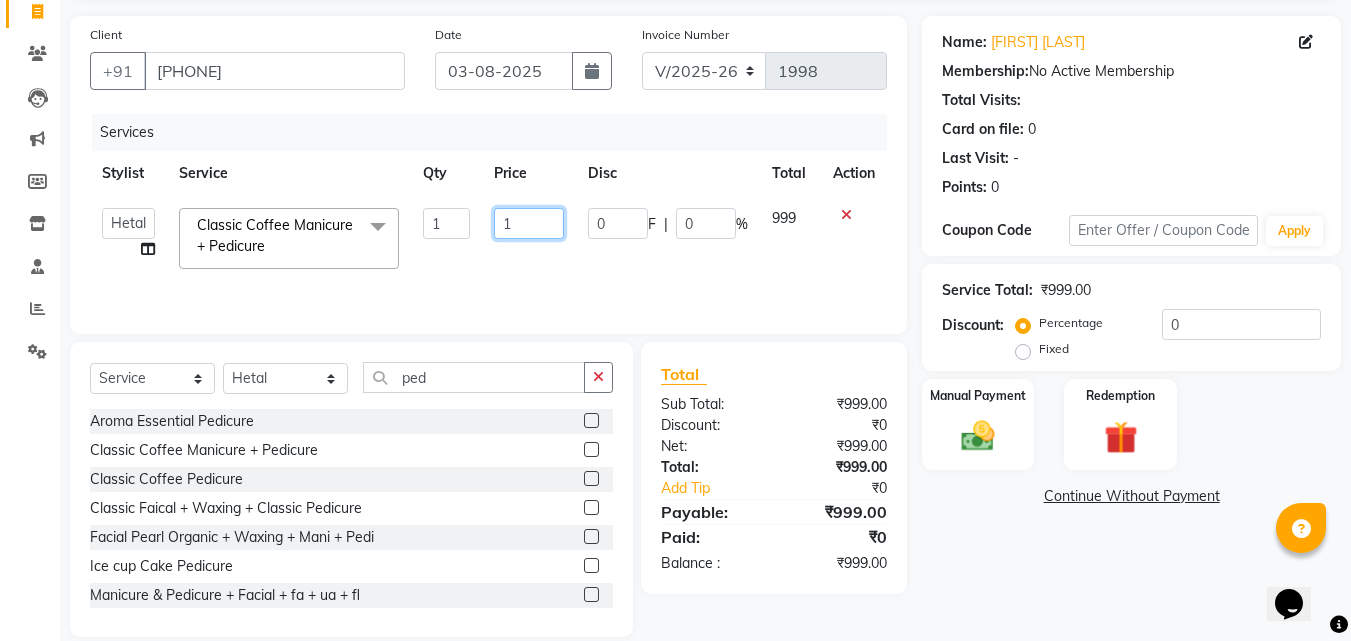 type on "10" 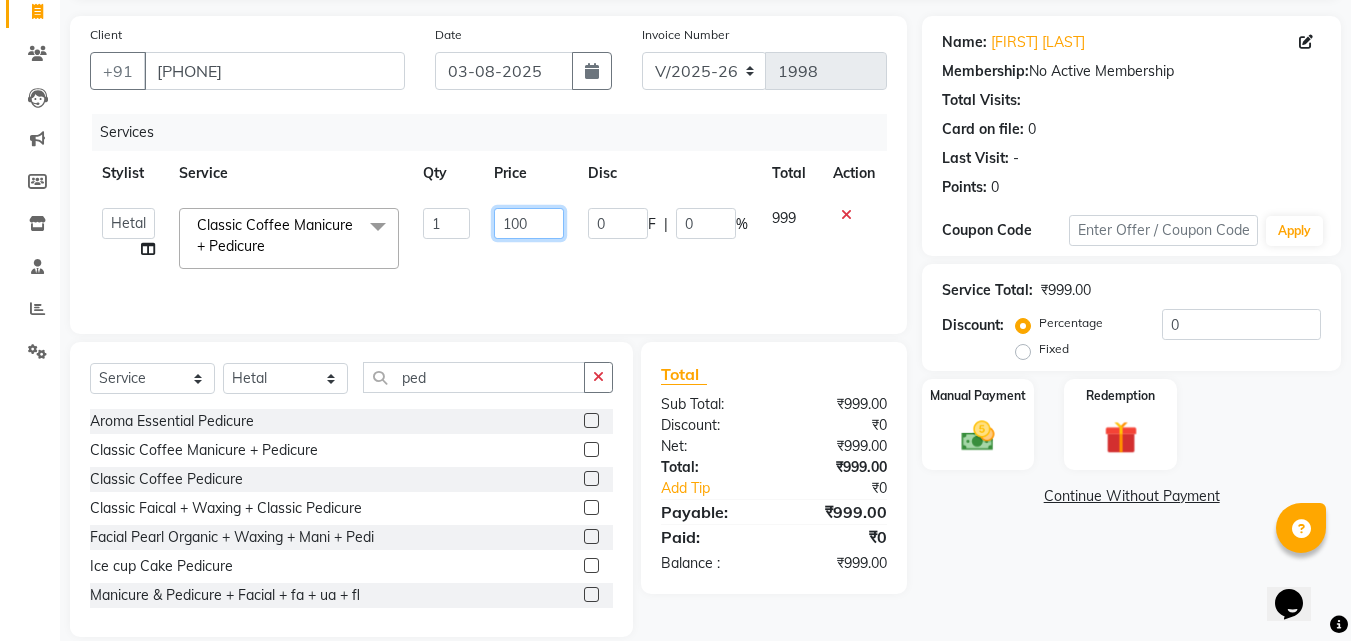 type on "1000" 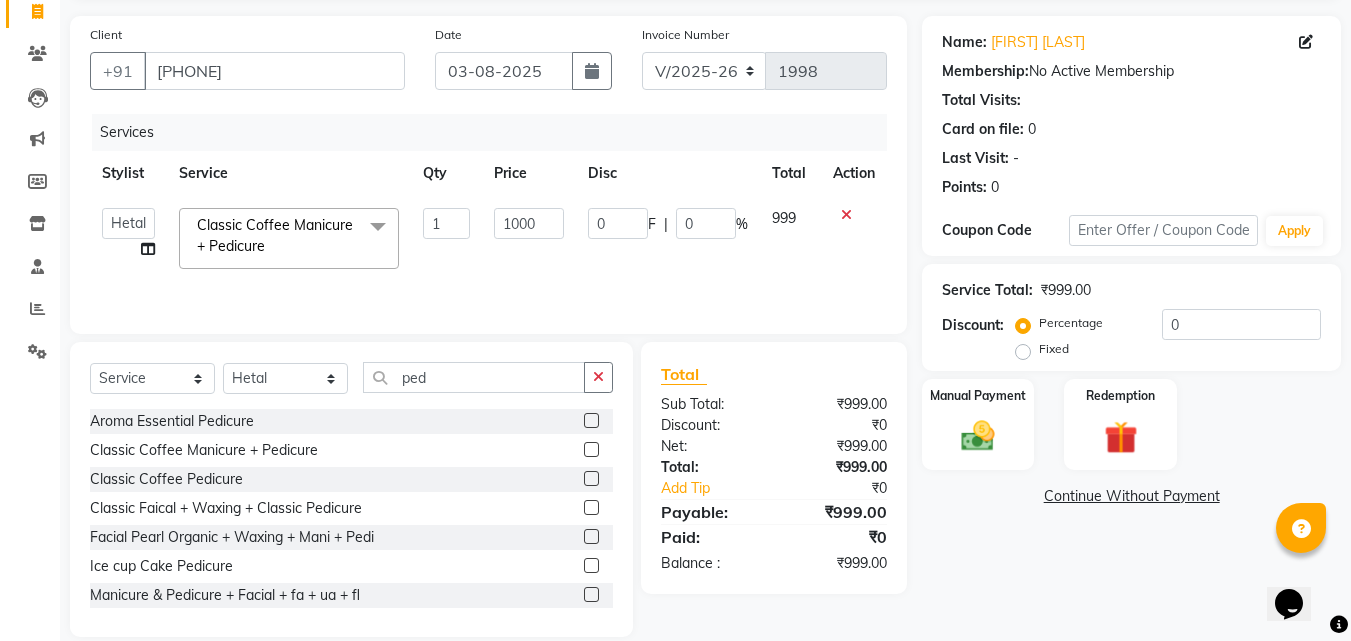 click on "Aarish Qureshi   ajay   Areeba   Hetal    karan   Mahima Kelkar   Manager   Nadeem    Pooja    priya mangr   Samiya    Sonam Soni   Zeenat  Classic Coffee Manicure + Pedicure  x ( Bridal ) Package Advance ( Bride ) Packge Normal ( Groom )  Packges Normal ( Groom ) Packges Advance 03 Advance Facial 03+ Facial  + Hydra Facial 03+ signature 03+ signature hydra Advance Dtan Argan  Underamrs Argan  Upperlips Aroma Essential Pedicure Back  Bleach Back & Chest Back Flover ( Male ) Back massage Back Polish Back wax Basic Makeup Bikini  Wax Argan Bikini Wax Floverd Bikini Wax honey Body Bleach Body massage Body polishing +body bleach Body Polishning Chest Flover ( Male ) Chest Lips Wax Chest wax Chin Argan  wax Chin threading Classic Coffee Manicure Classic Coffee Manicure + Pedicure Classic Coffee Pedicure Classic facial Classic Faical + Waxing + Classic Pedicure Crystal Glow facial + Gel Polish Dtan waxing full hand + full legs + Underamrs + Gel Polish Fa  Argan FA +HL+UA (Argan) FA +HL+UA (Flavour) Face Bleach 1" 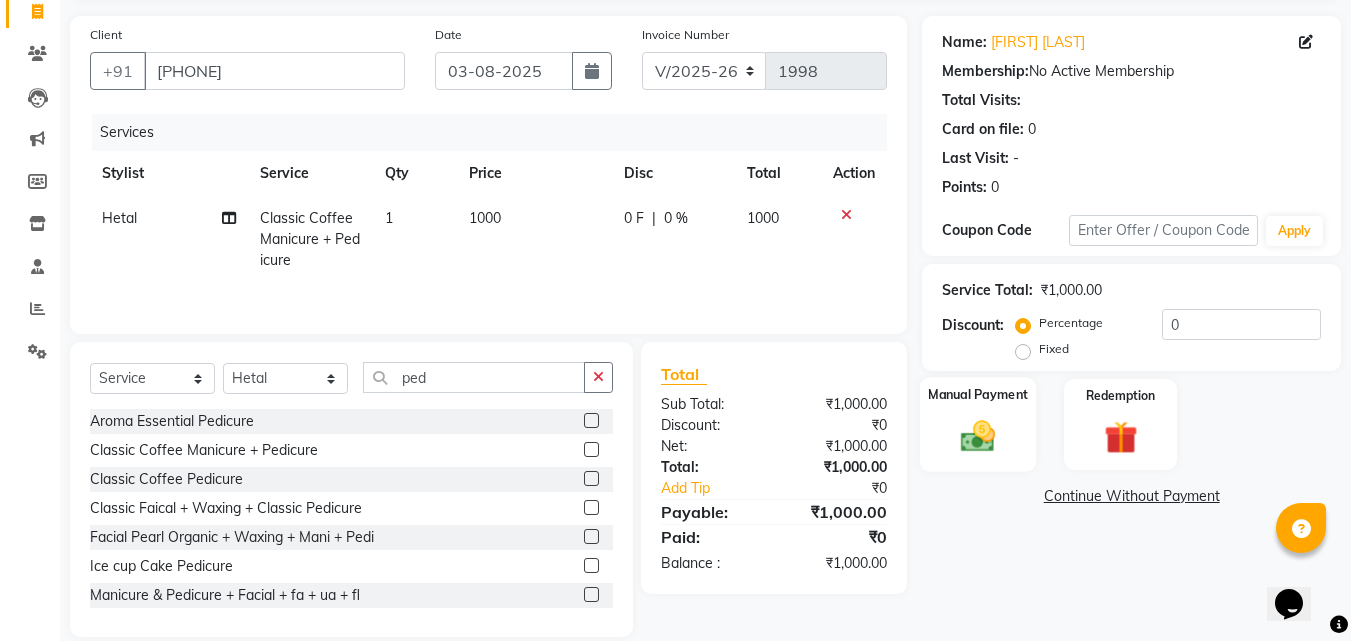 click 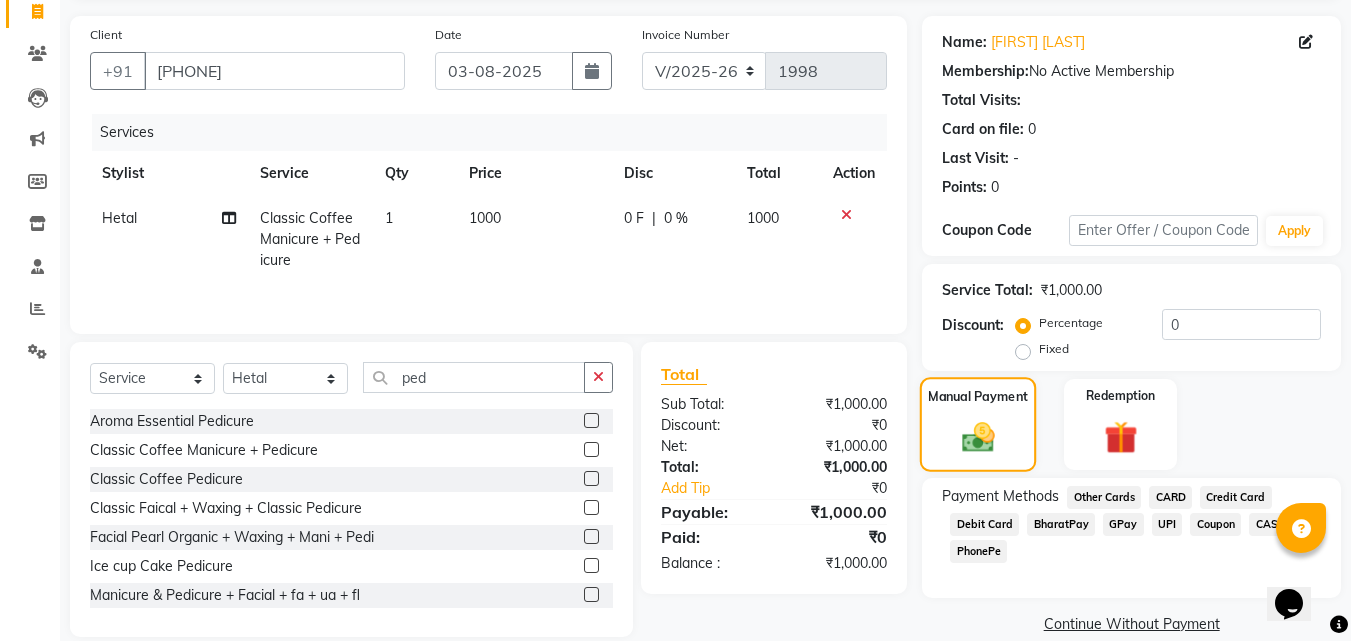 scroll, scrollTop: 162, scrollLeft: 0, axis: vertical 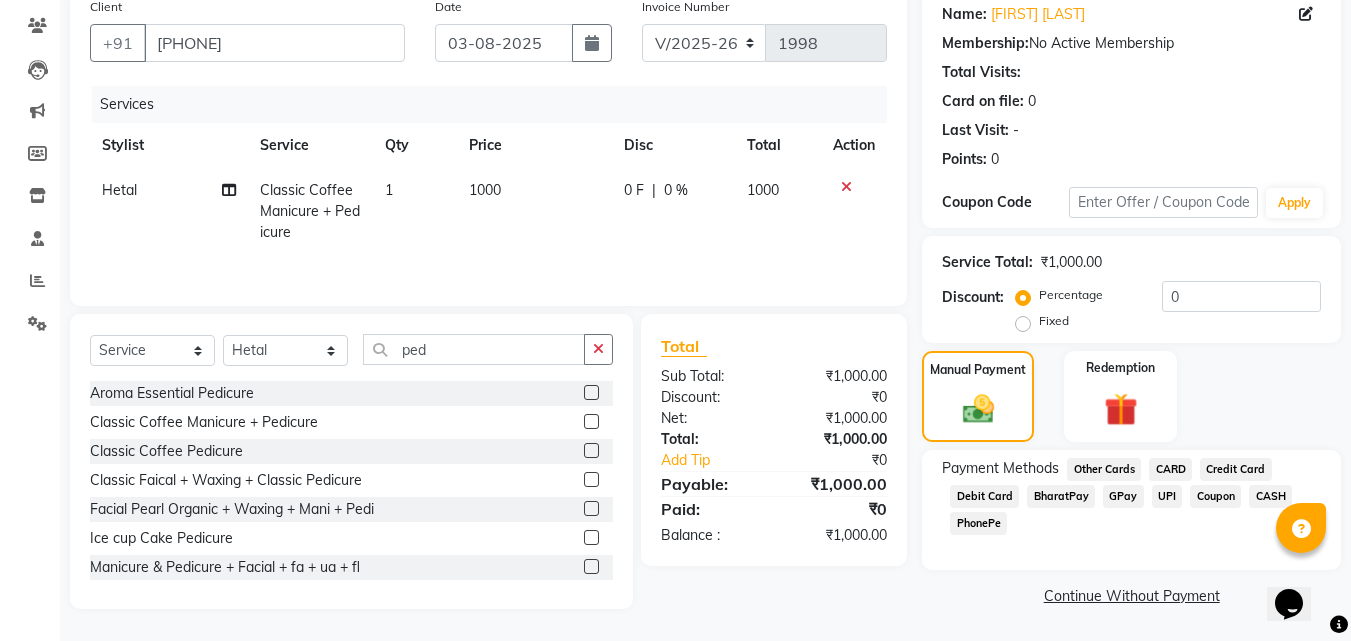 click on "CASH" 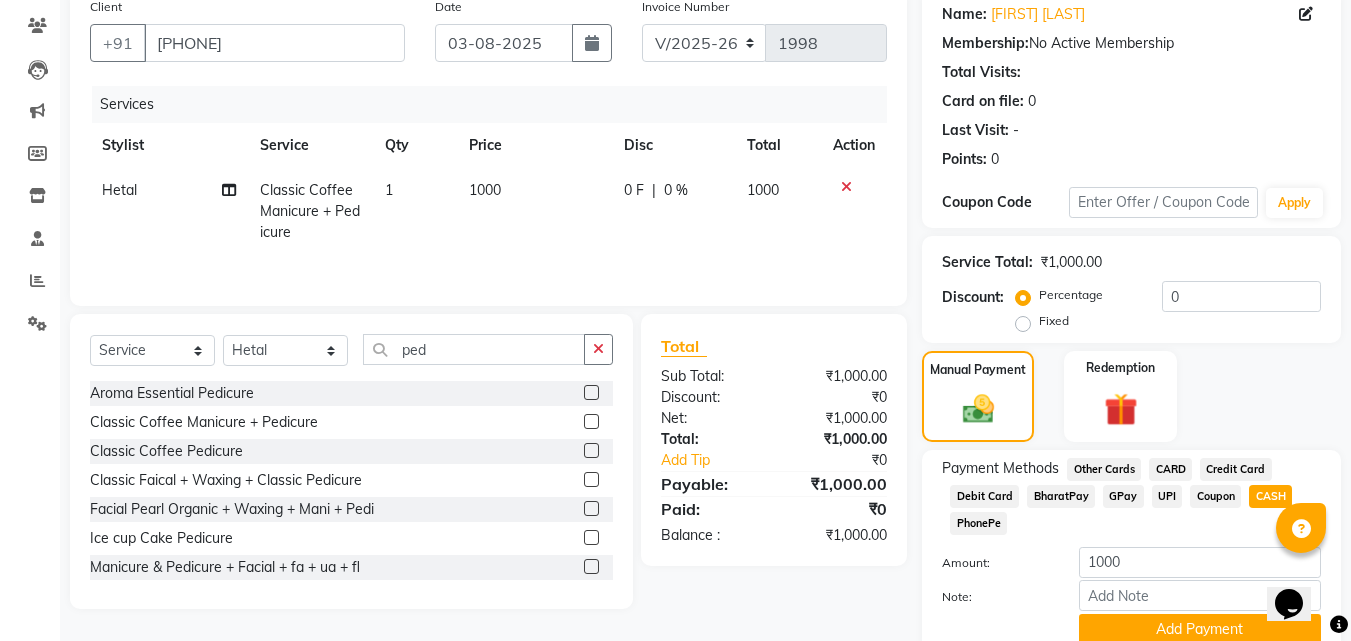 scroll, scrollTop: 245, scrollLeft: 0, axis: vertical 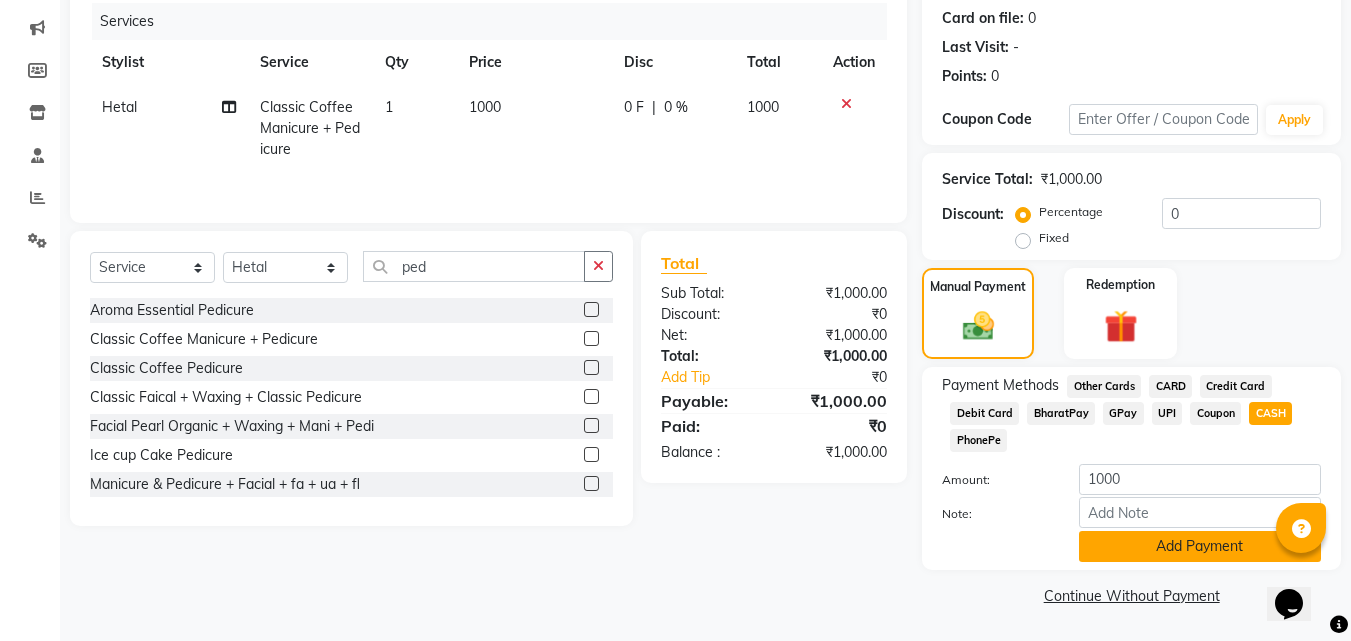 click on "Add Payment" 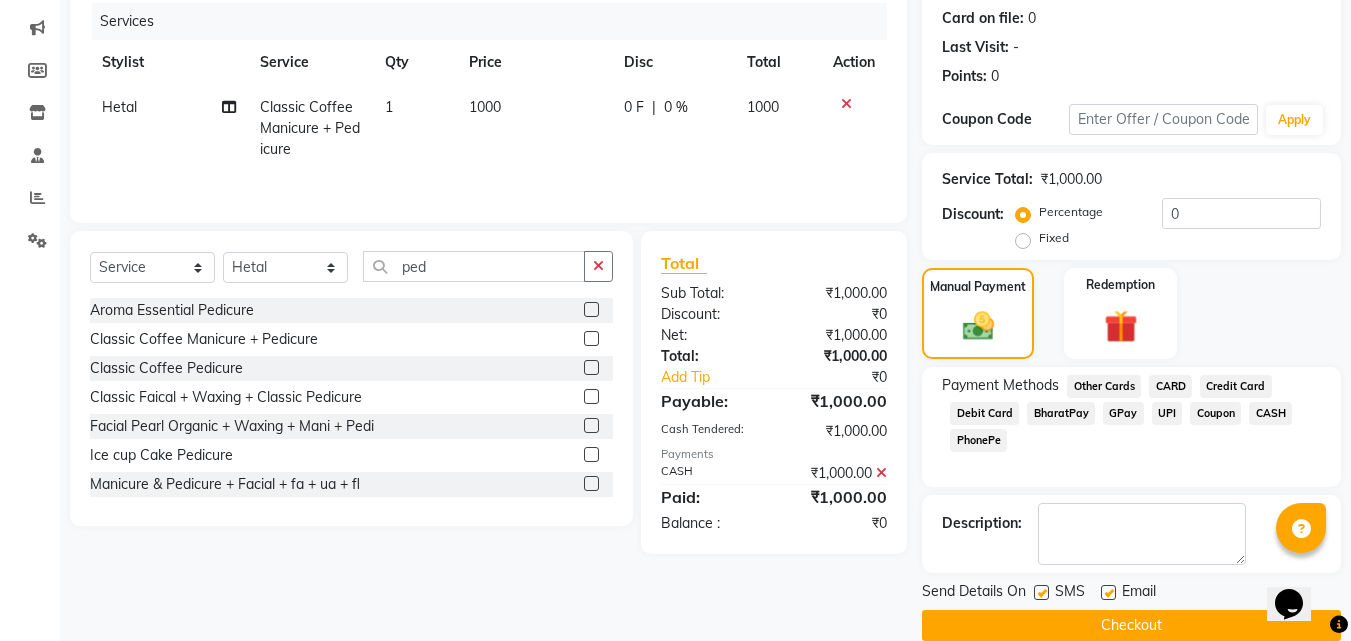 scroll, scrollTop: 275, scrollLeft: 0, axis: vertical 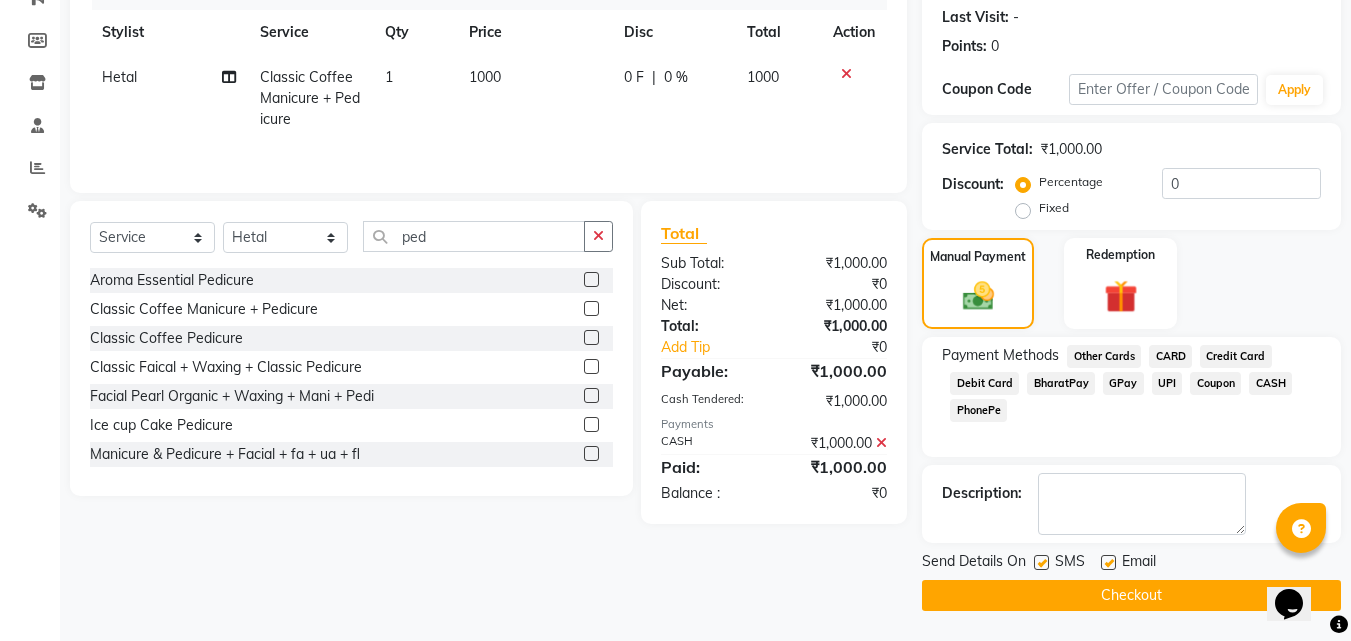click on "Checkout" 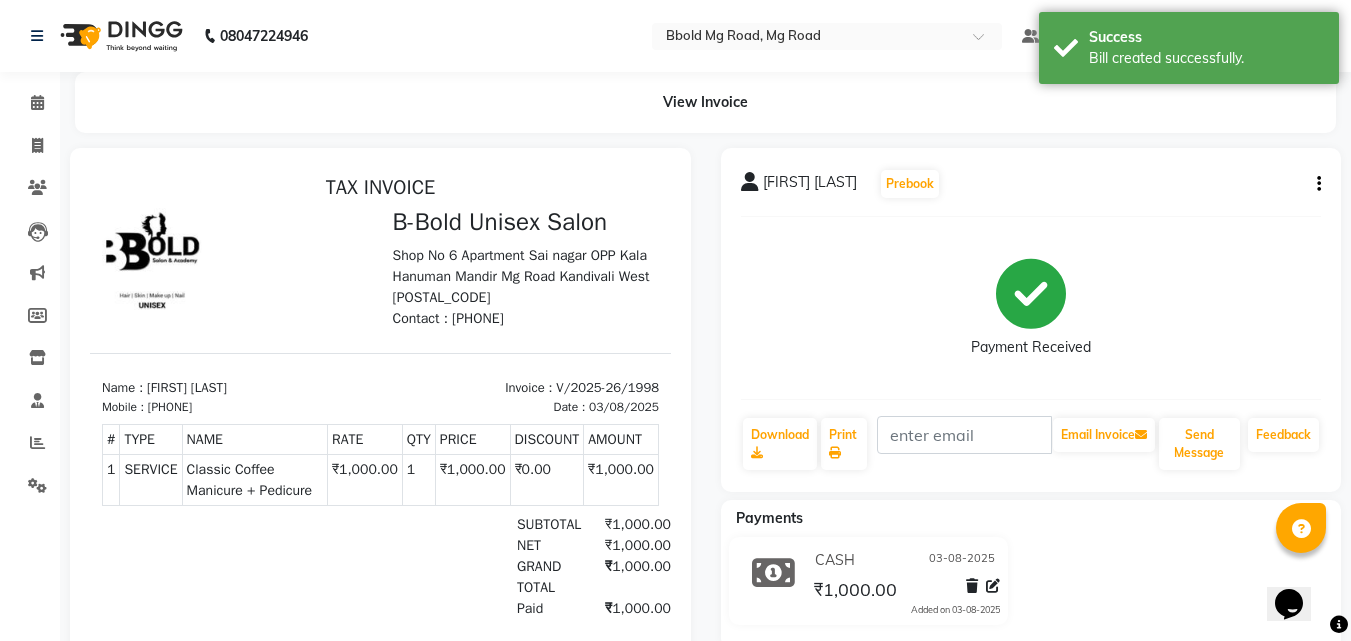 scroll, scrollTop: 0, scrollLeft: 0, axis: both 